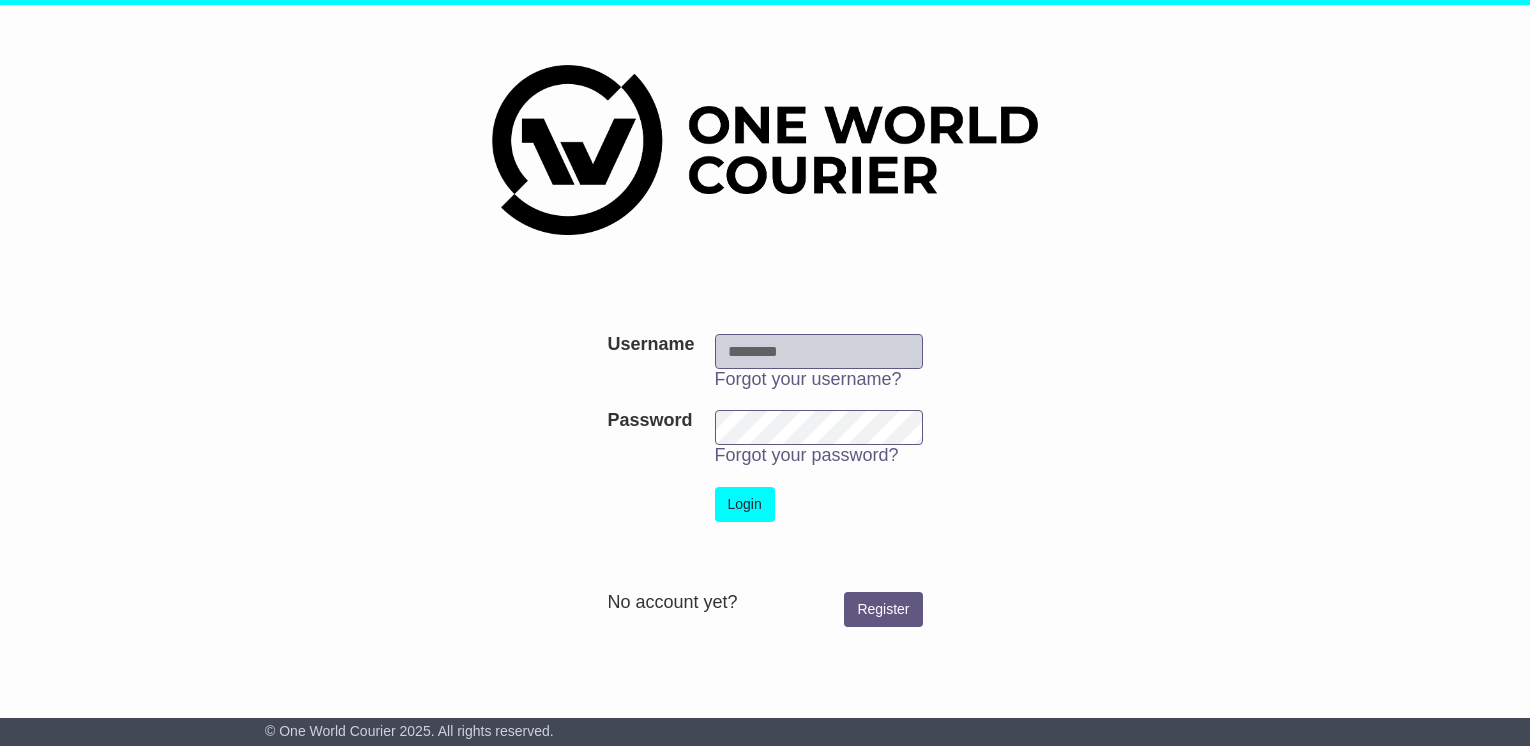 scroll, scrollTop: 0, scrollLeft: 0, axis: both 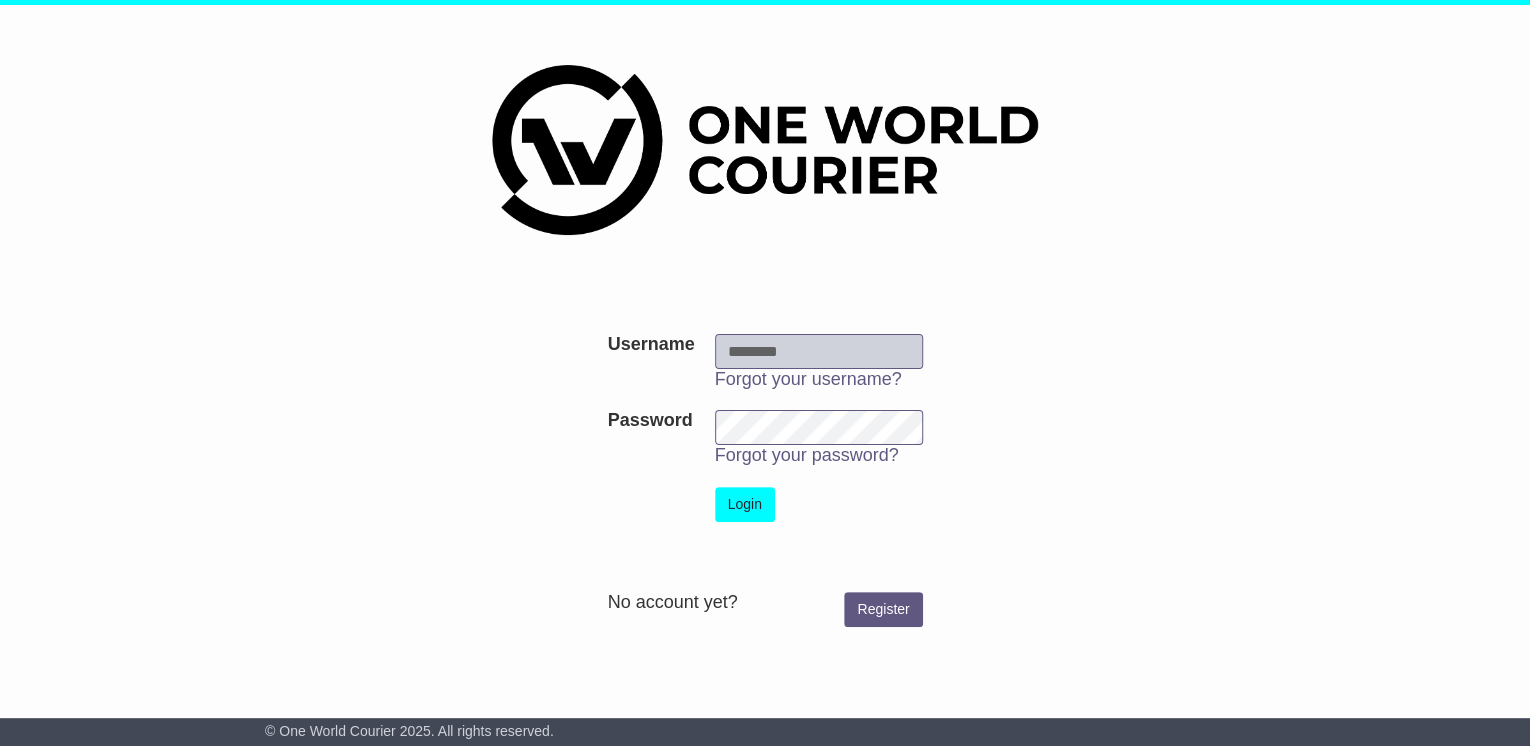 type on "**********" 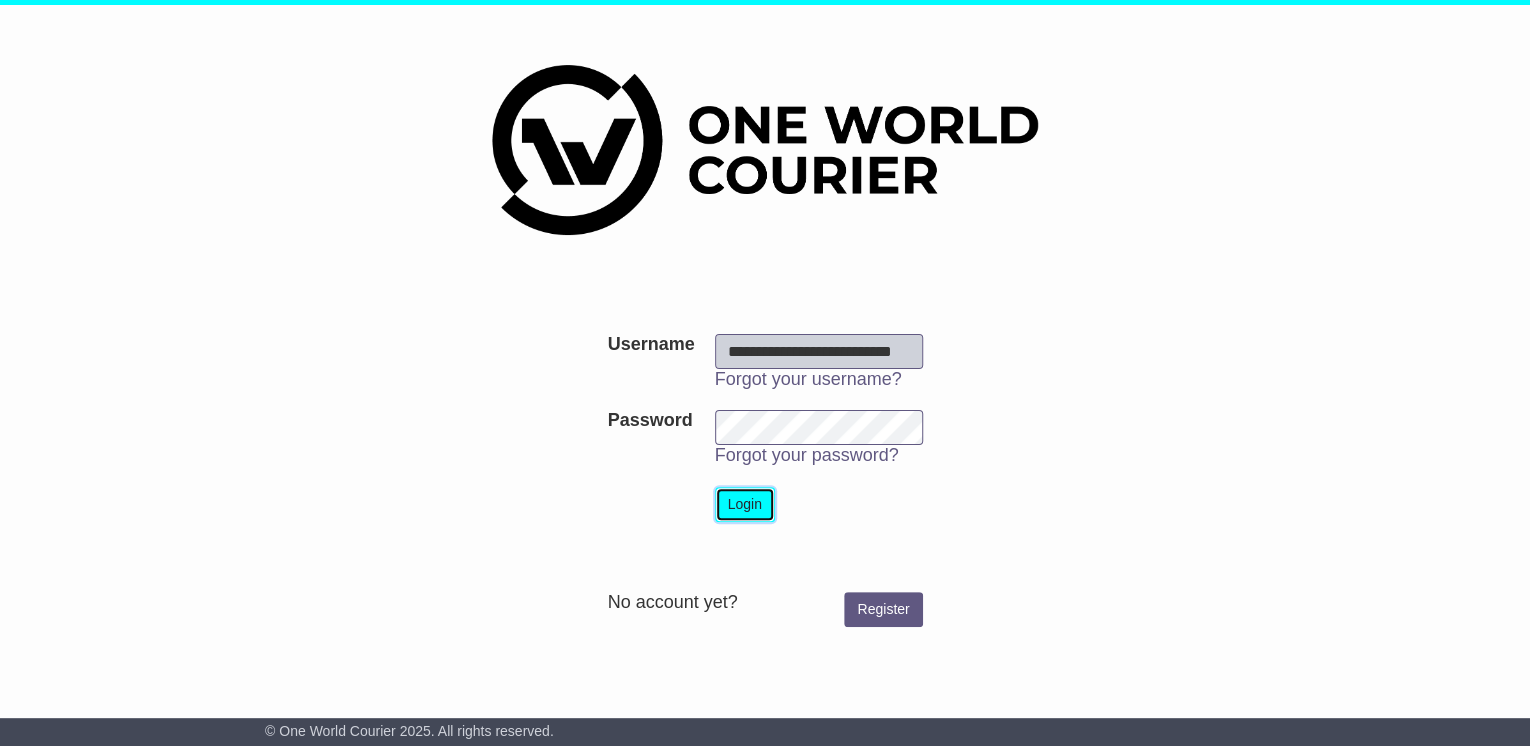 click on "Login" at bounding box center [745, 504] 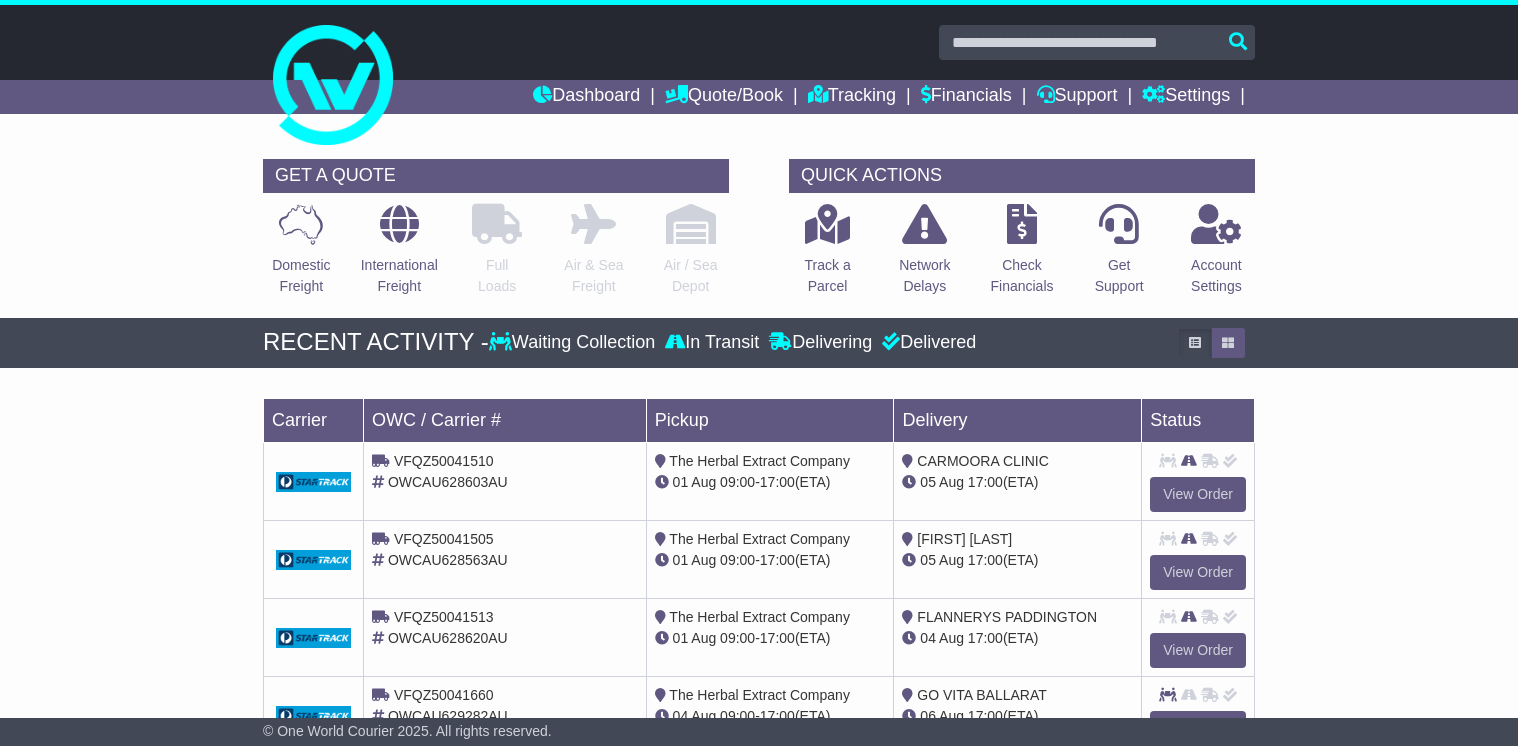scroll, scrollTop: 0, scrollLeft: 0, axis: both 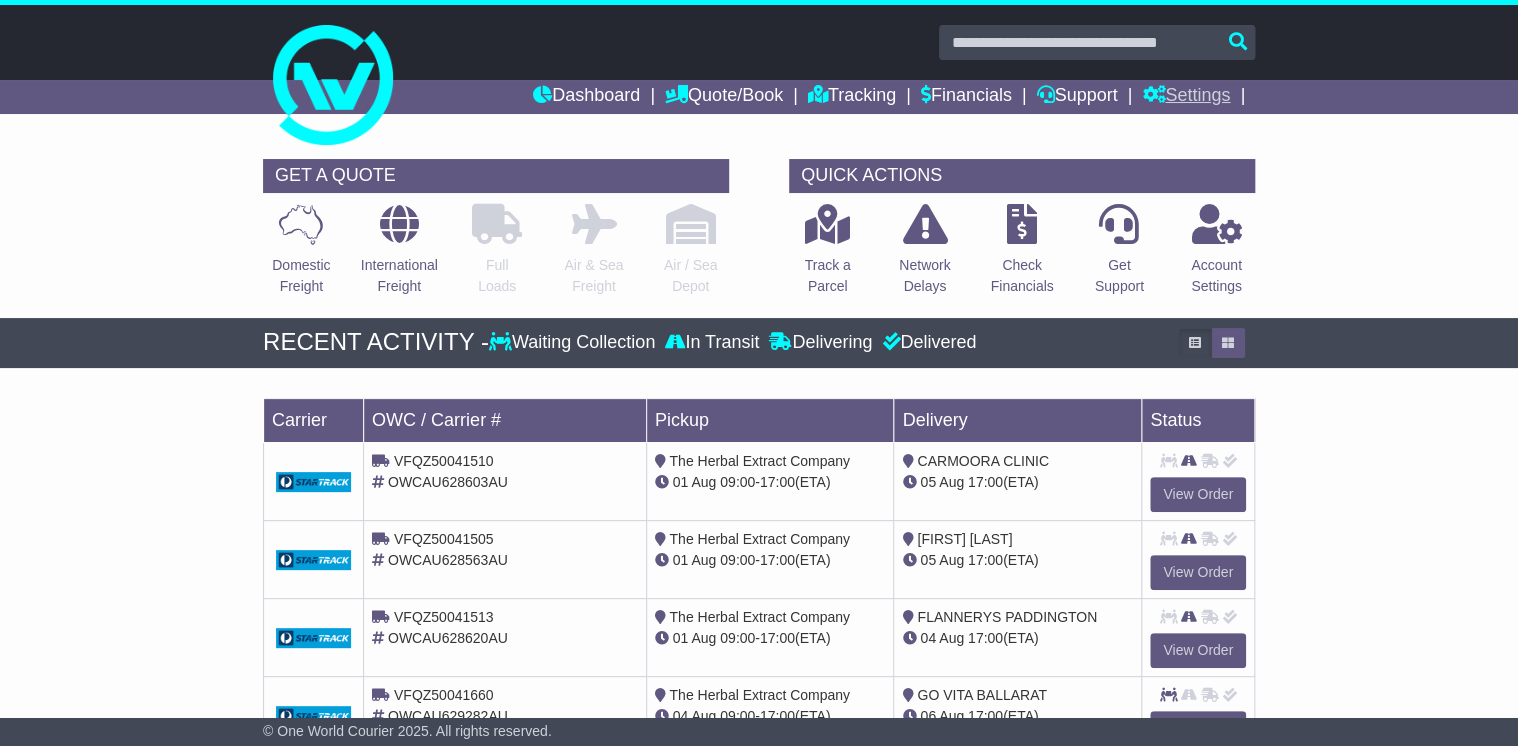 click on "Settings" at bounding box center (1186, 97) 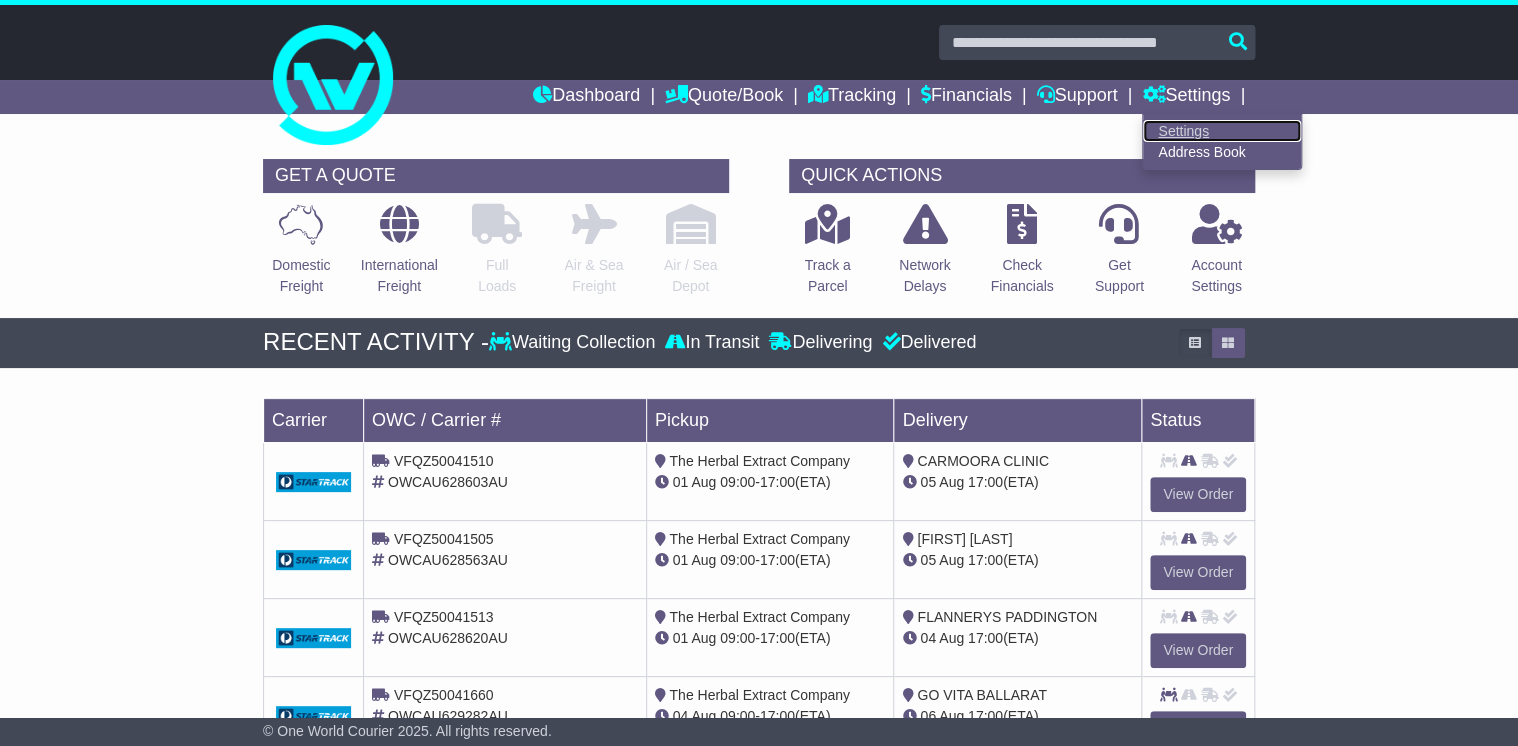 click on "Settings" at bounding box center [1222, 131] 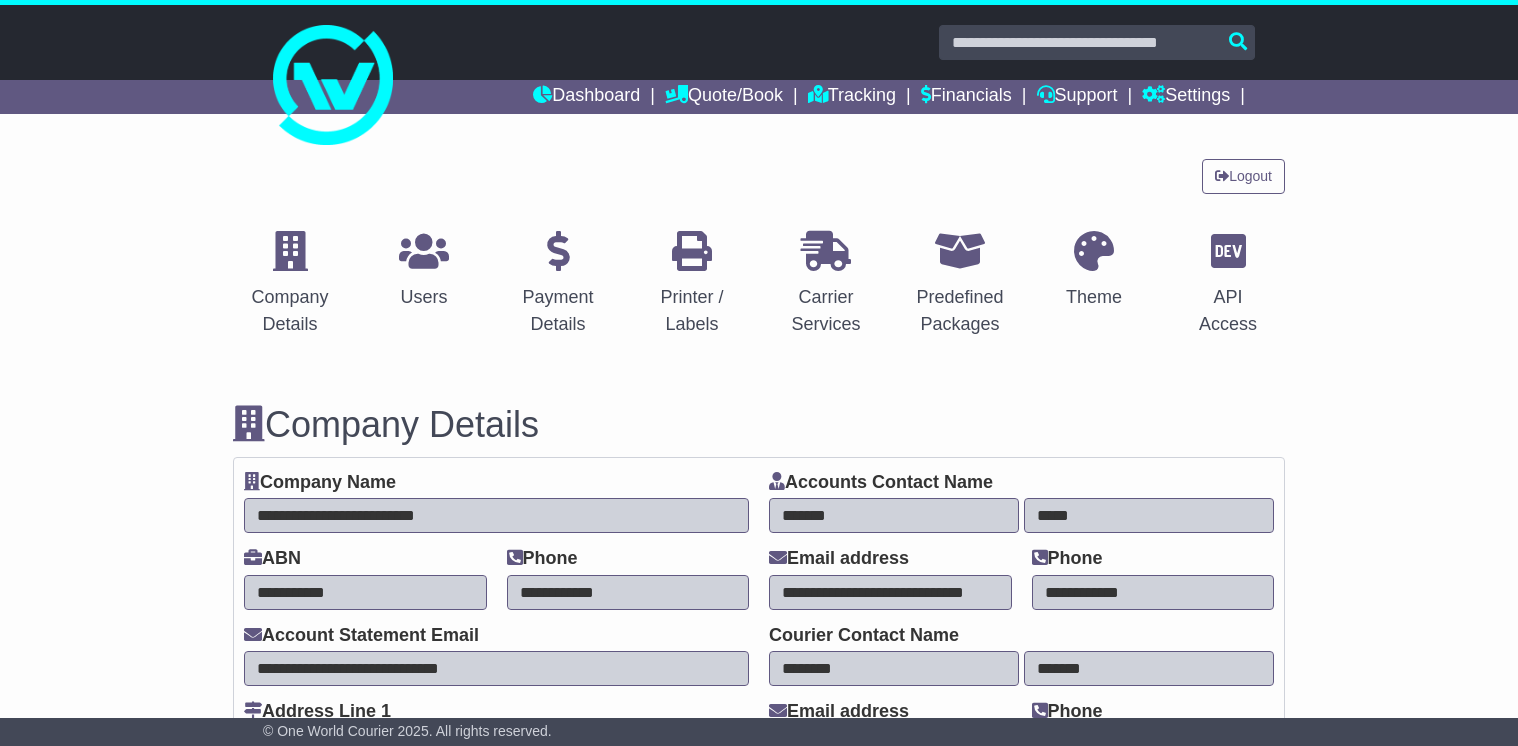 select on "**********" 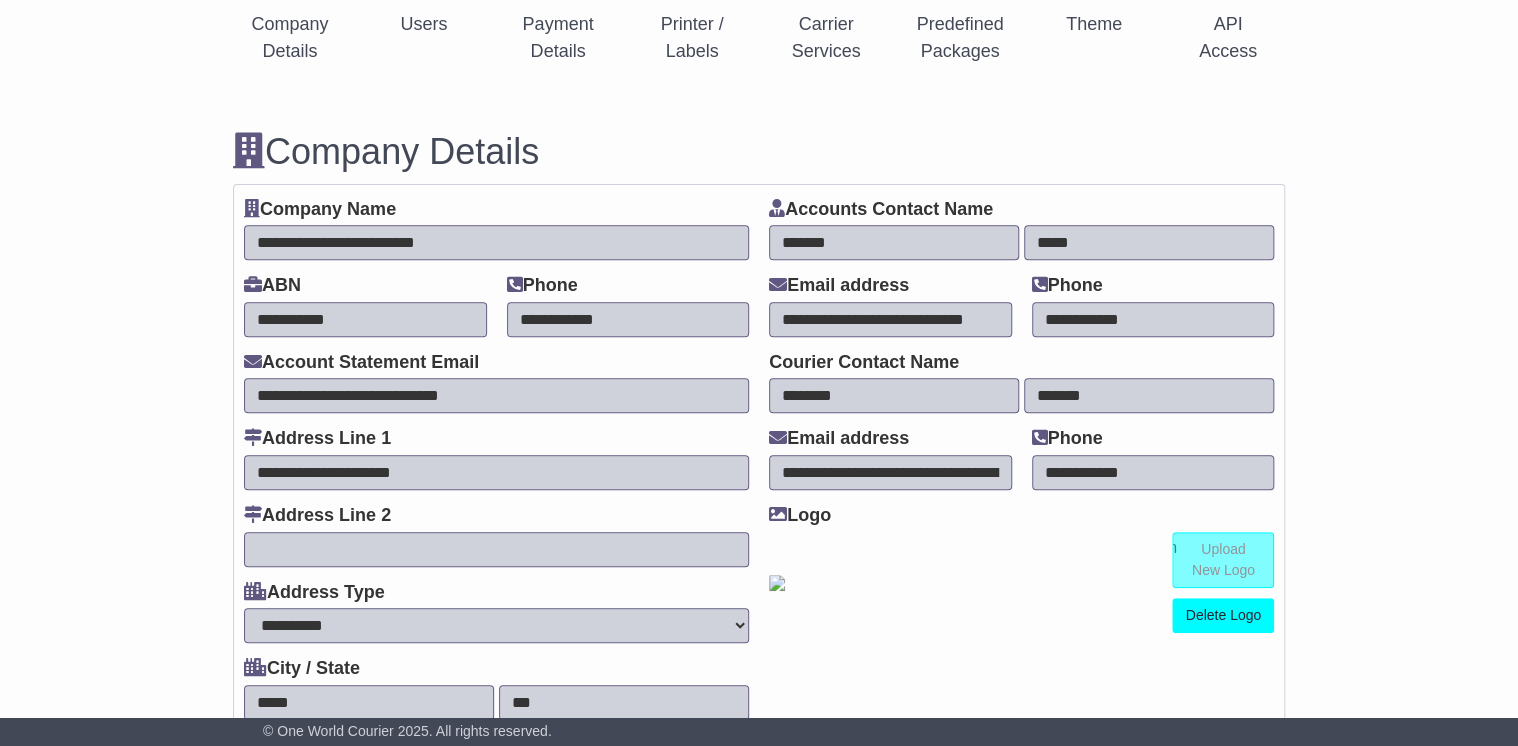 scroll, scrollTop: 0, scrollLeft: 0, axis: both 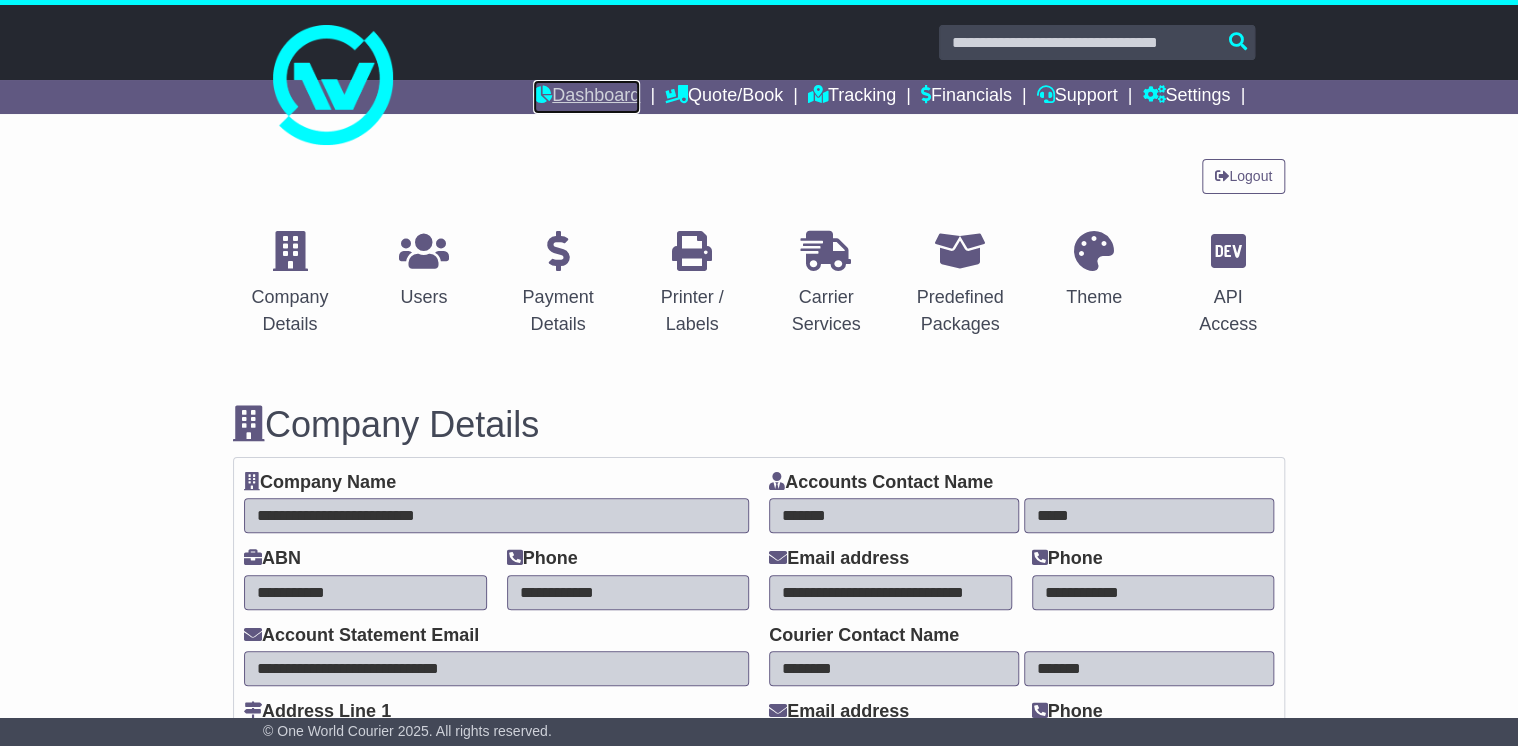 click on "Dashboard" at bounding box center [586, 97] 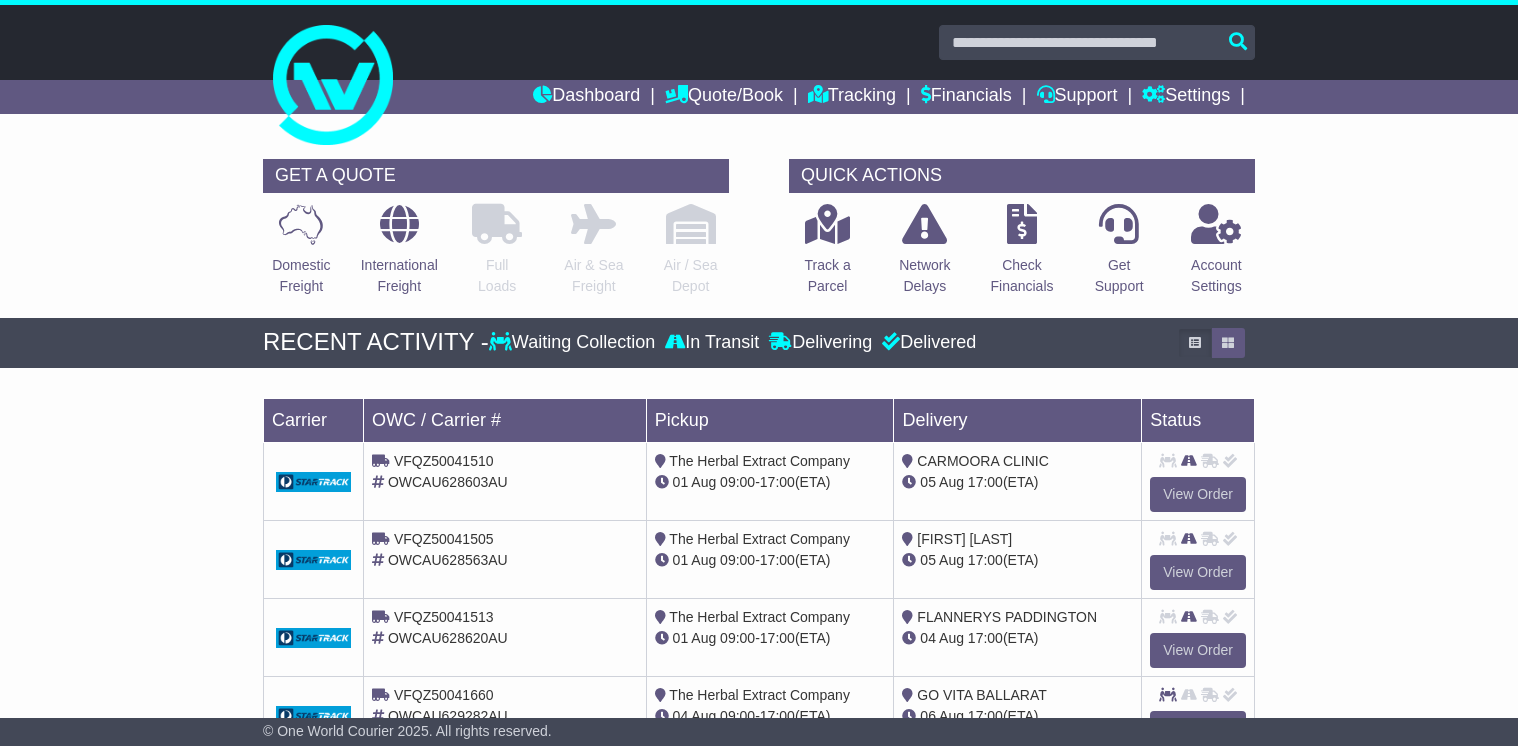 scroll, scrollTop: 0, scrollLeft: 0, axis: both 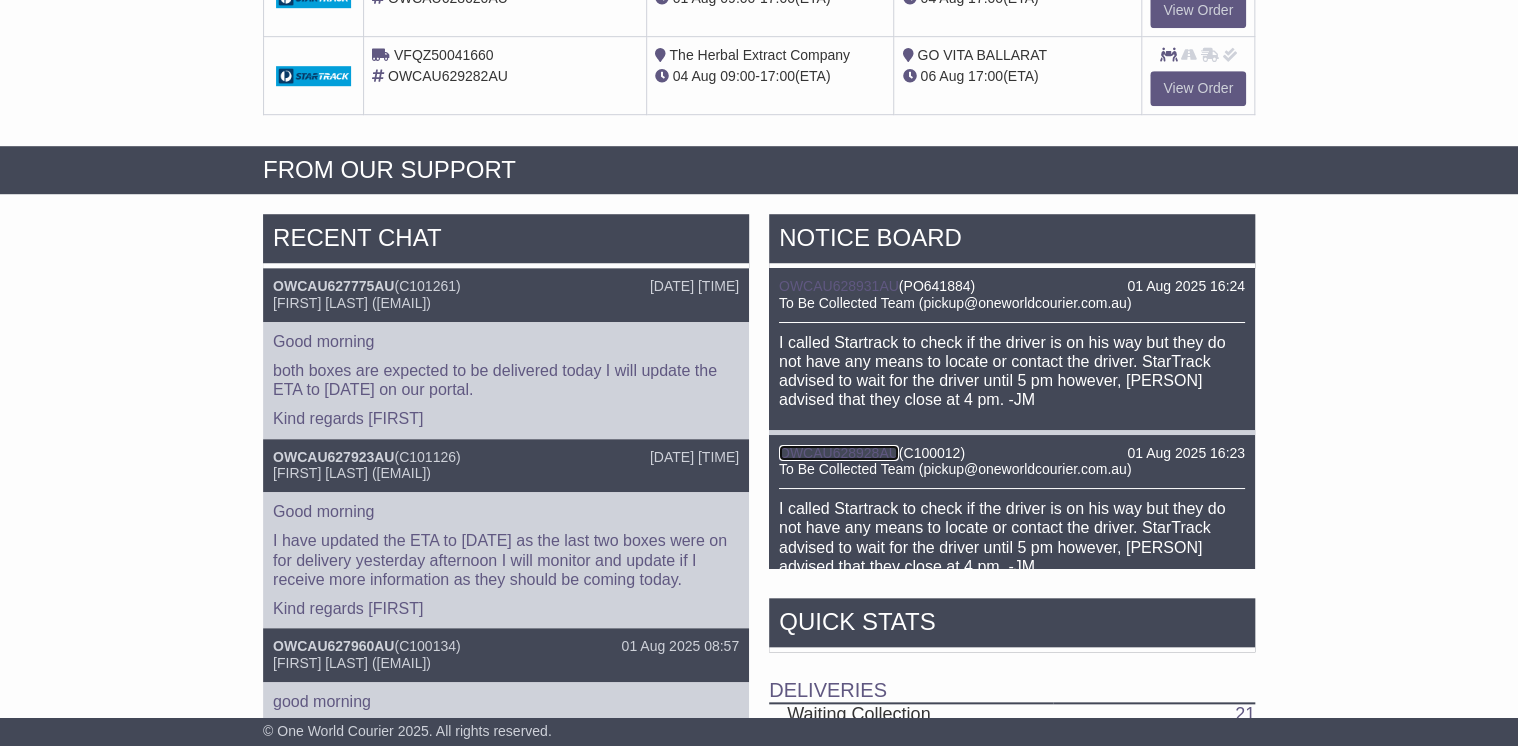 click on "OWCAU628928AU" at bounding box center [839, 453] 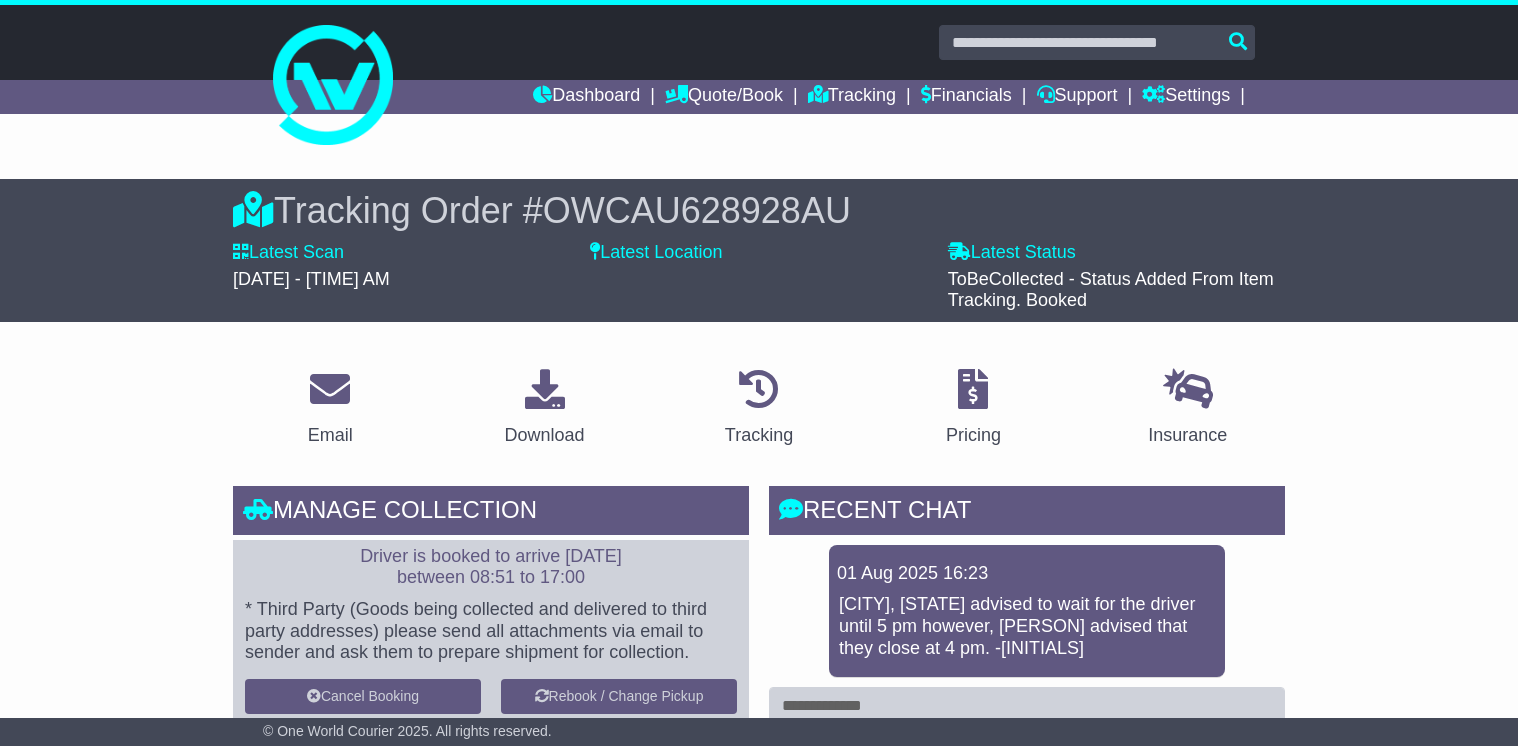 scroll, scrollTop: 0, scrollLeft: 0, axis: both 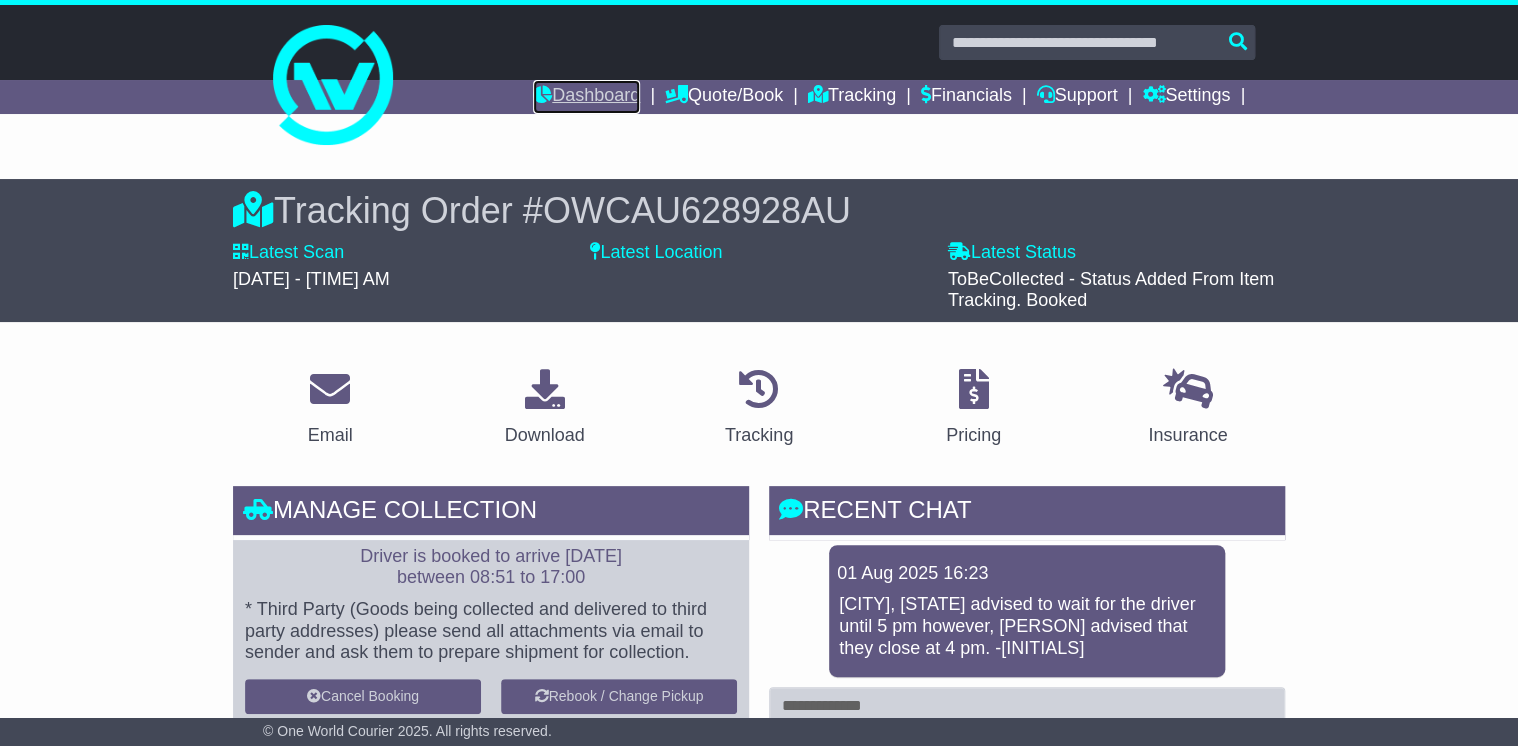 click on "Dashboard" at bounding box center [586, 97] 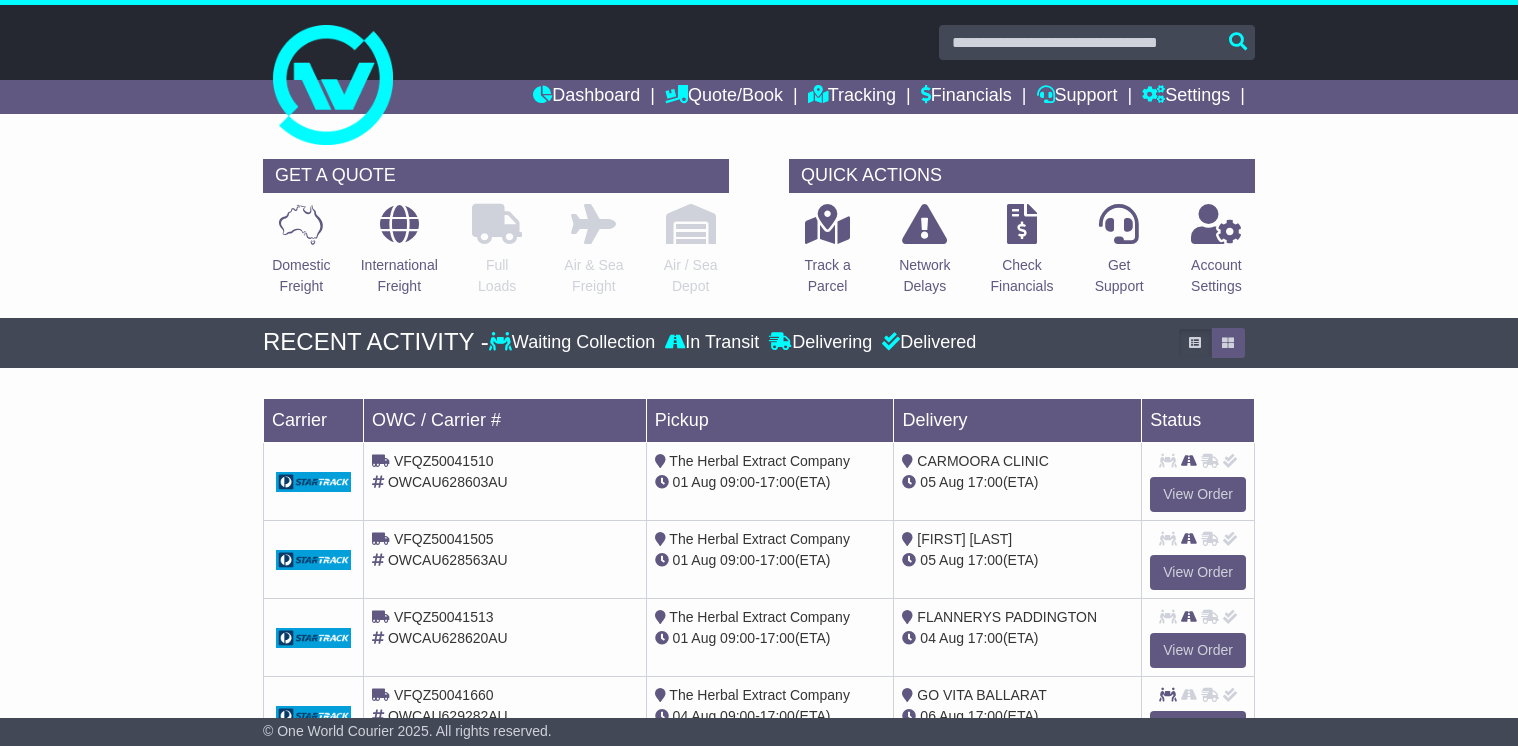 scroll, scrollTop: 0, scrollLeft: 0, axis: both 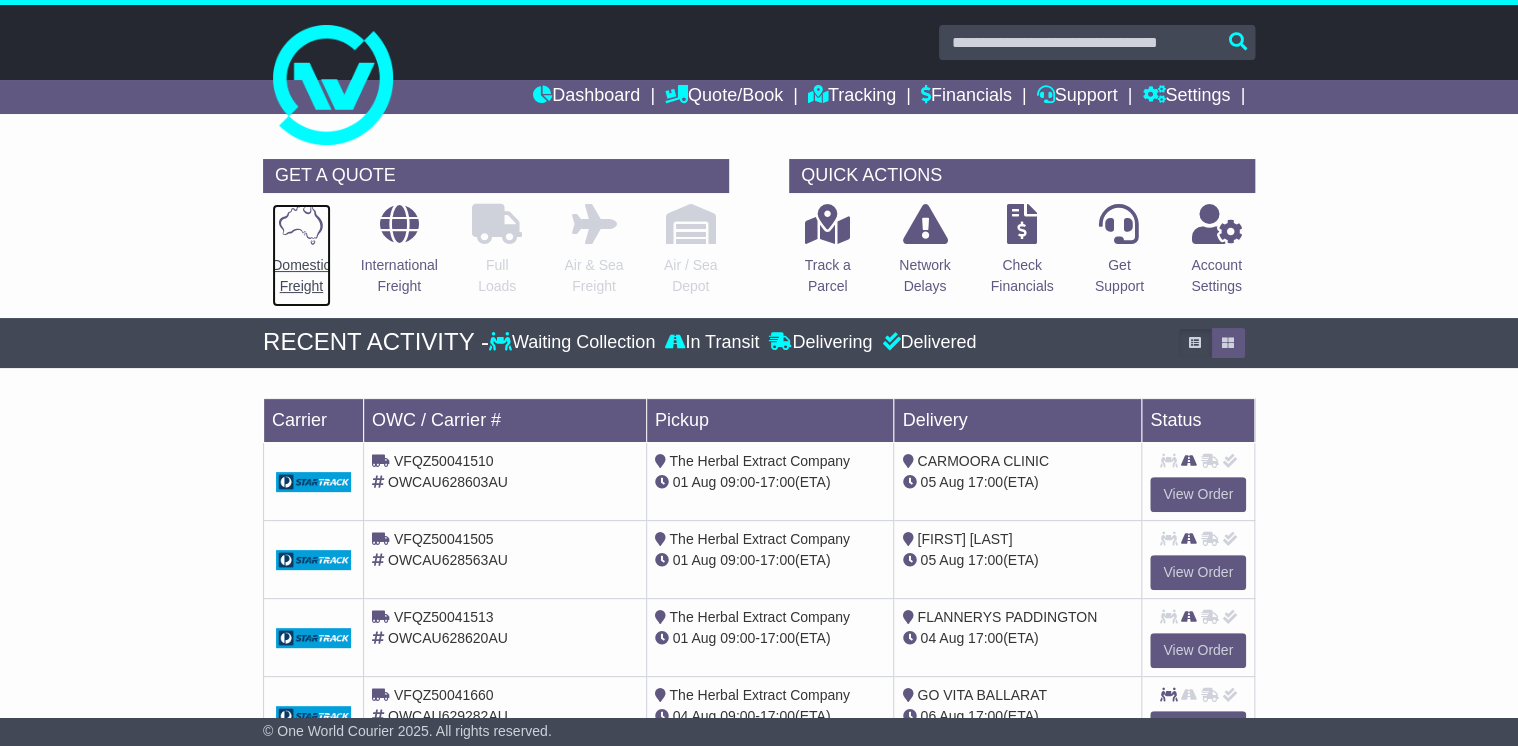 click at bounding box center (301, 224) 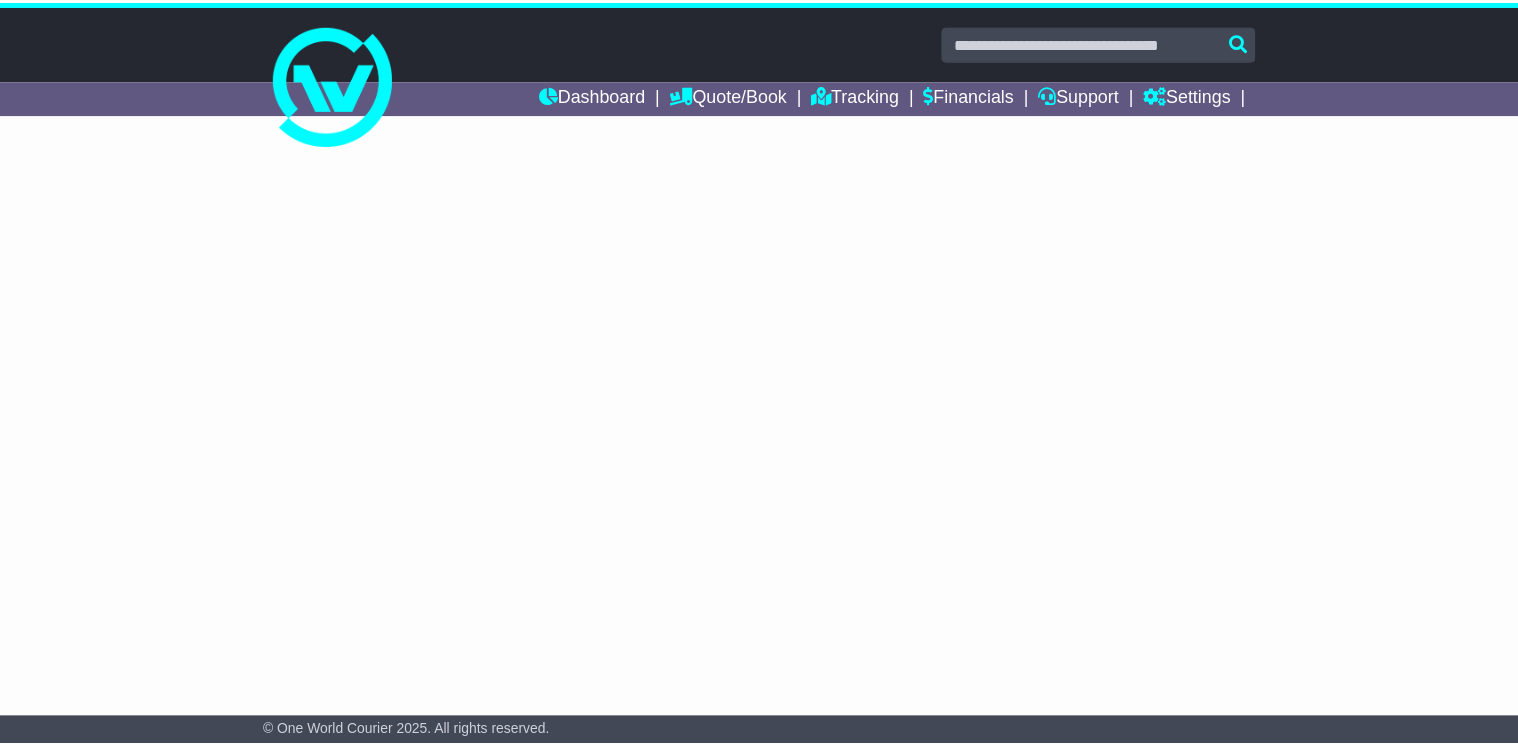 scroll, scrollTop: 0, scrollLeft: 0, axis: both 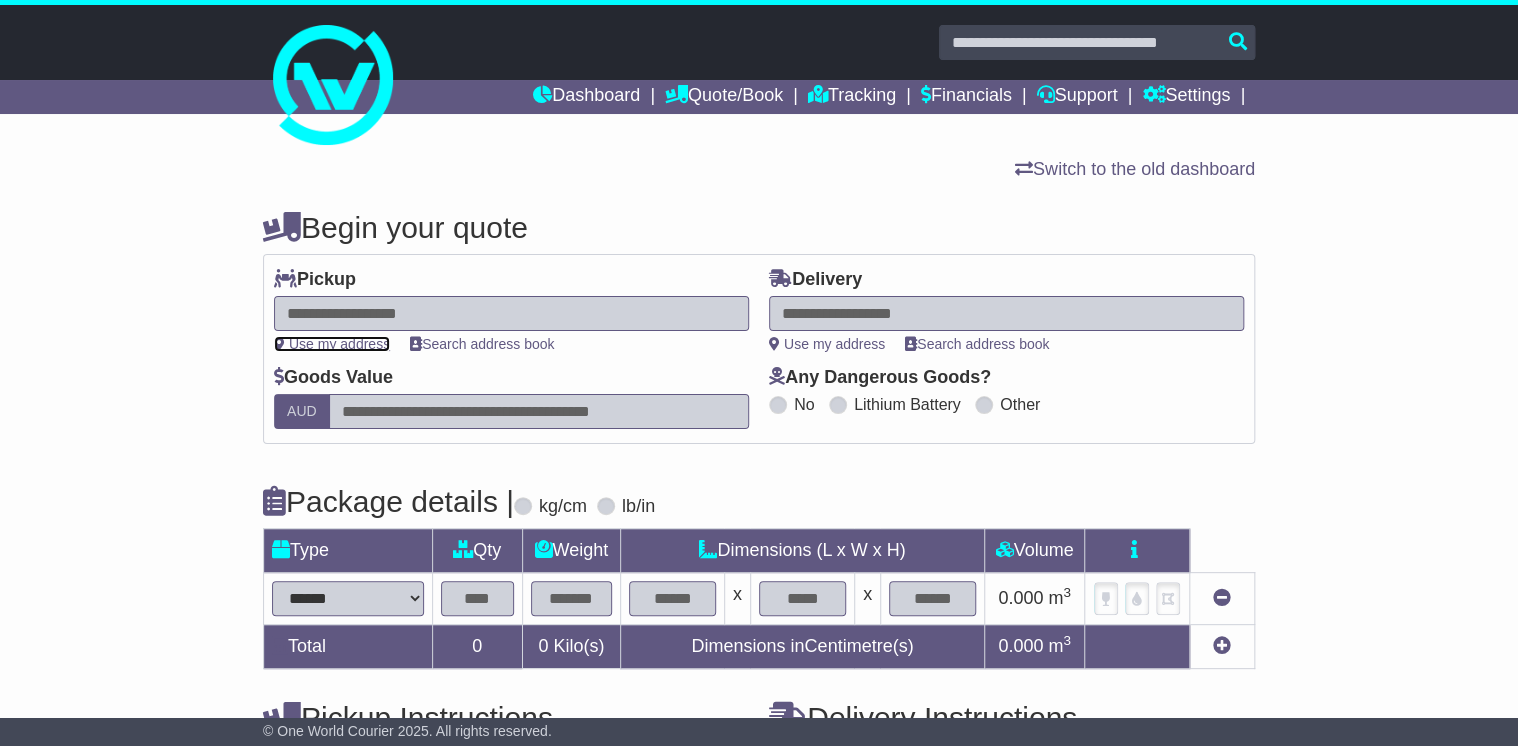 click on "Use my address" at bounding box center [332, 344] 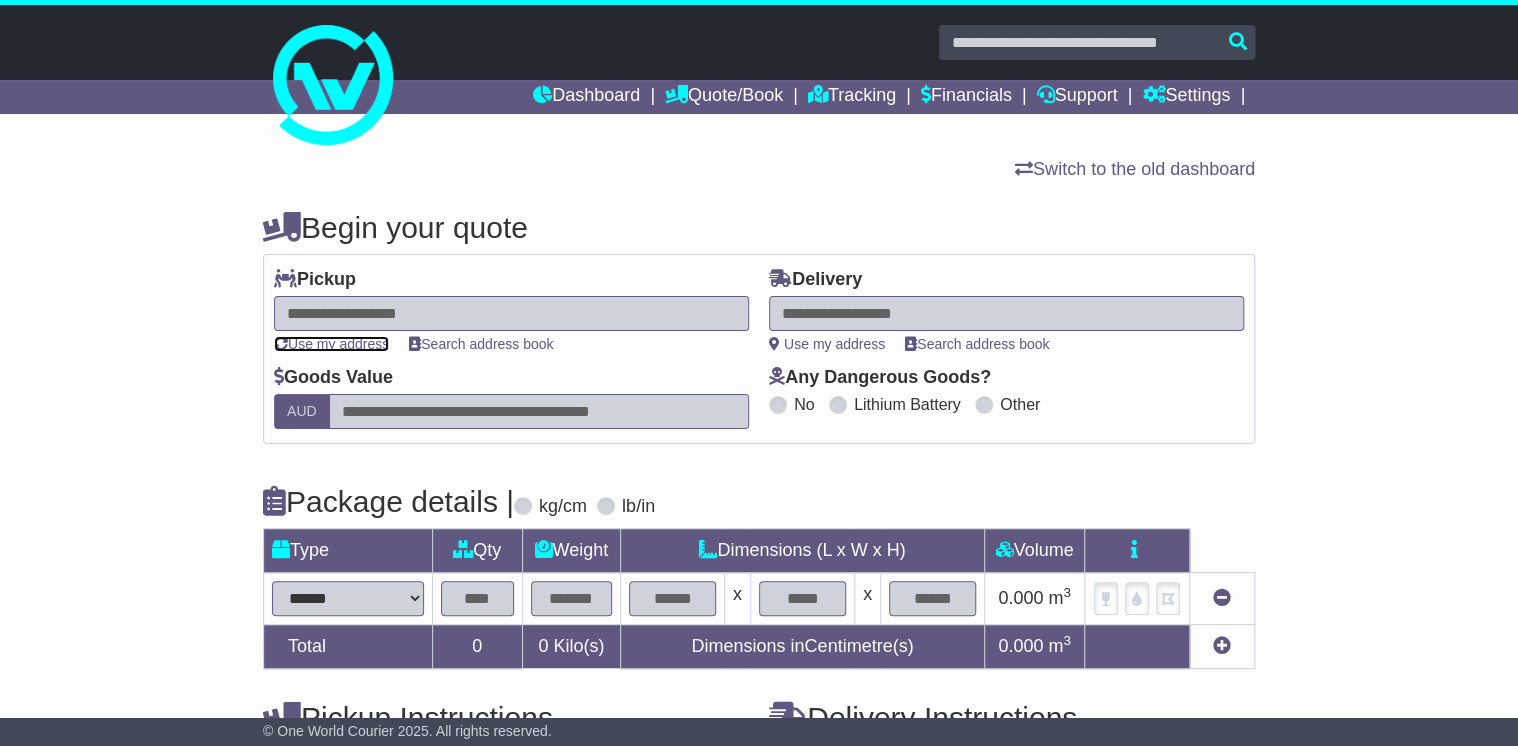type on "**********" 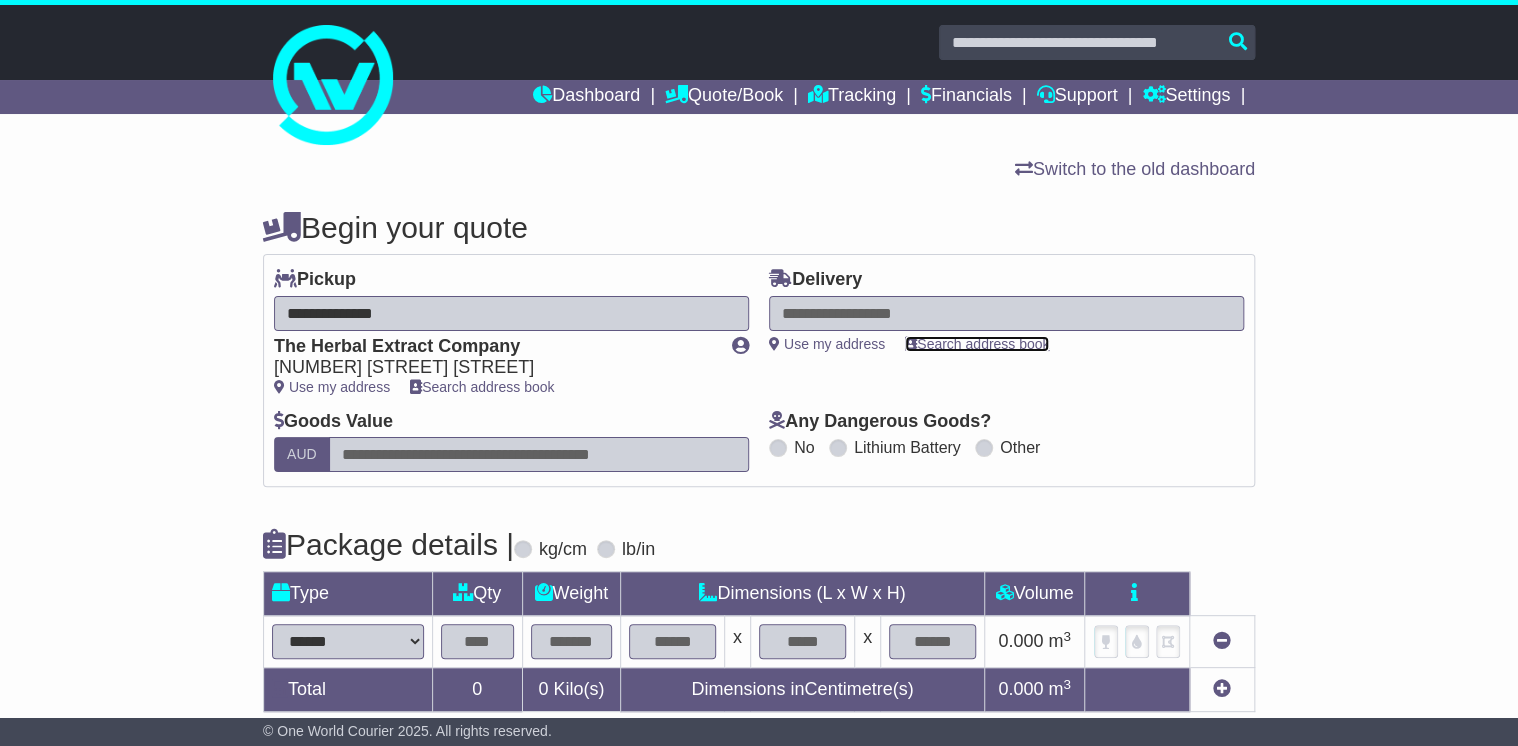 click on "Search address book" at bounding box center [977, 344] 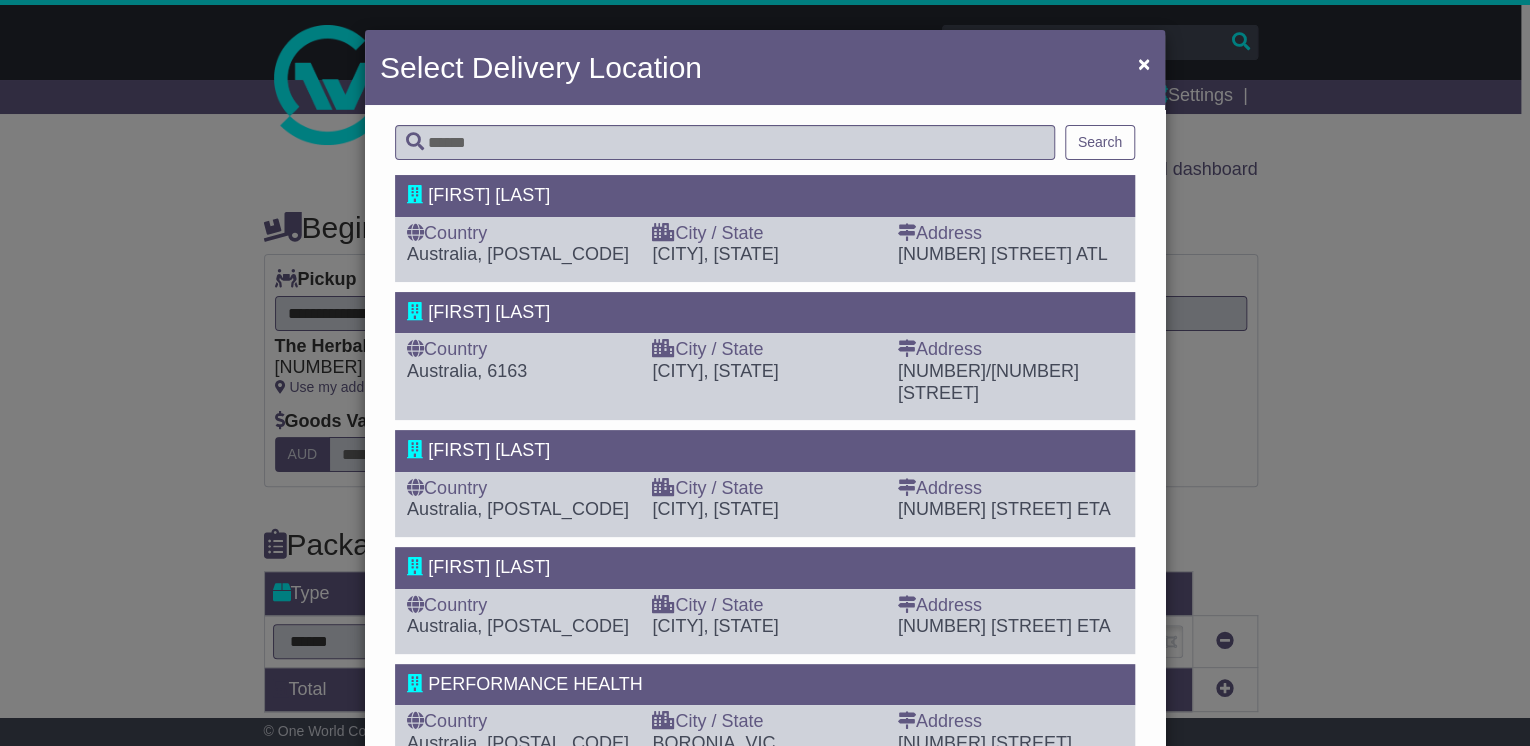 click on "City / State" at bounding box center [764, 489] 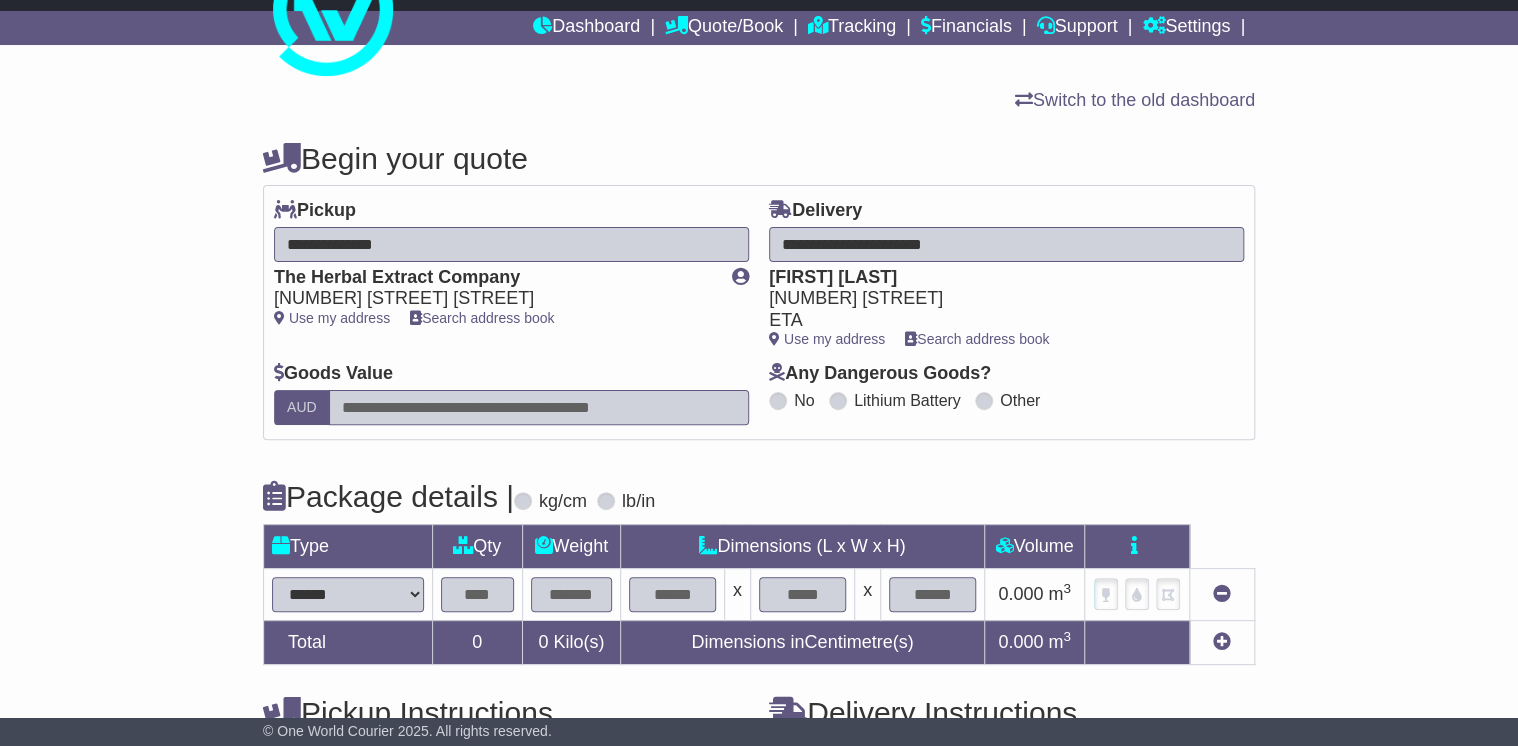 scroll, scrollTop: 160, scrollLeft: 0, axis: vertical 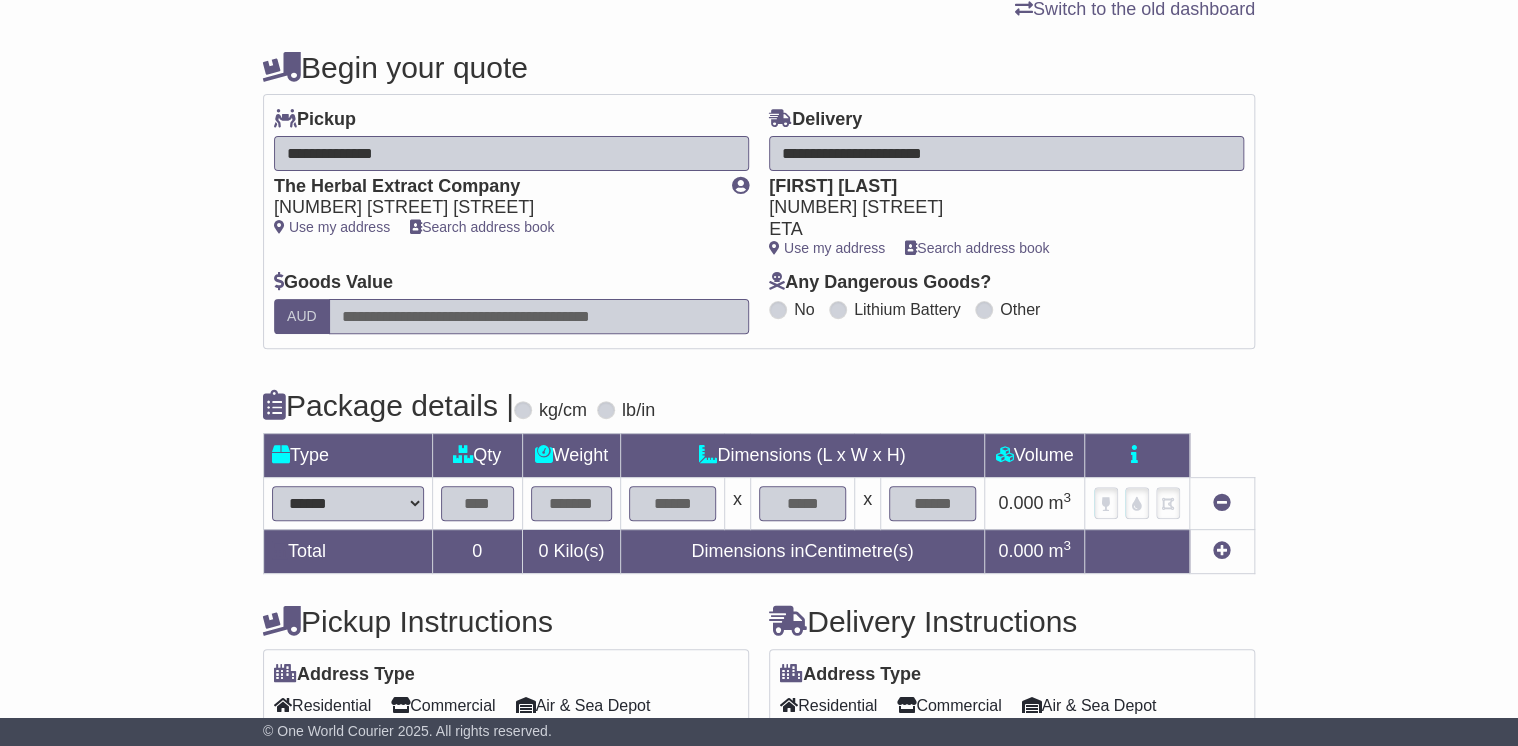 click on "**********" at bounding box center [348, 503] 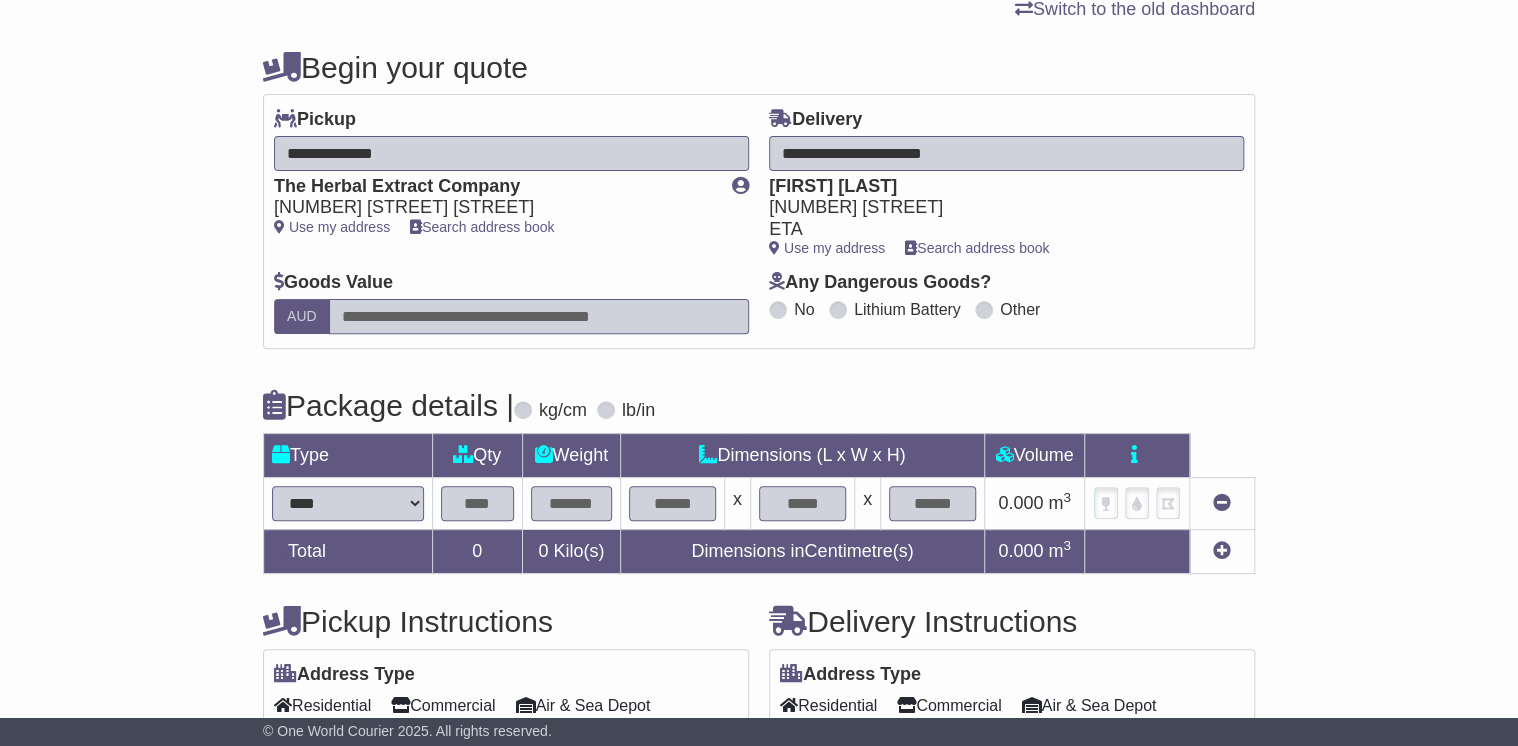 click on "**********" at bounding box center (348, 503) 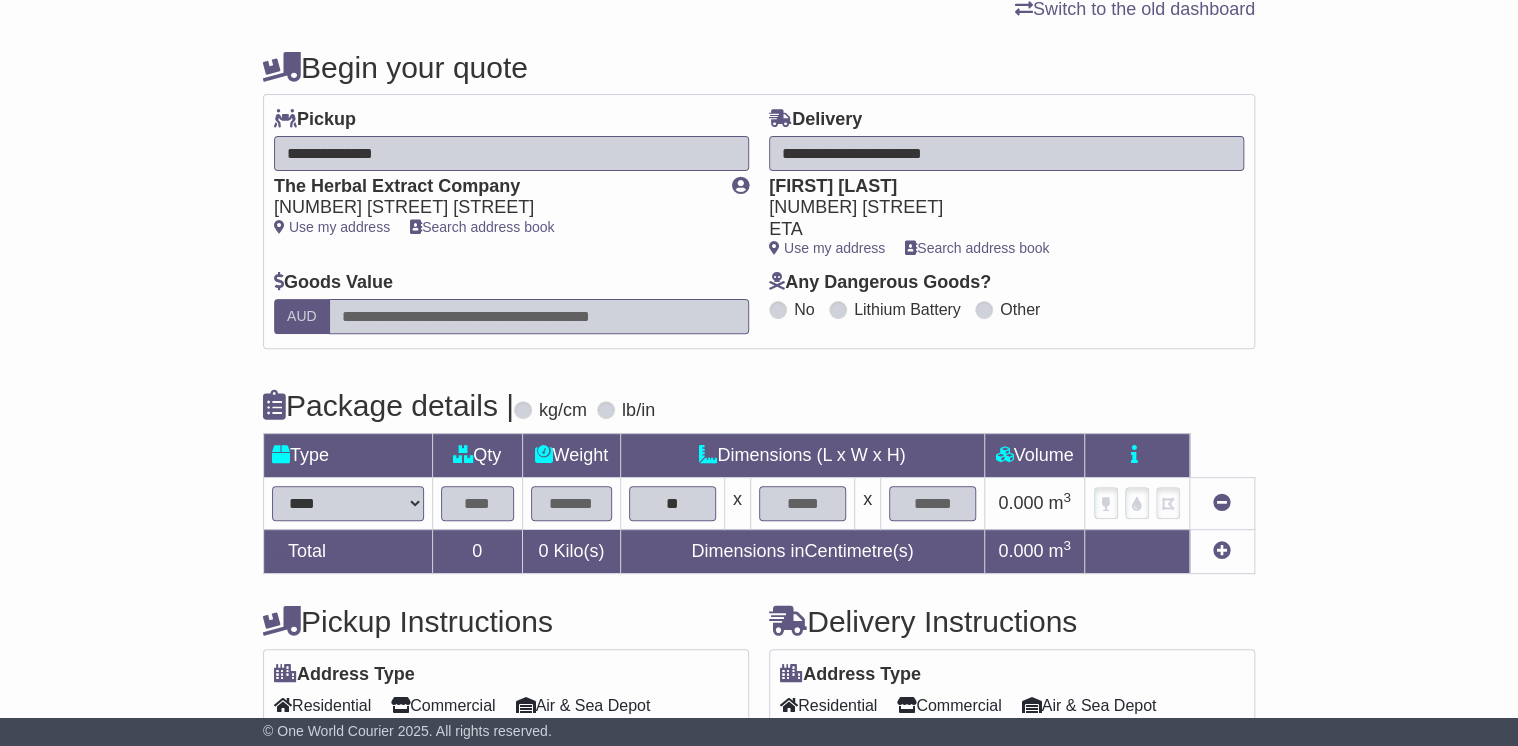 type on "**" 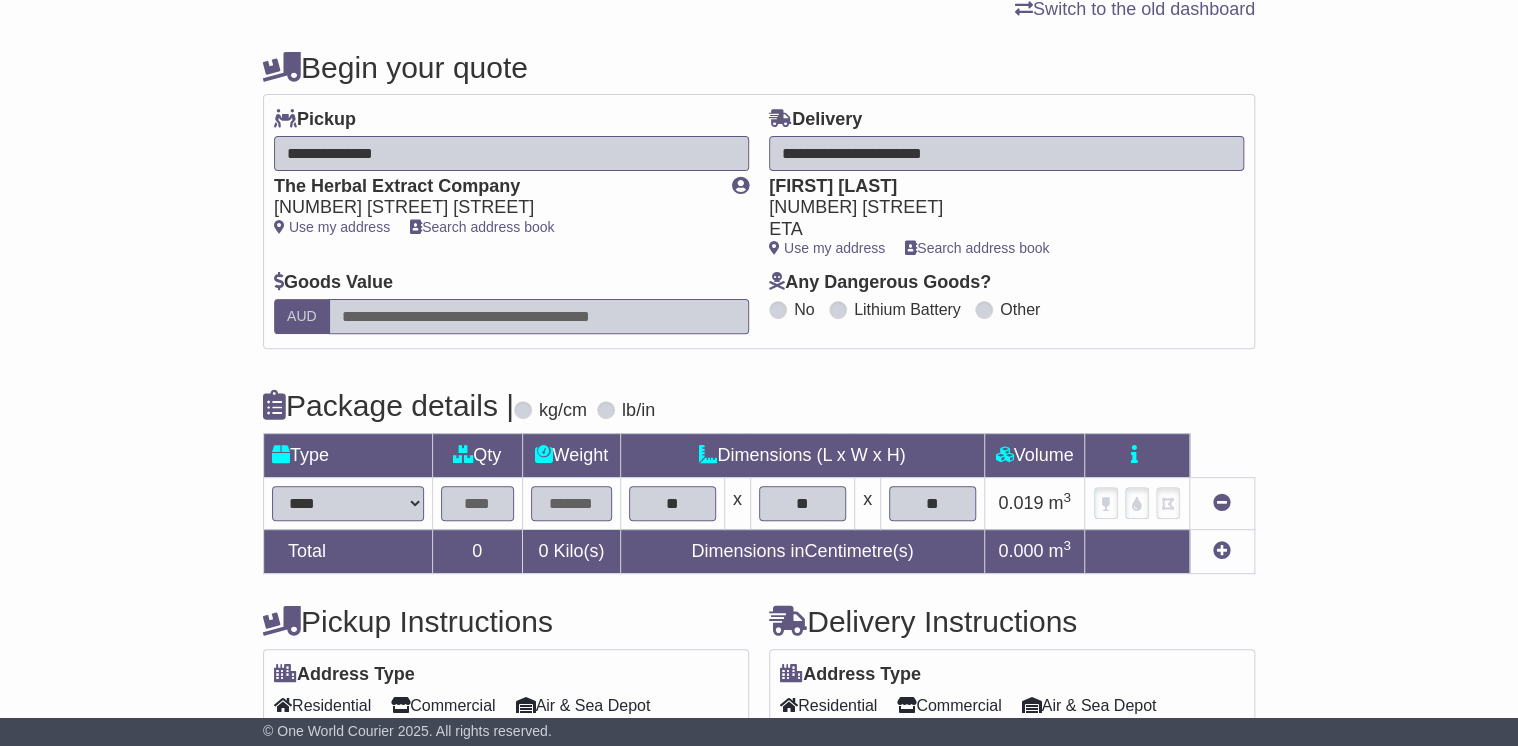 click at bounding box center [477, 503] 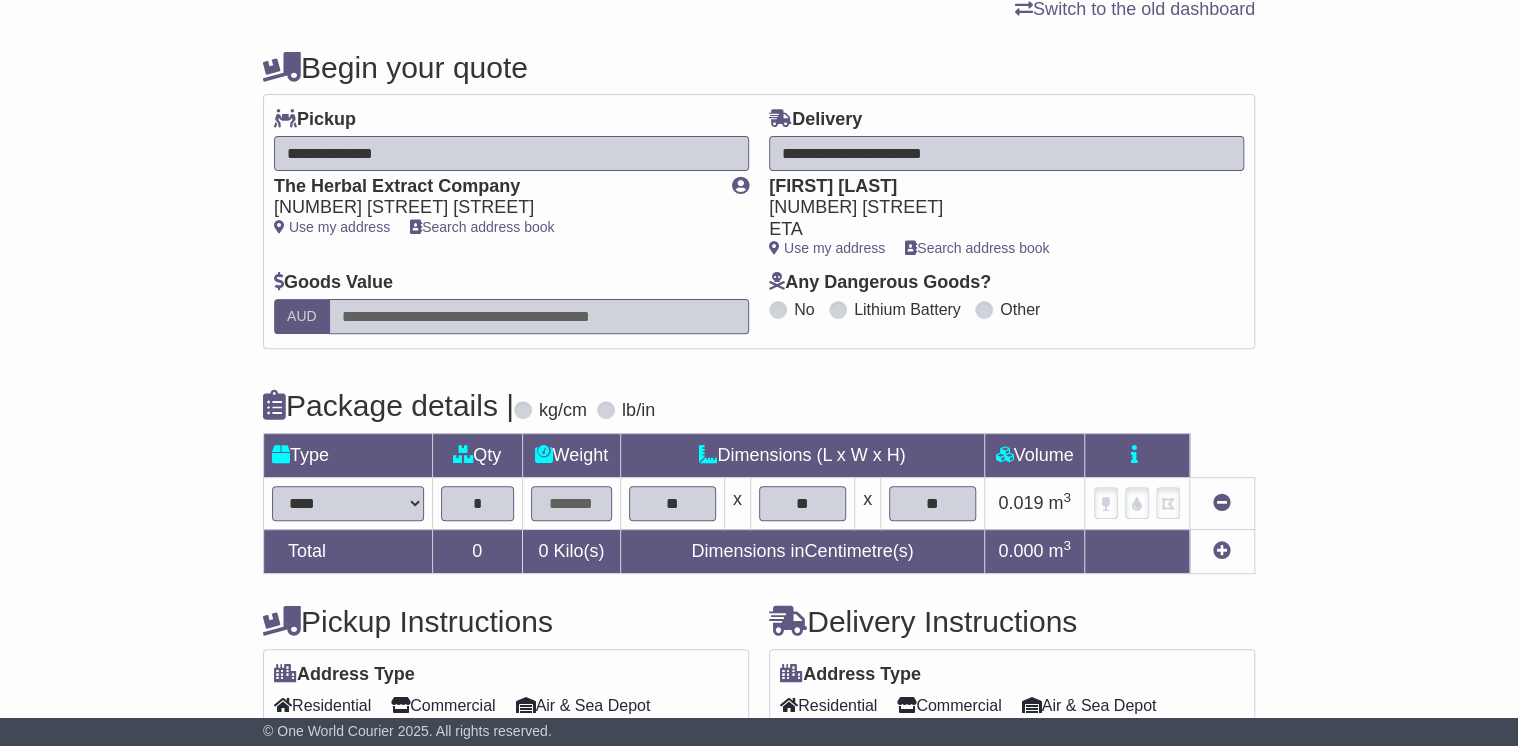 type on "*" 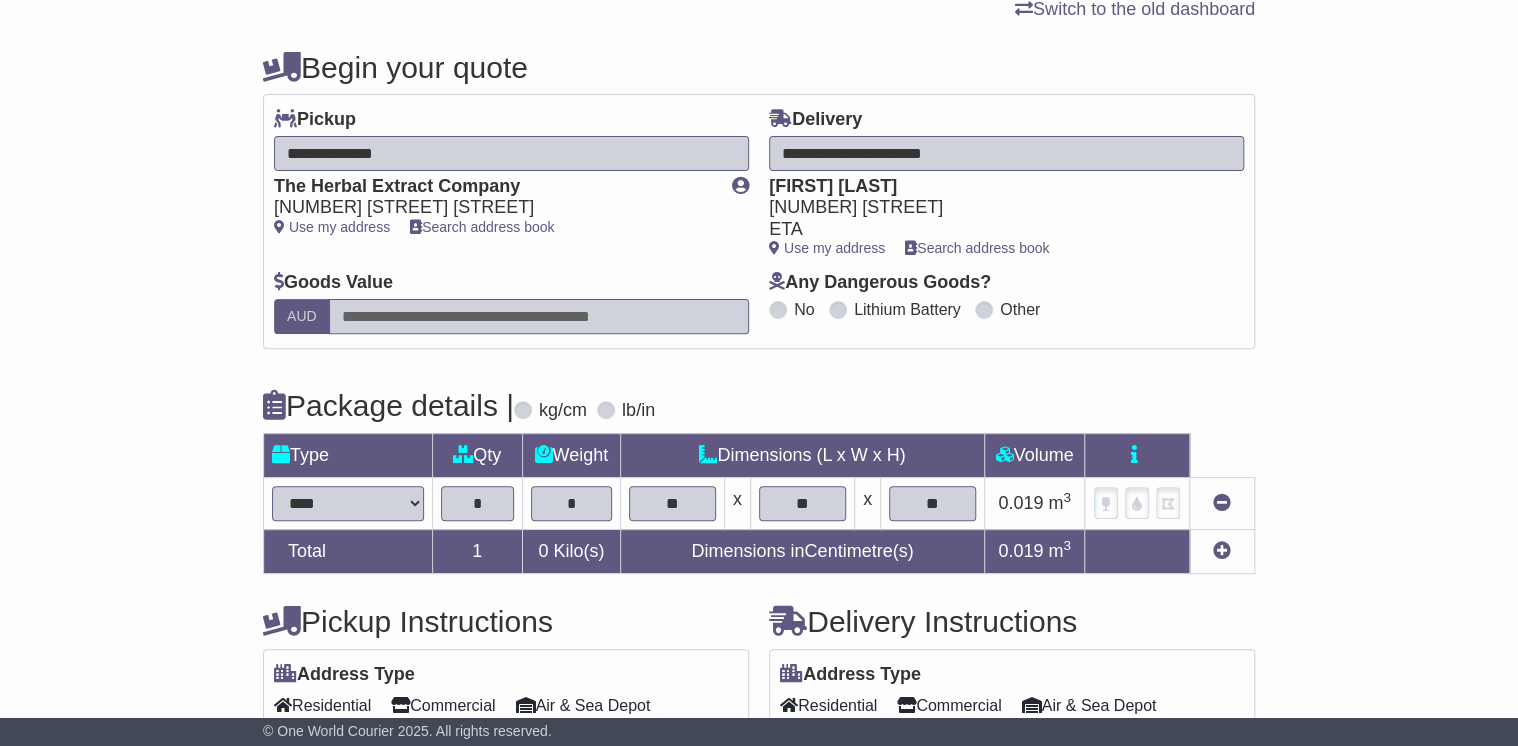 type on "*" 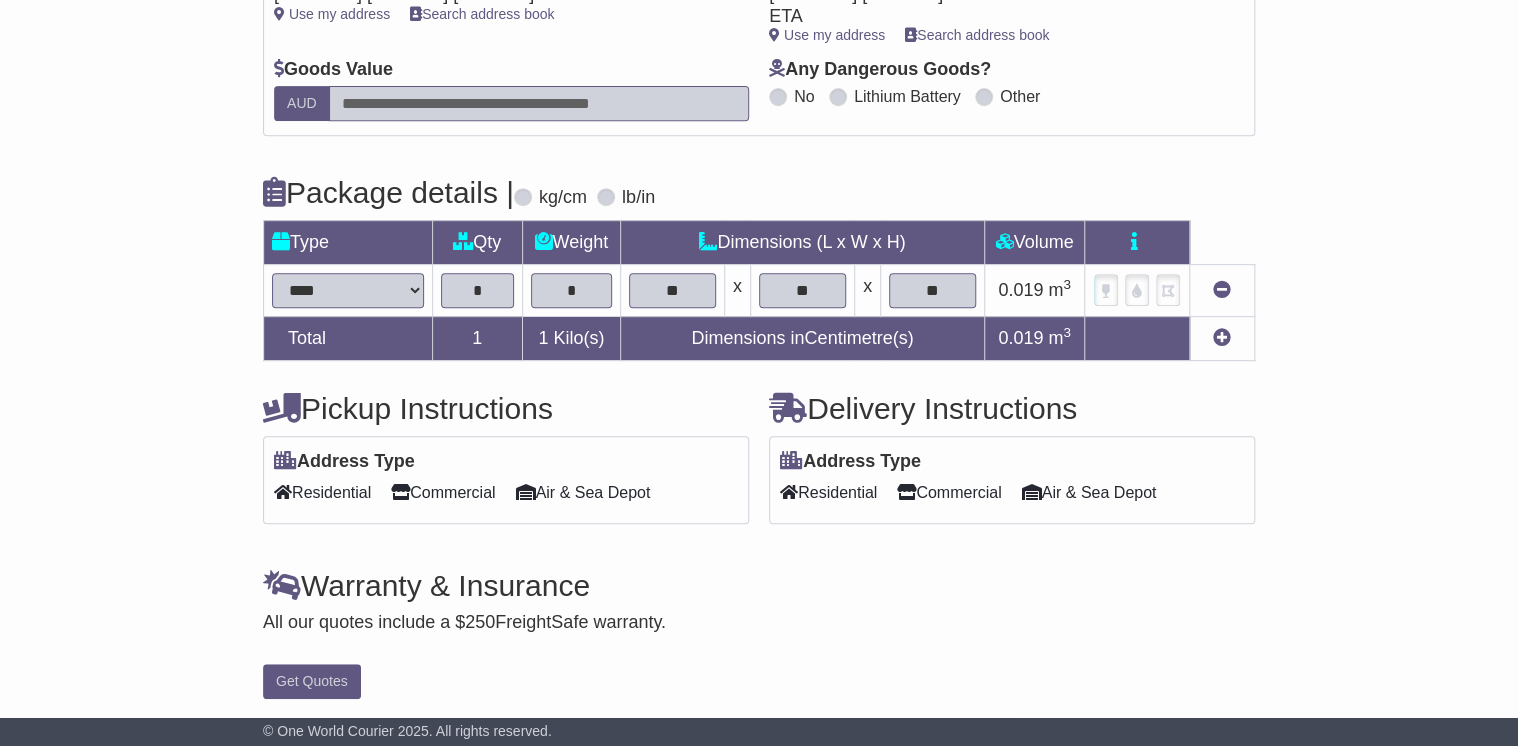 scroll, scrollTop: 376, scrollLeft: 0, axis: vertical 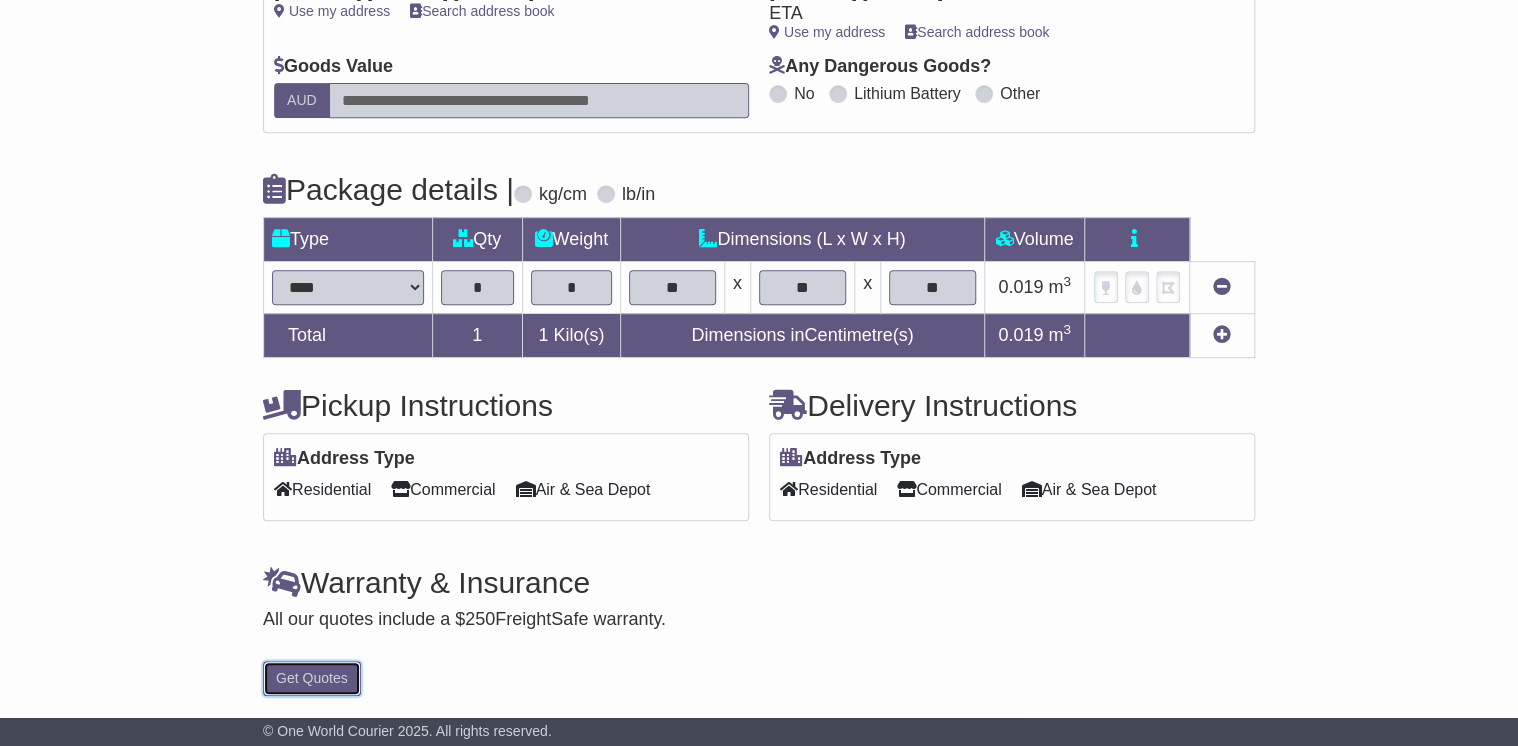 click on "Get Quotes" at bounding box center (312, 678) 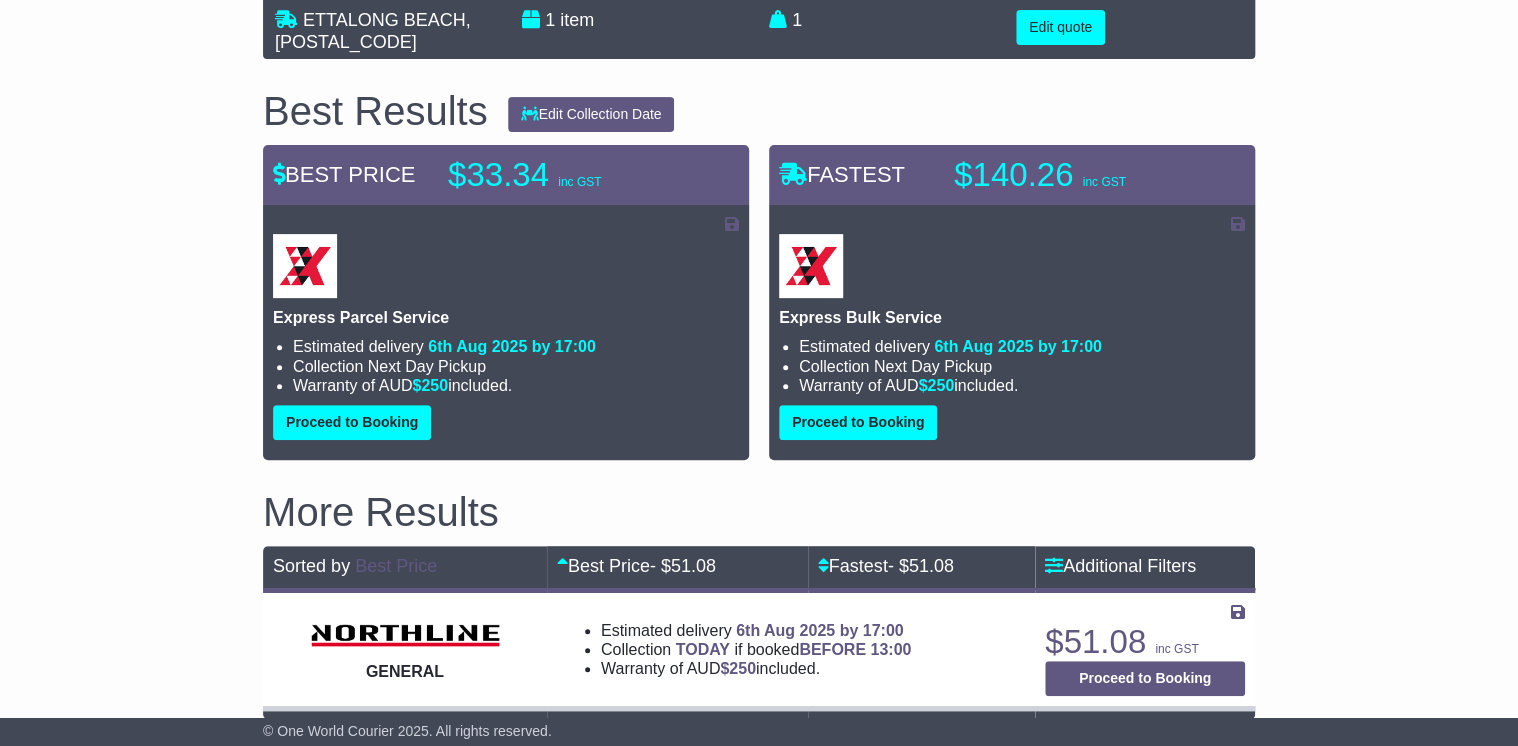 scroll, scrollTop: 0, scrollLeft: 0, axis: both 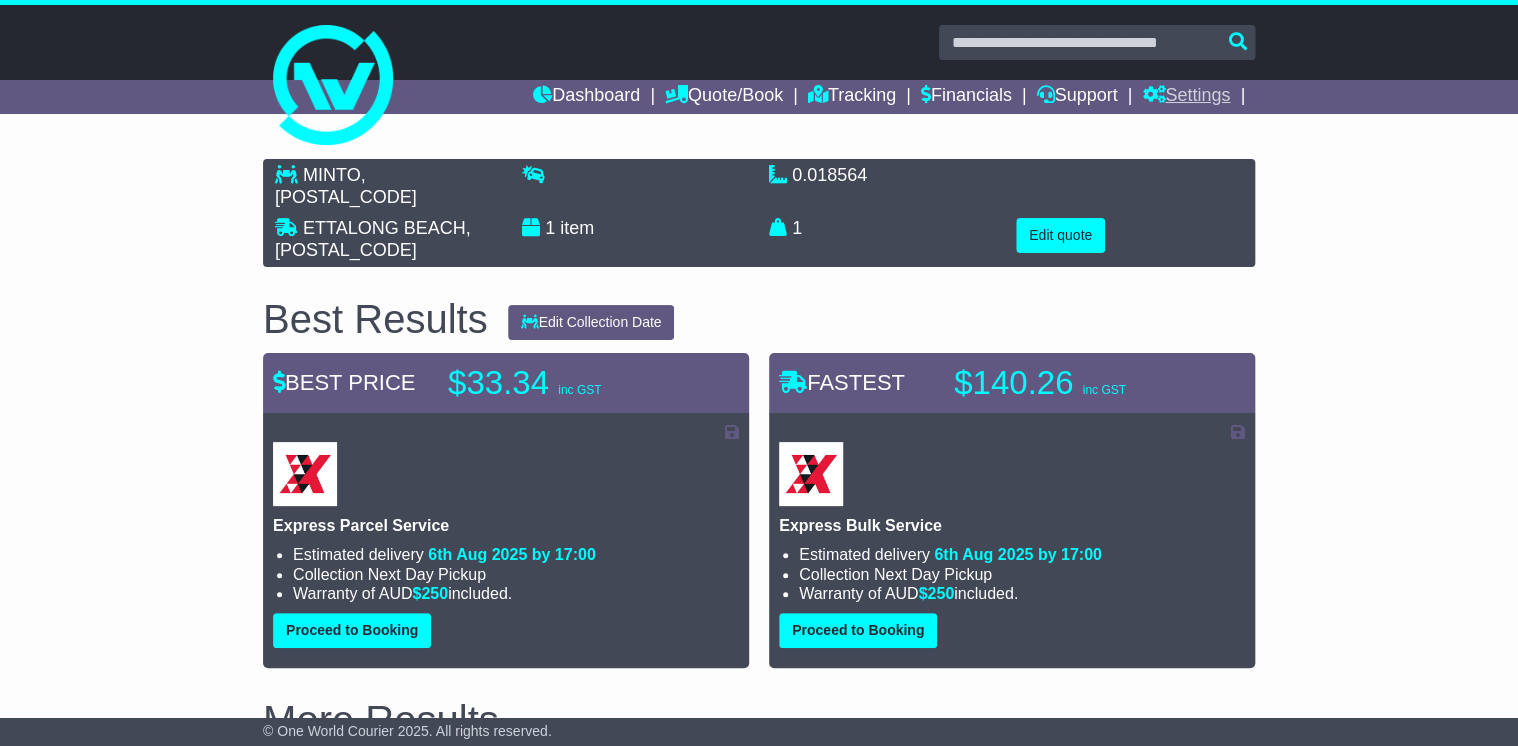 click on "Settings" at bounding box center [1186, 97] 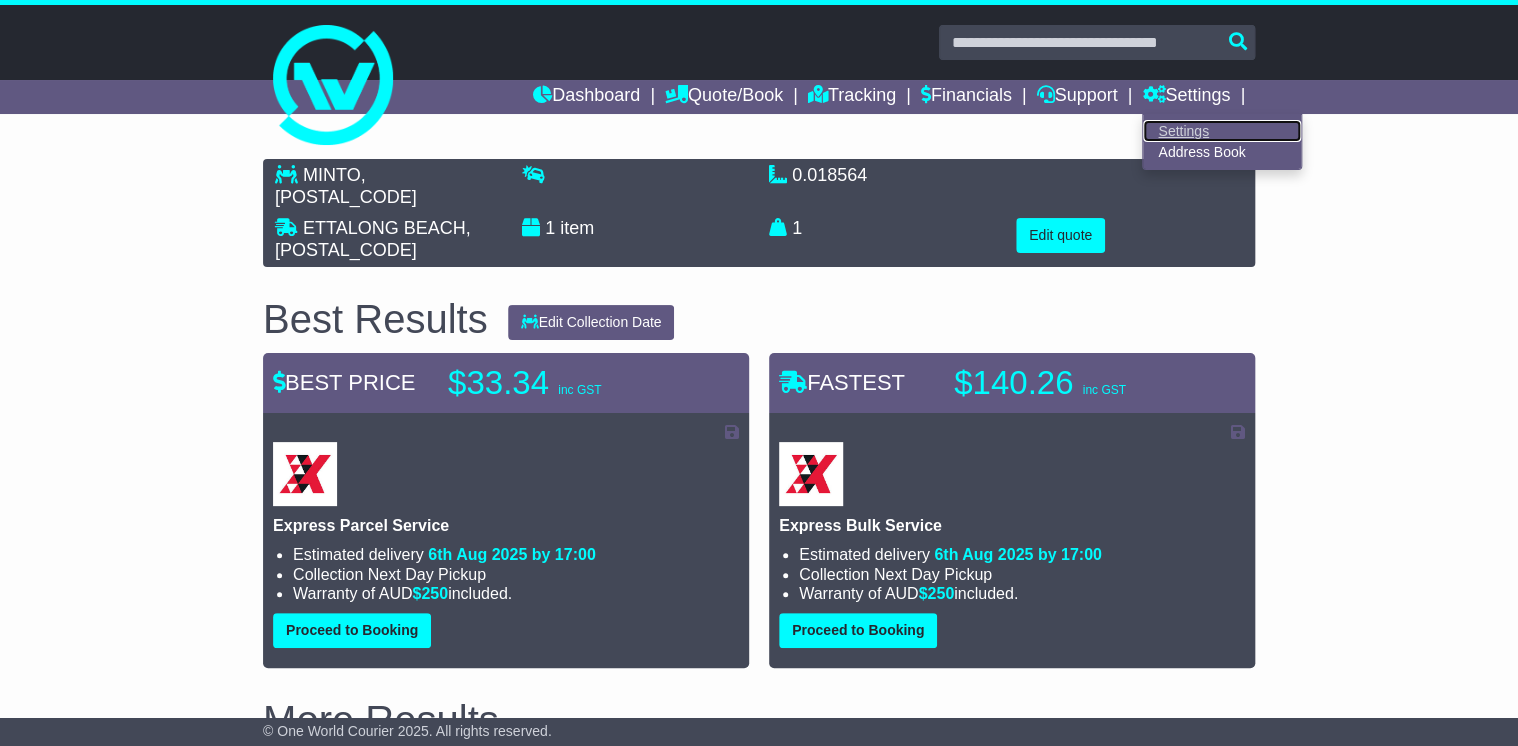 click on "Settings" at bounding box center [1222, 131] 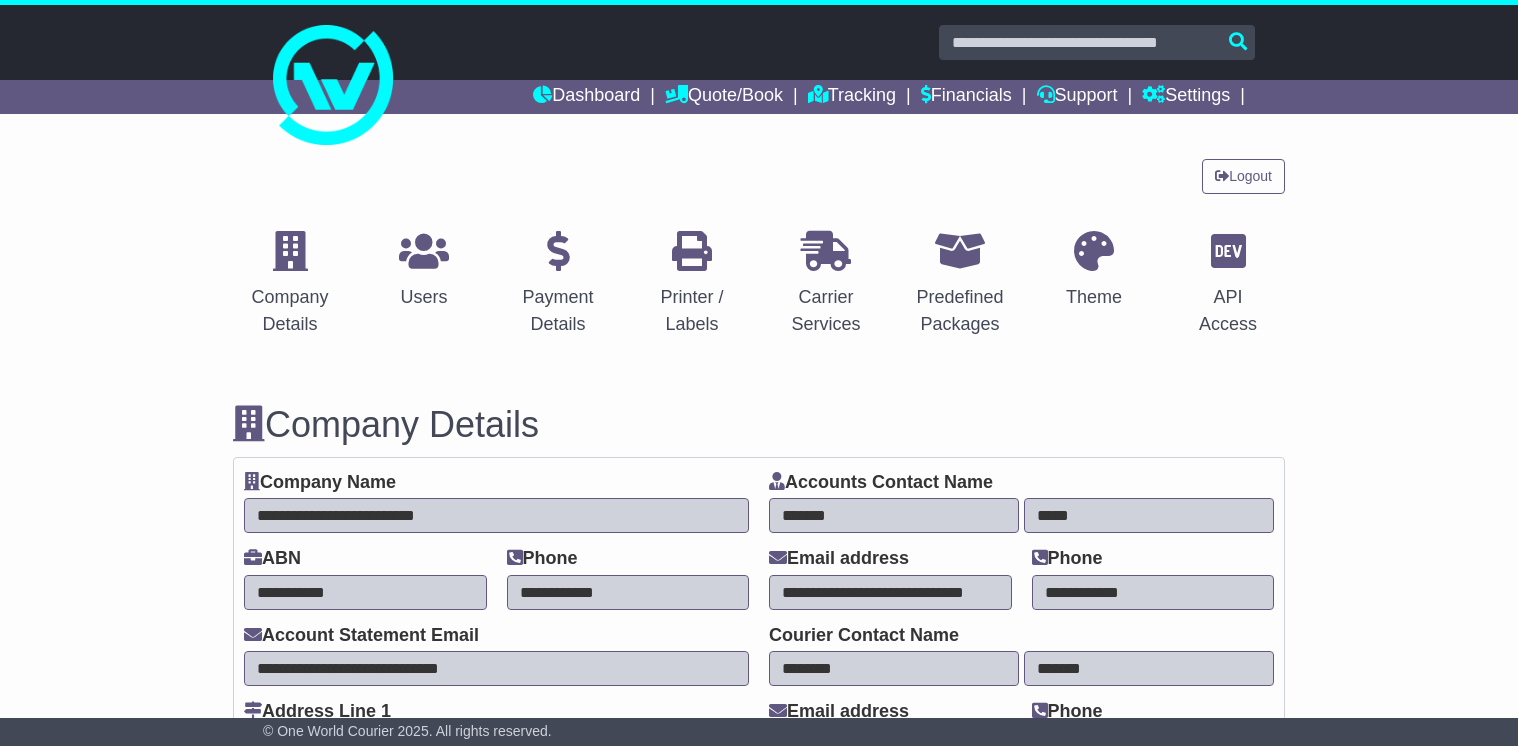 select on "**********" 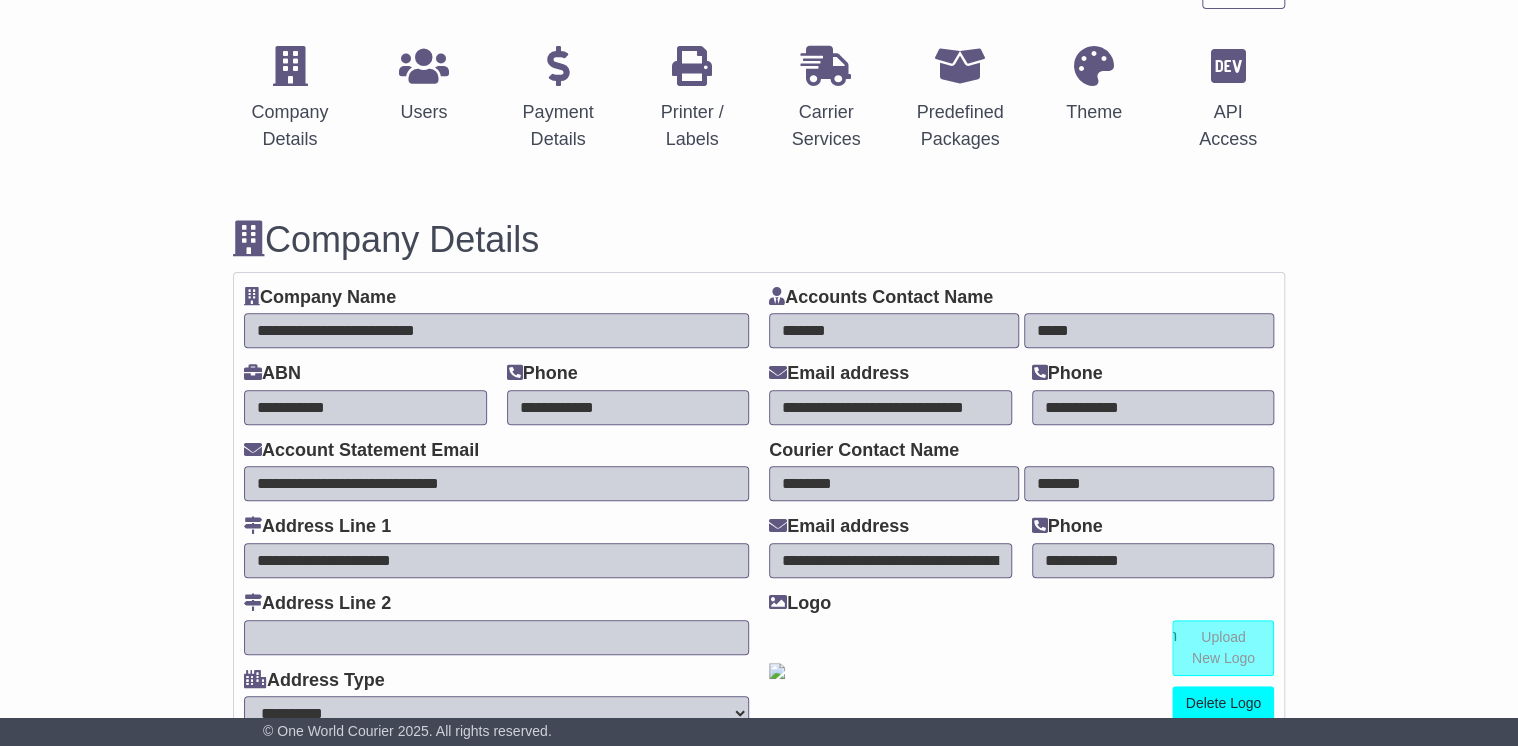 scroll, scrollTop: 404, scrollLeft: 0, axis: vertical 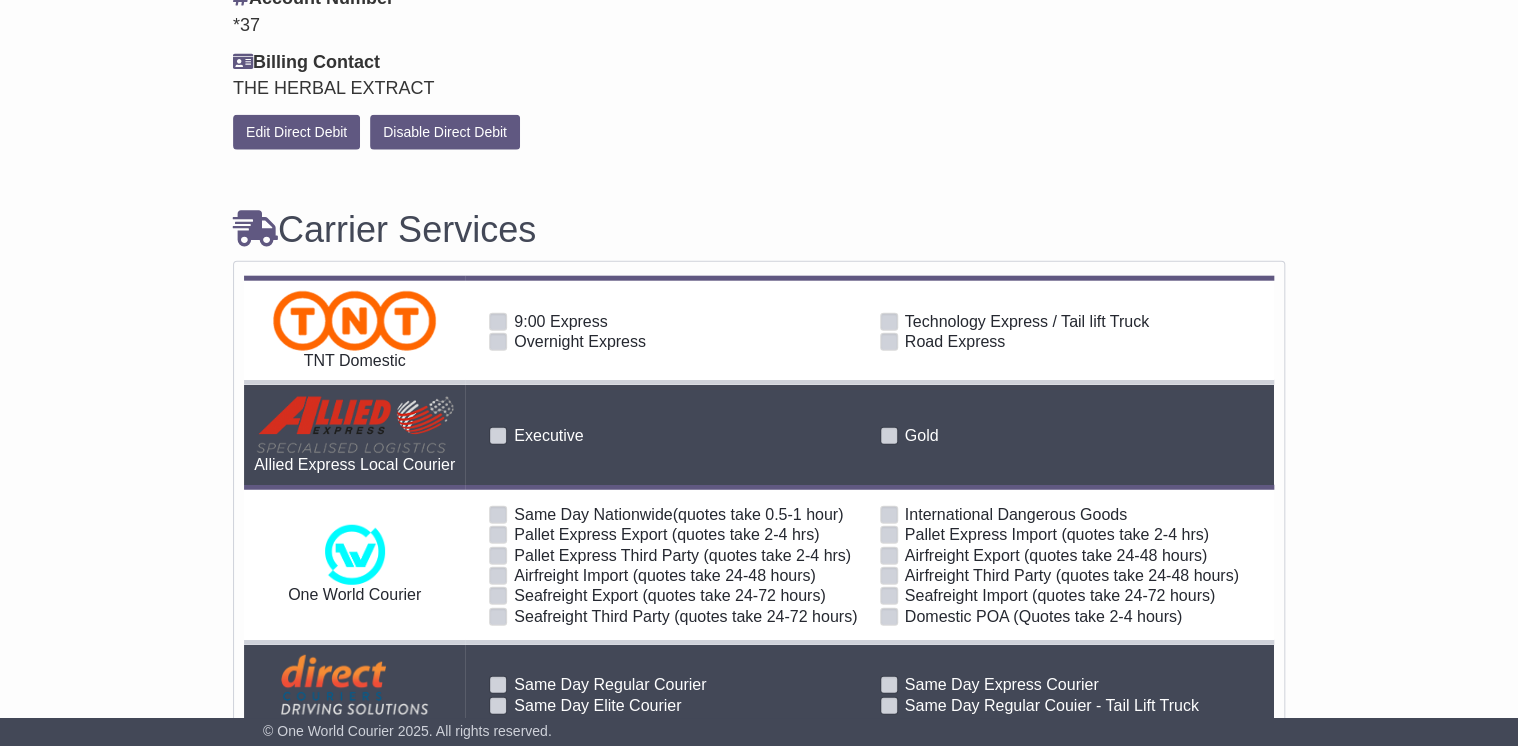 click at bounding box center [498, 342] 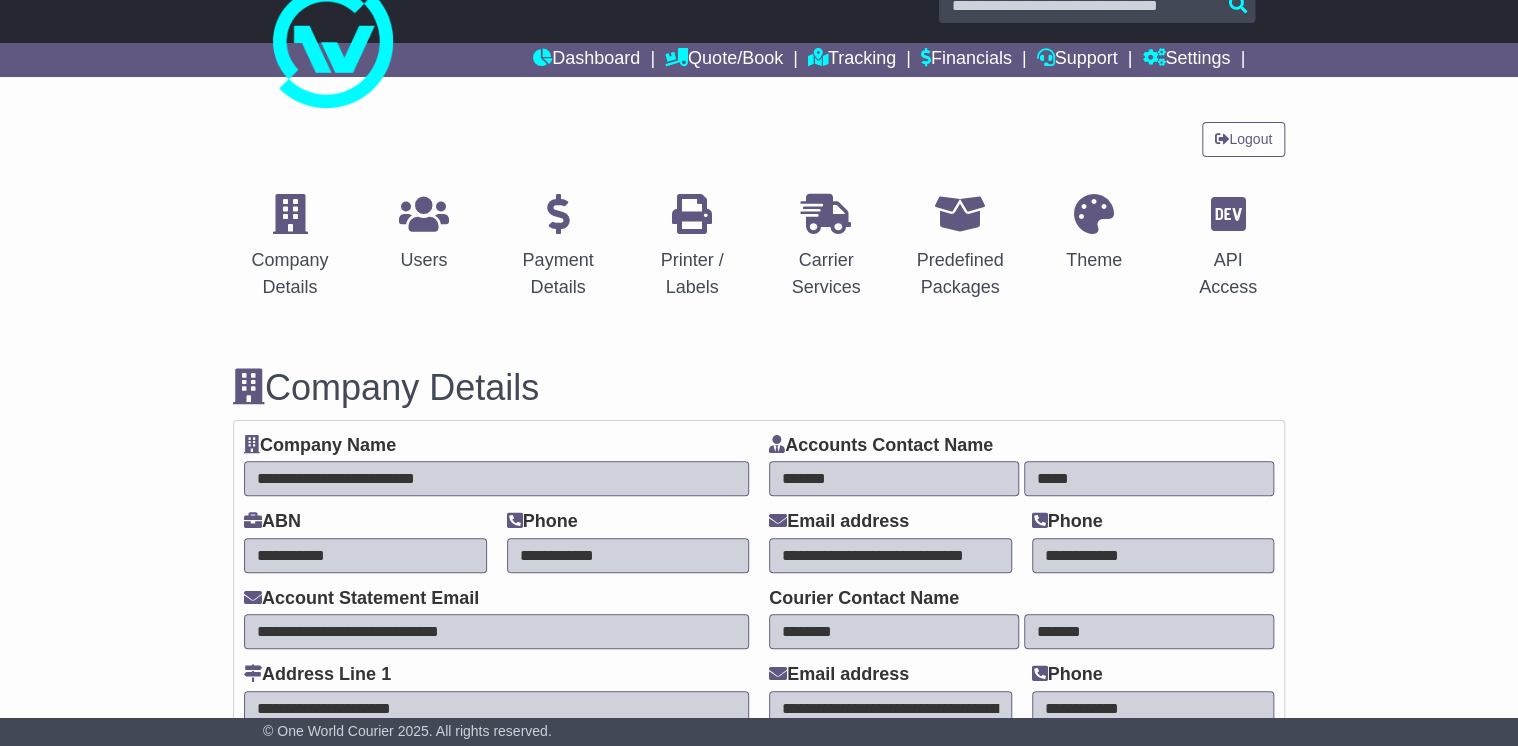 scroll, scrollTop: 0, scrollLeft: 0, axis: both 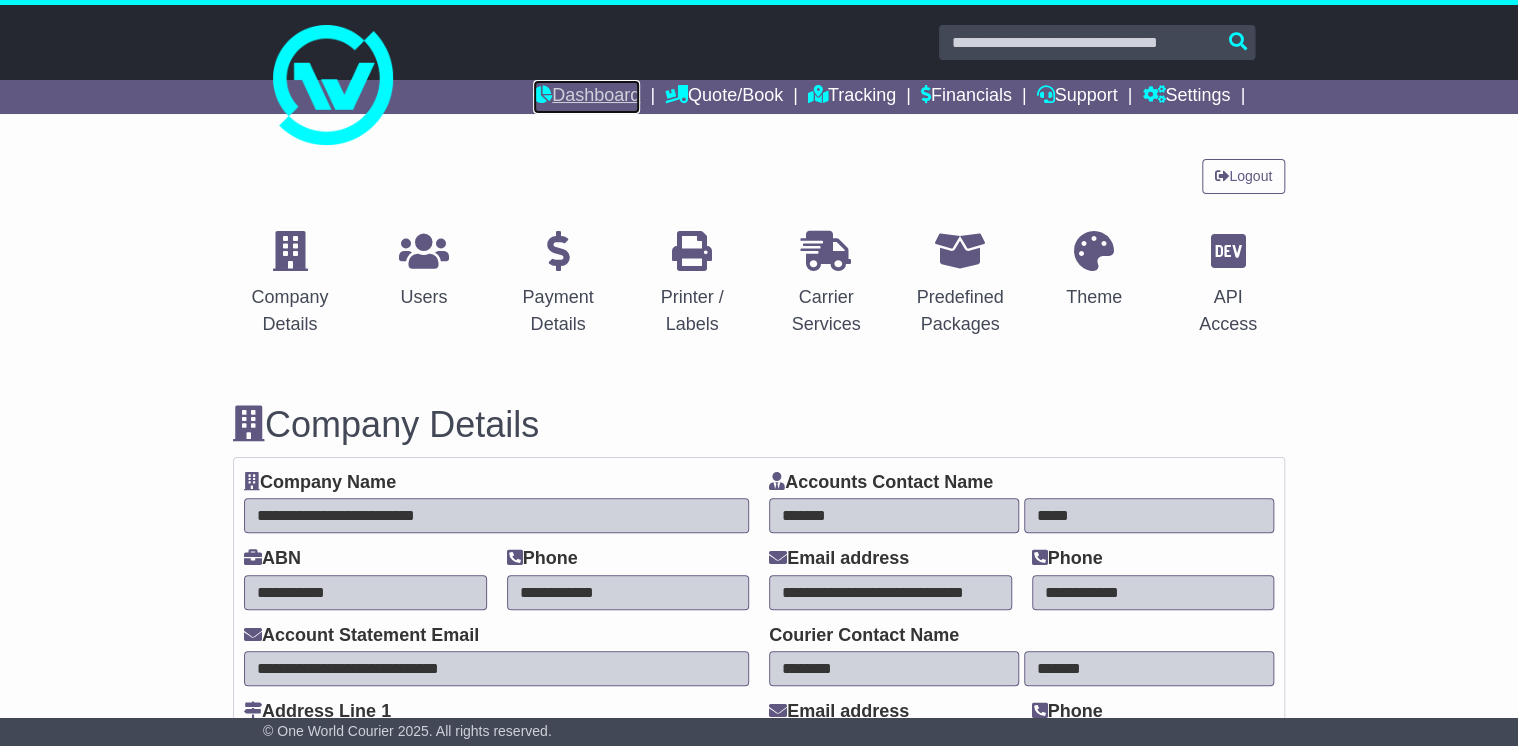 click on "Dashboard" at bounding box center (586, 97) 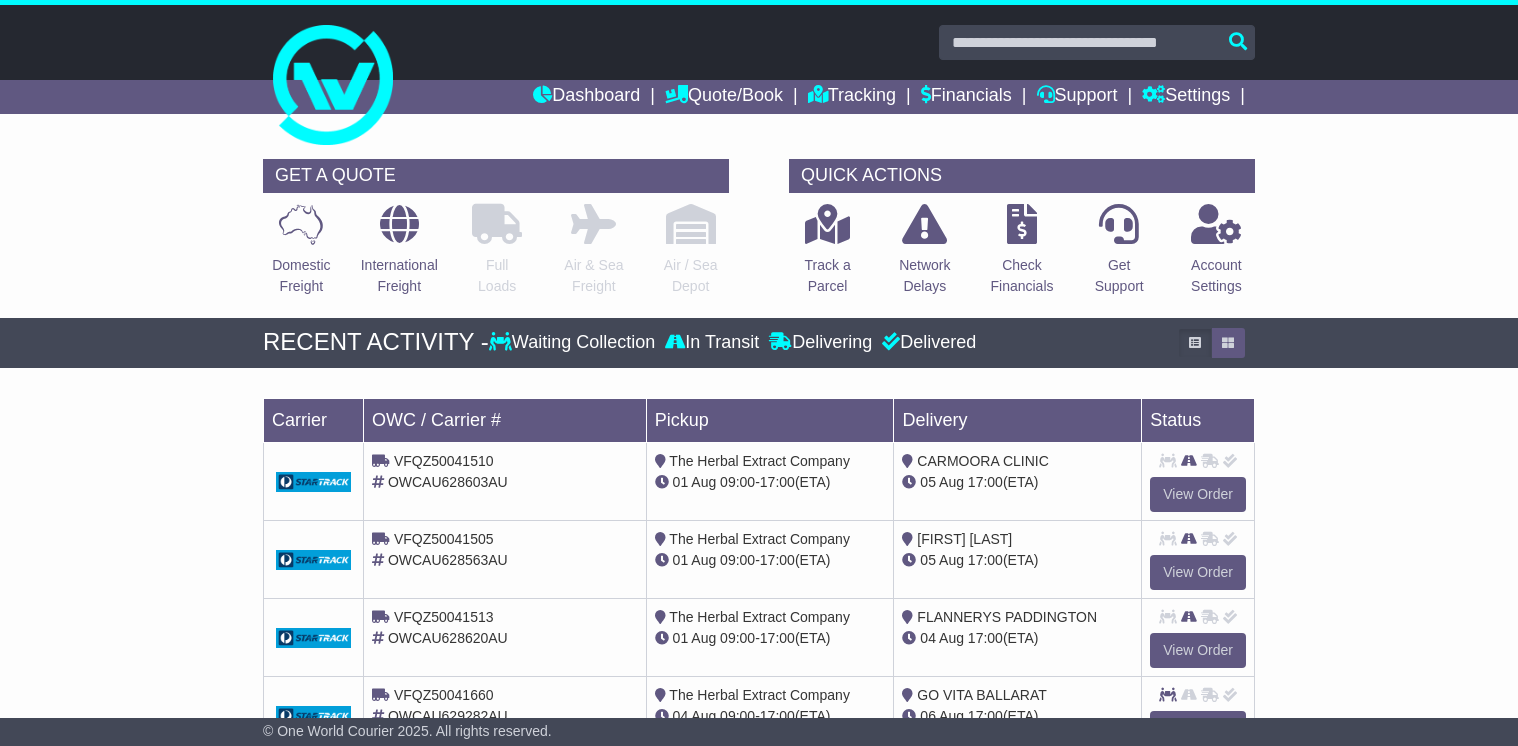 scroll, scrollTop: 0, scrollLeft: 0, axis: both 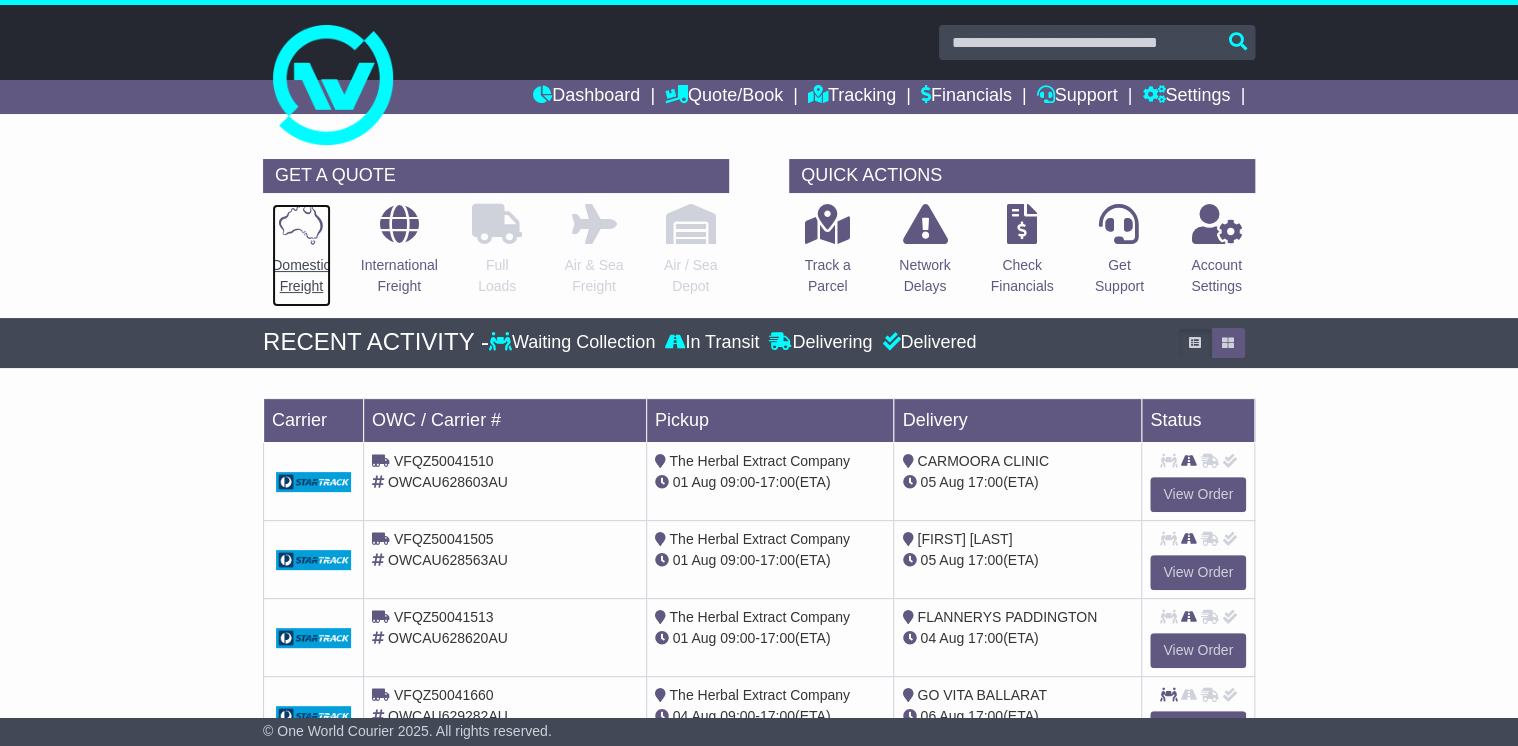 click at bounding box center (301, 224) 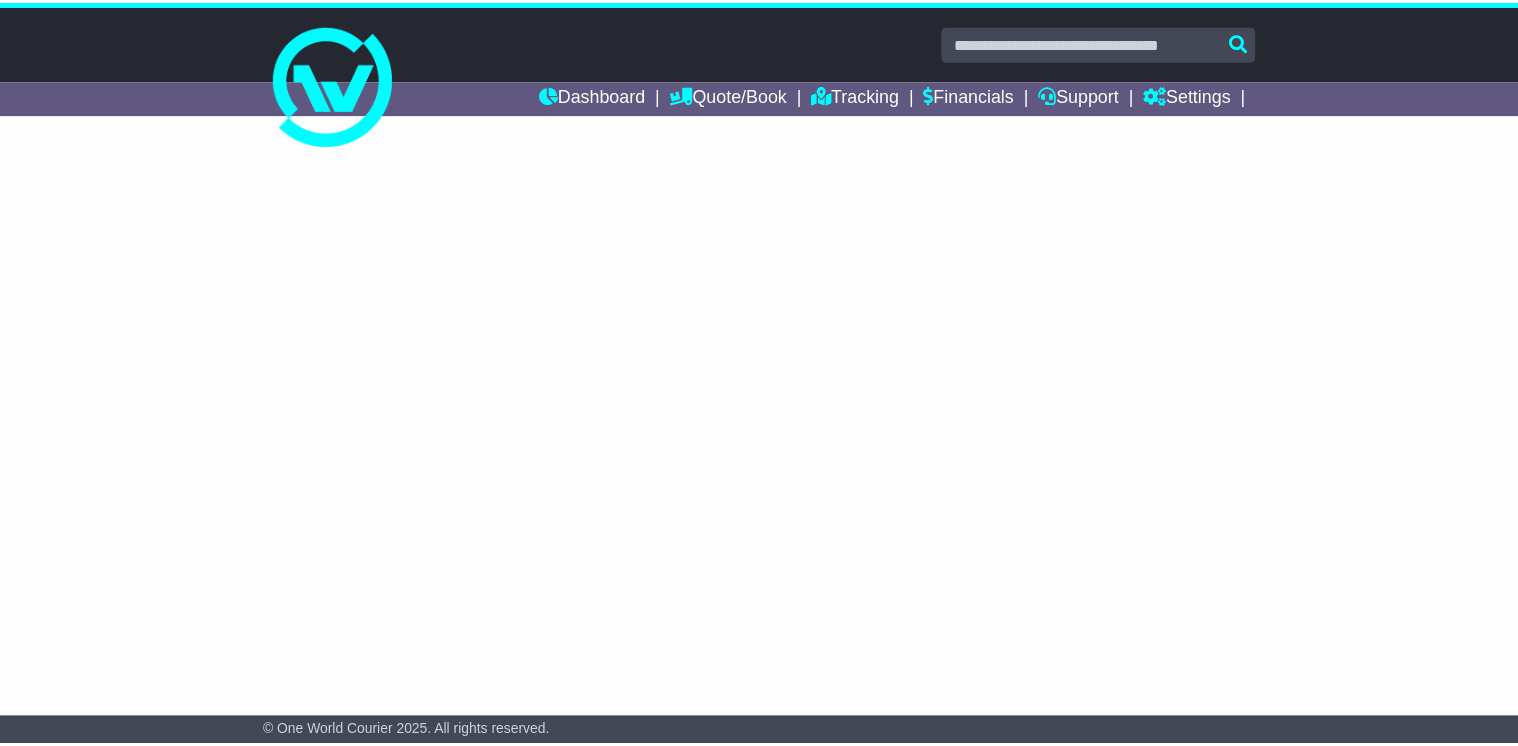 scroll, scrollTop: 0, scrollLeft: 0, axis: both 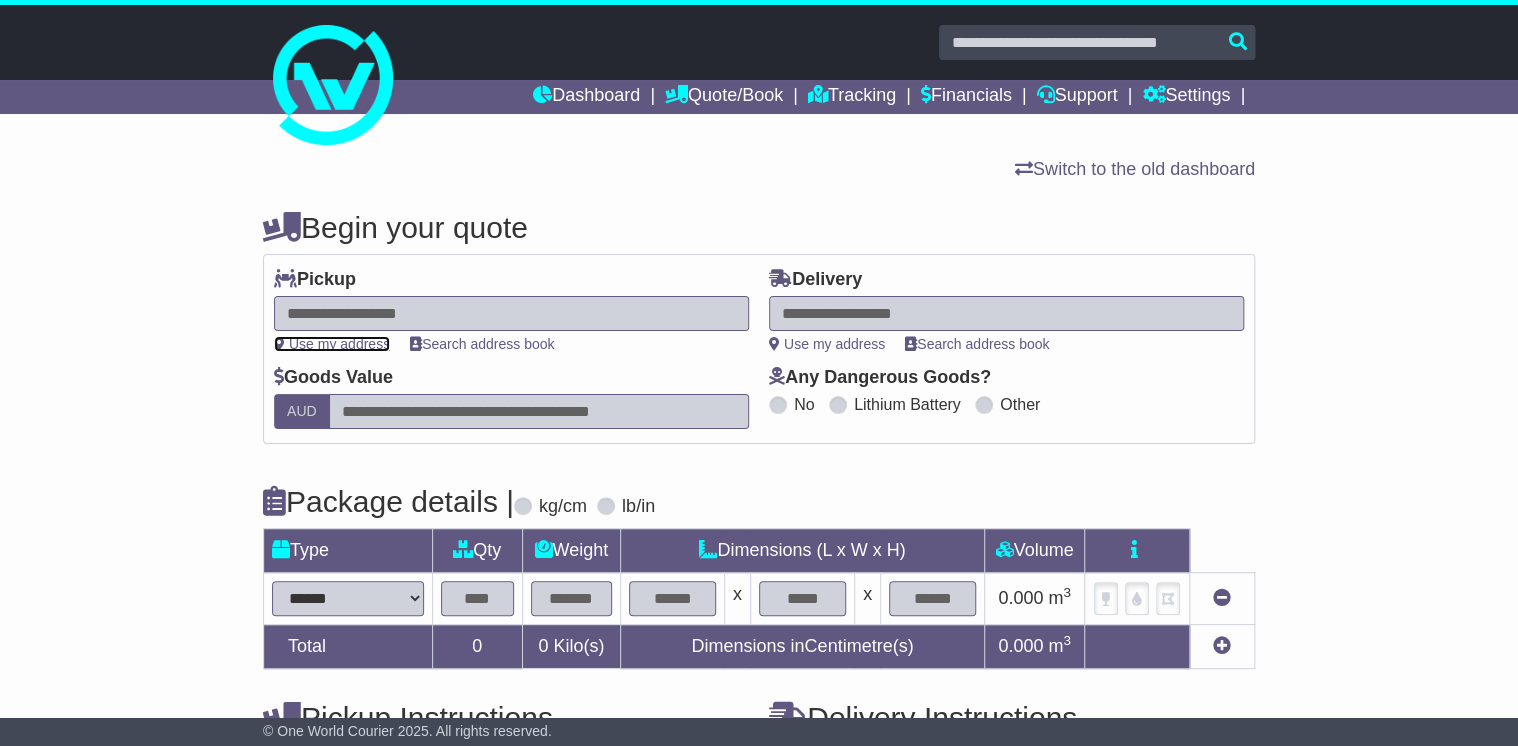 click on "Use my address" at bounding box center (332, 344) 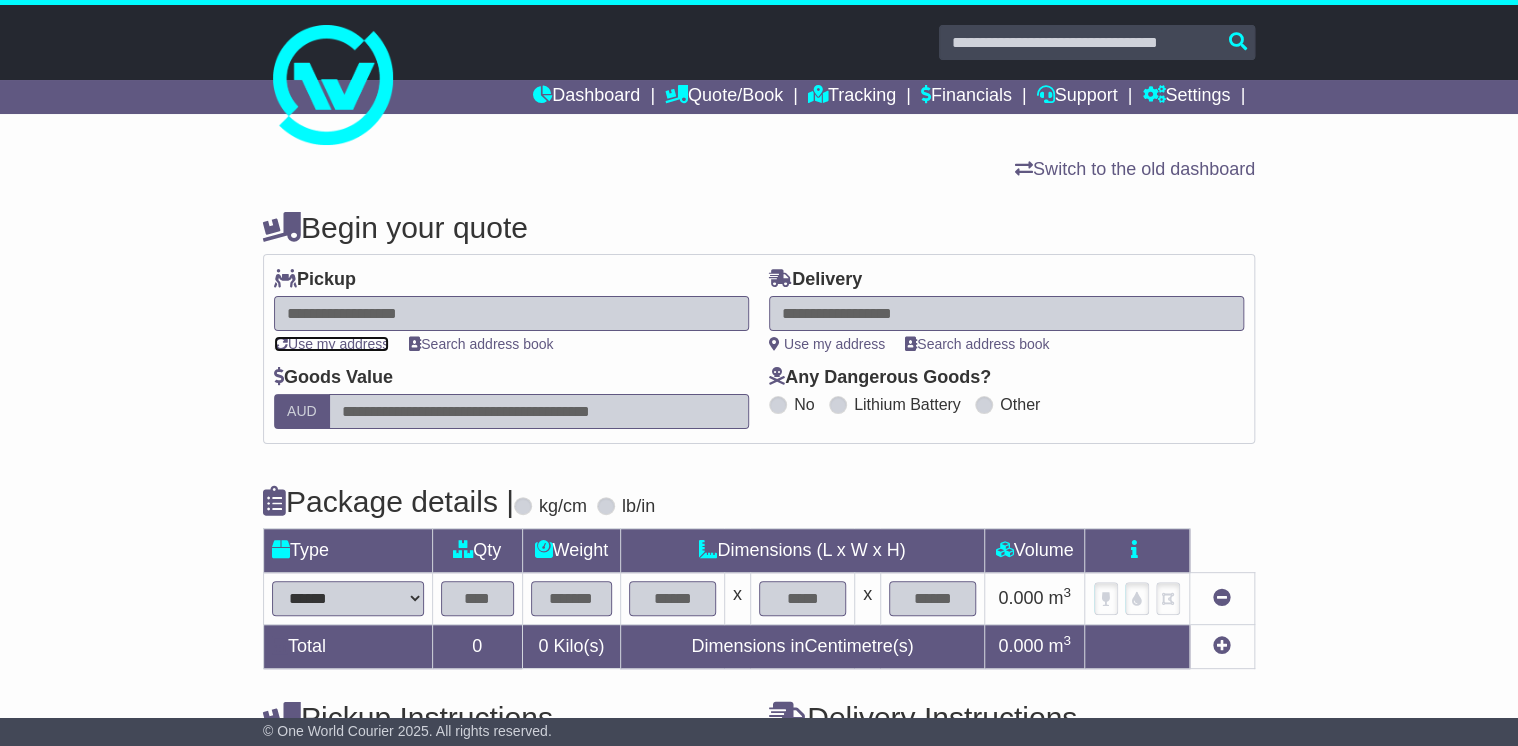 type on "**********" 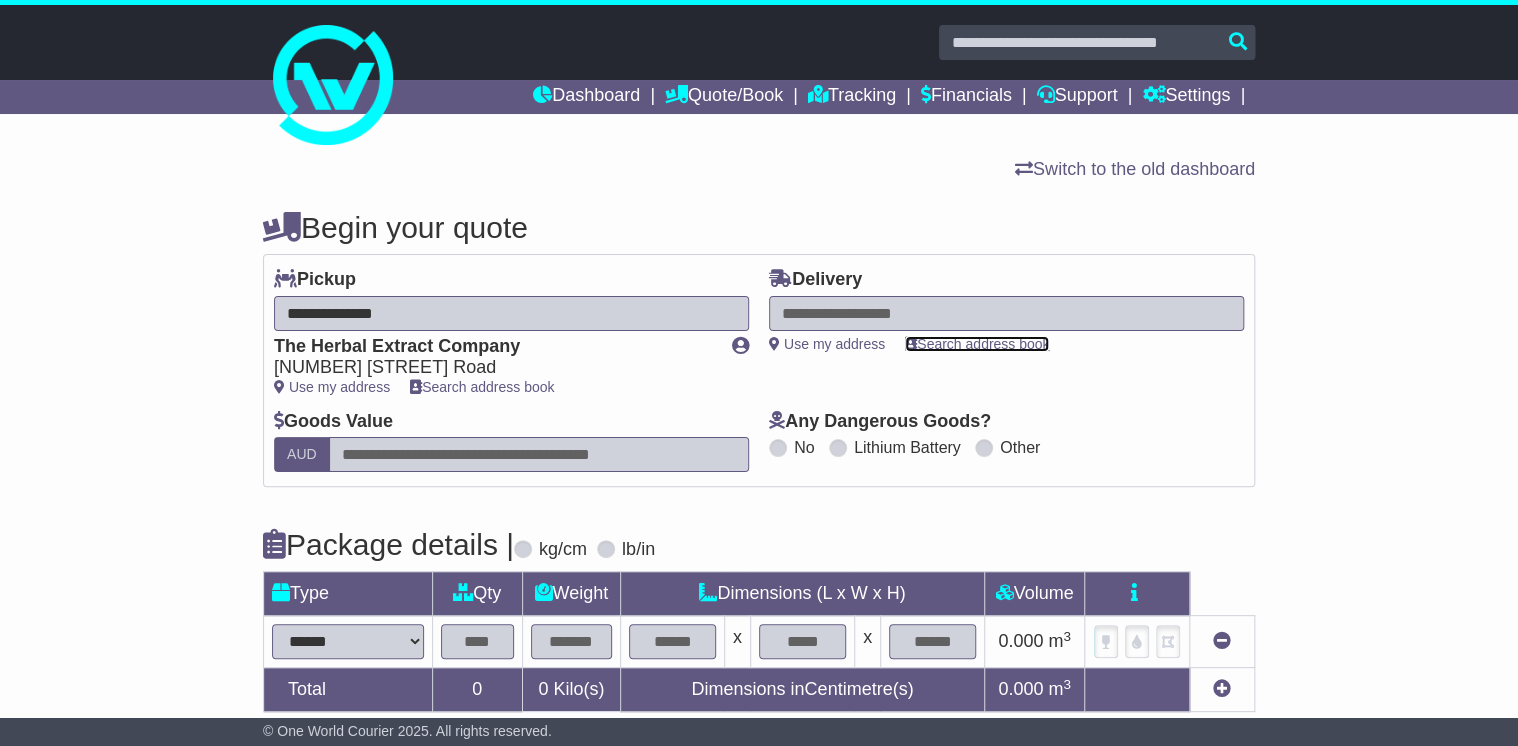click on "Search address book" at bounding box center [977, 344] 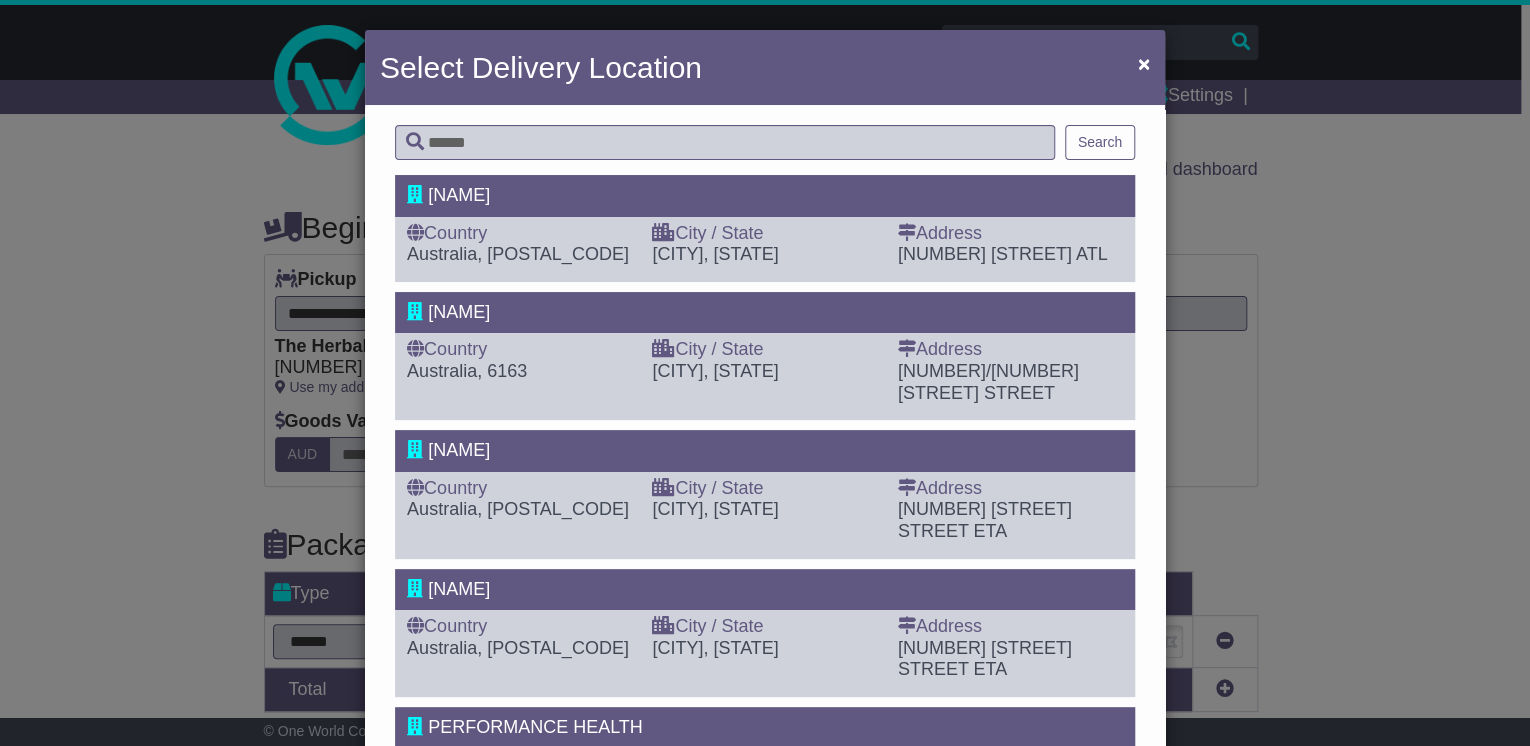 click on "Country" at bounding box center (519, 234) 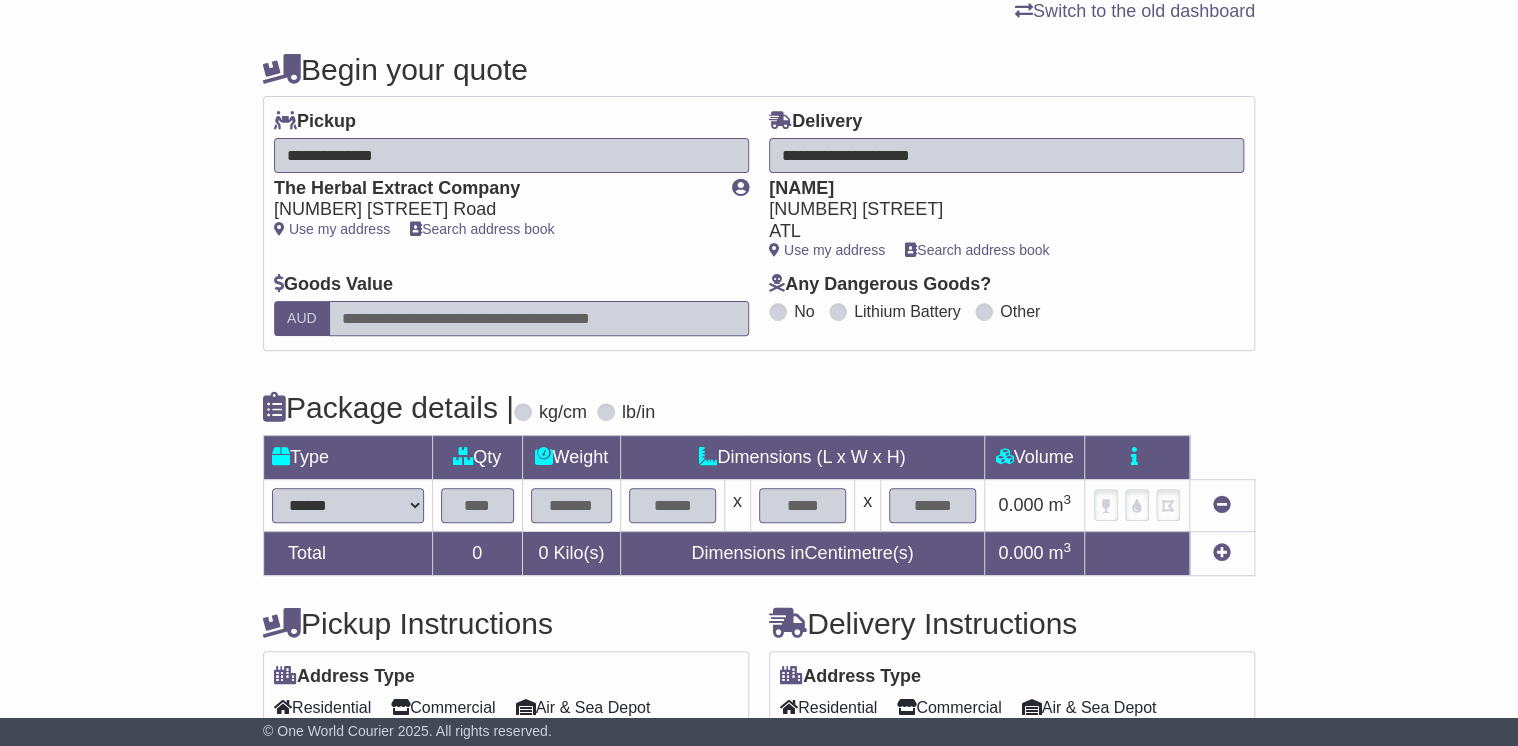 scroll, scrollTop: 160, scrollLeft: 0, axis: vertical 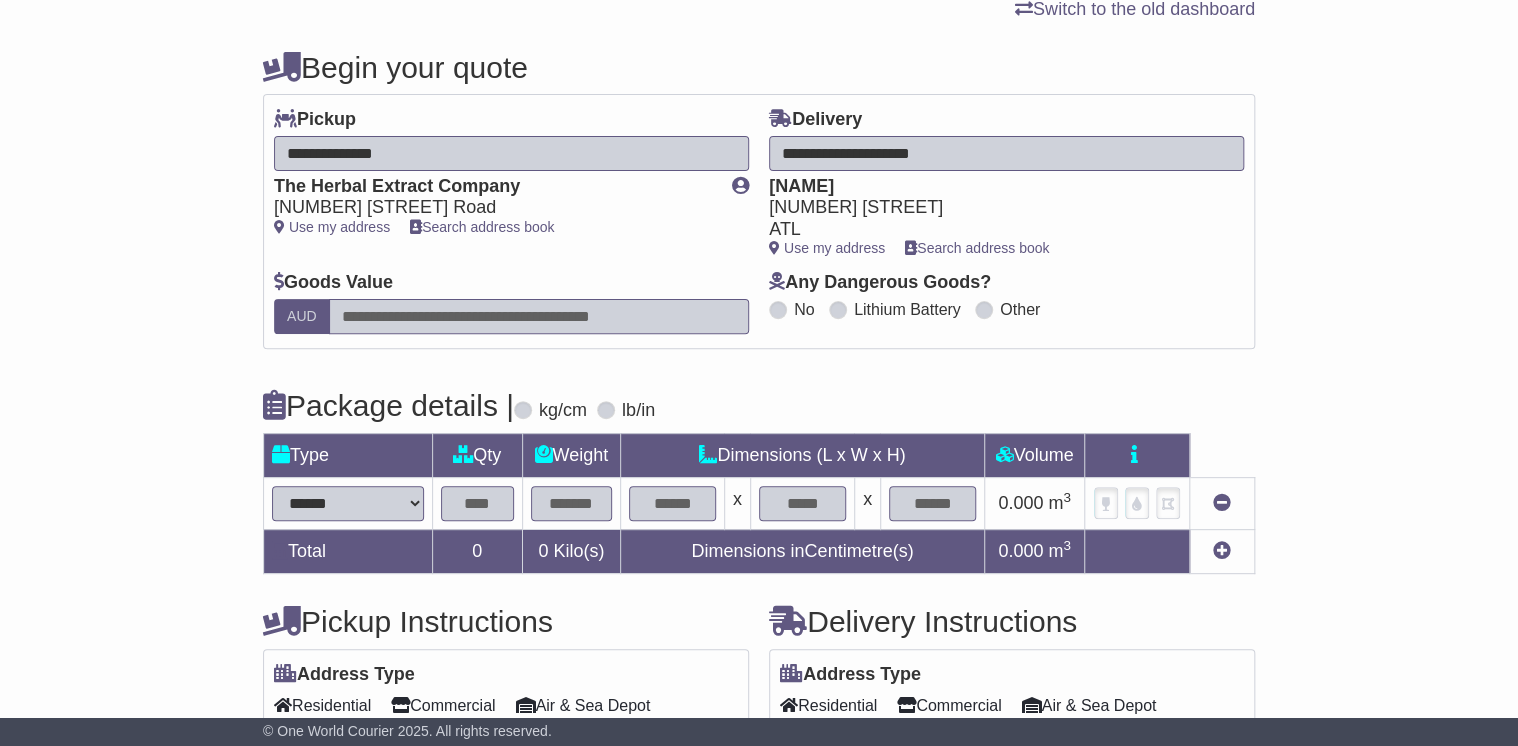 click on "**********" at bounding box center (348, 503) 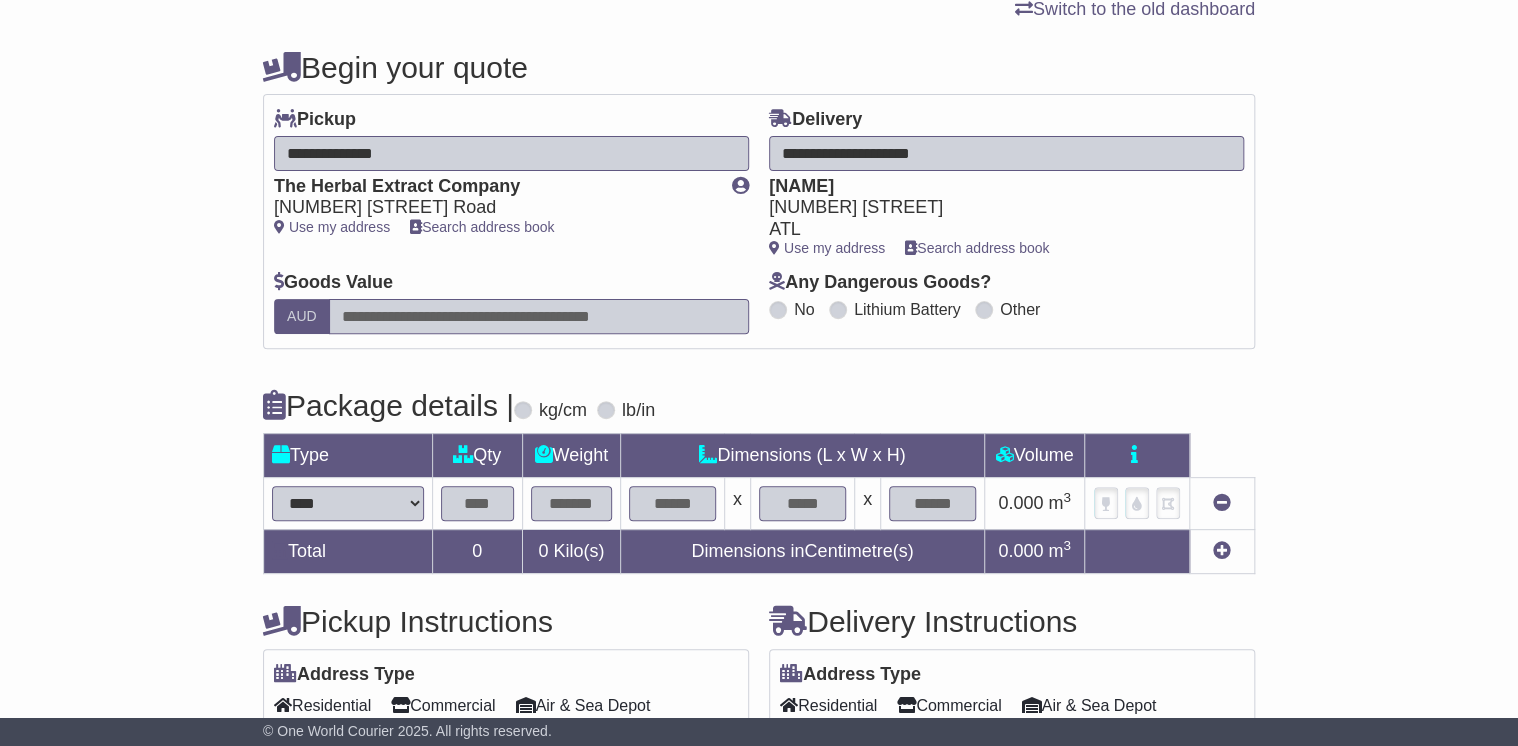 click on "**********" at bounding box center (348, 503) 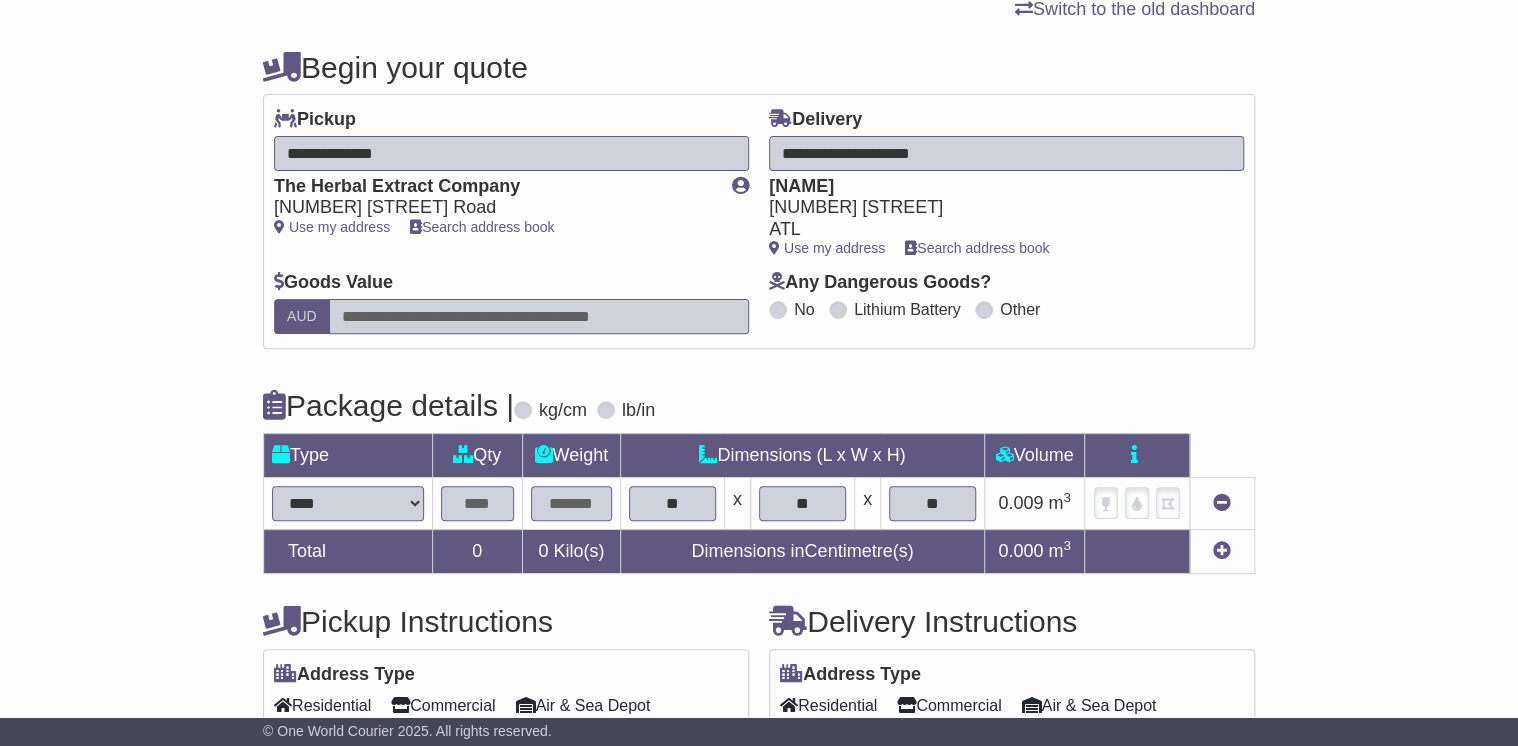 click at bounding box center (477, 503) 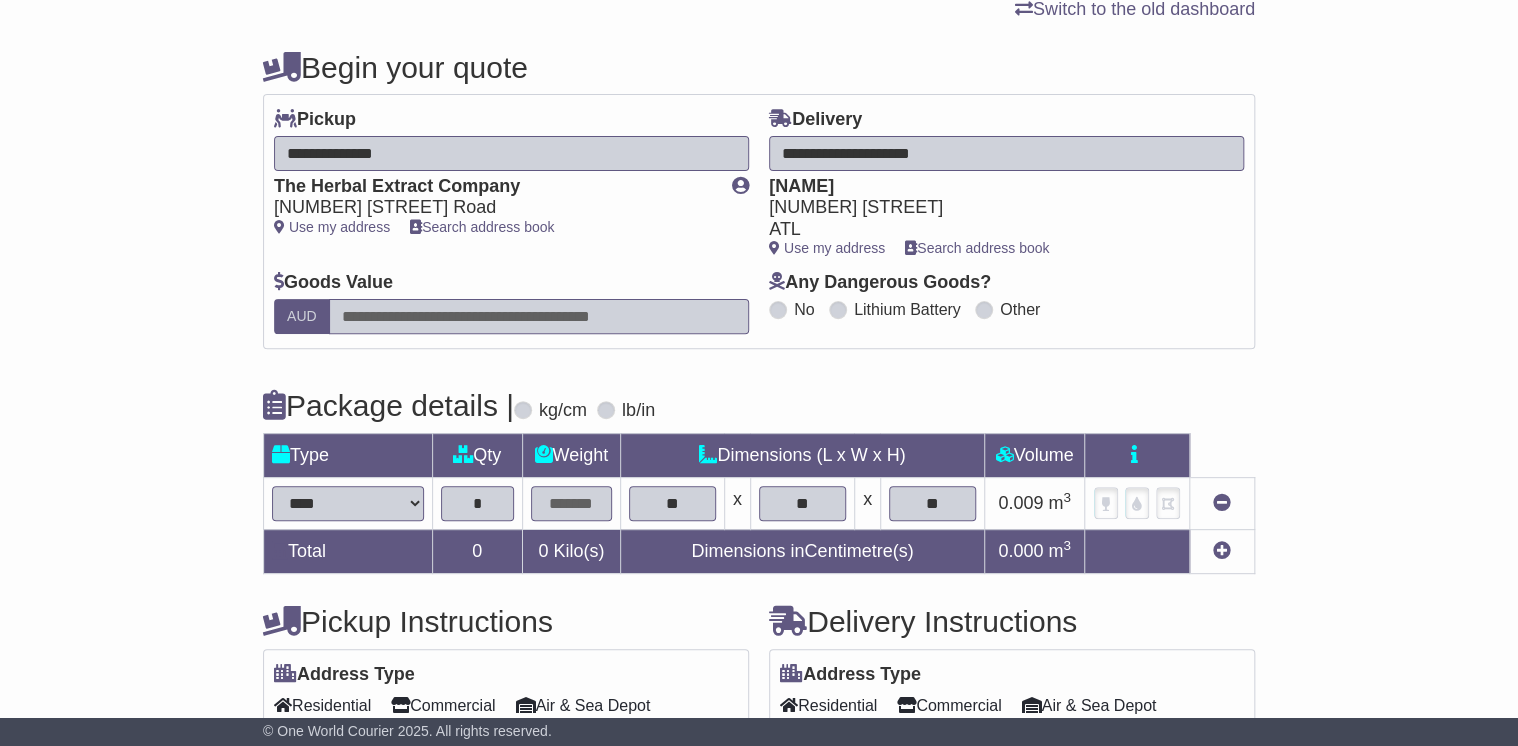 type on "*" 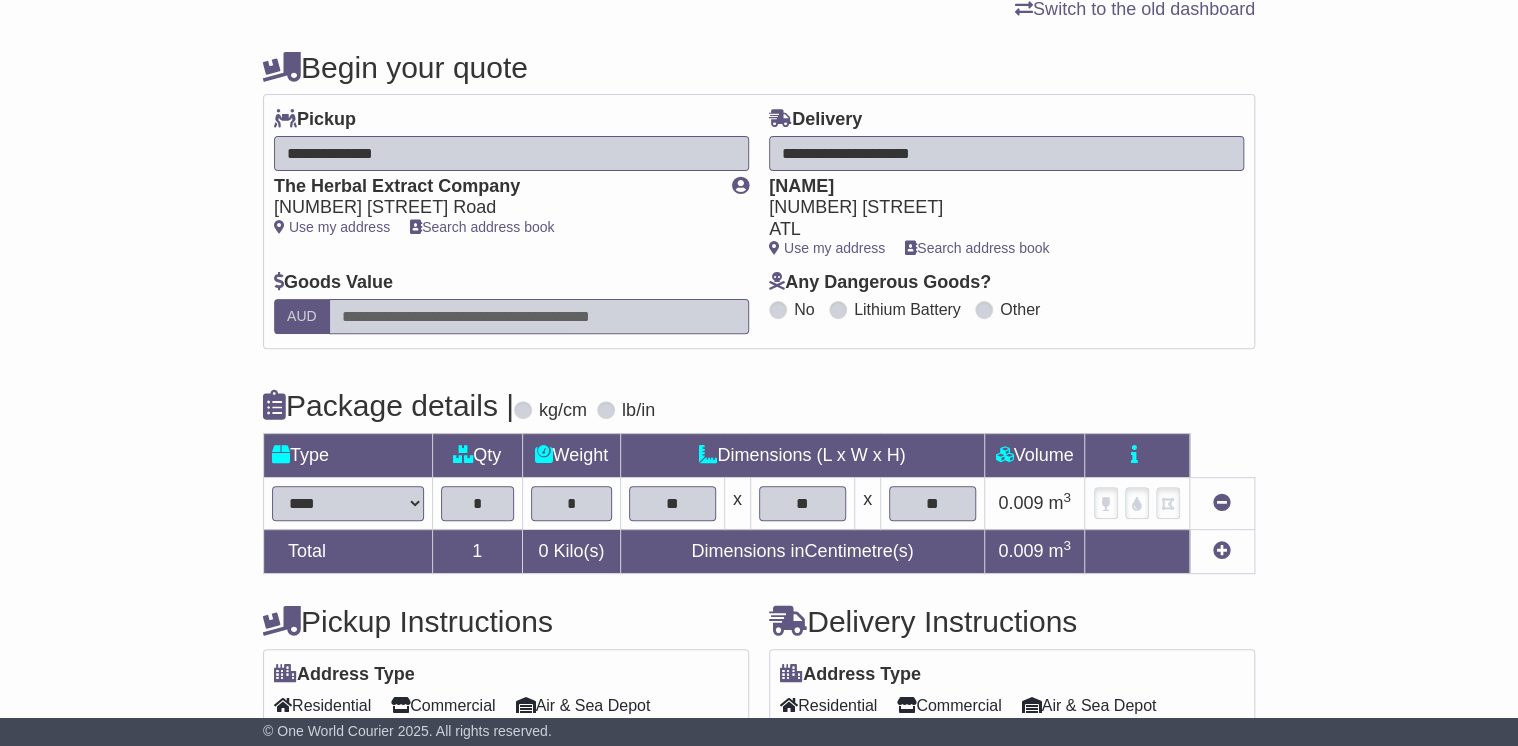 type on "*" 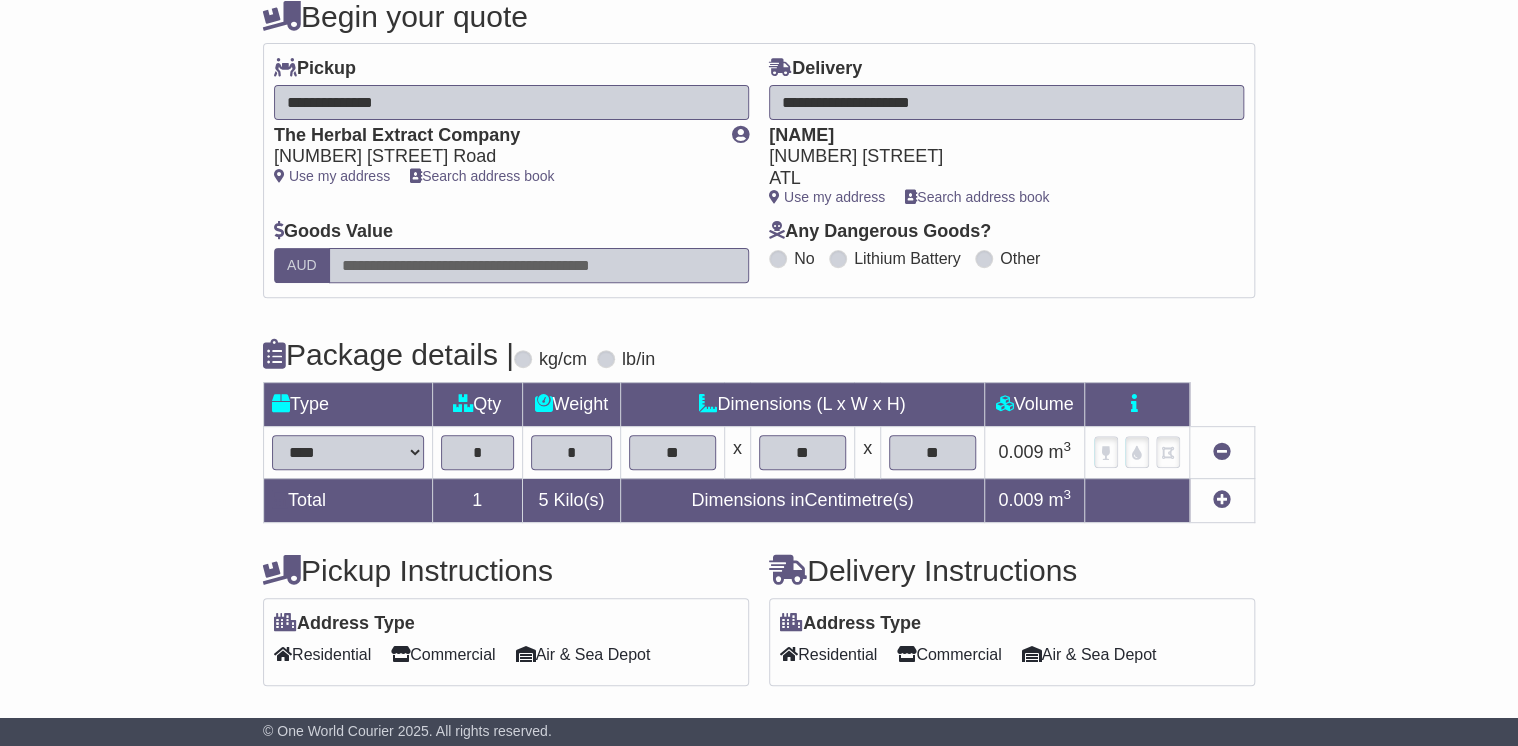 scroll, scrollTop: 376, scrollLeft: 0, axis: vertical 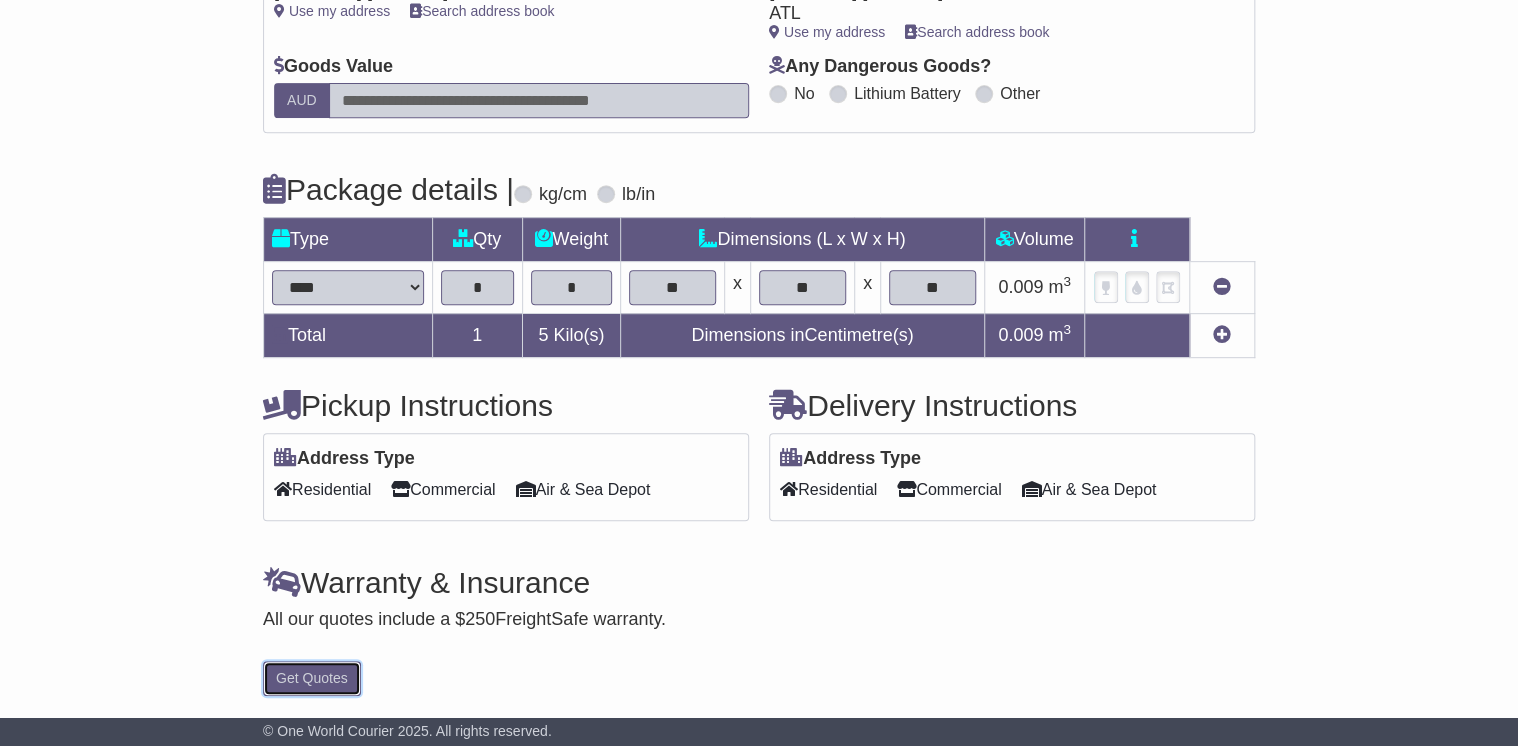 click on "Get Quotes" at bounding box center (312, 678) 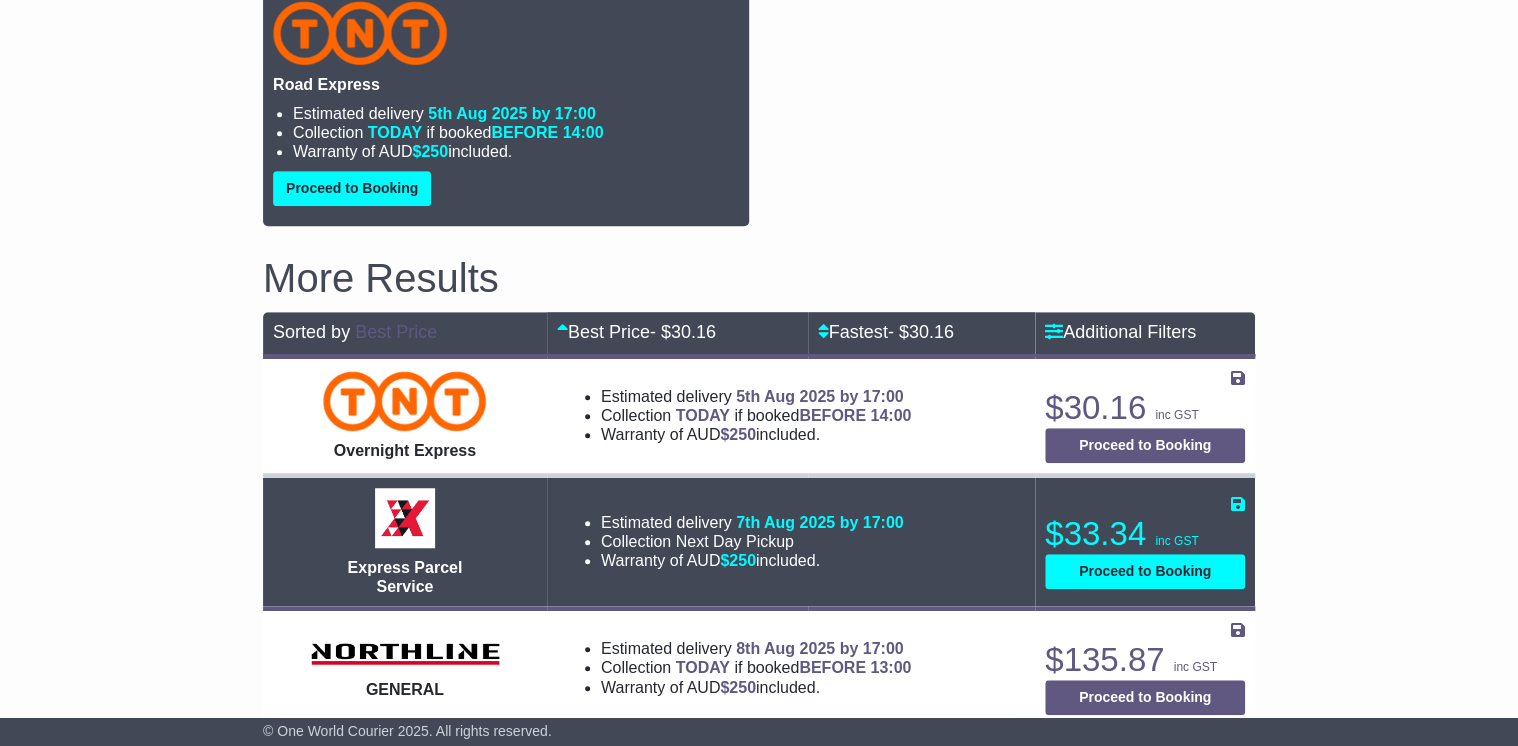 scroll, scrollTop: 596, scrollLeft: 0, axis: vertical 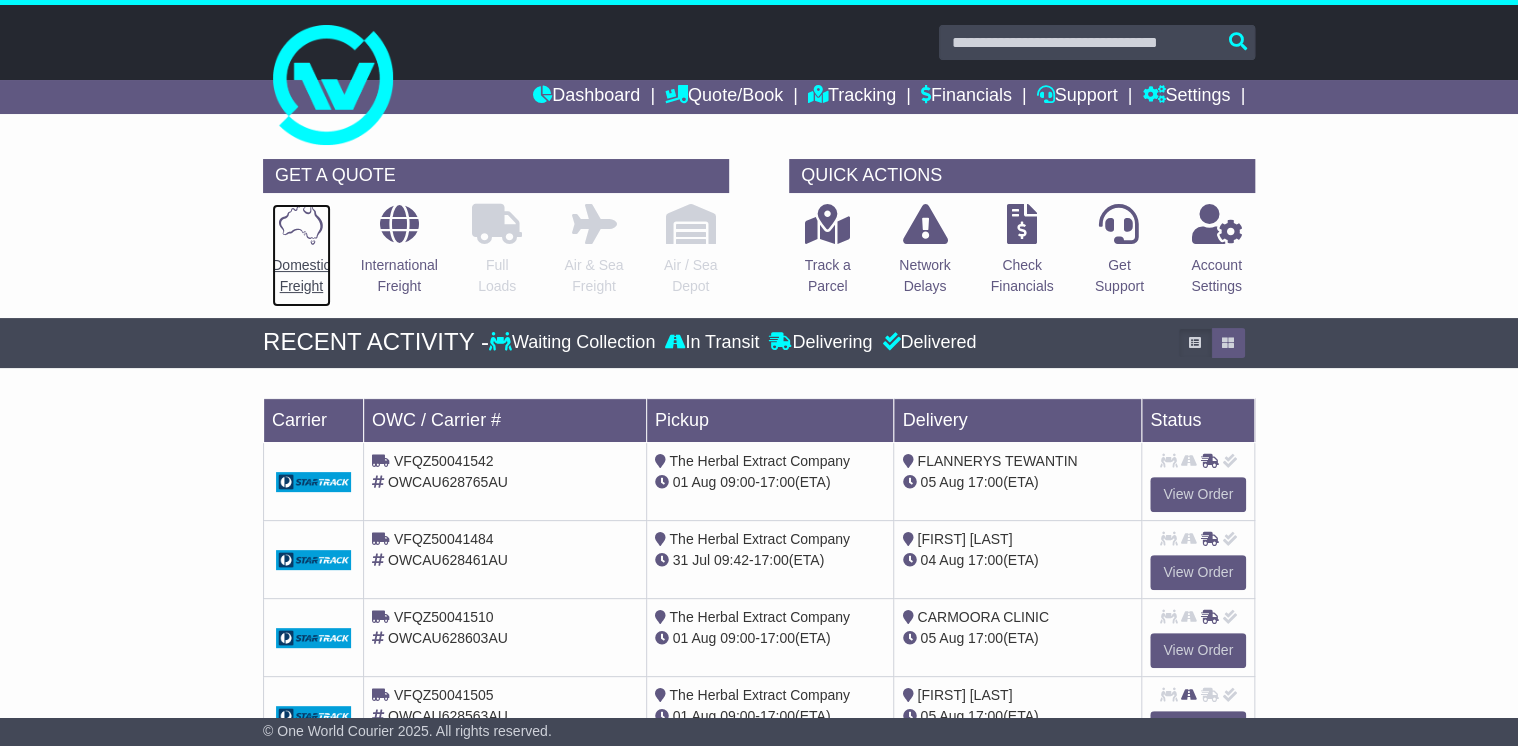 click at bounding box center (301, 224) 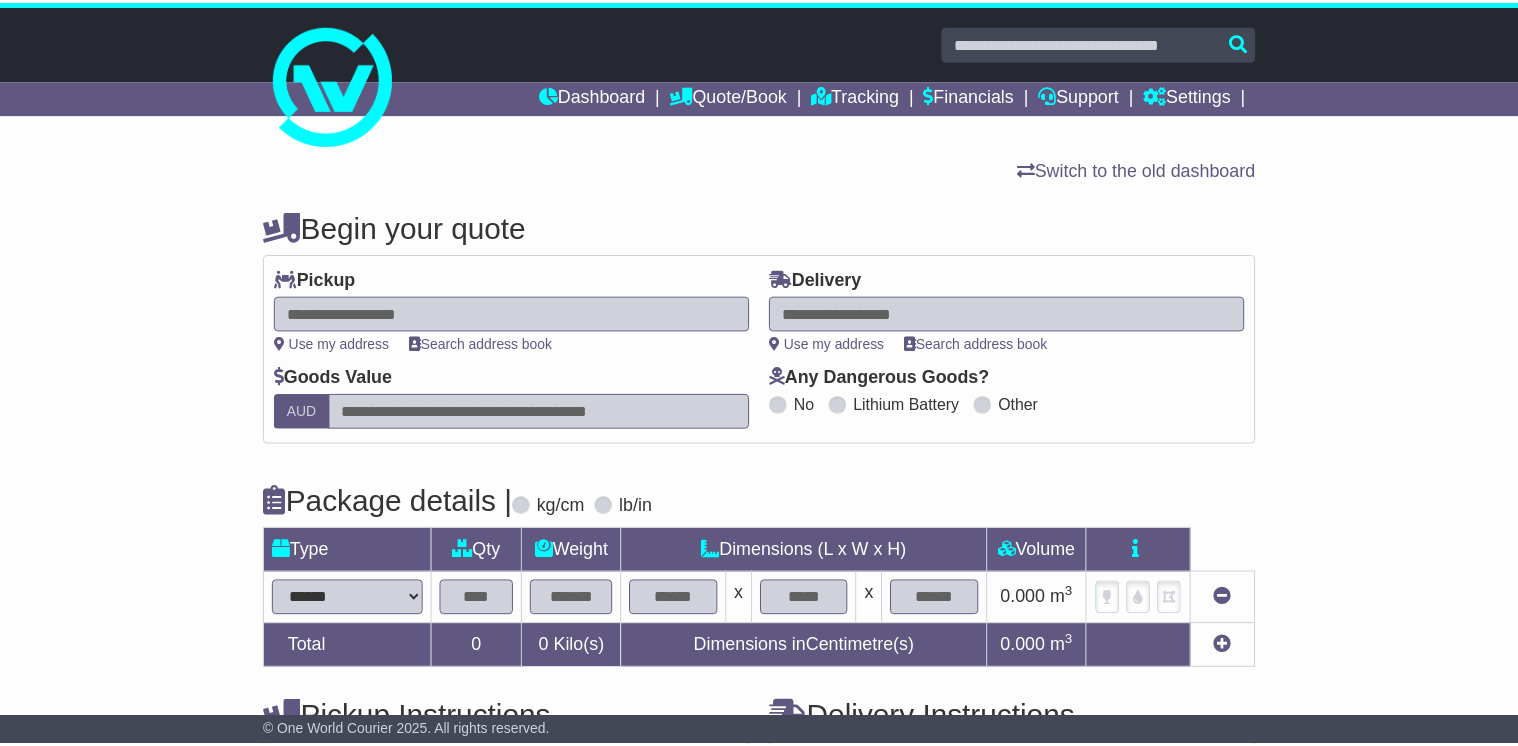 scroll, scrollTop: 0, scrollLeft: 0, axis: both 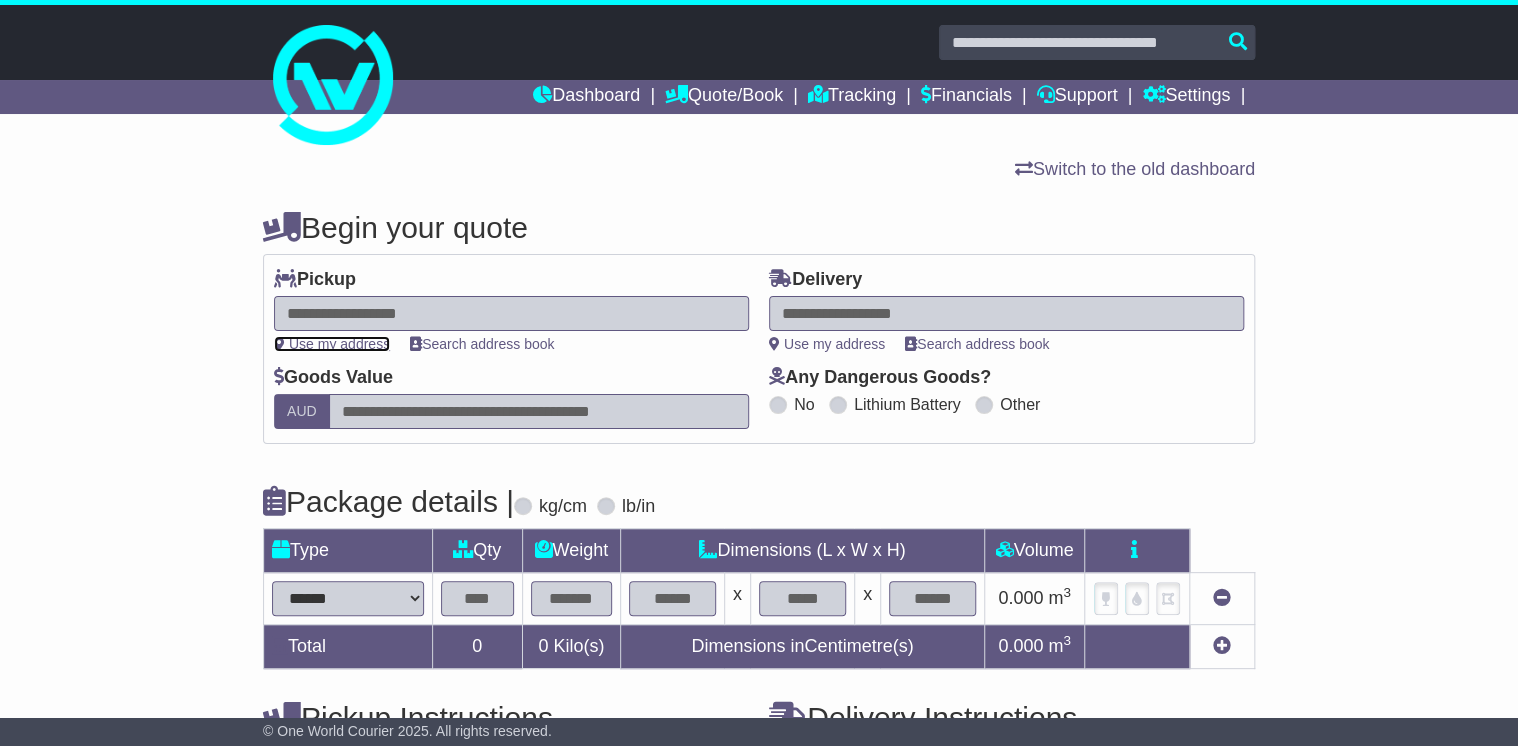 drag, startPoint x: 334, startPoint y: 338, endPoint x: 350, endPoint y: 338, distance: 16 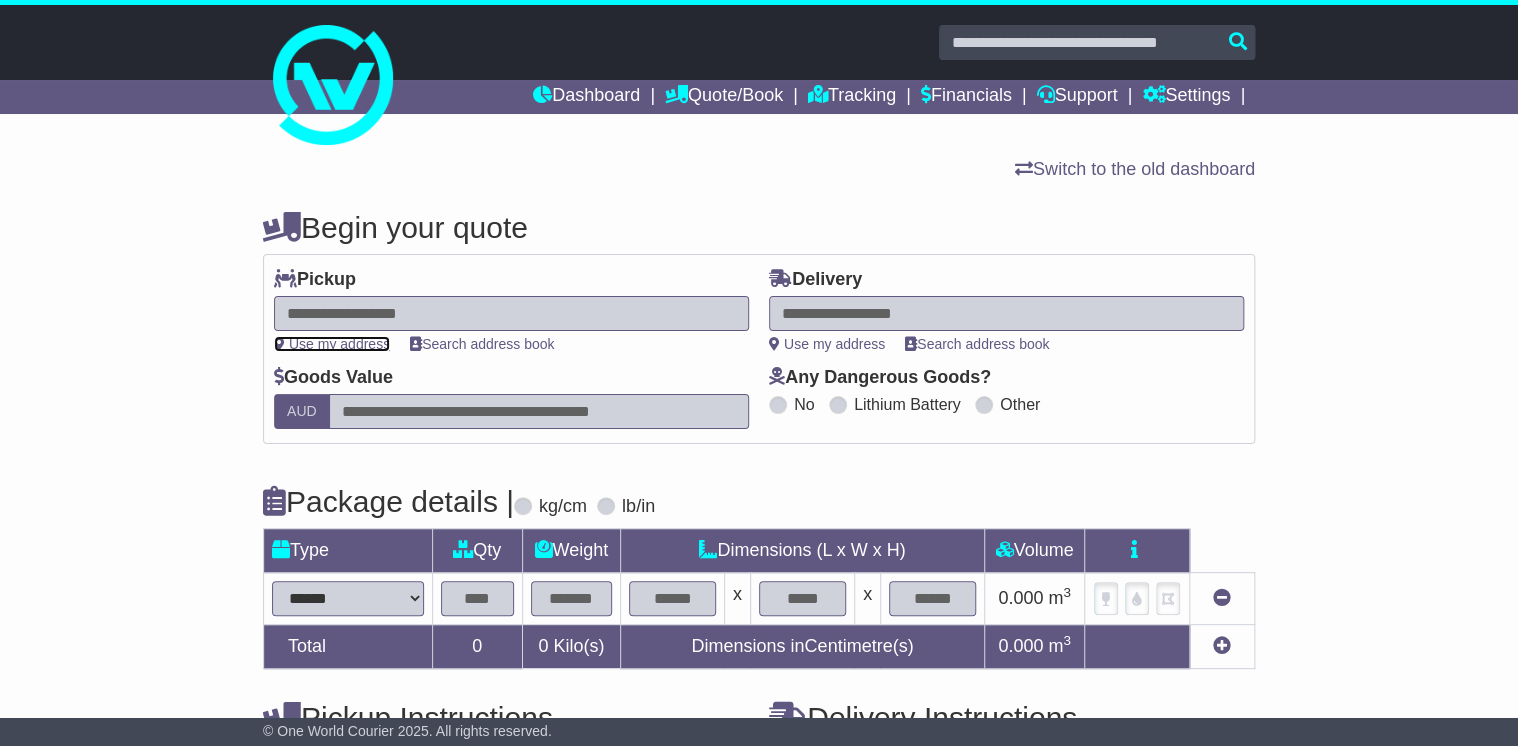 click on "Use my address" at bounding box center (332, 344) 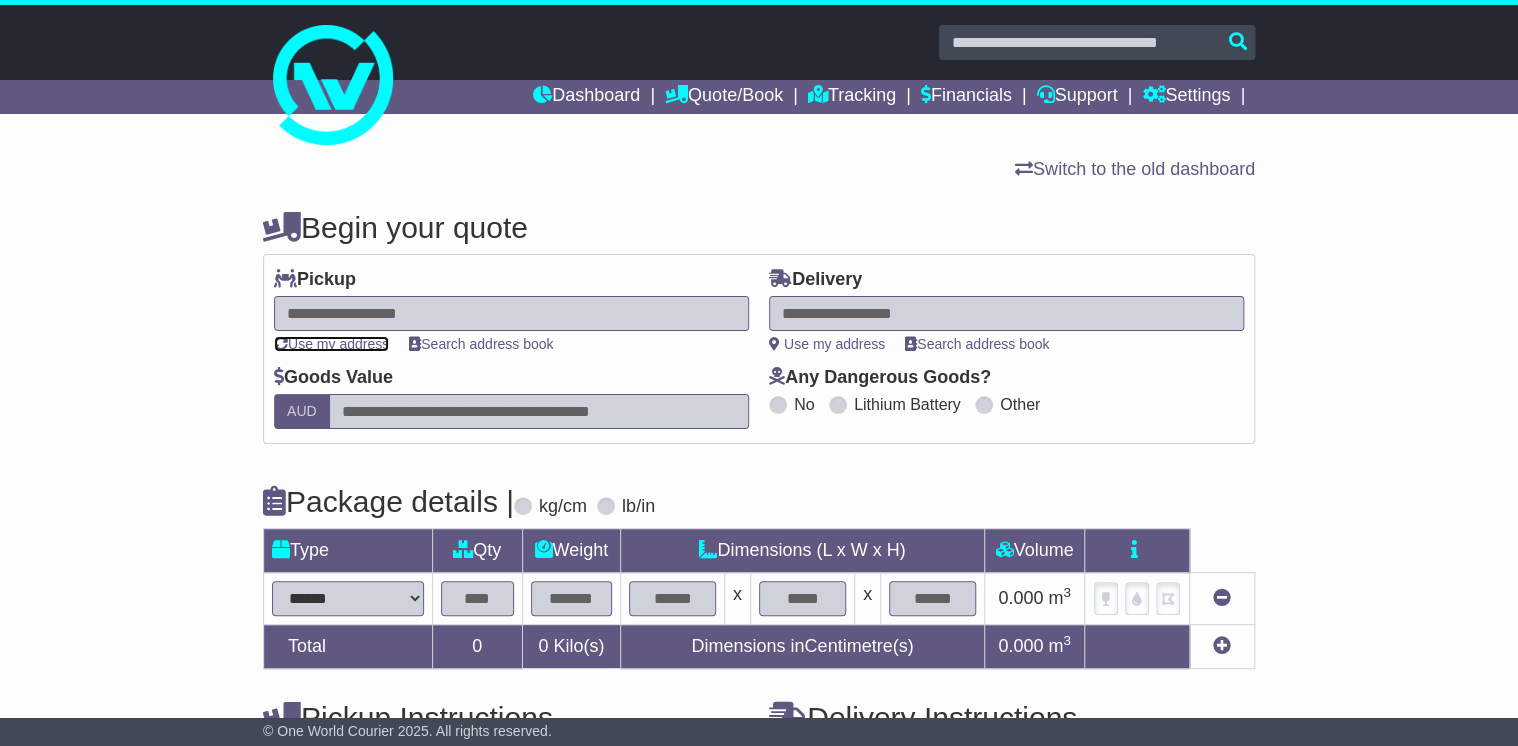 type on "**********" 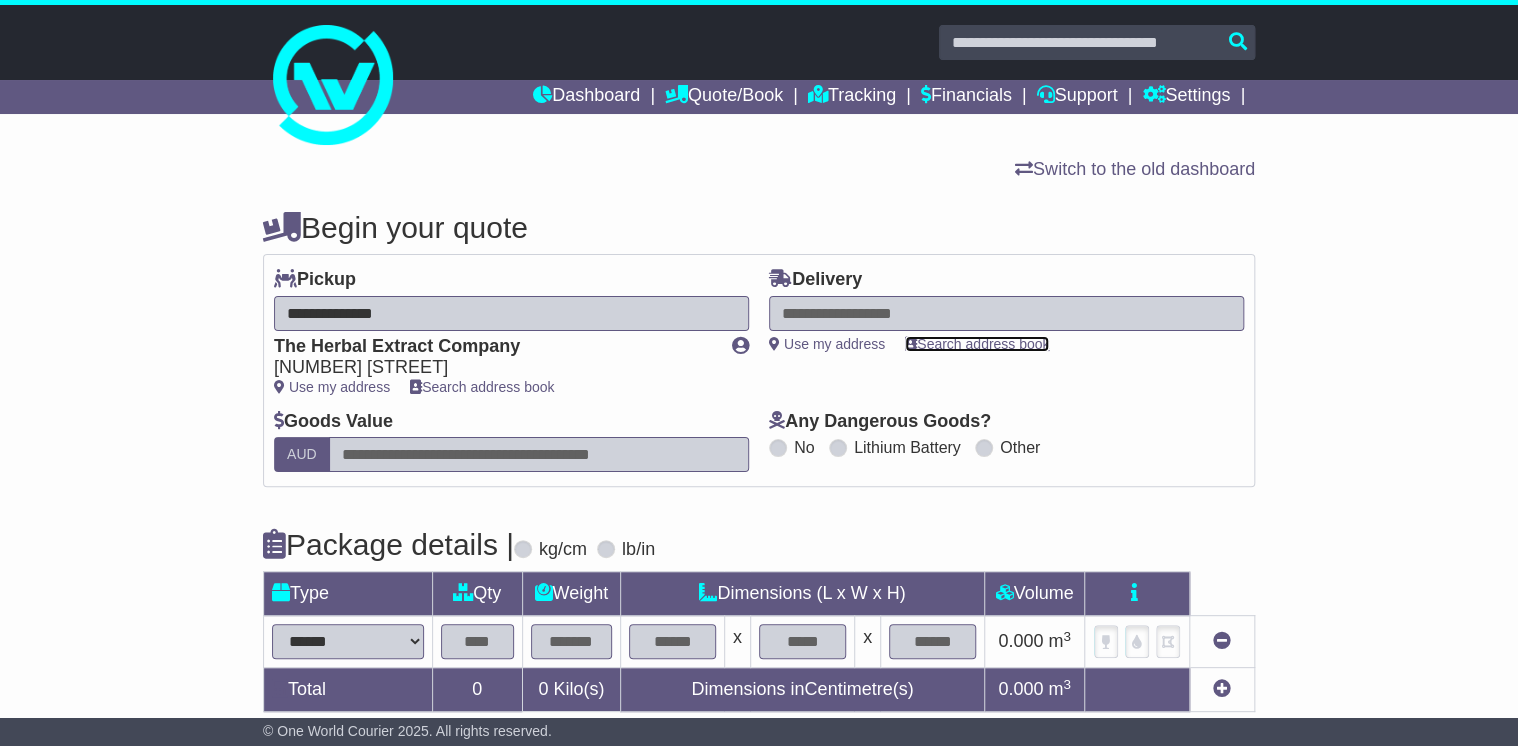 click on "Search address book" at bounding box center (977, 344) 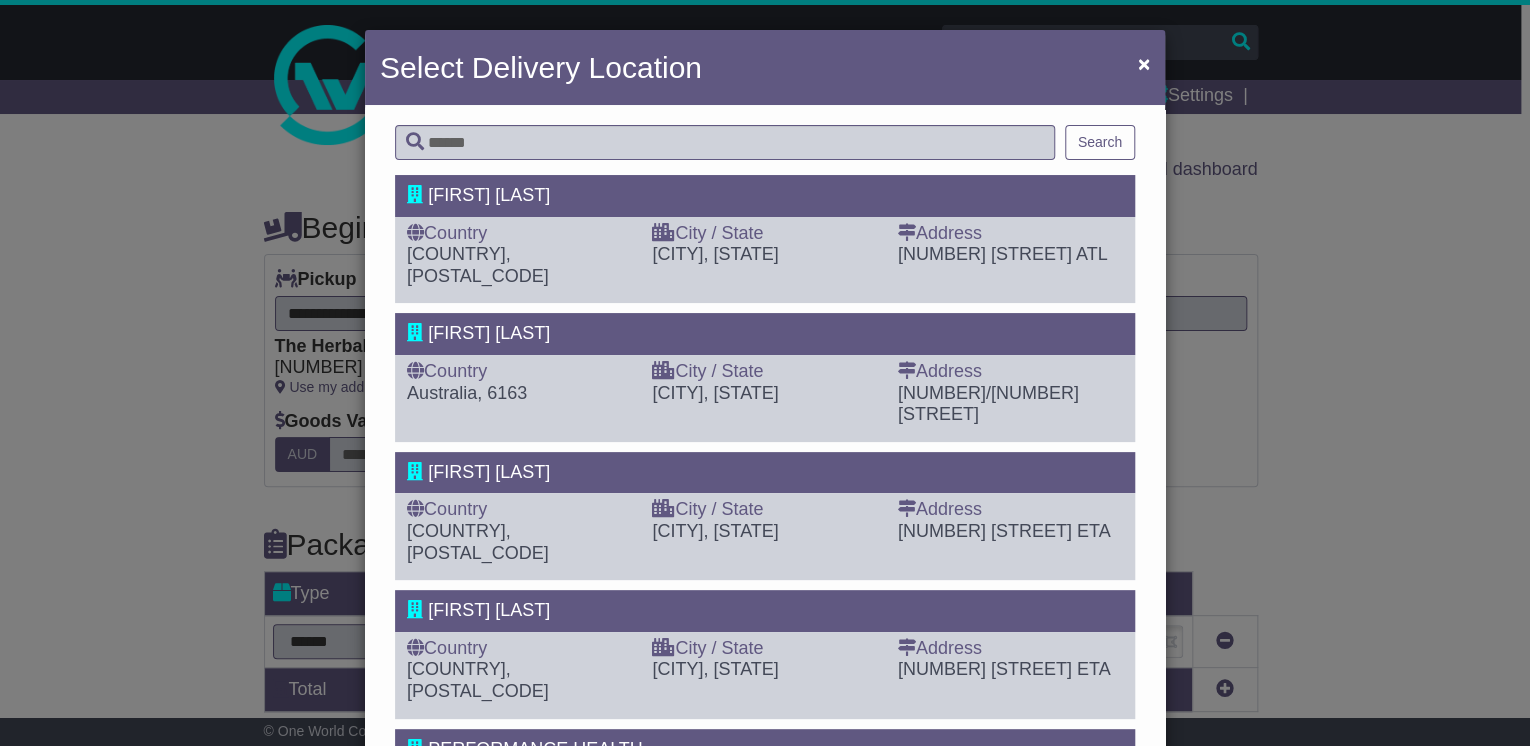drag, startPoint x: 515, startPoint y: 334, endPoint x: 643, endPoint y: 321, distance: 128.65846 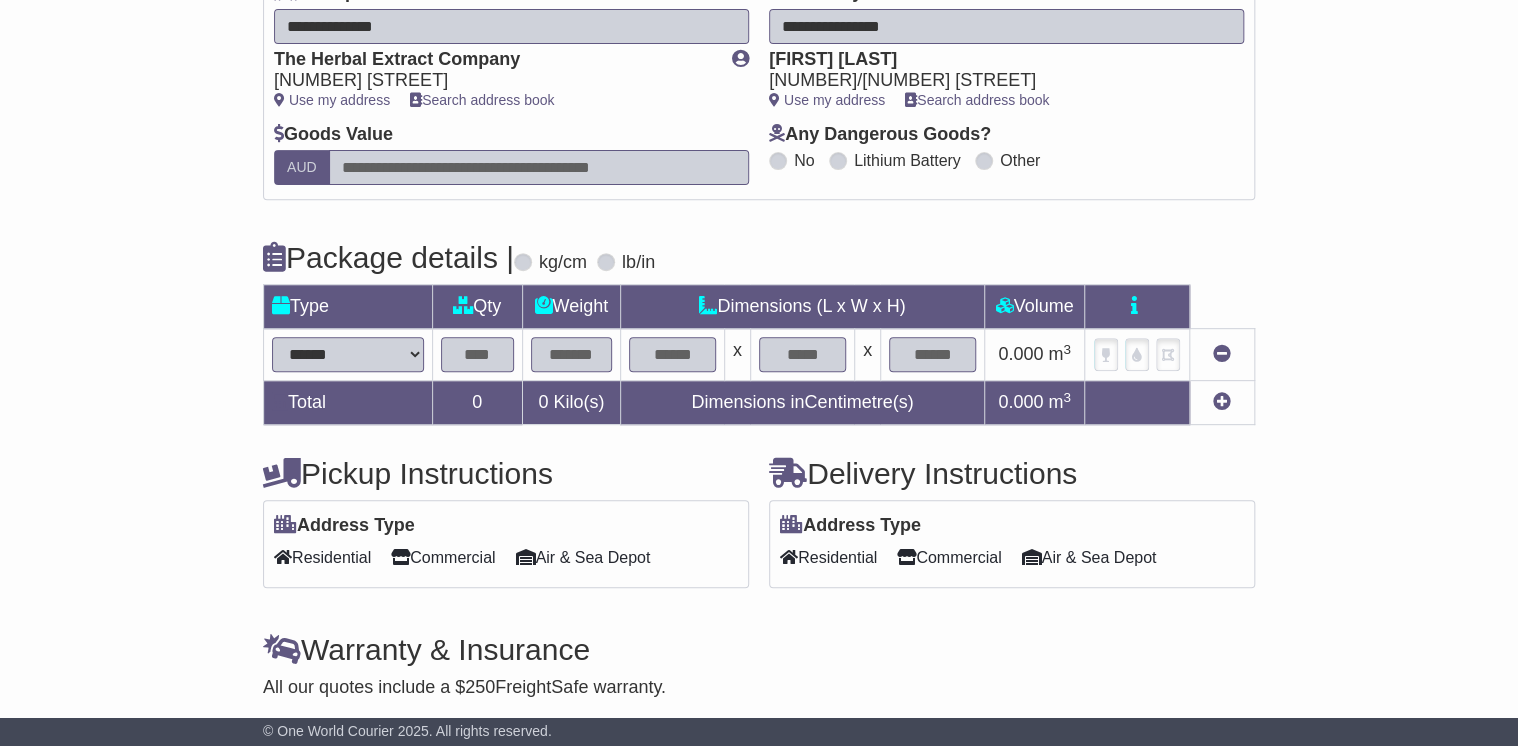 scroll, scrollTop: 320, scrollLeft: 0, axis: vertical 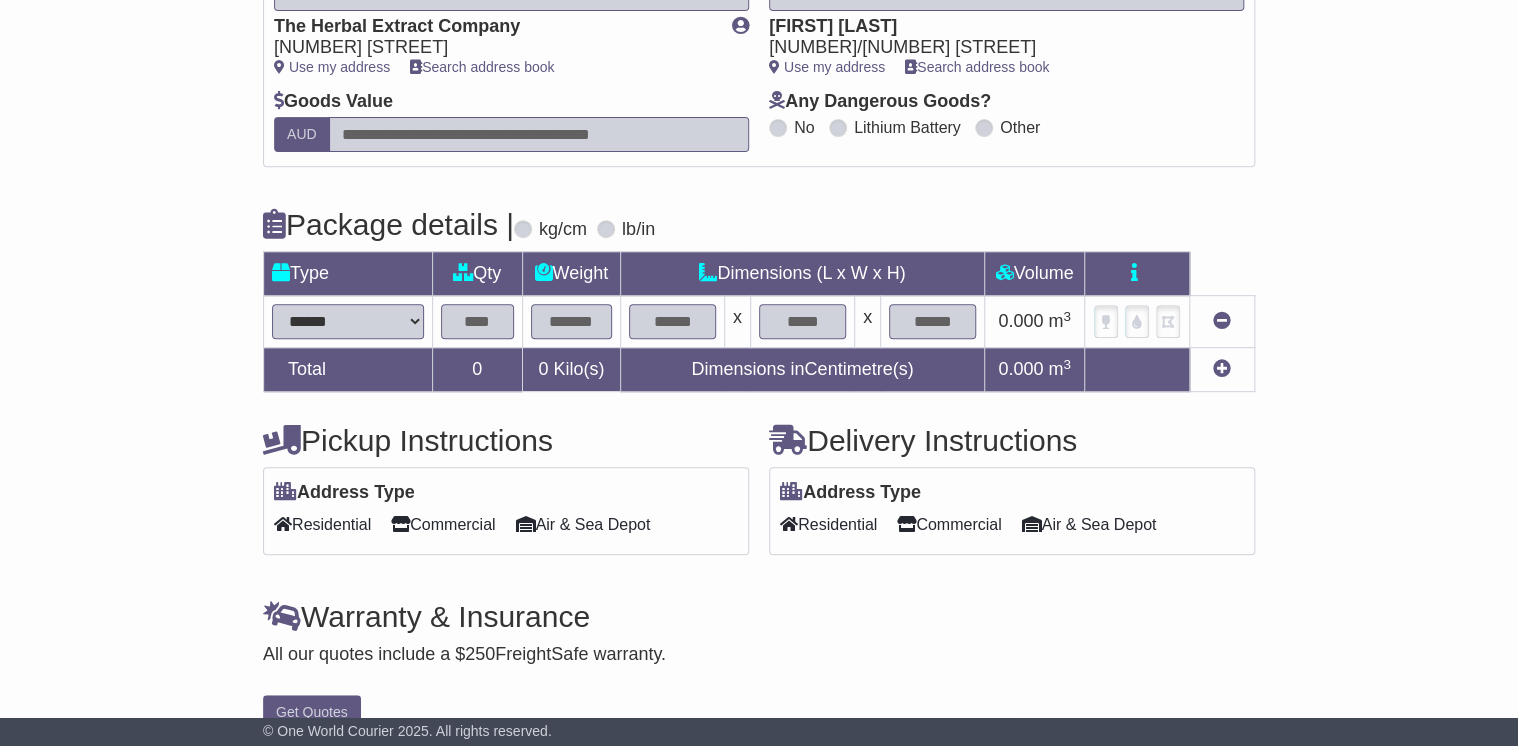 click on "**********" at bounding box center (348, 321) 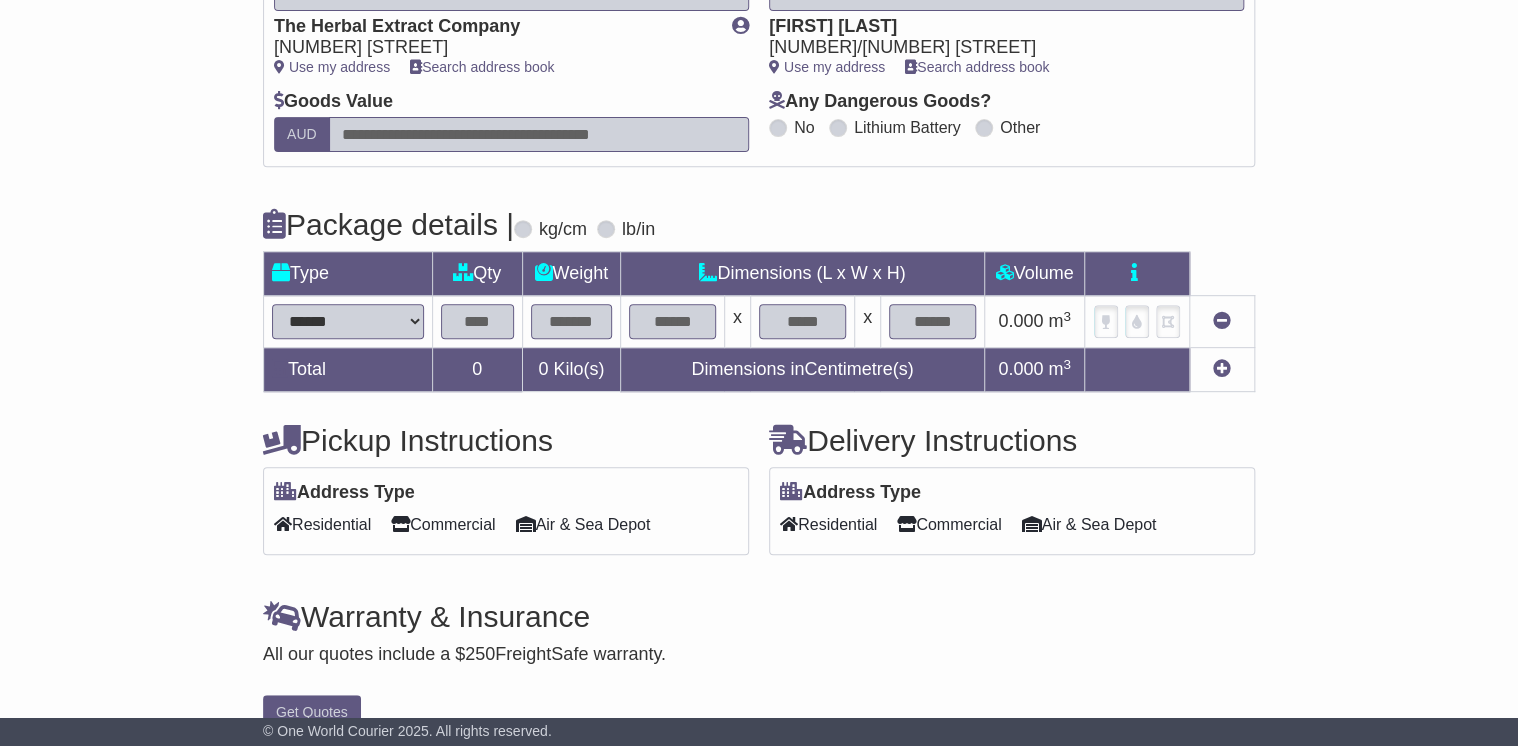 select on "*****" 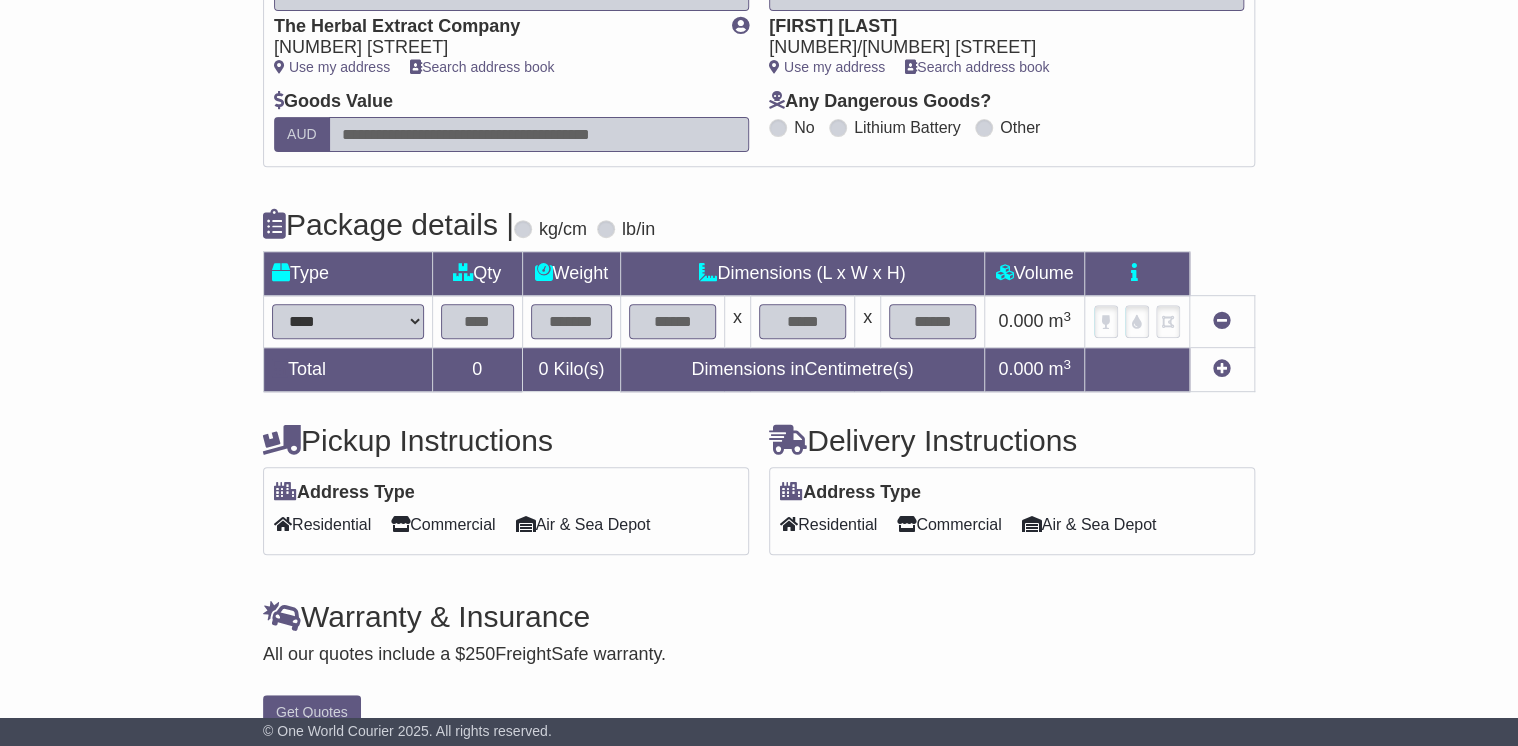 click on "**********" at bounding box center (348, 321) 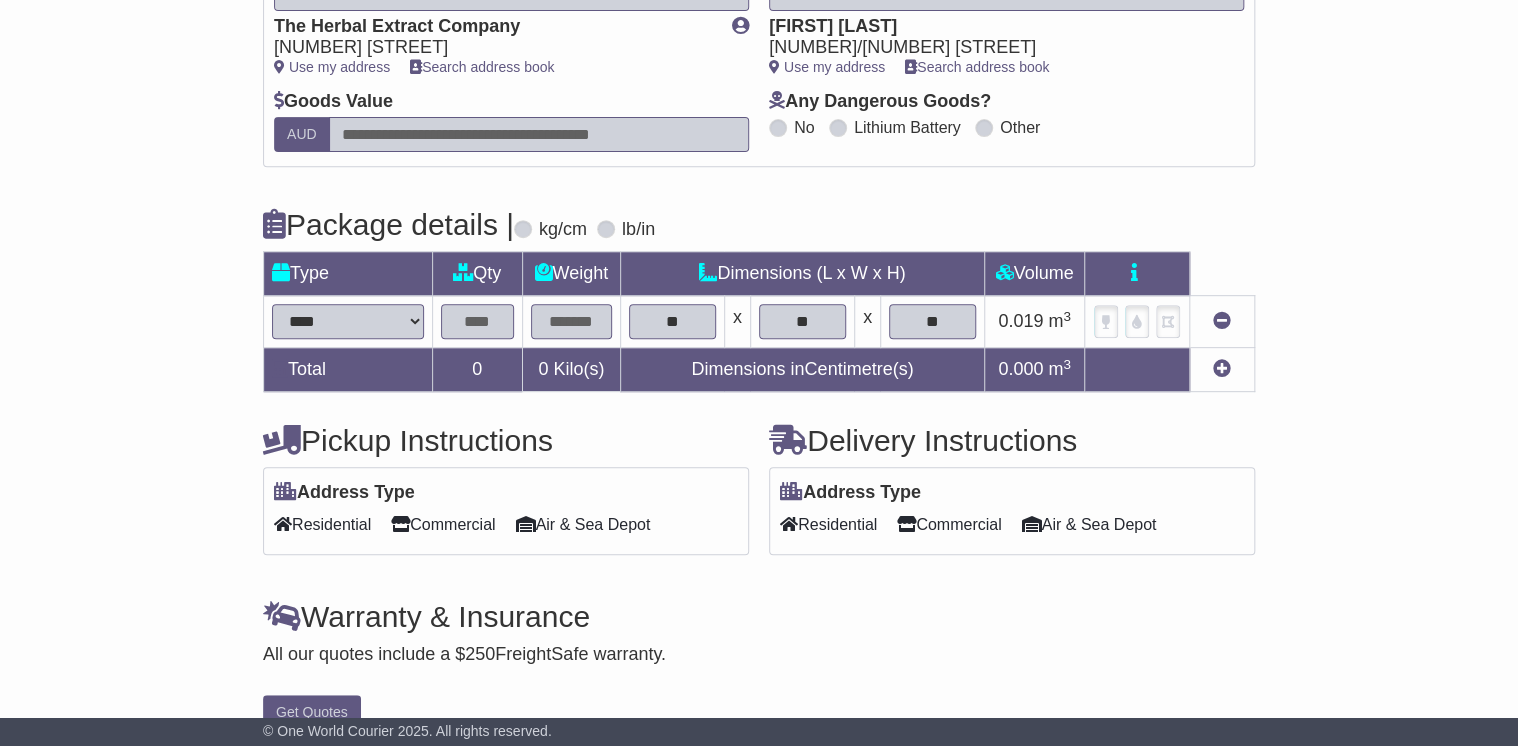 click at bounding box center (477, 321) 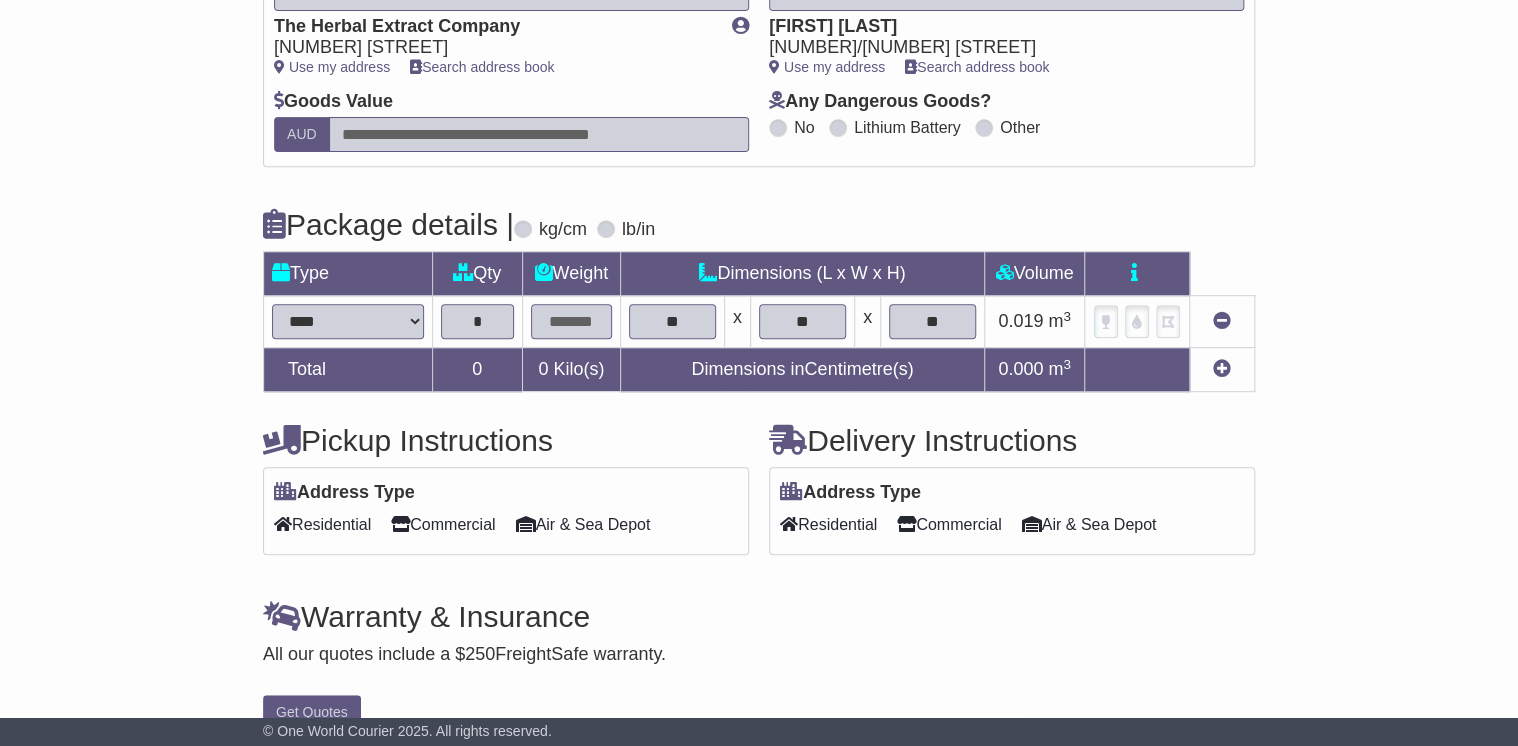 type on "*" 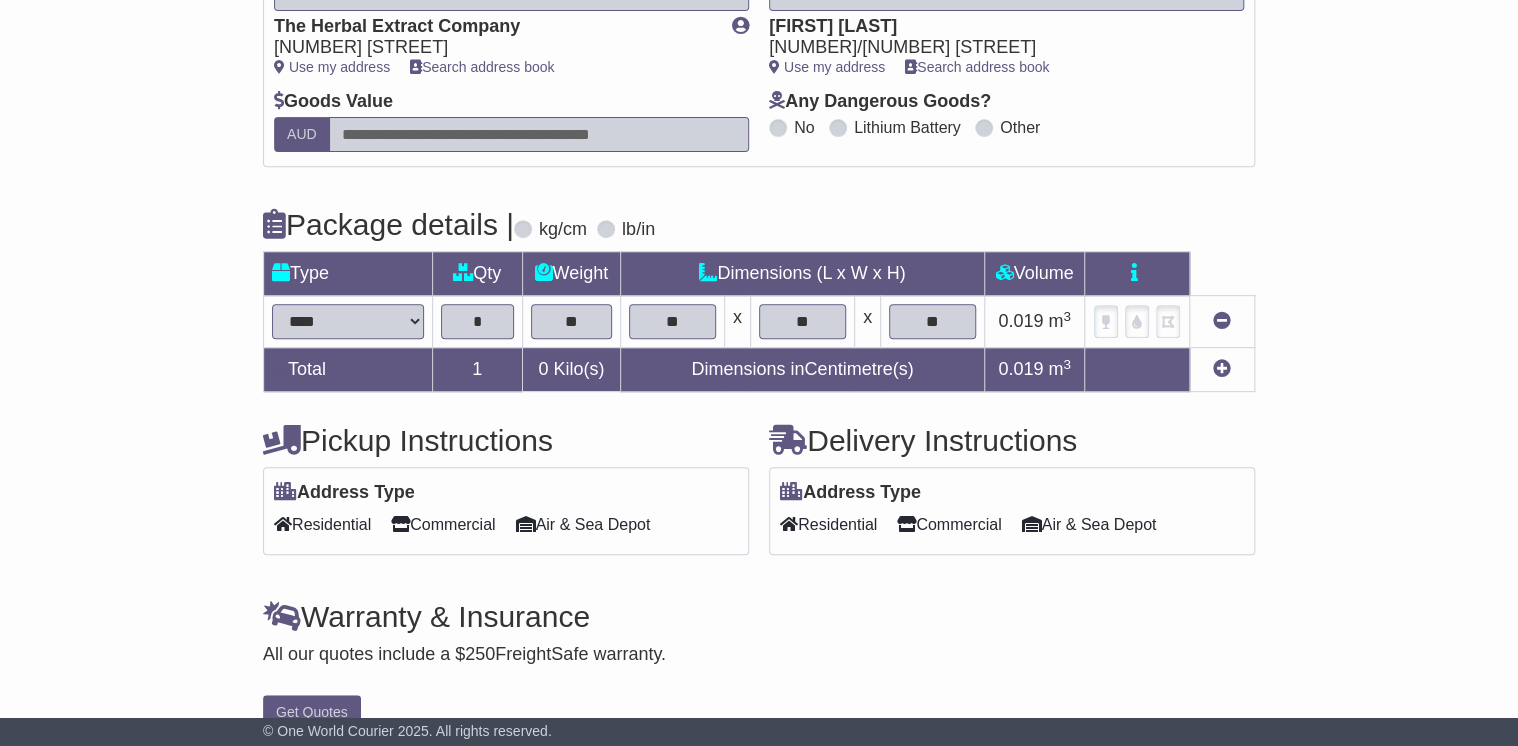 type on "**" 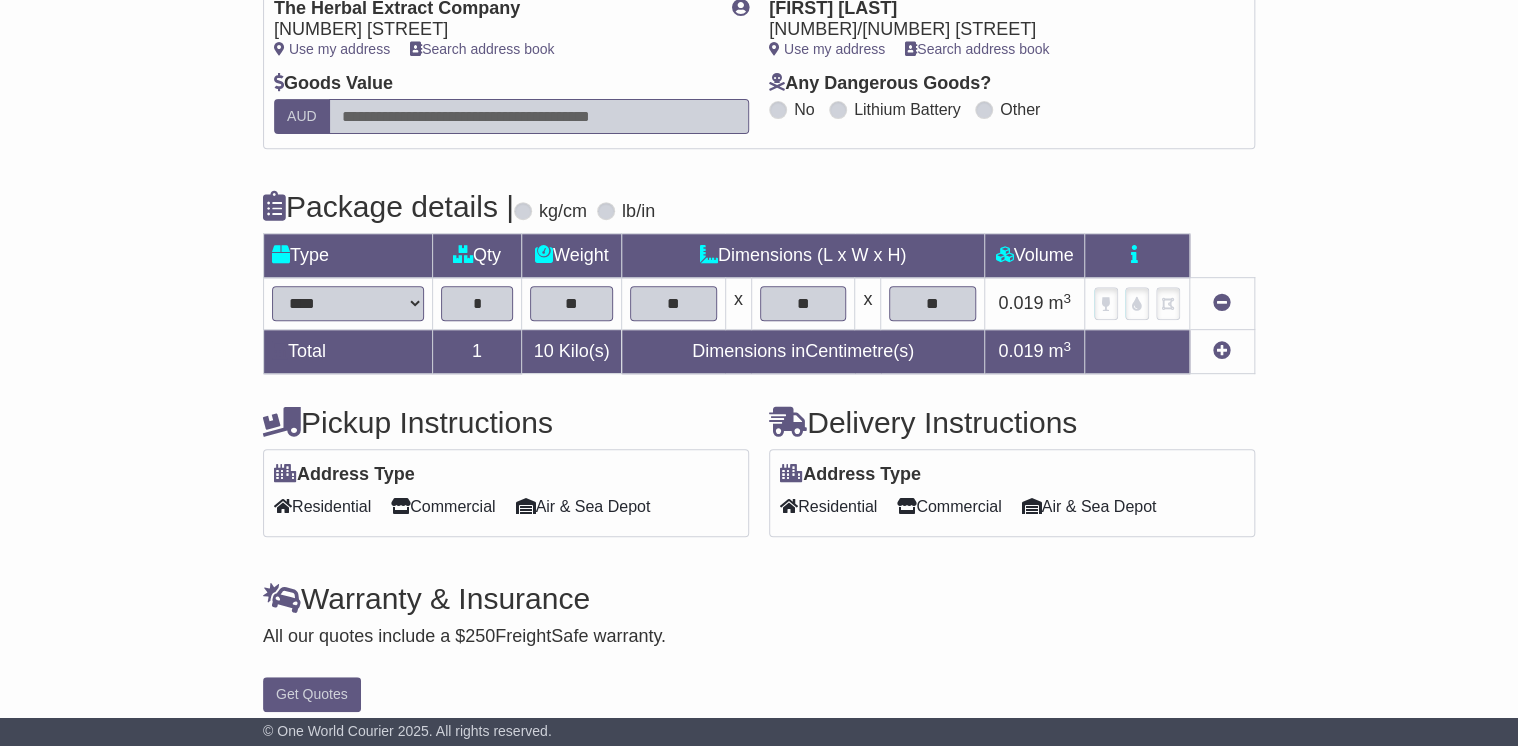 scroll, scrollTop: 354, scrollLeft: 0, axis: vertical 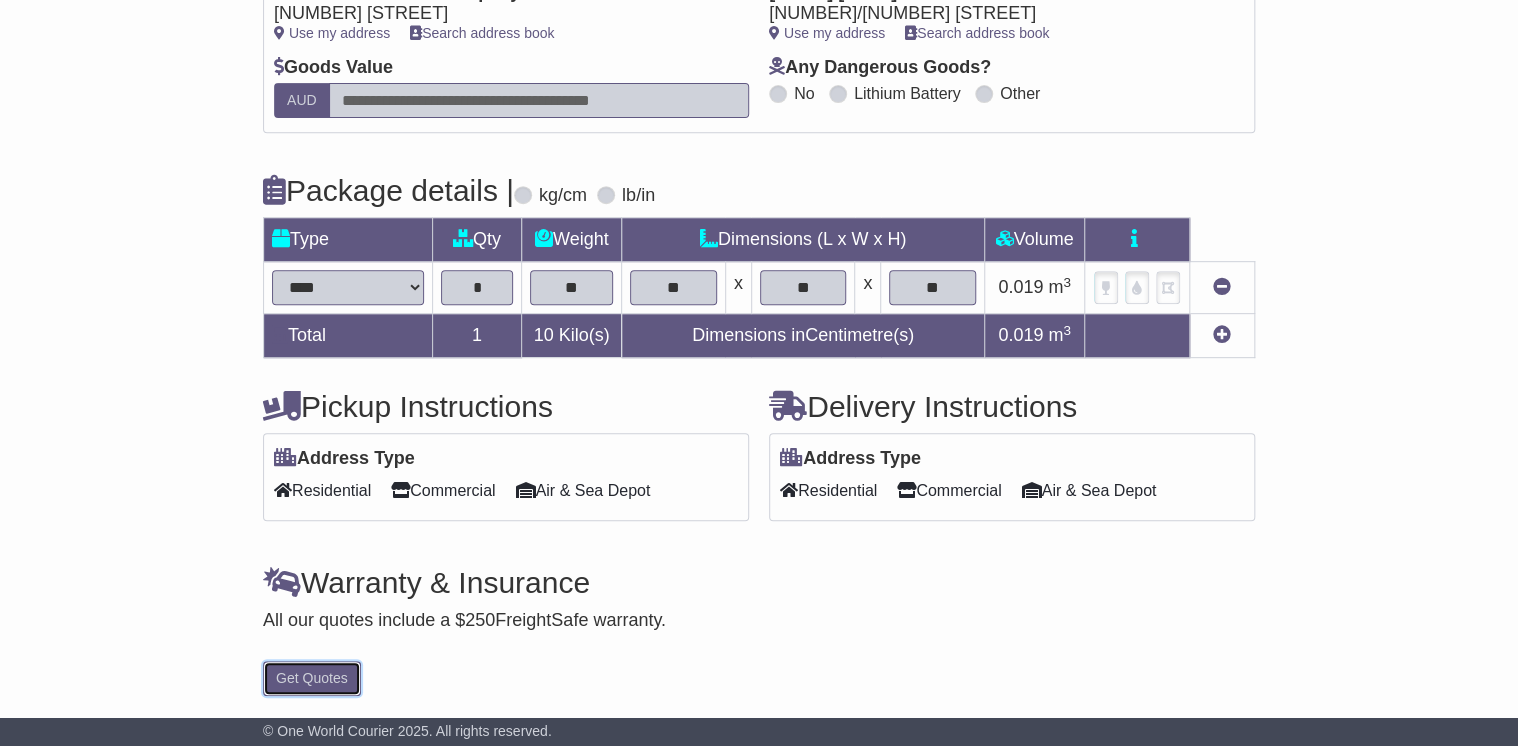 click on "Get Quotes" at bounding box center [312, 678] 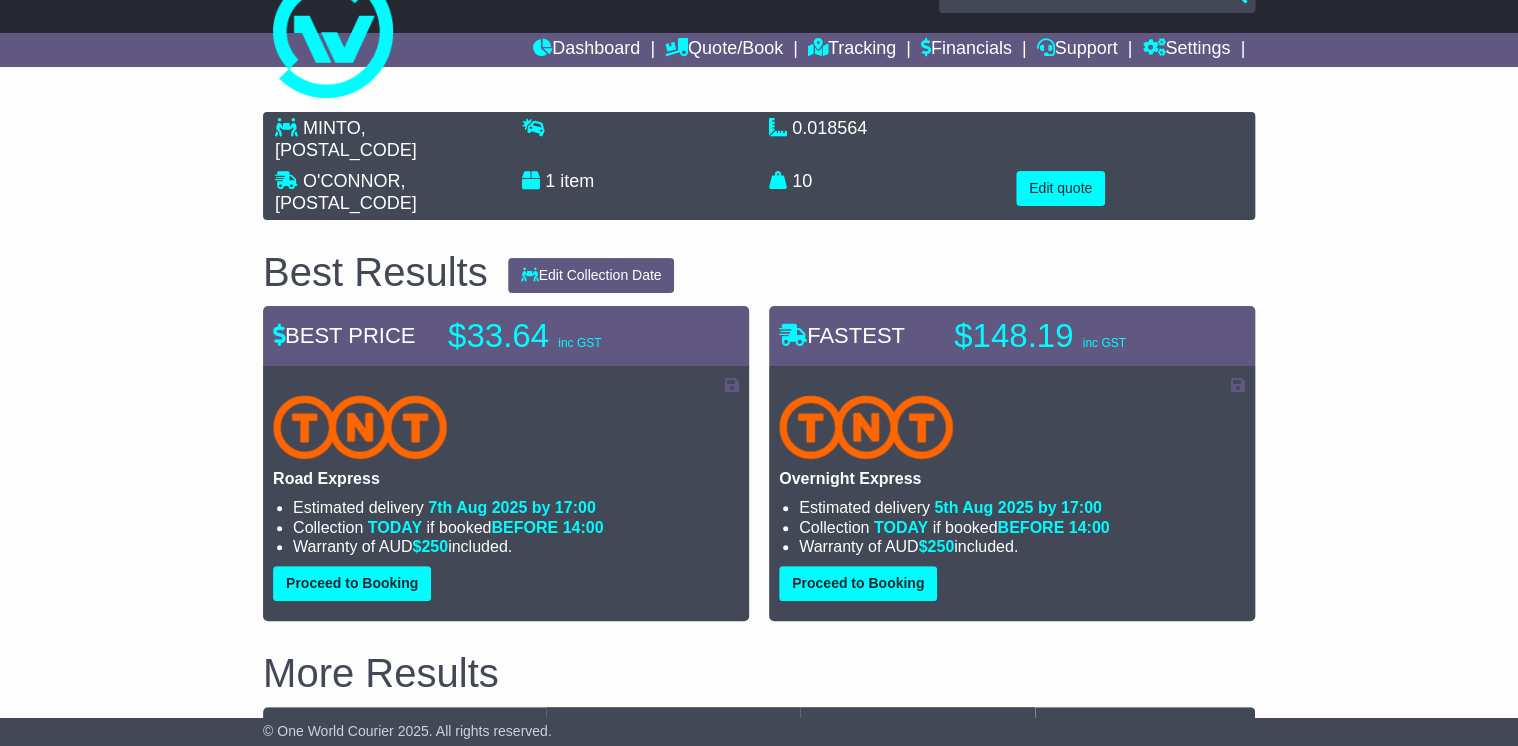 scroll, scrollTop: 0, scrollLeft: 0, axis: both 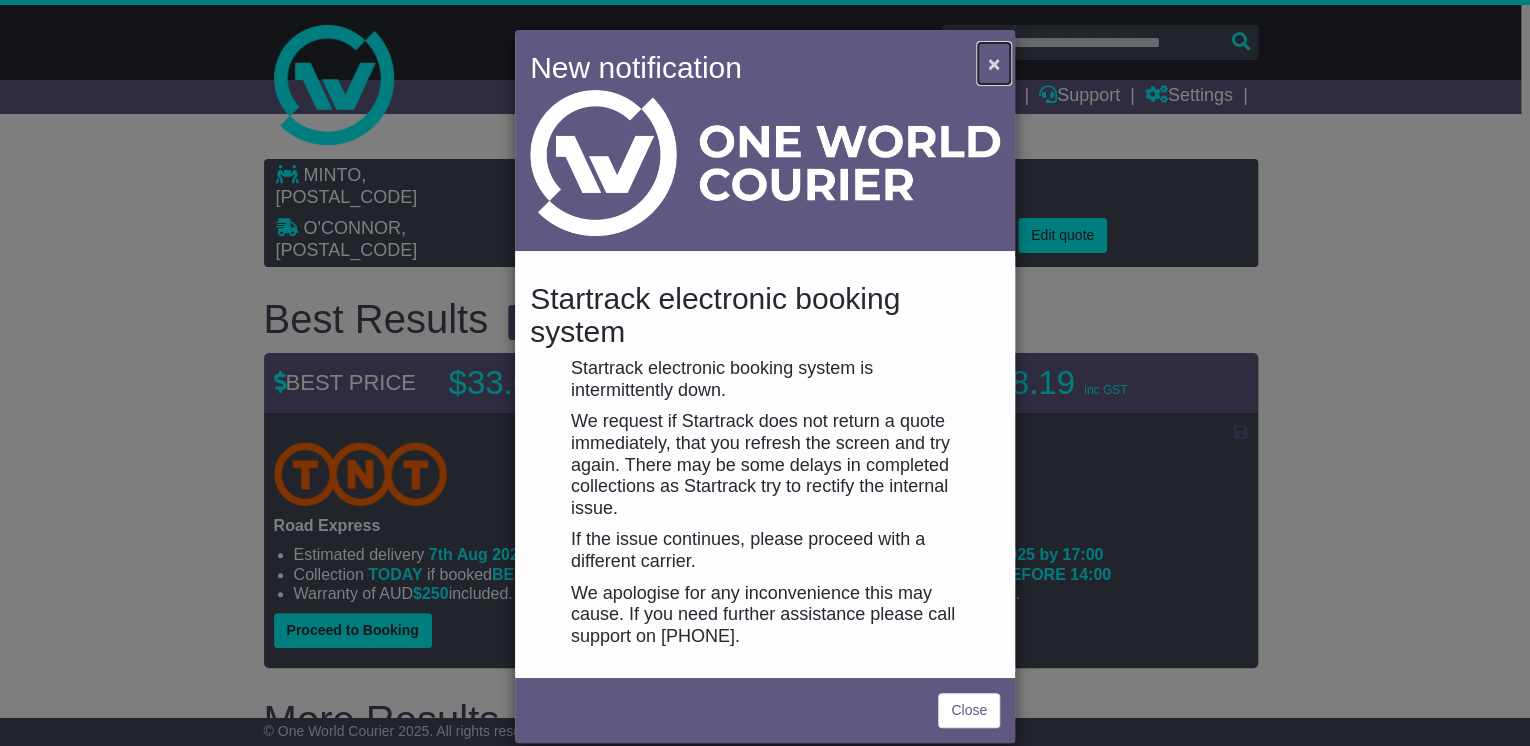 click on "×" at bounding box center [994, 63] 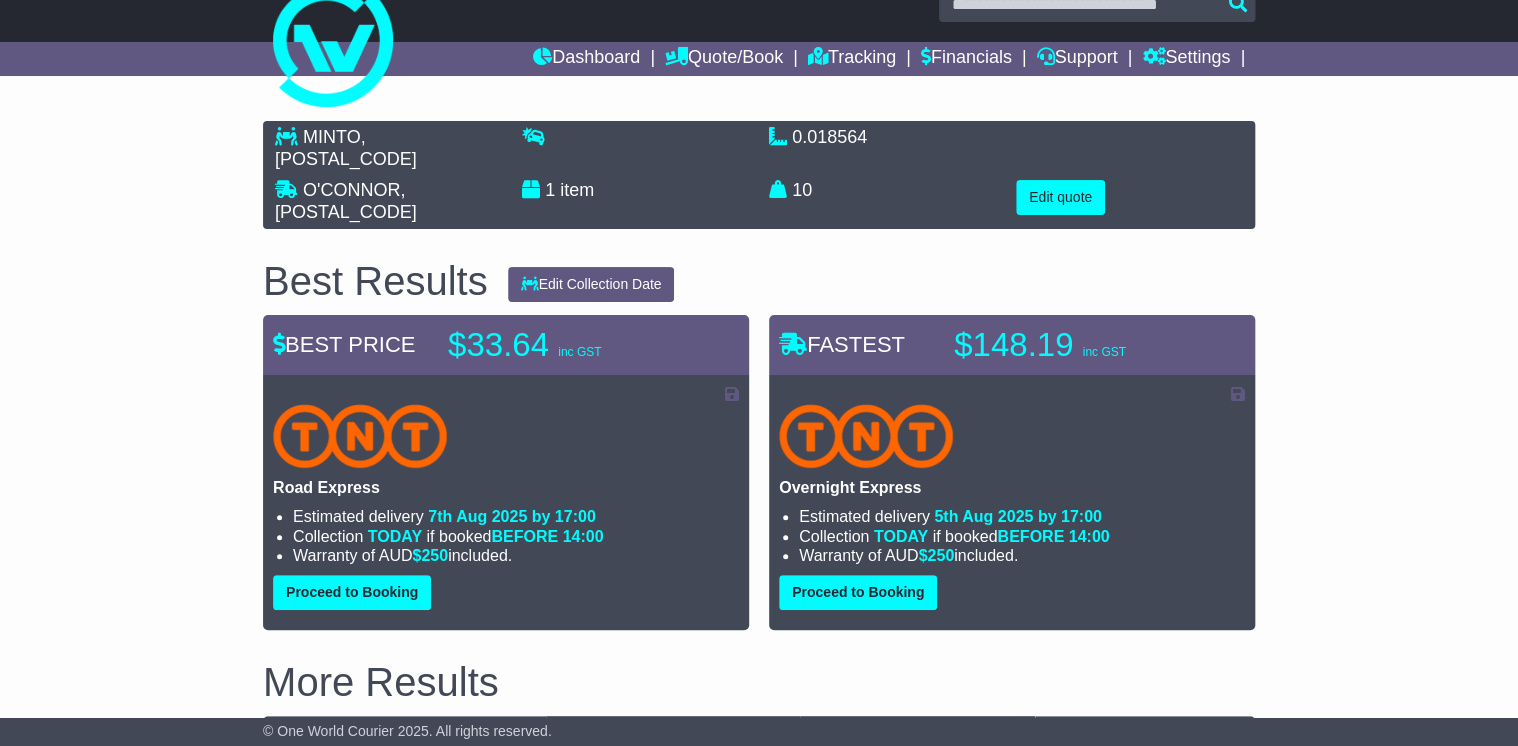 scroll, scrollTop: 0, scrollLeft: 0, axis: both 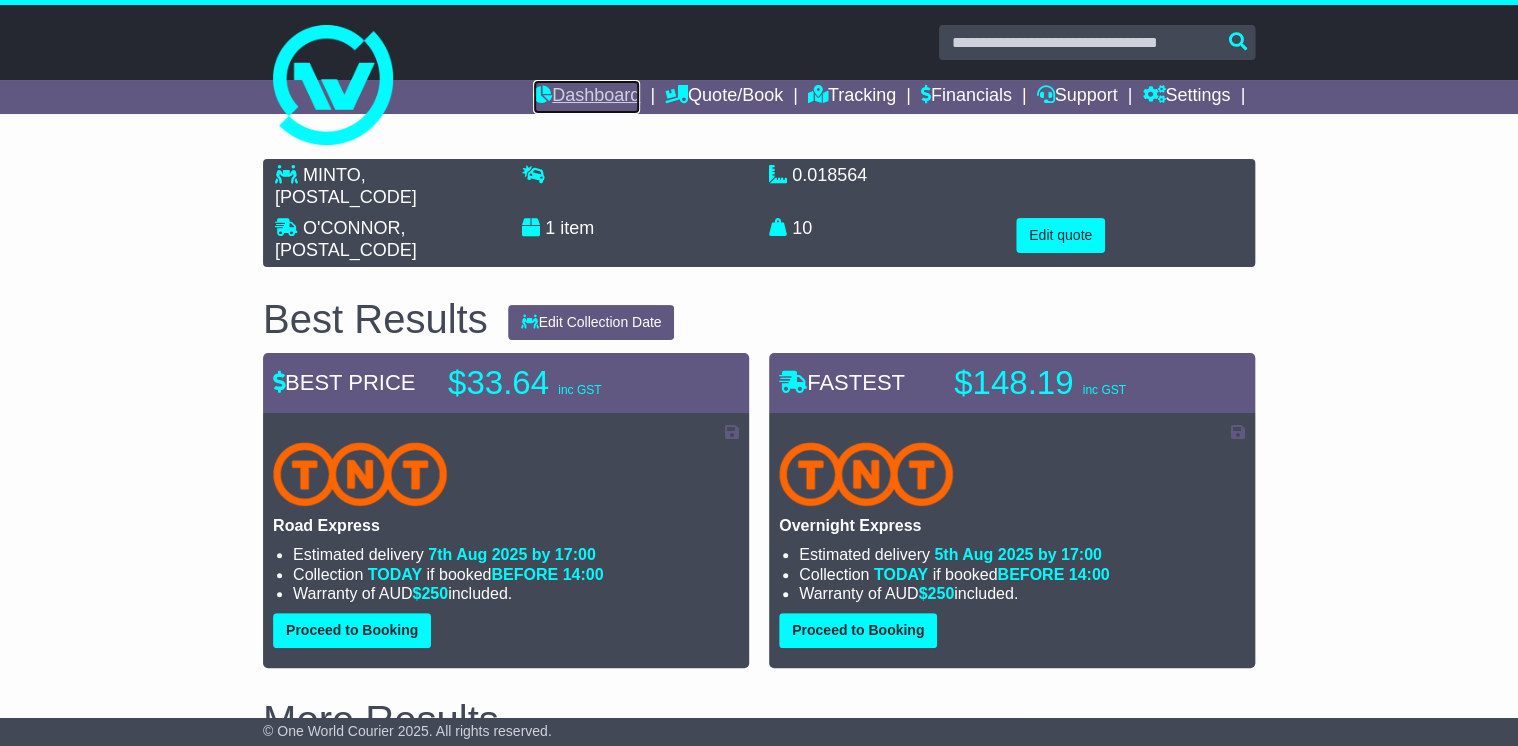 click on "Dashboard" at bounding box center [586, 97] 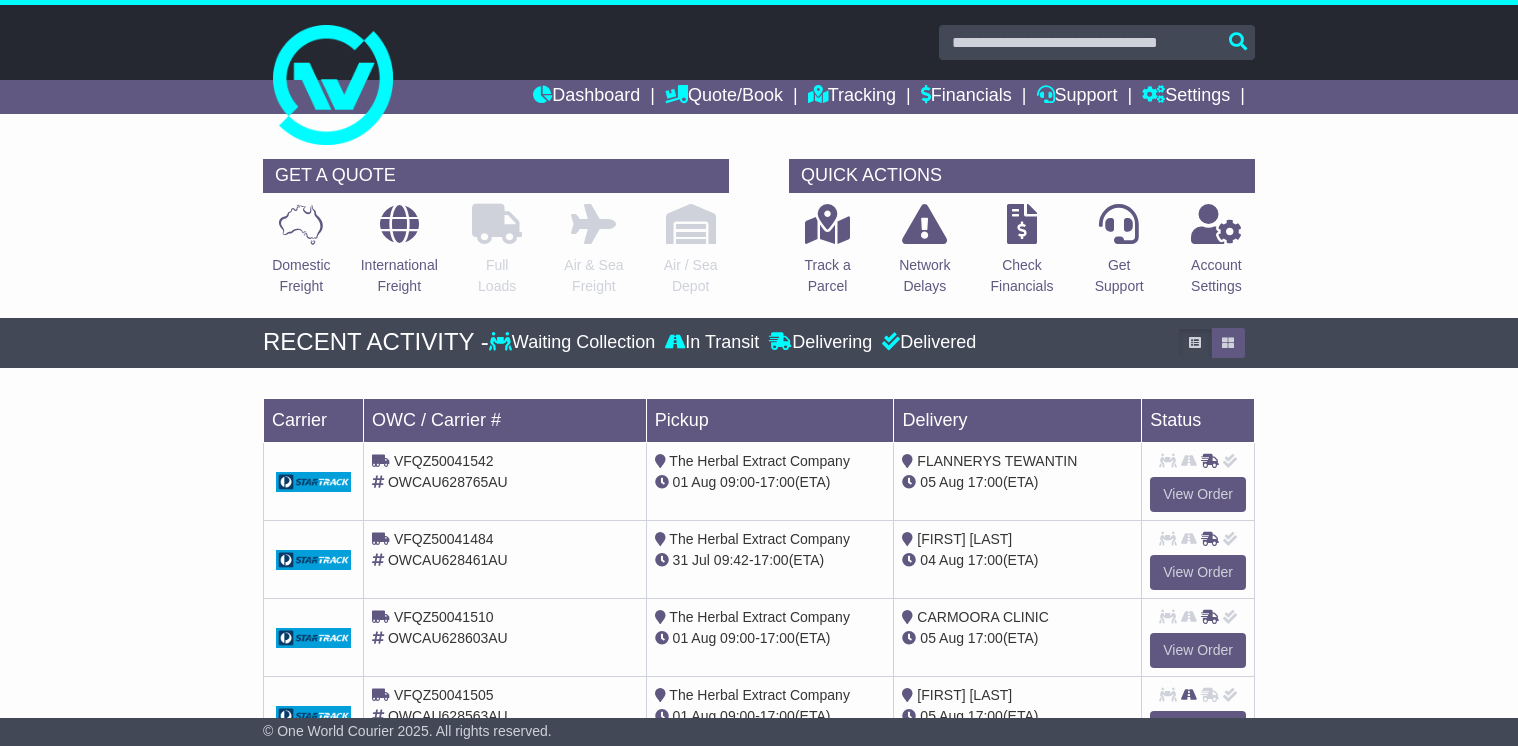 scroll, scrollTop: 0, scrollLeft: 0, axis: both 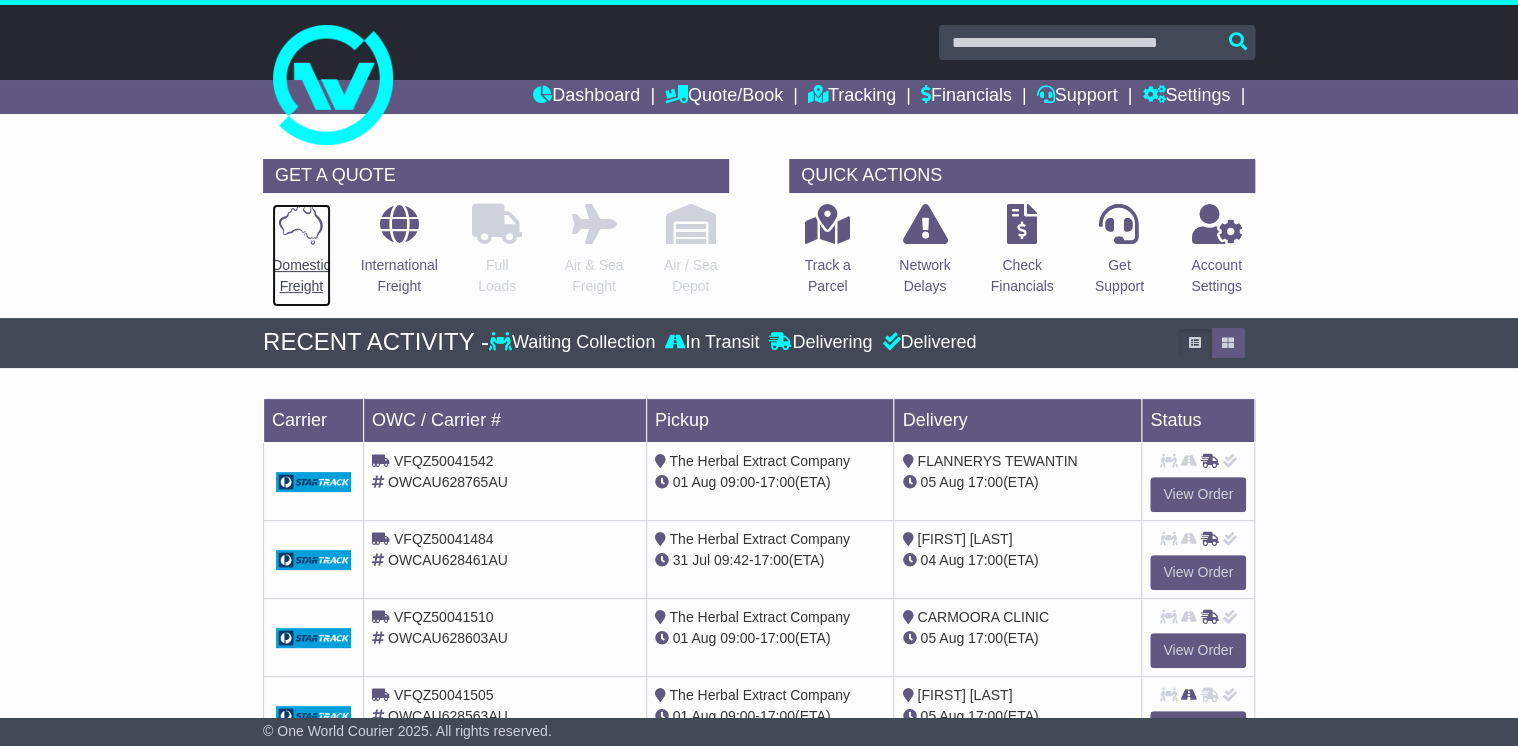 click at bounding box center [301, 224] 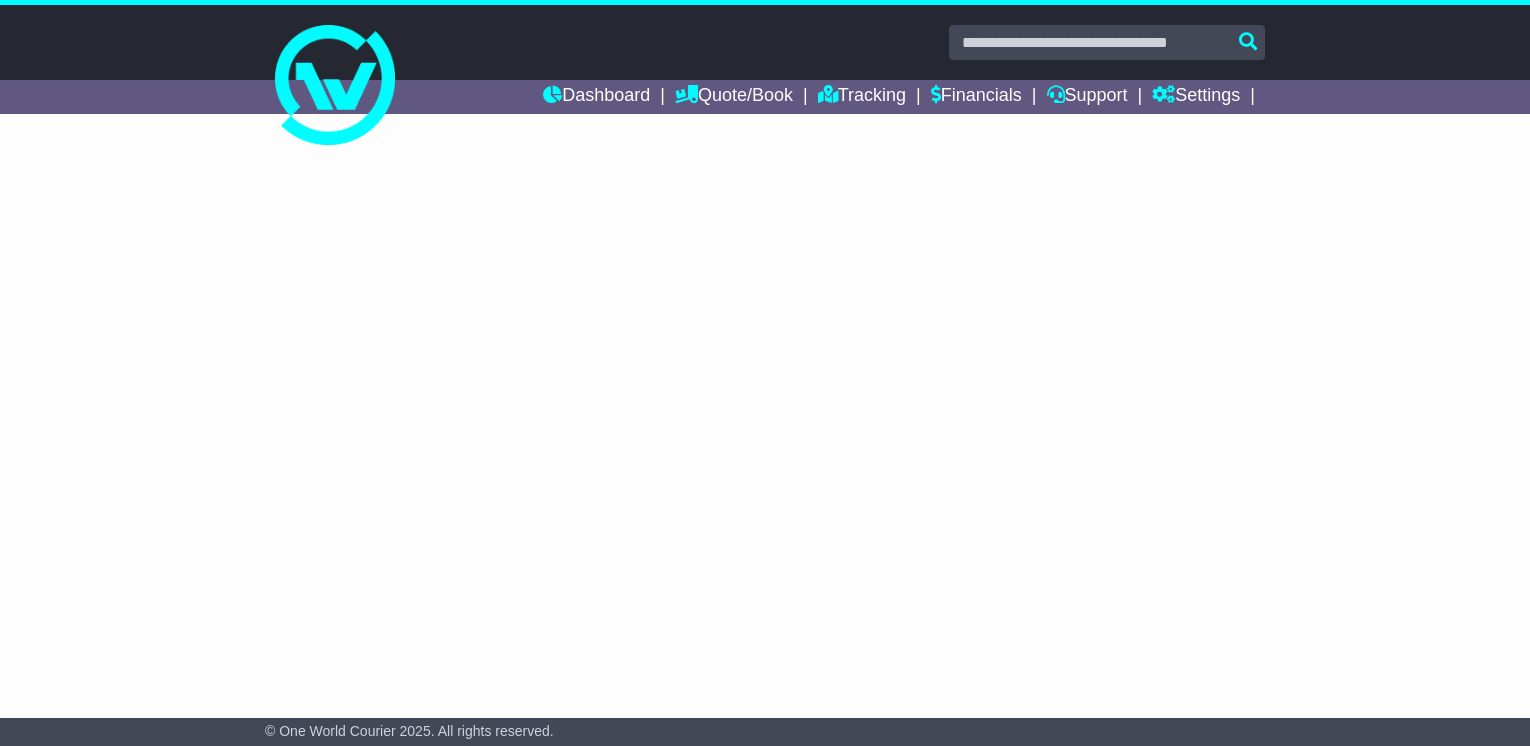 scroll, scrollTop: 0, scrollLeft: 0, axis: both 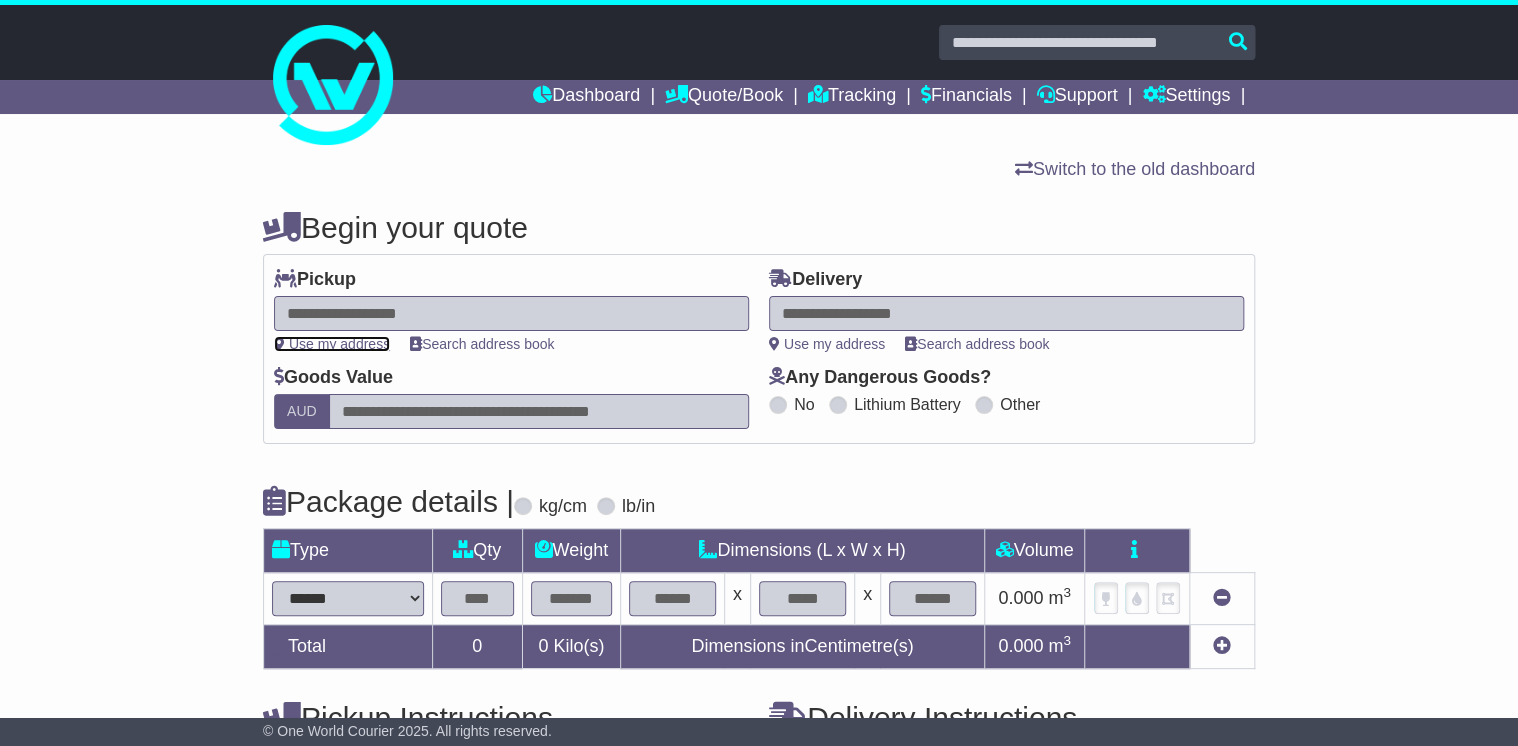 click on "Use my address" at bounding box center [332, 344] 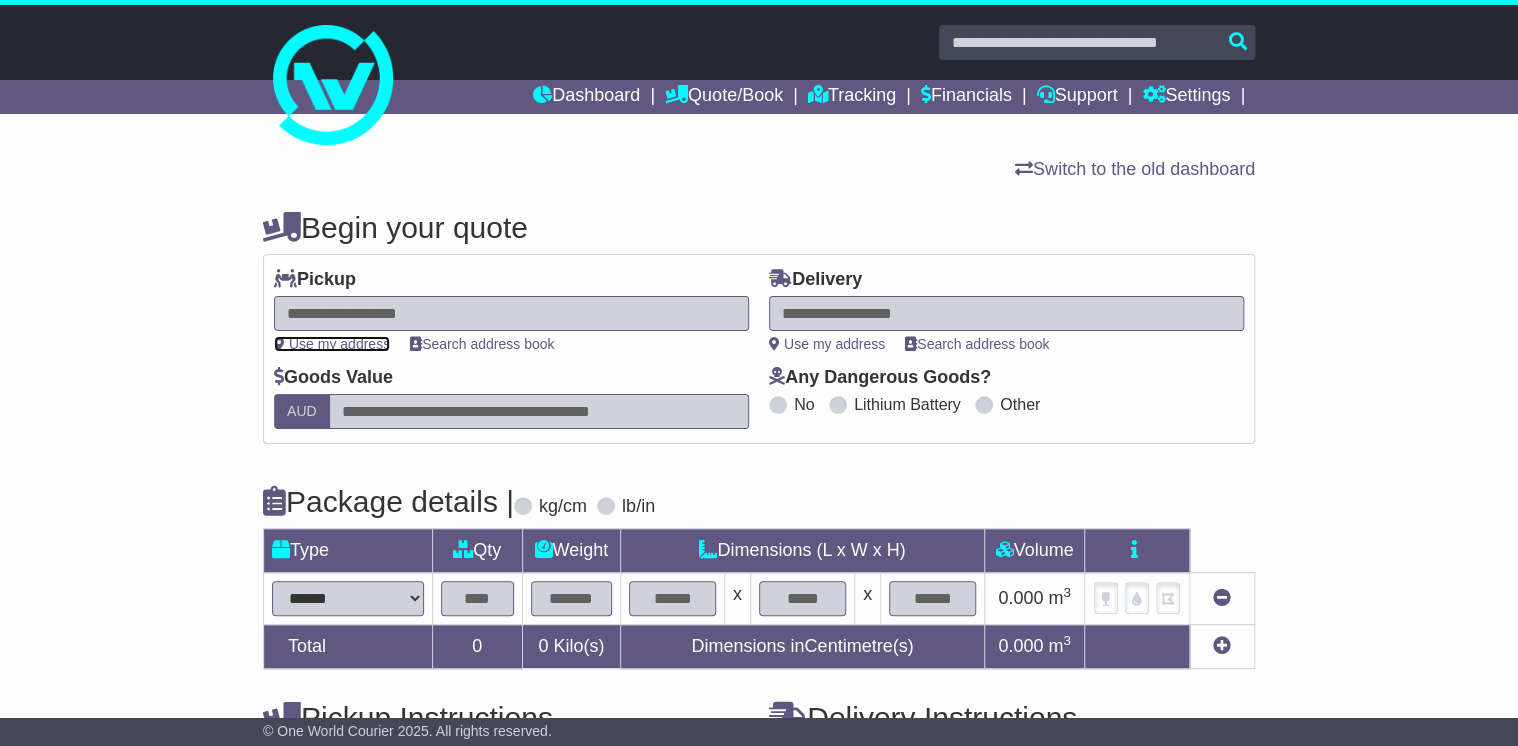 type on "**********" 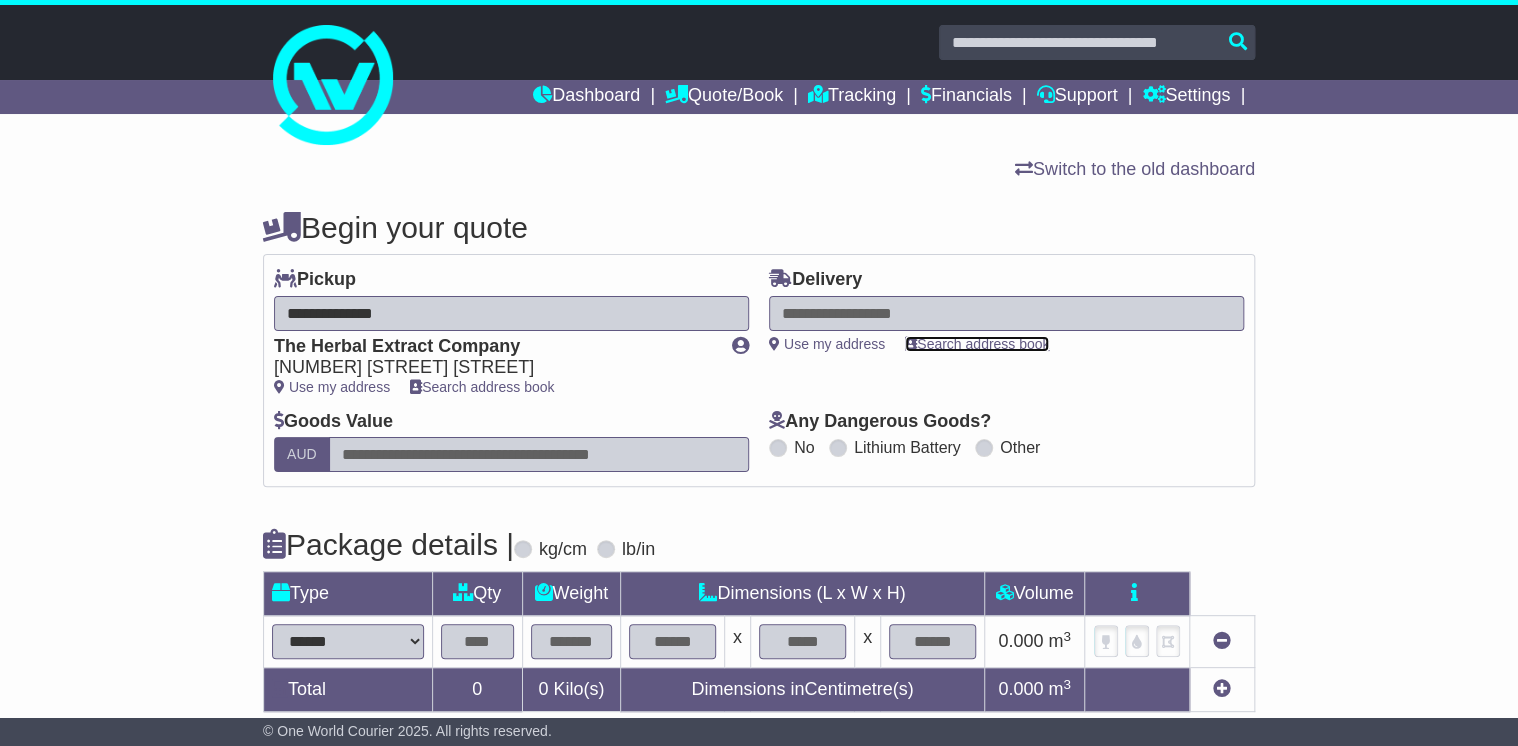 click on "Search address book" at bounding box center [977, 344] 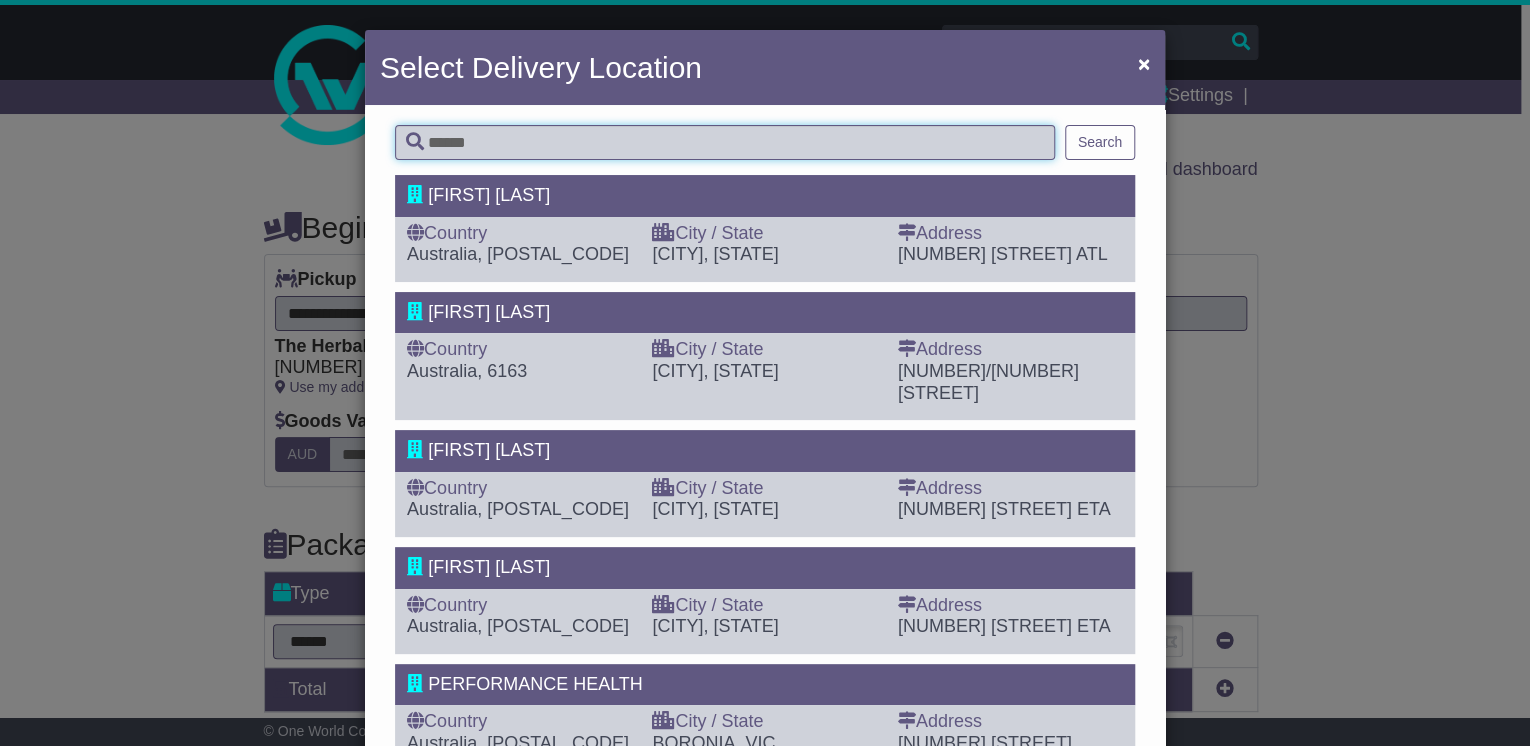 click at bounding box center [725, 142] 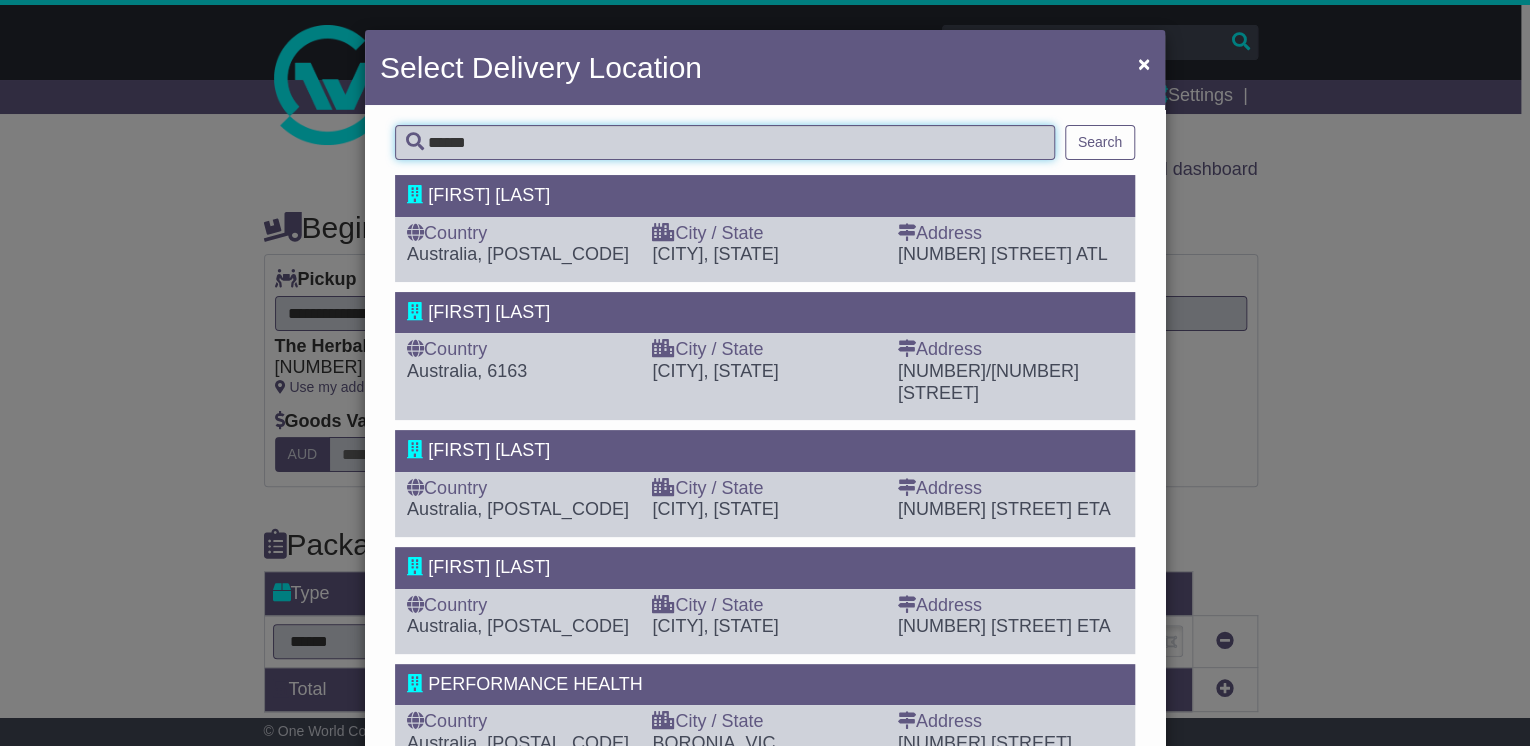 type on "******" 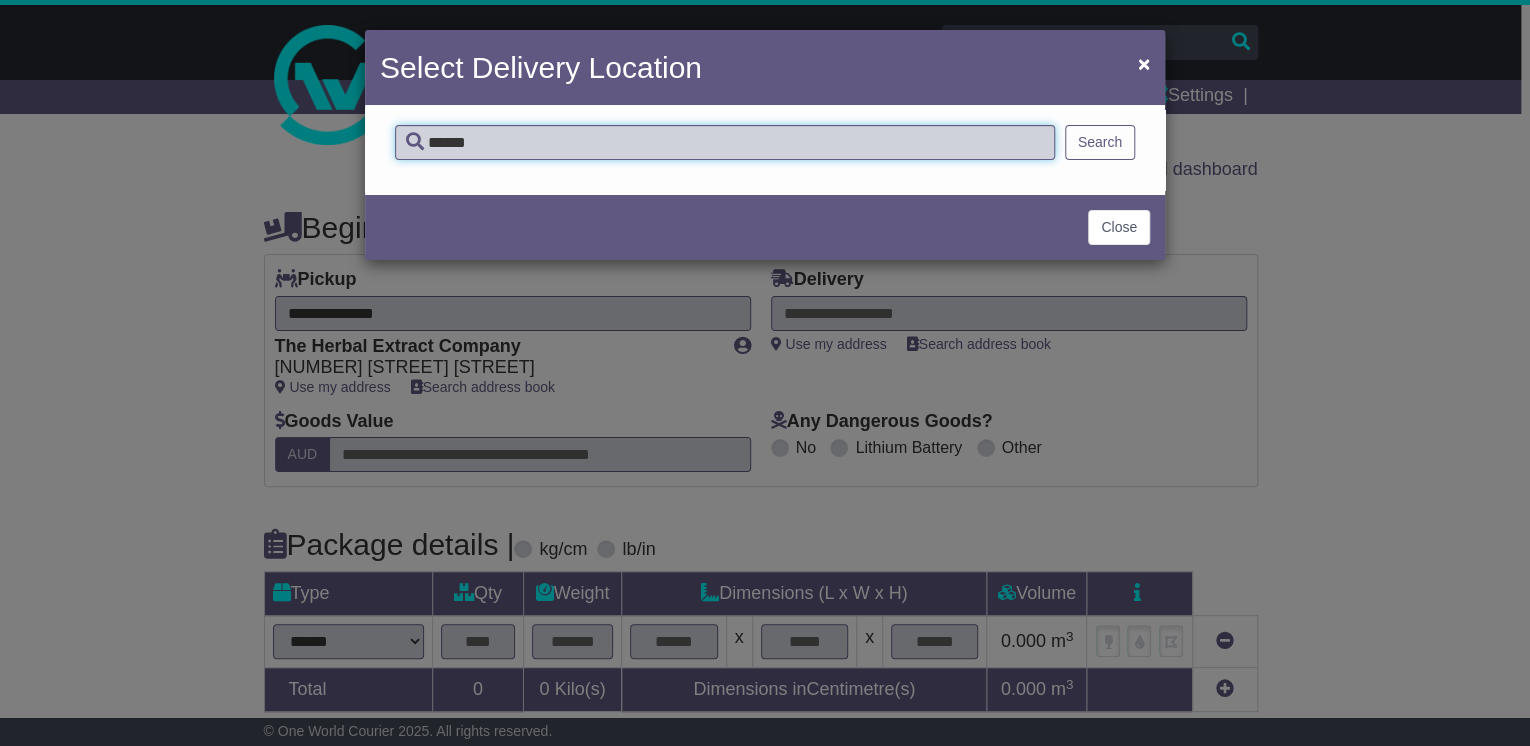 drag, startPoint x: 517, startPoint y: 139, endPoint x: 398, endPoint y: 141, distance: 119.01681 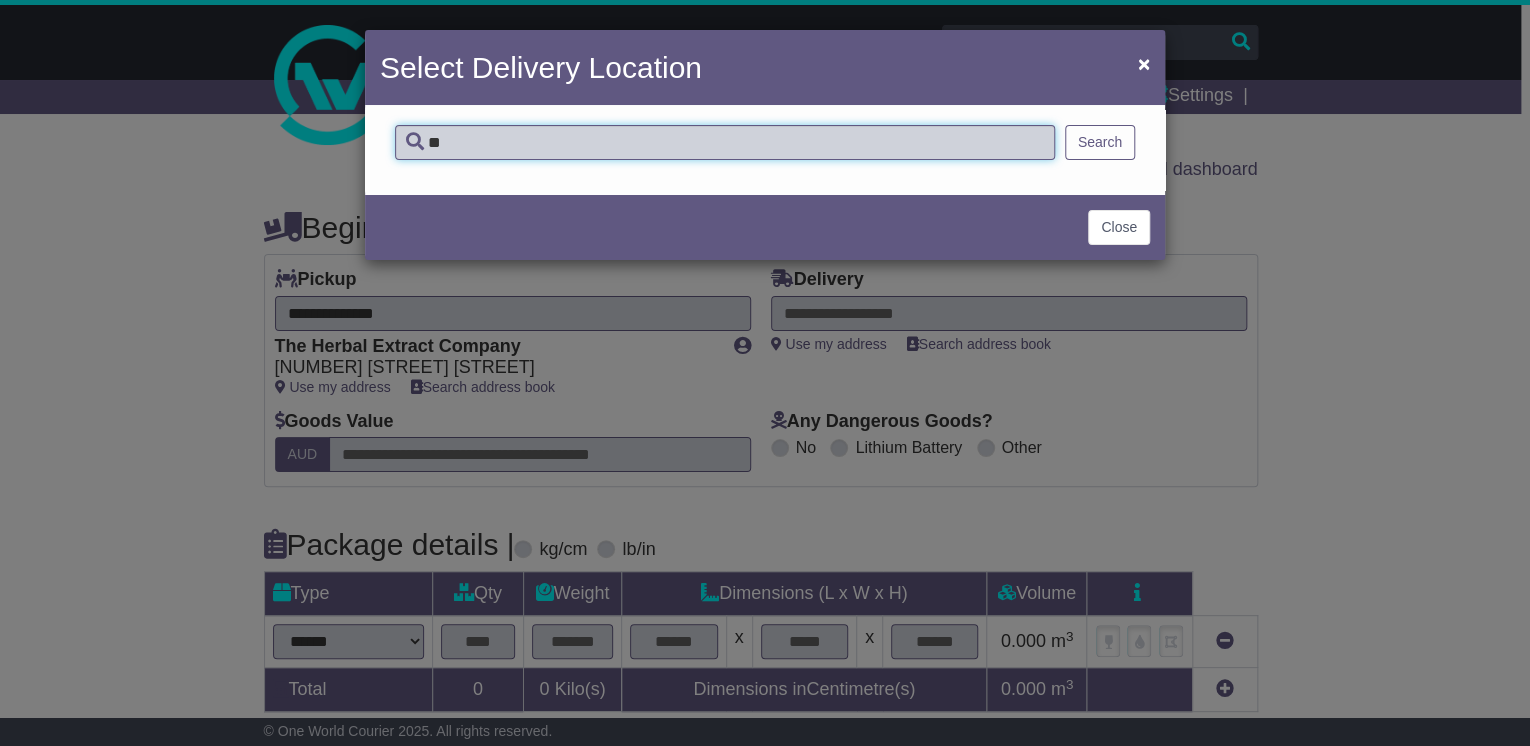 type on "*" 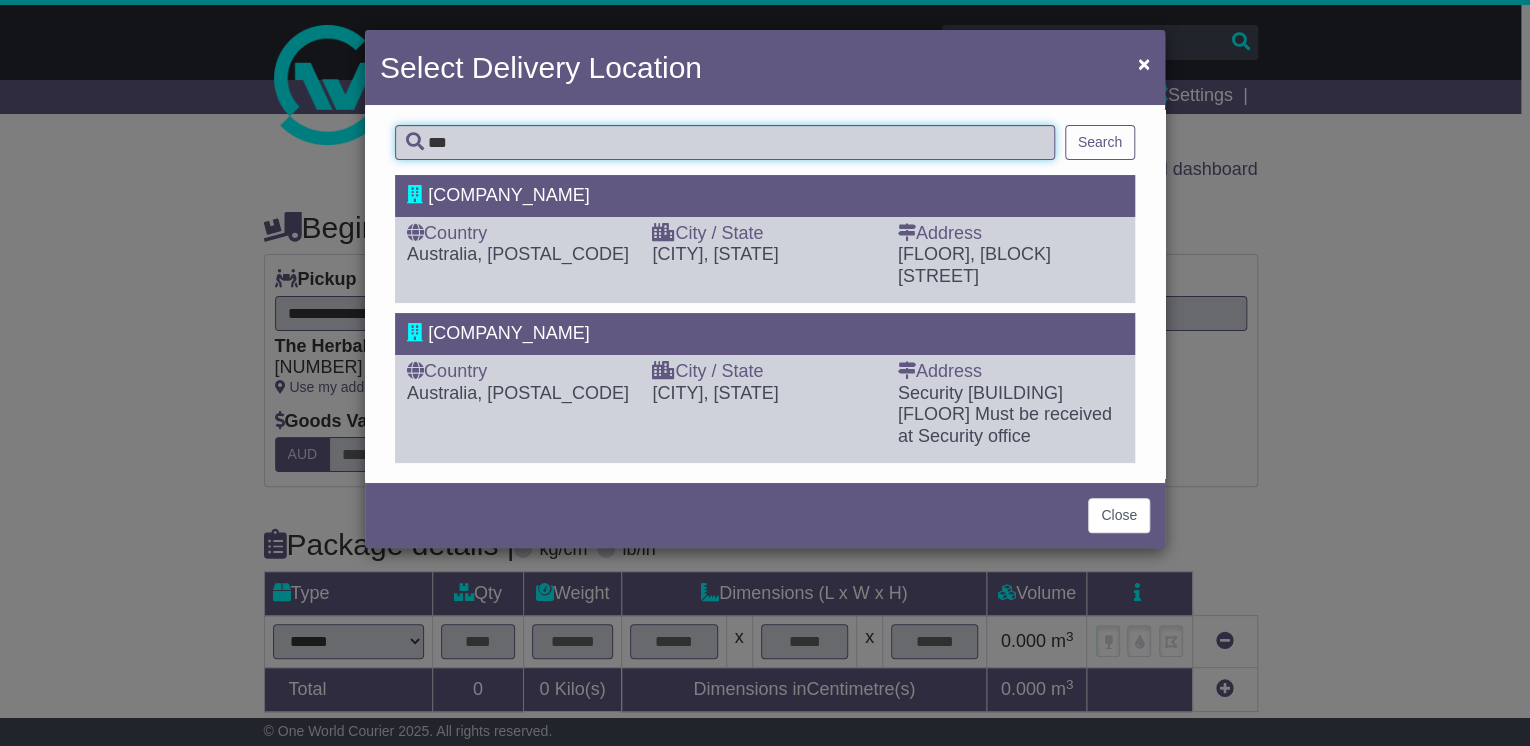 click on "***" at bounding box center [725, 142] 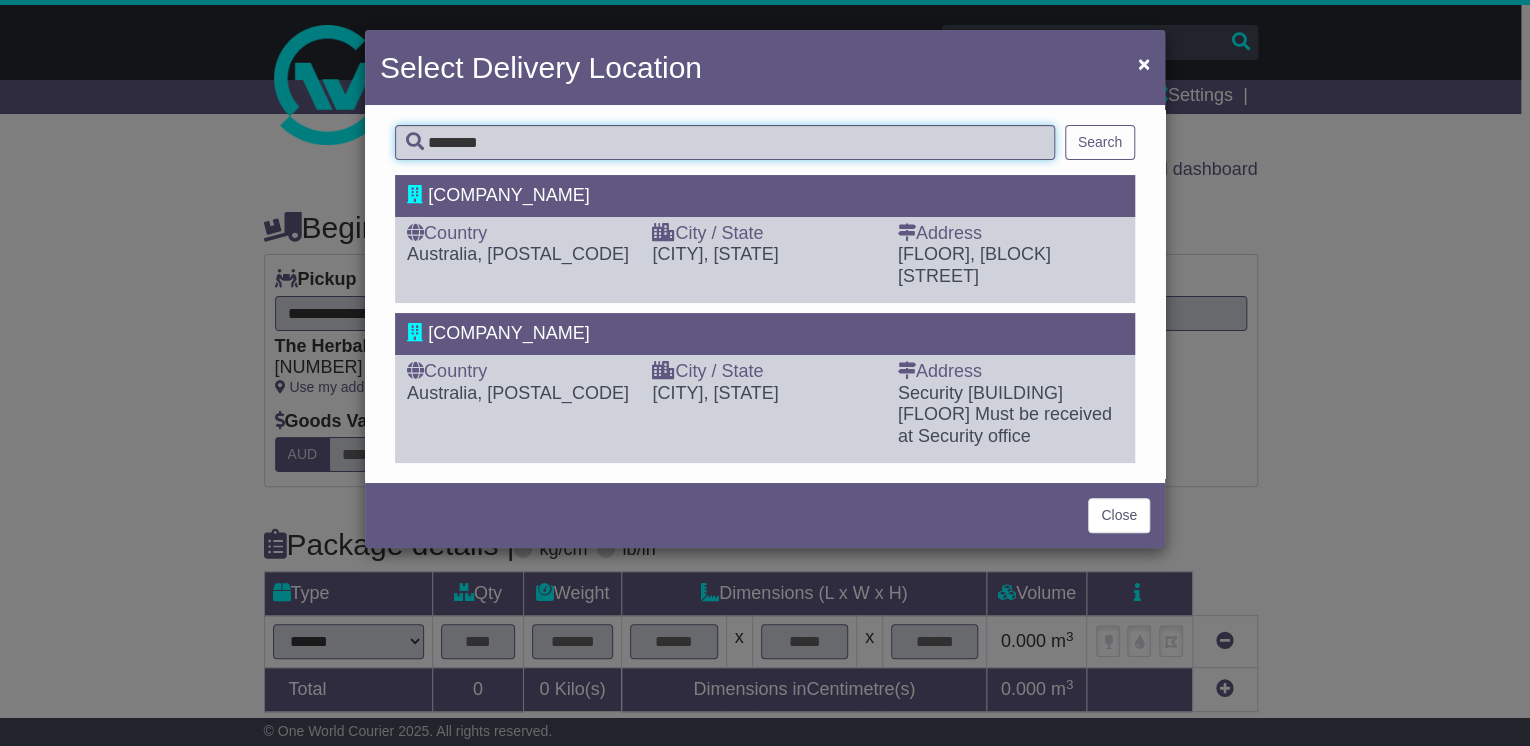 type on "********" 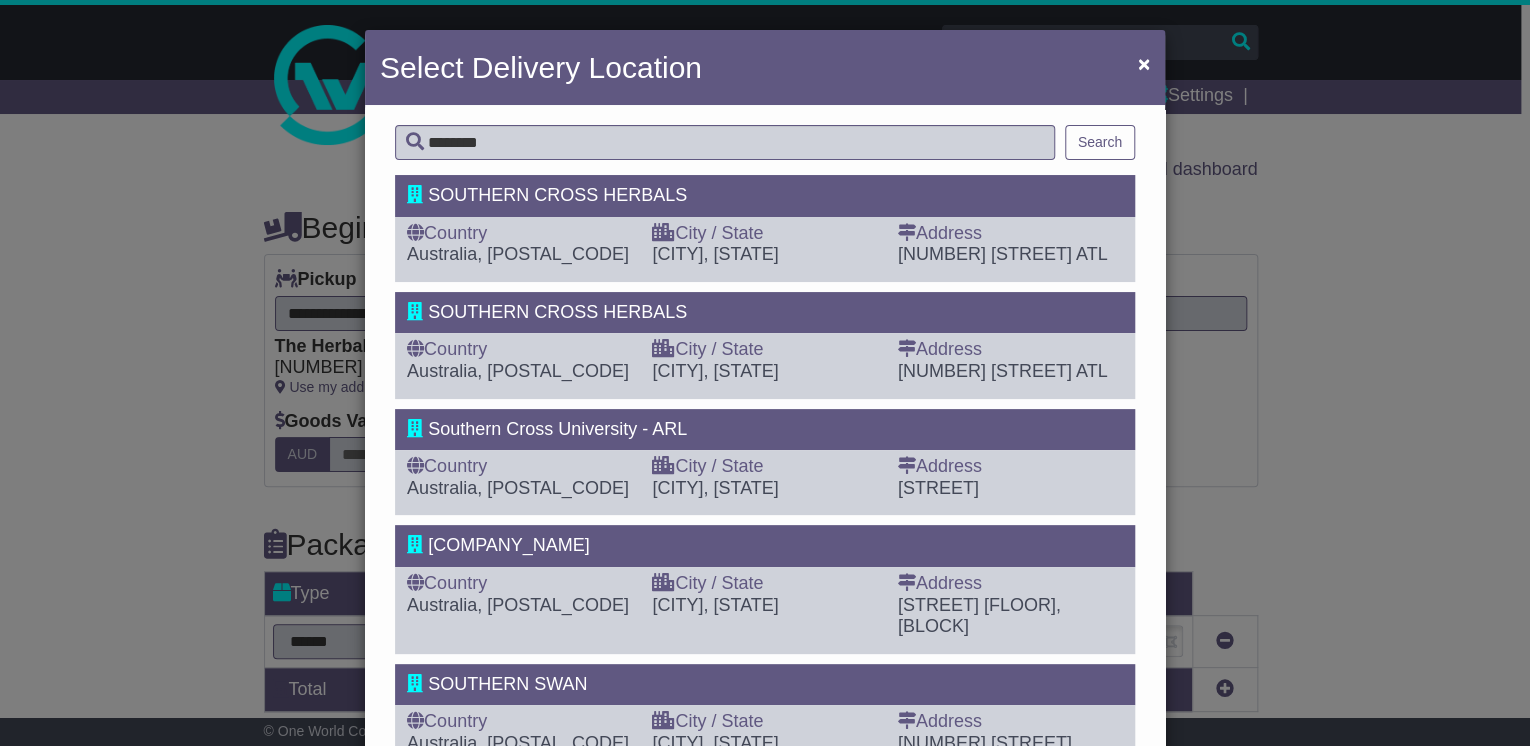 click on "T Block Level 3, Miltary Road" at bounding box center [1010, 489] 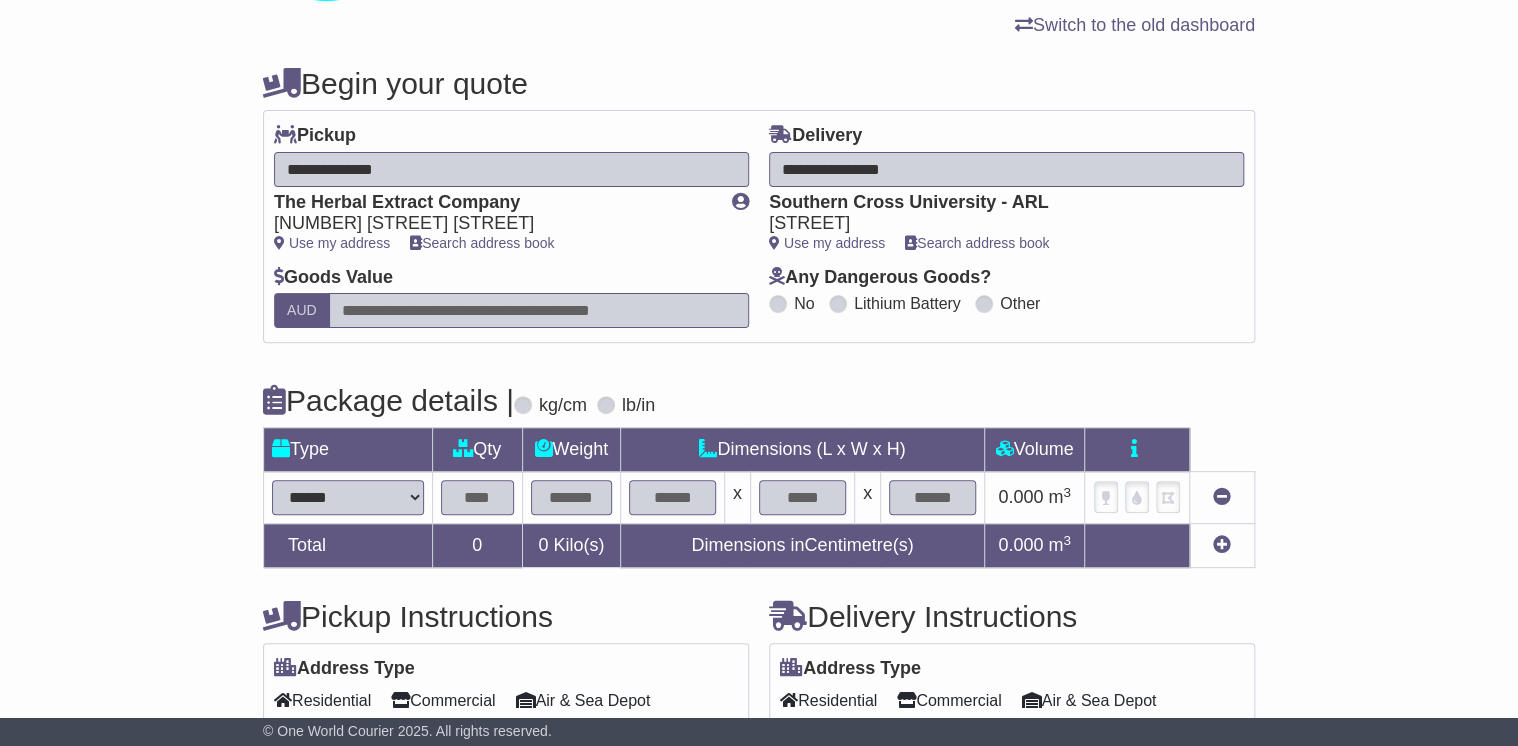 scroll, scrollTop: 240, scrollLeft: 0, axis: vertical 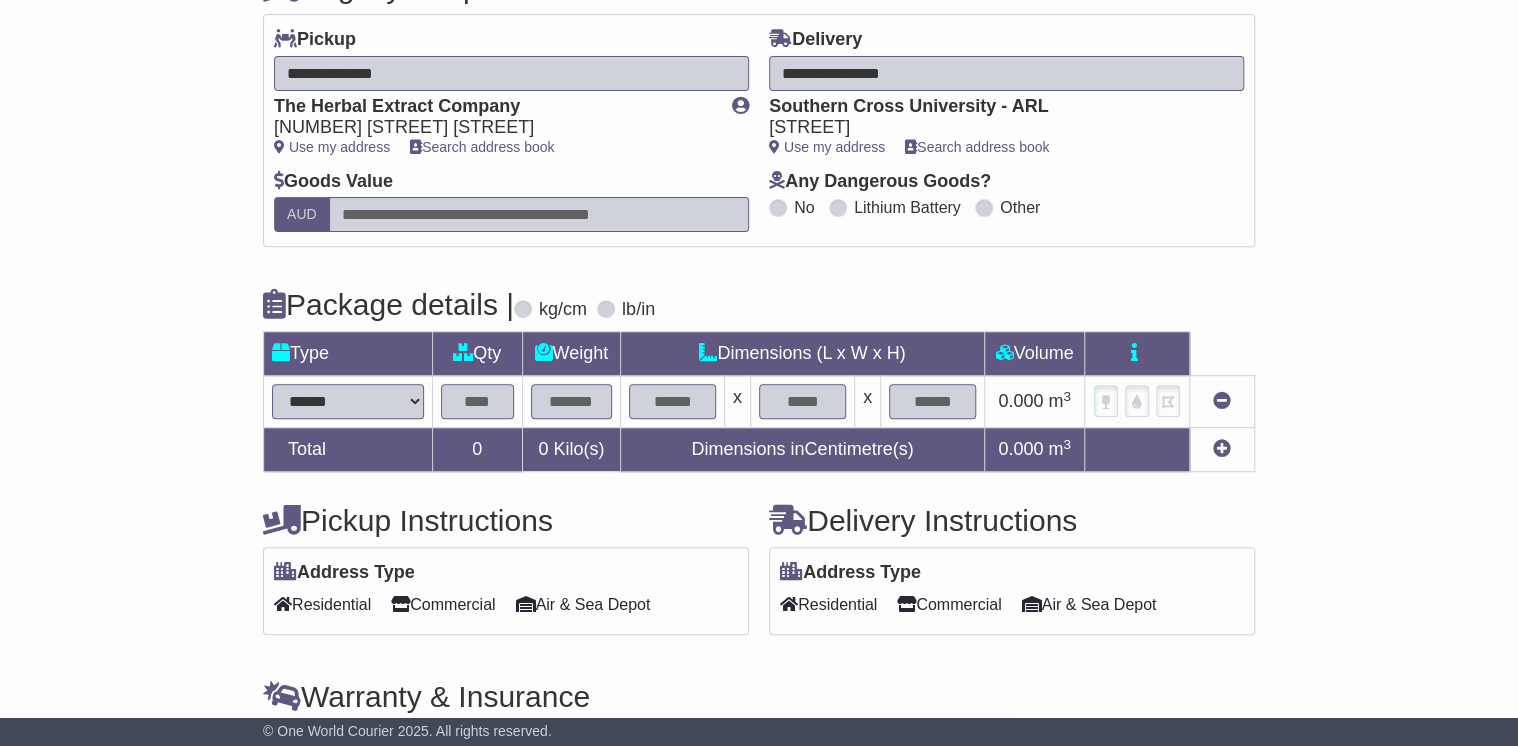 click on "**********" at bounding box center (348, 401) 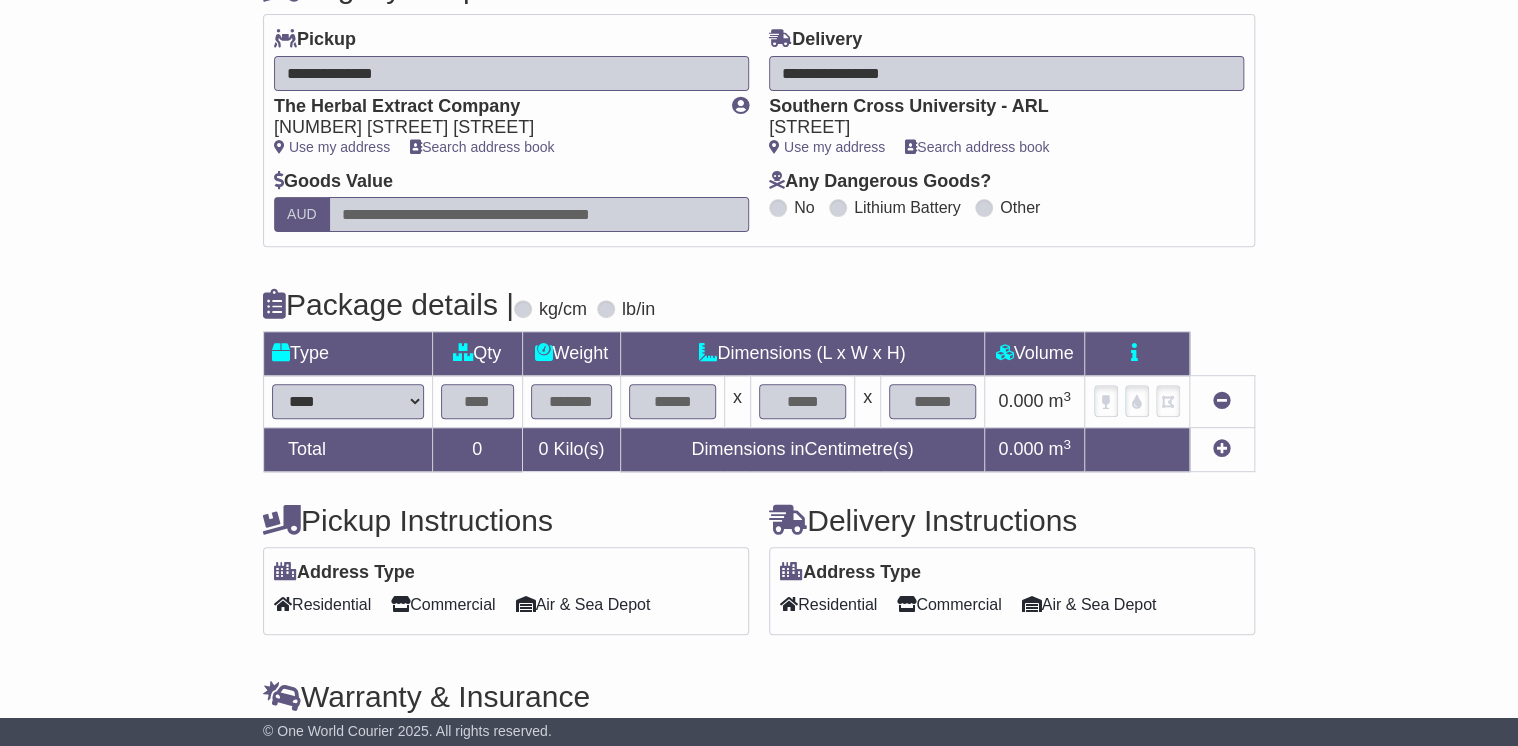 click on "**********" at bounding box center [348, 401] 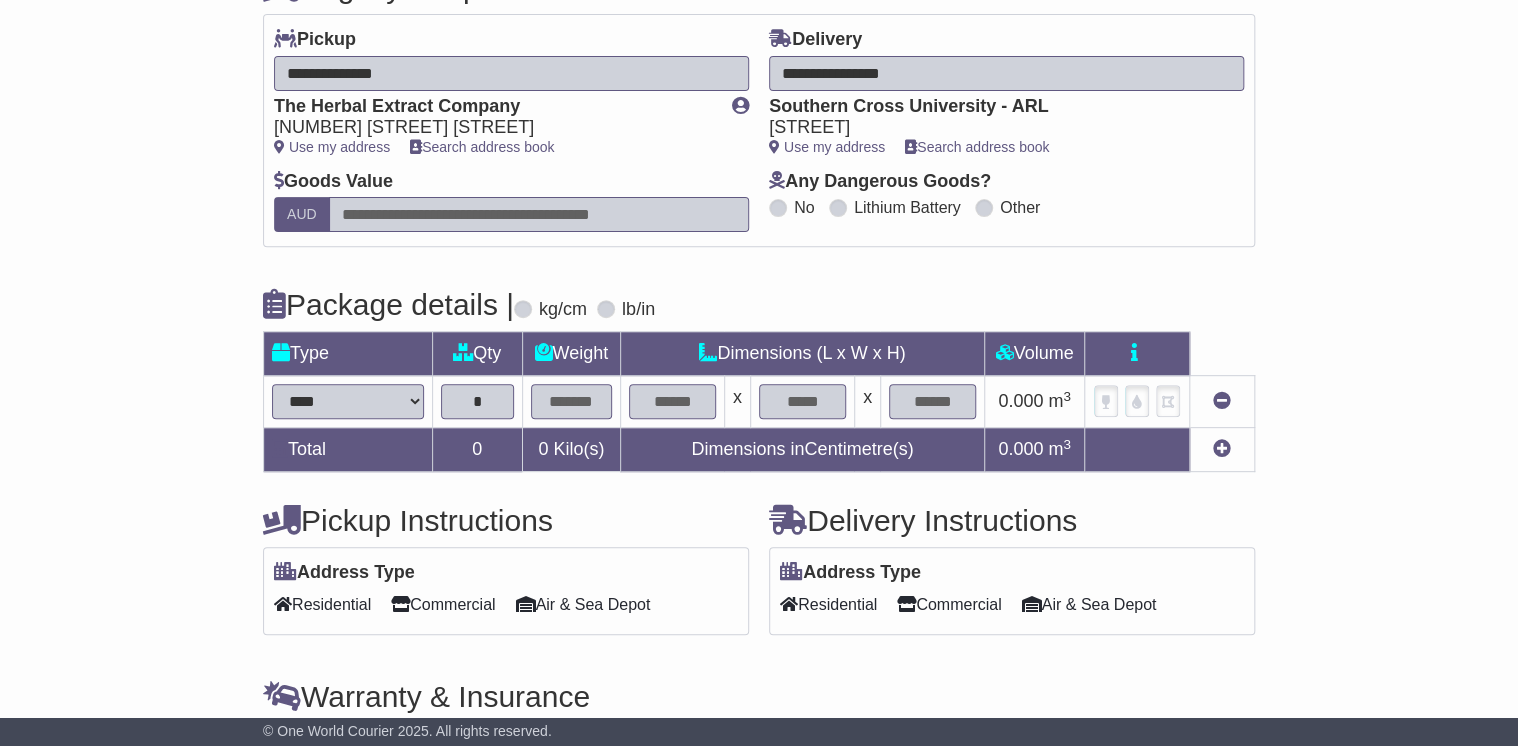 type on "*" 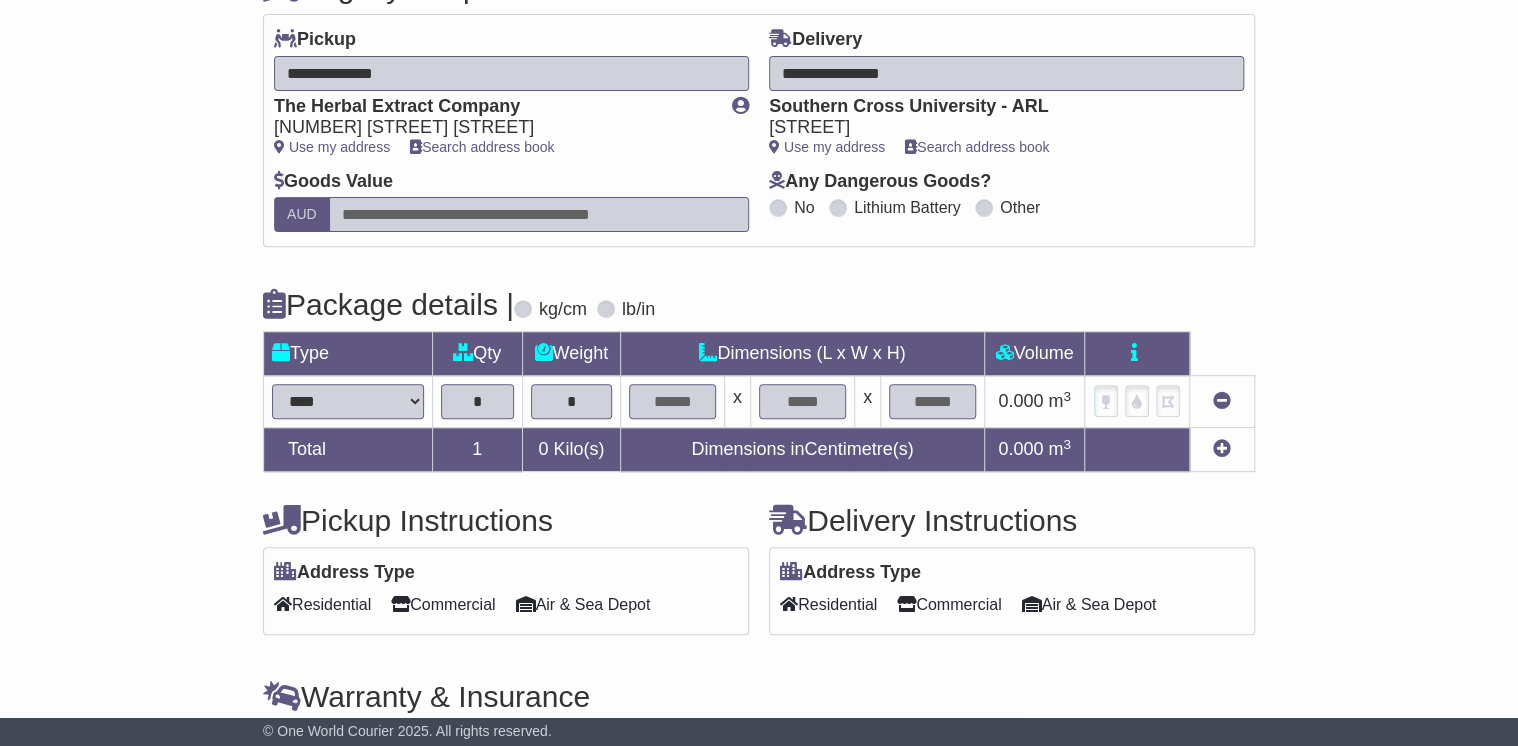 type on "*" 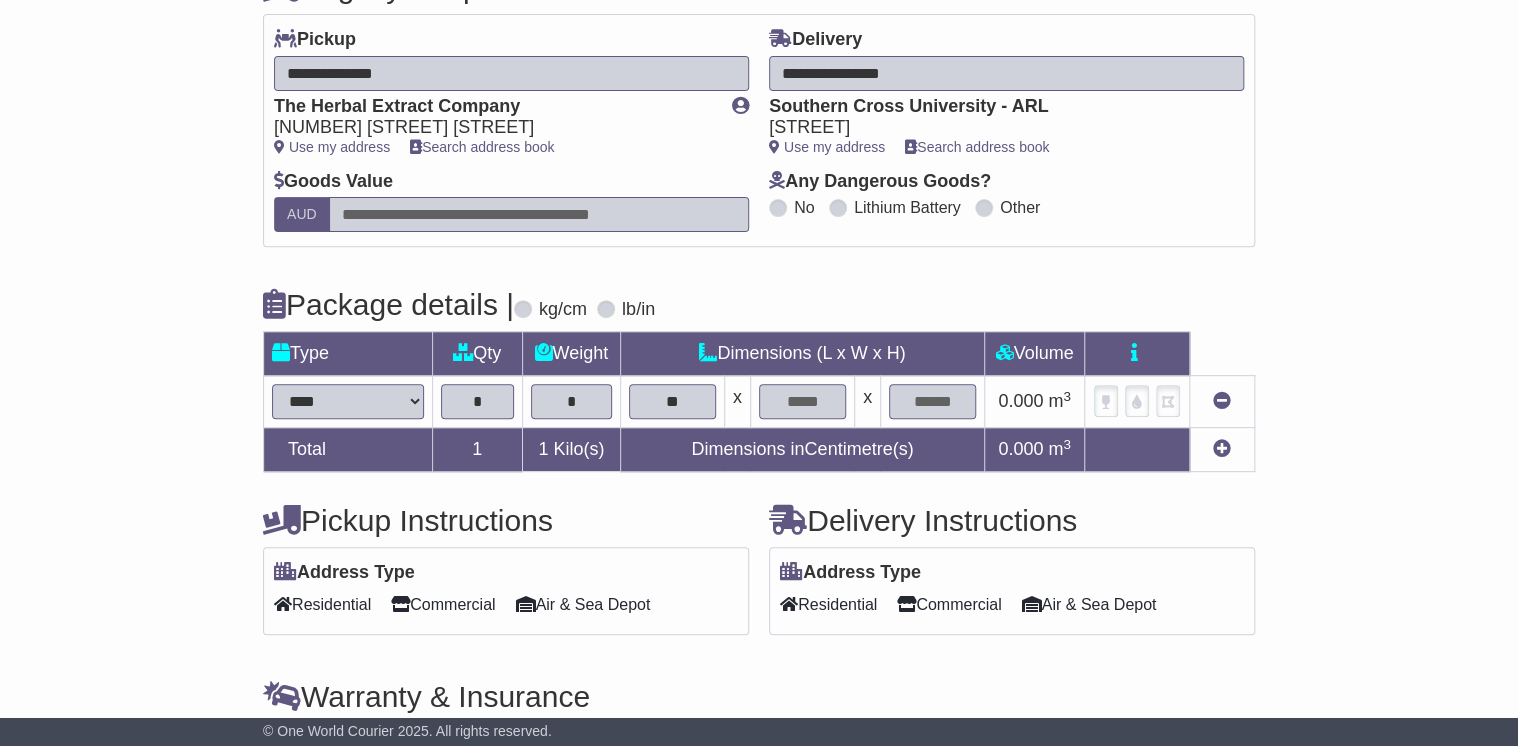 type on "**" 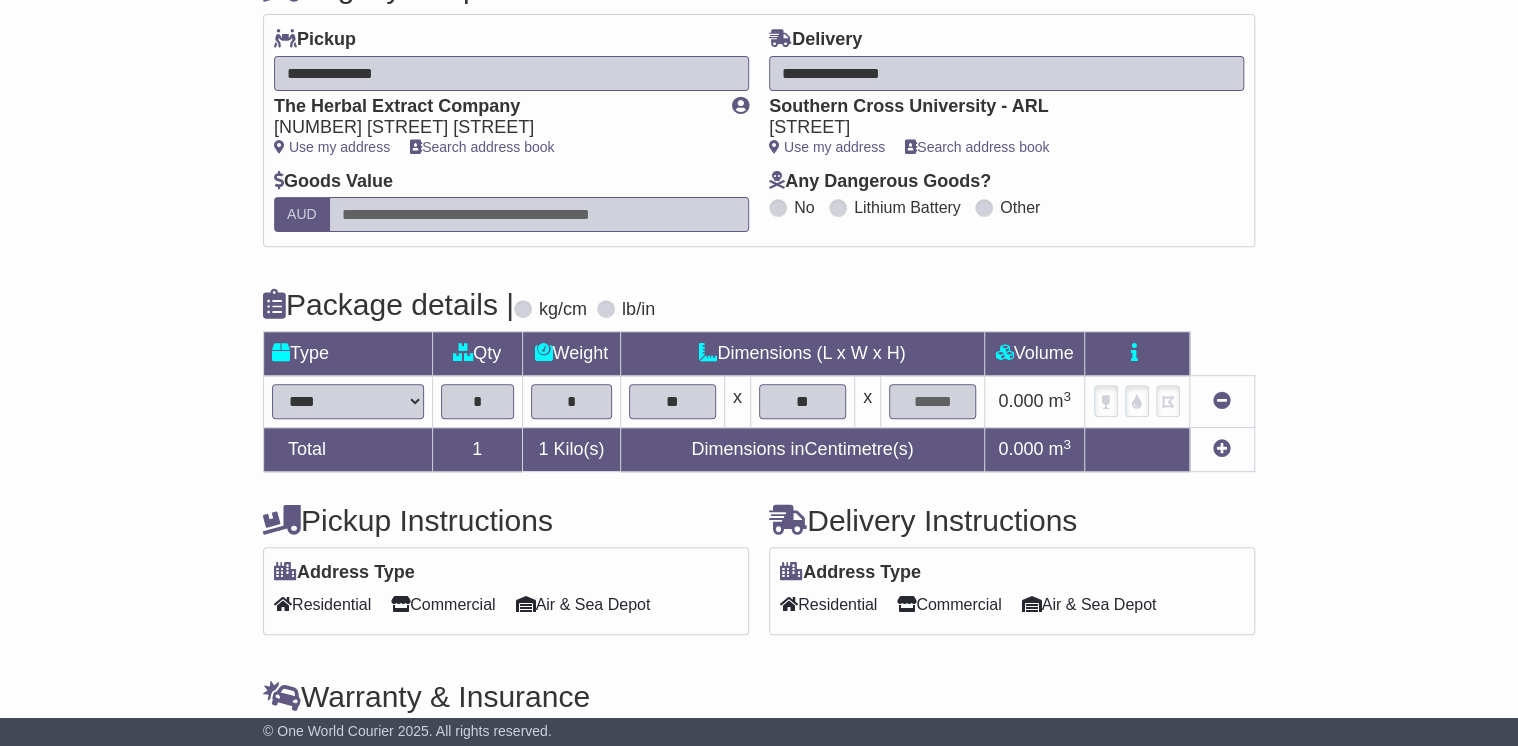 type on "**" 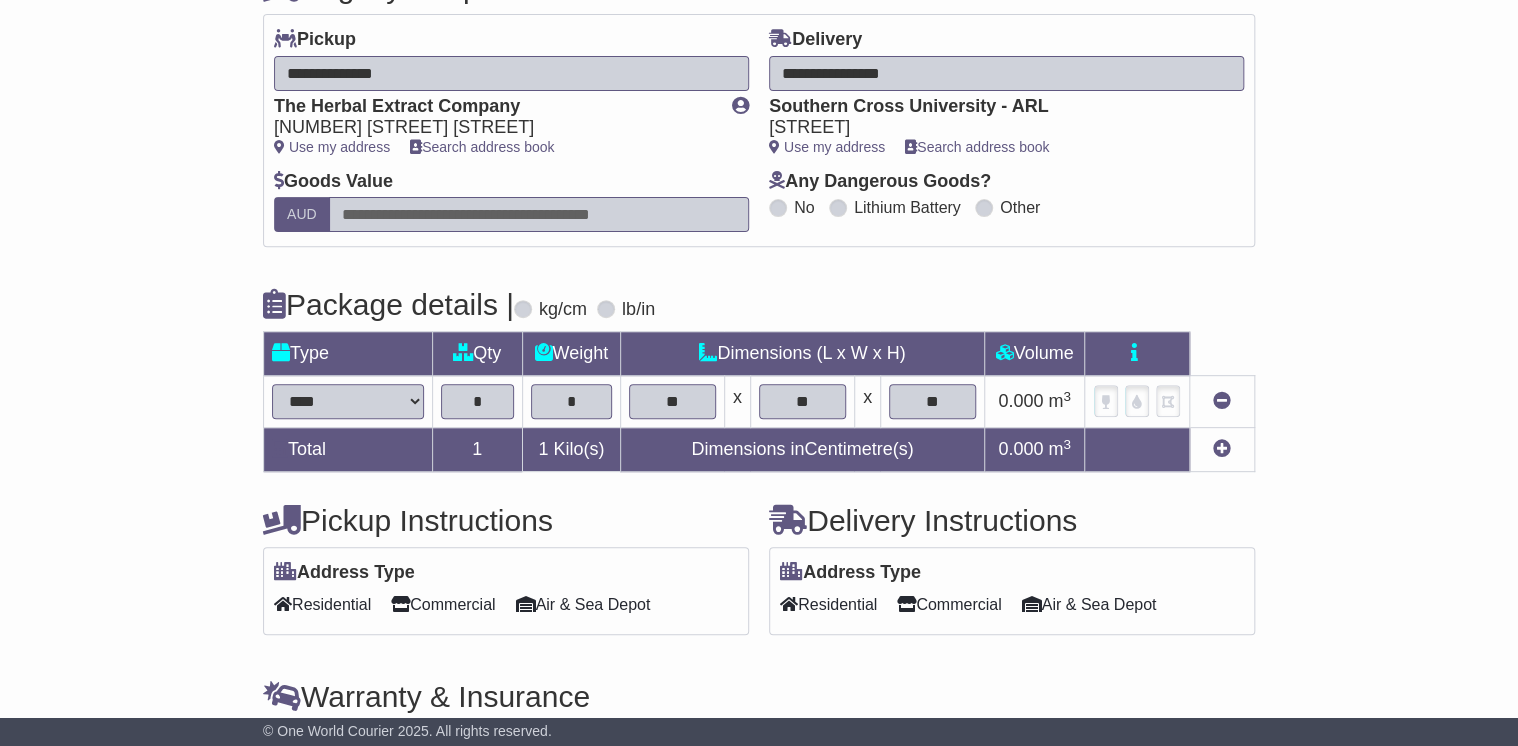 type on "**" 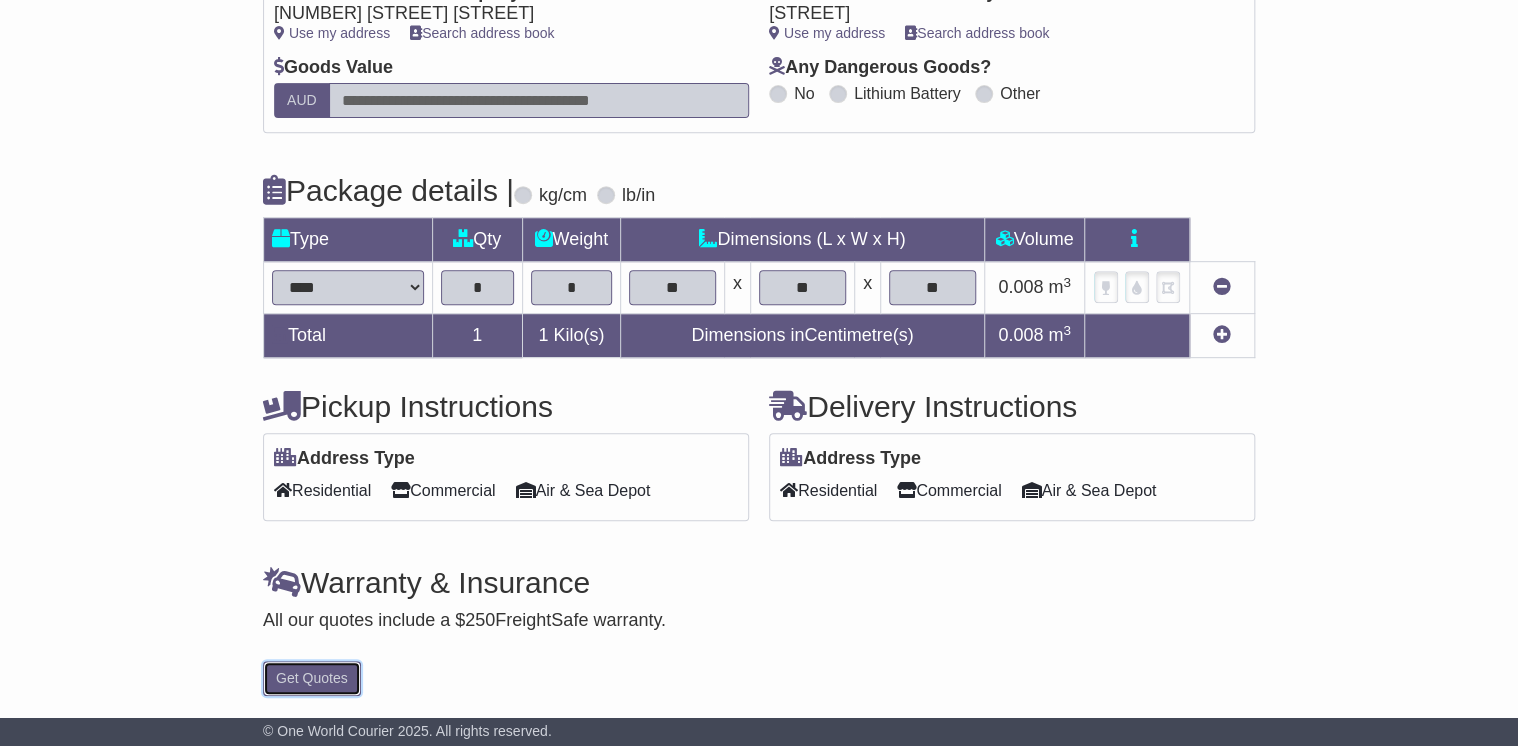 type 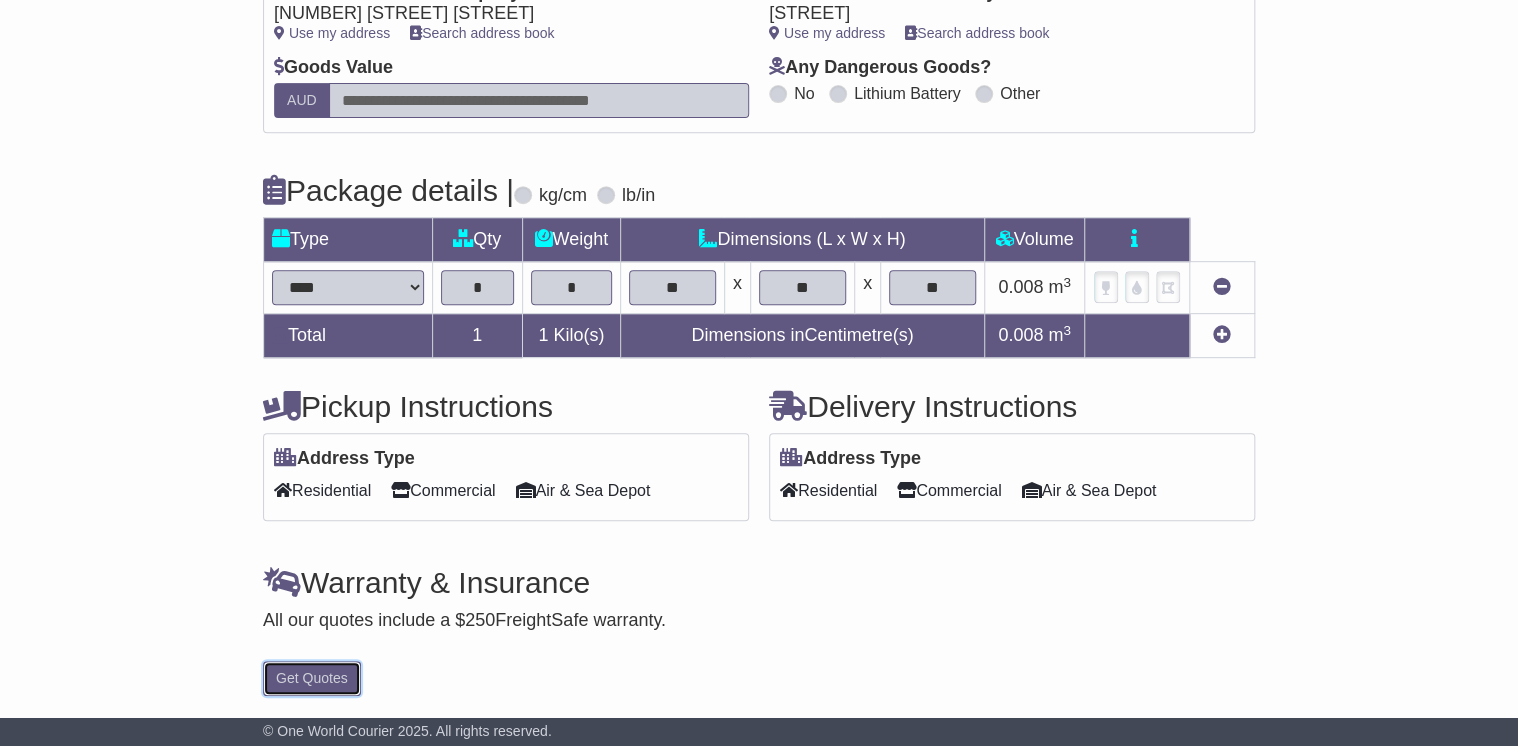 click on "Get Quotes" at bounding box center [312, 678] 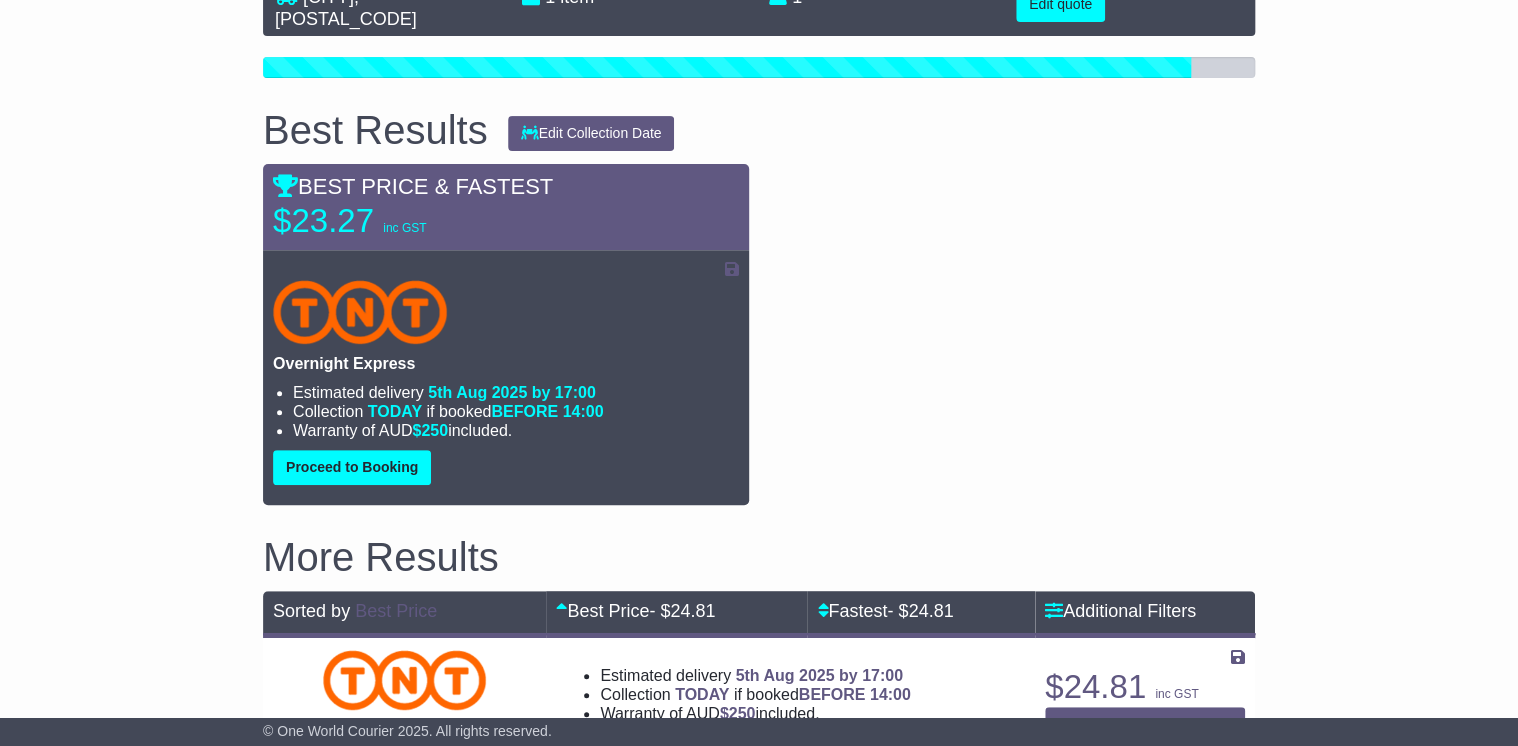 scroll, scrollTop: 240, scrollLeft: 0, axis: vertical 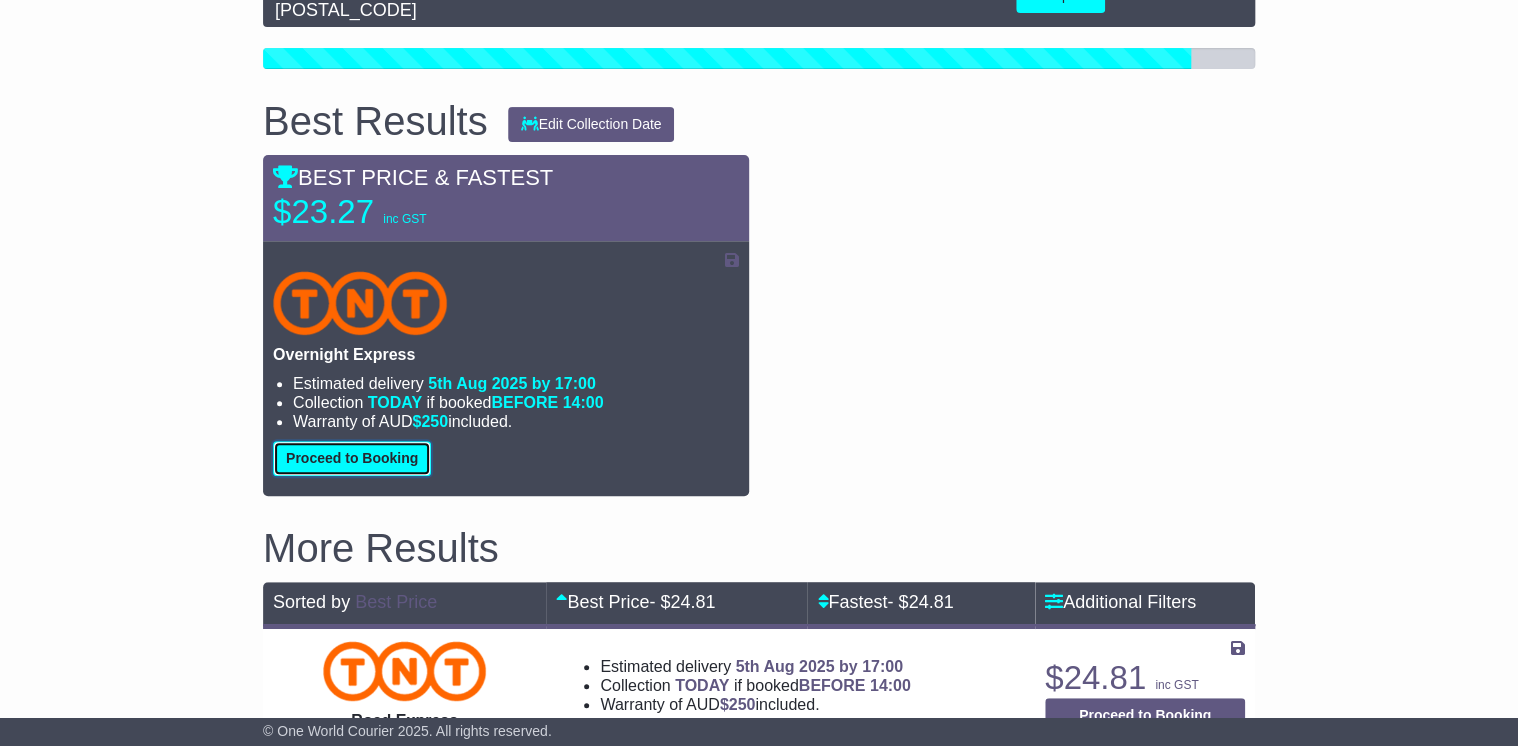 click on "Proceed to Booking" at bounding box center [352, 458] 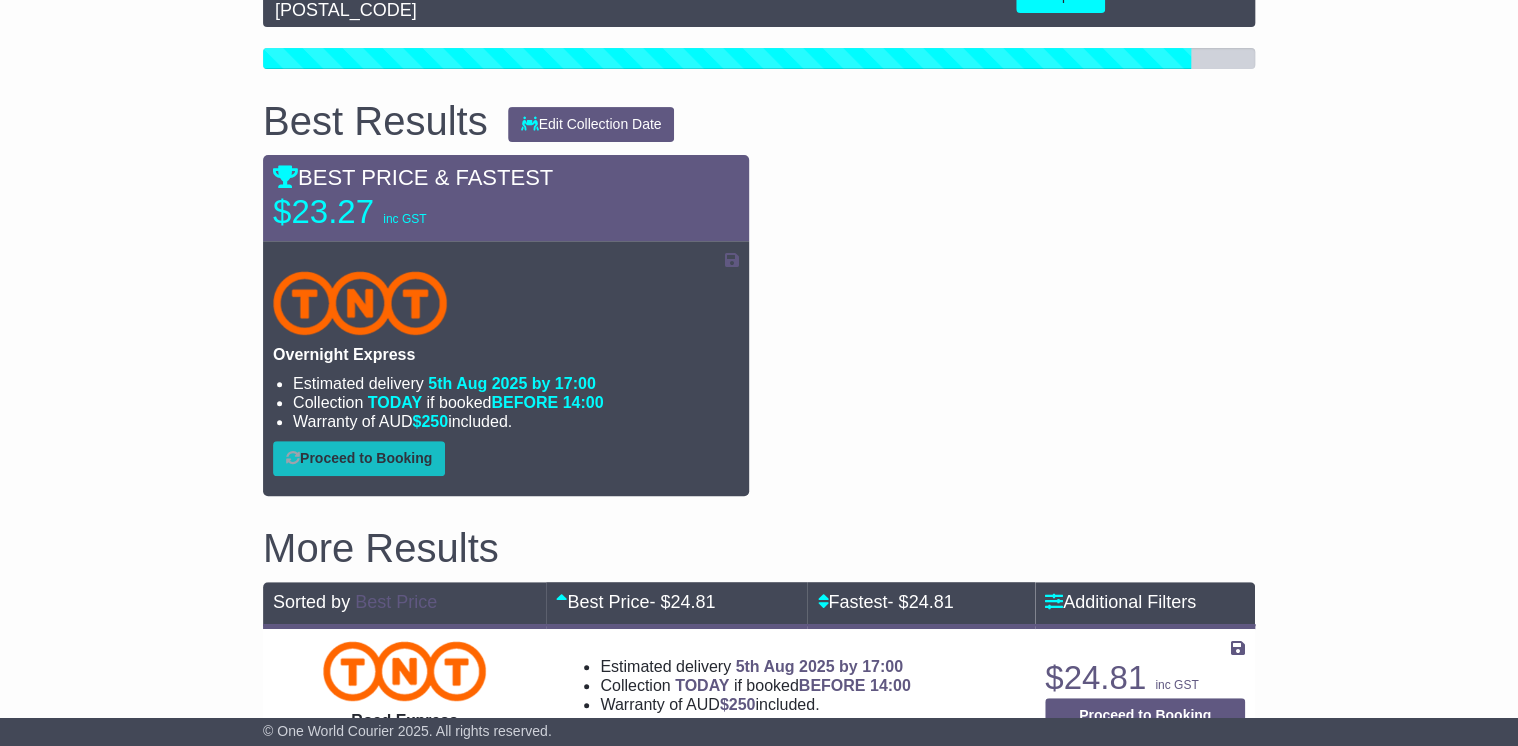 select on "*****" 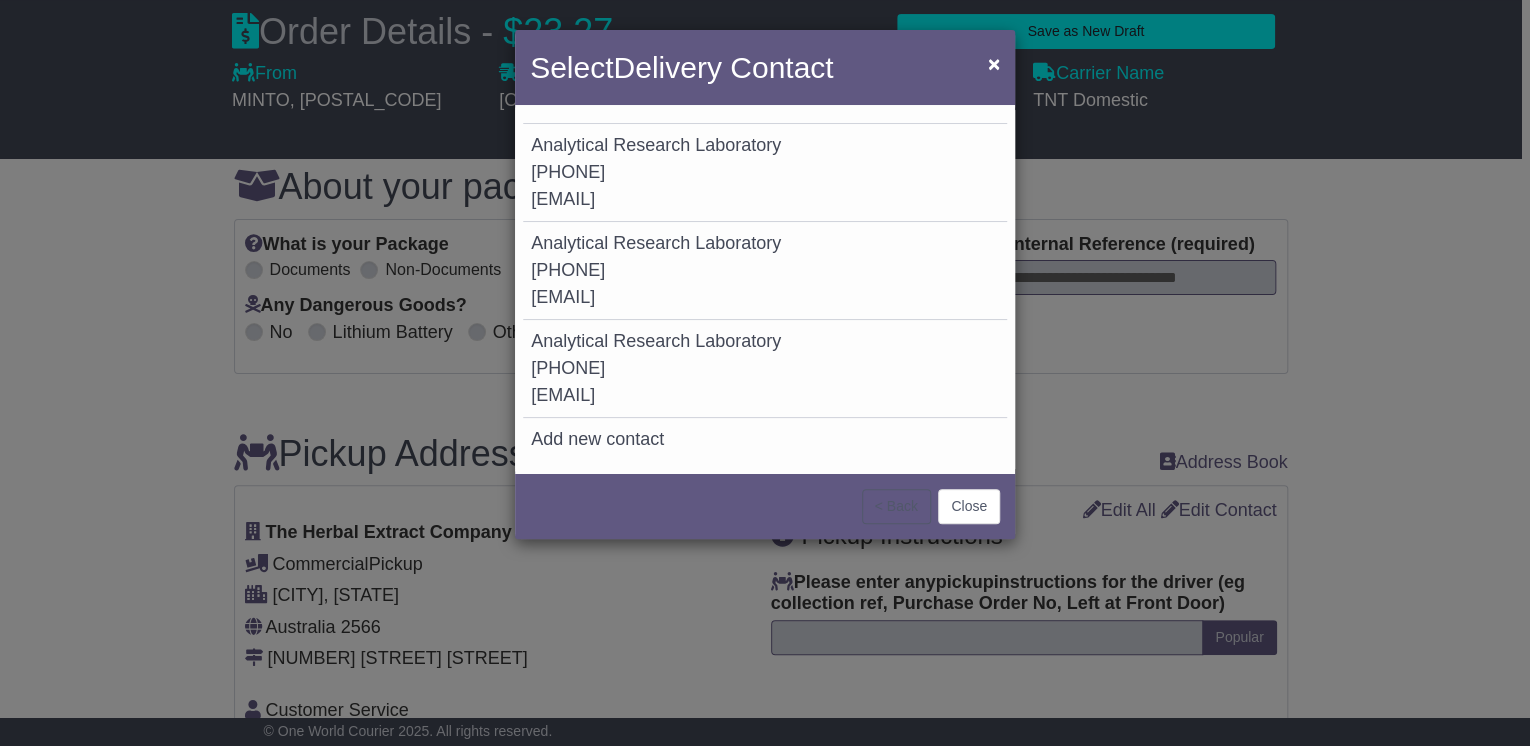 drag, startPoint x: 705, startPoint y: 383, endPoint x: 796, endPoint y: 384, distance: 91.00549 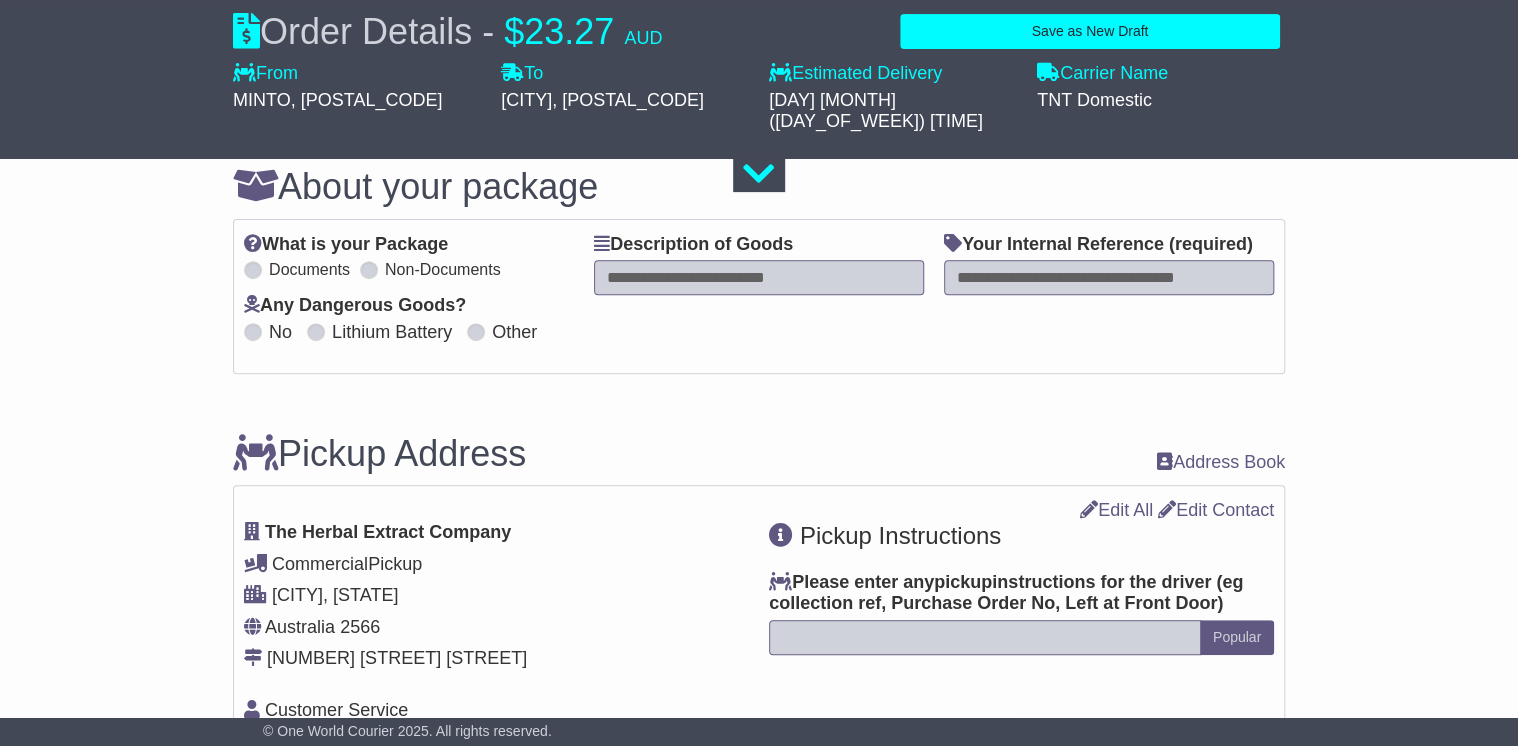click at bounding box center [759, 277] 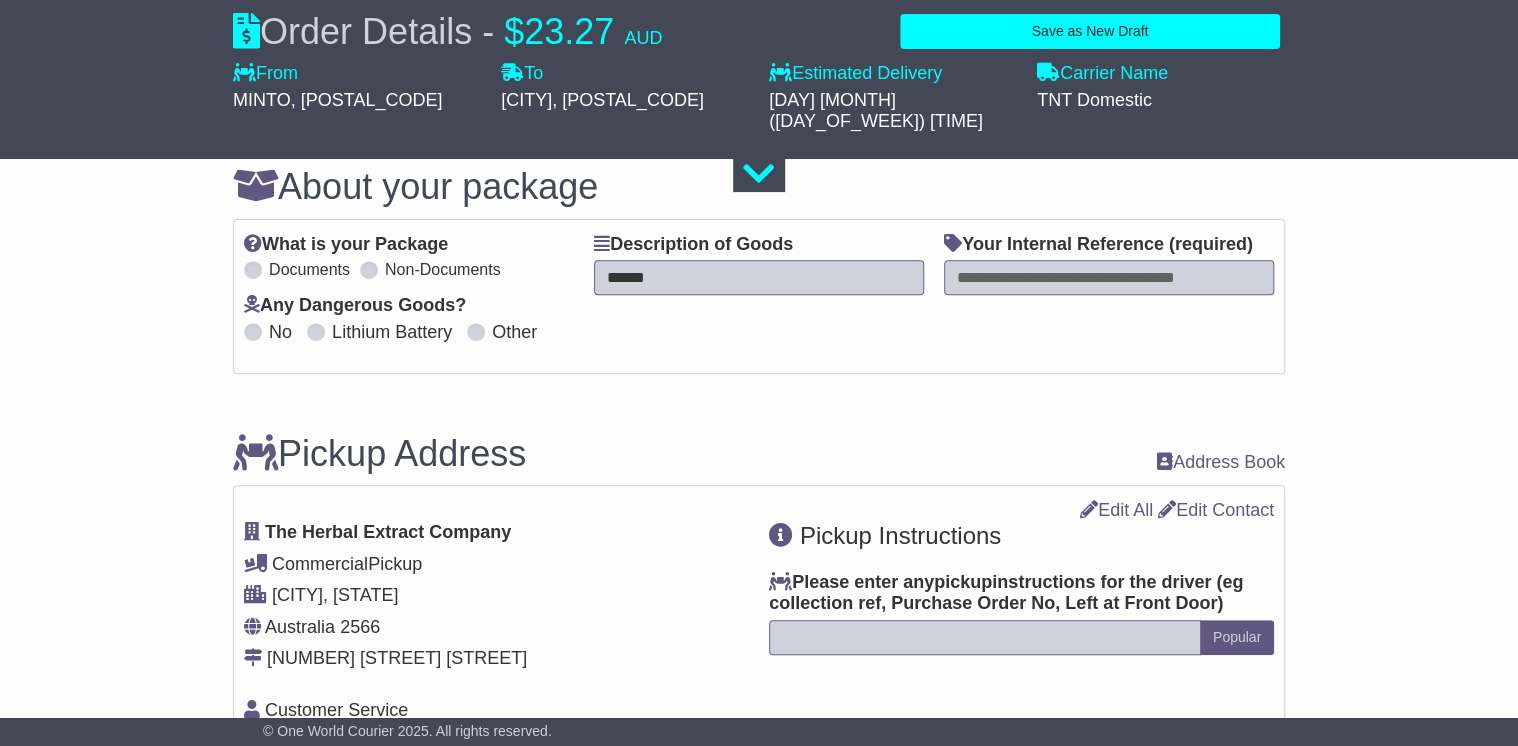 type on "******" 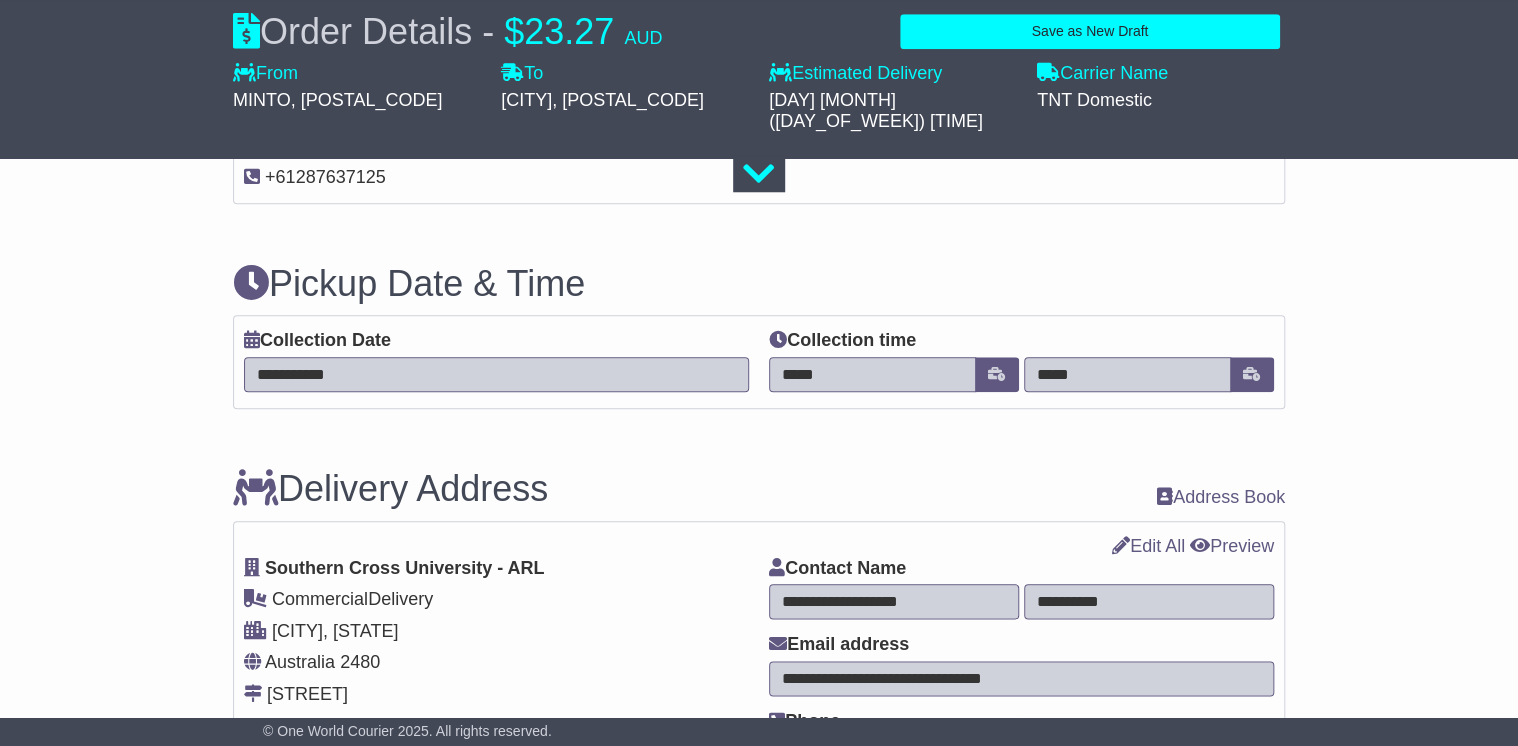scroll, scrollTop: 960, scrollLeft: 0, axis: vertical 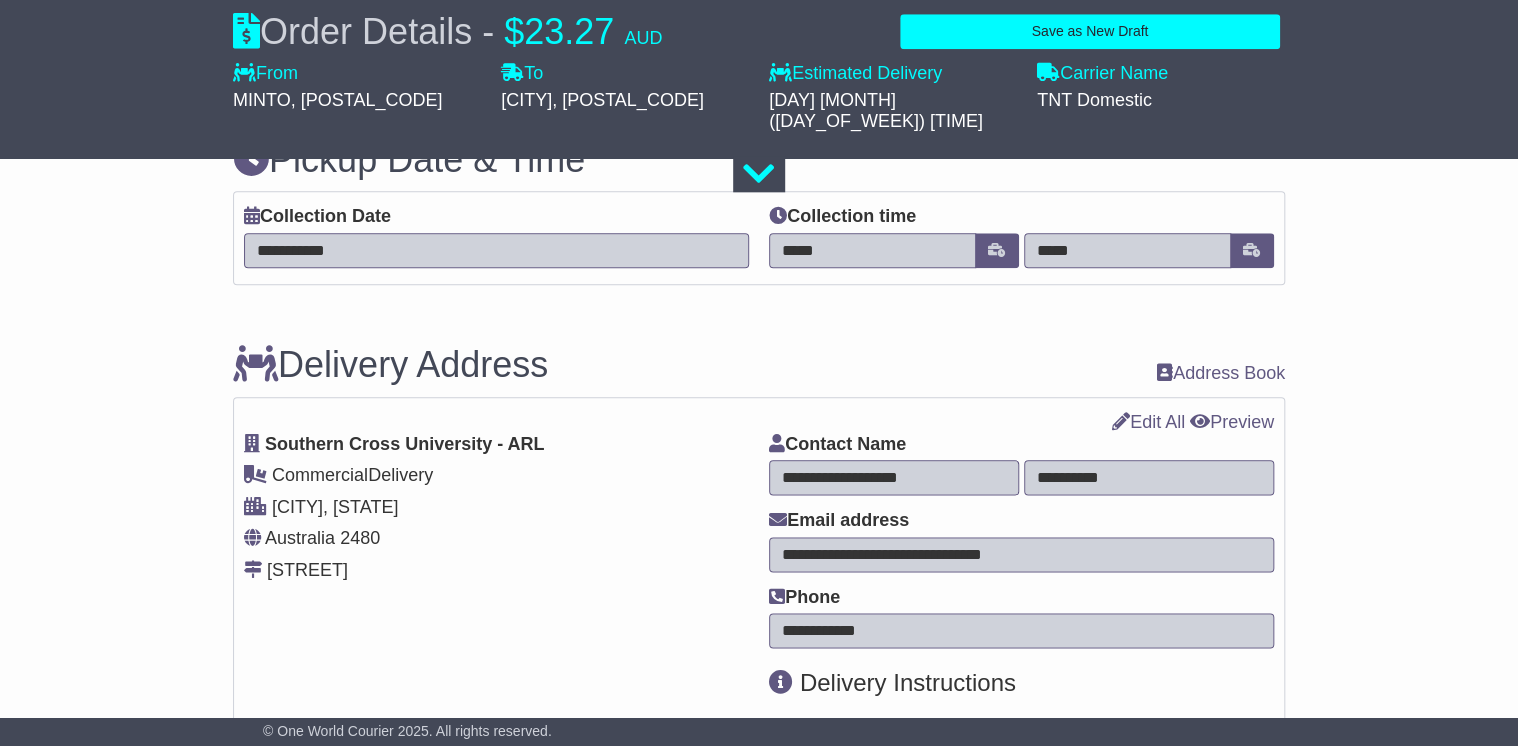 type on "**********" 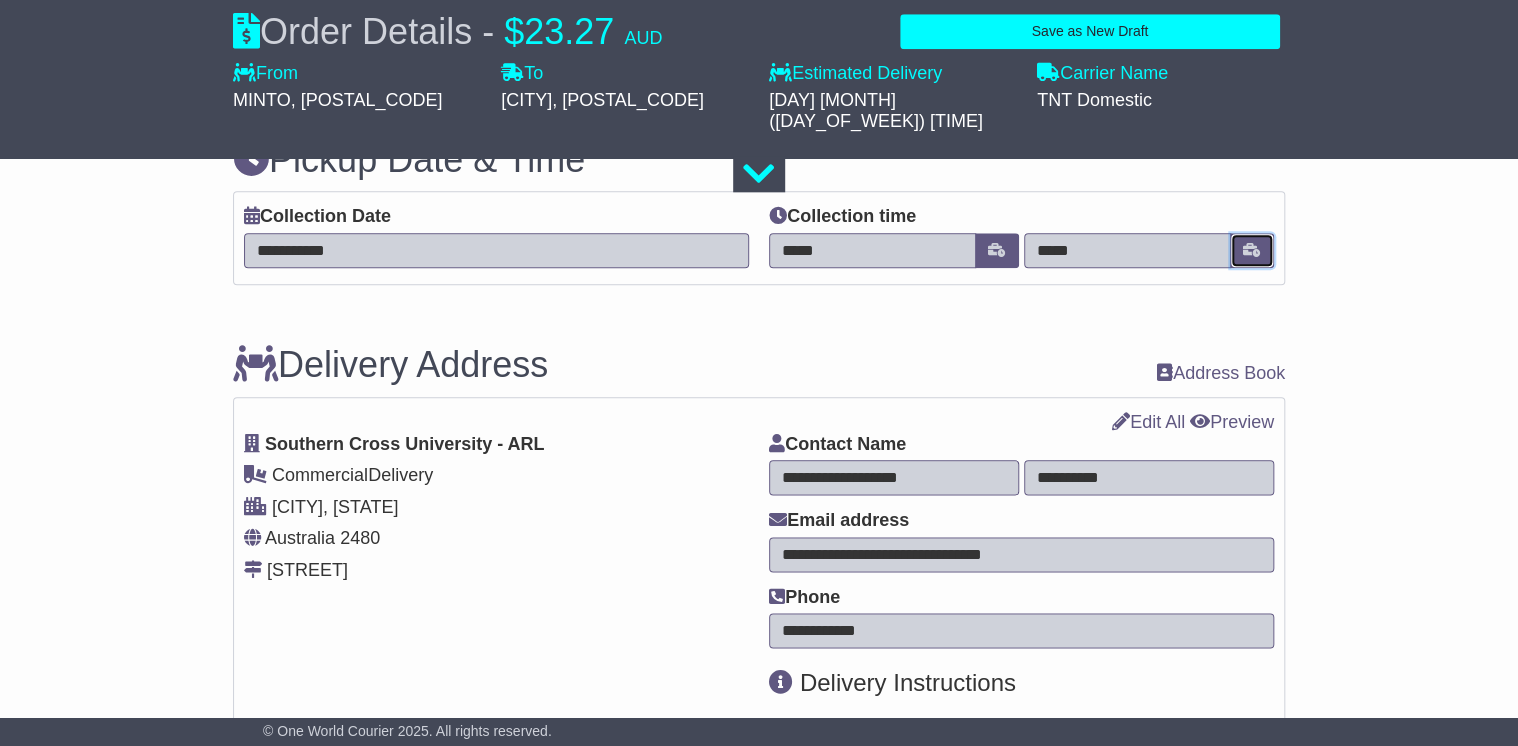 drag, startPoint x: 1256, startPoint y: 232, endPoint x: 1240, endPoint y: 246, distance: 21.260292 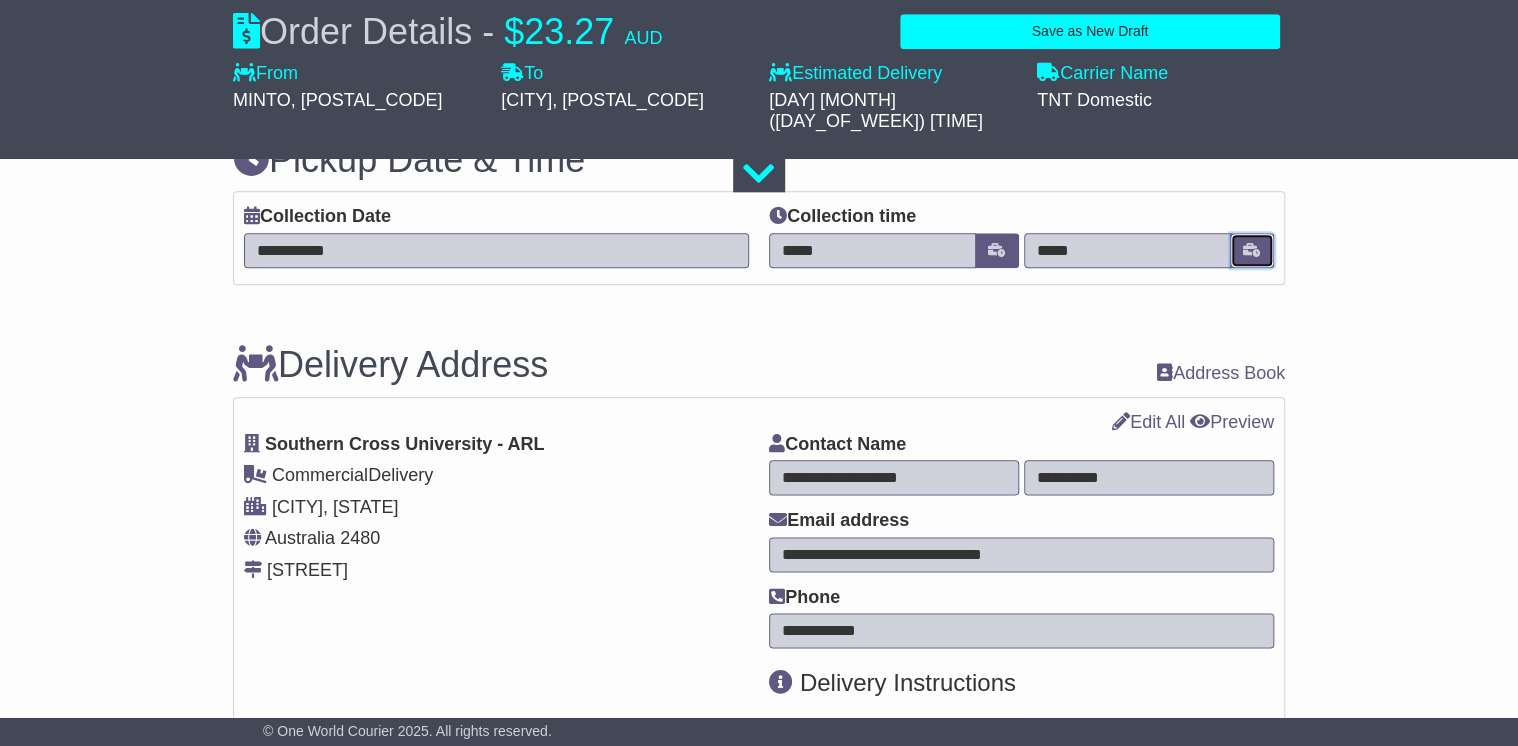 click at bounding box center [1252, 250] 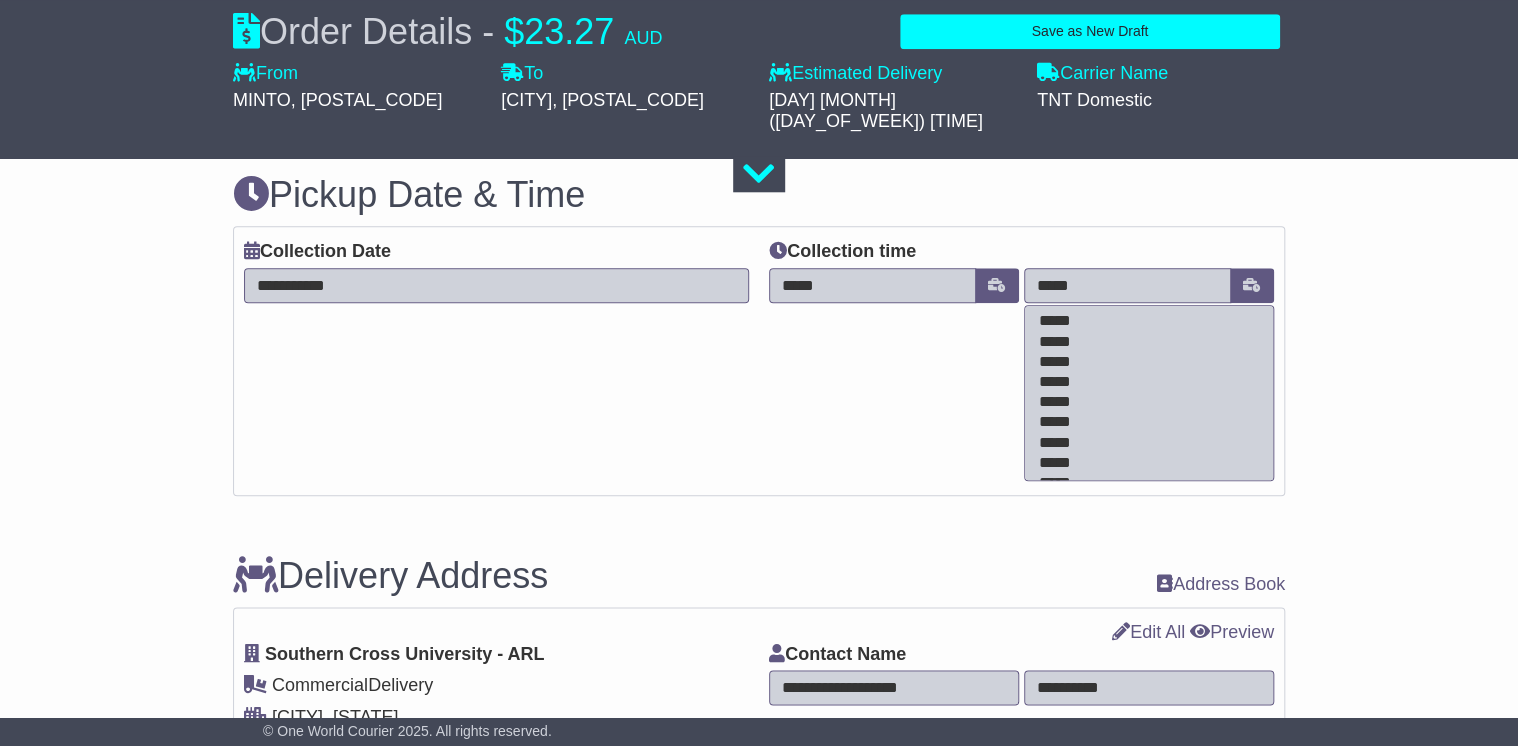 scroll, scrollTop: 960, scrollLeft: 0, axis: vertical 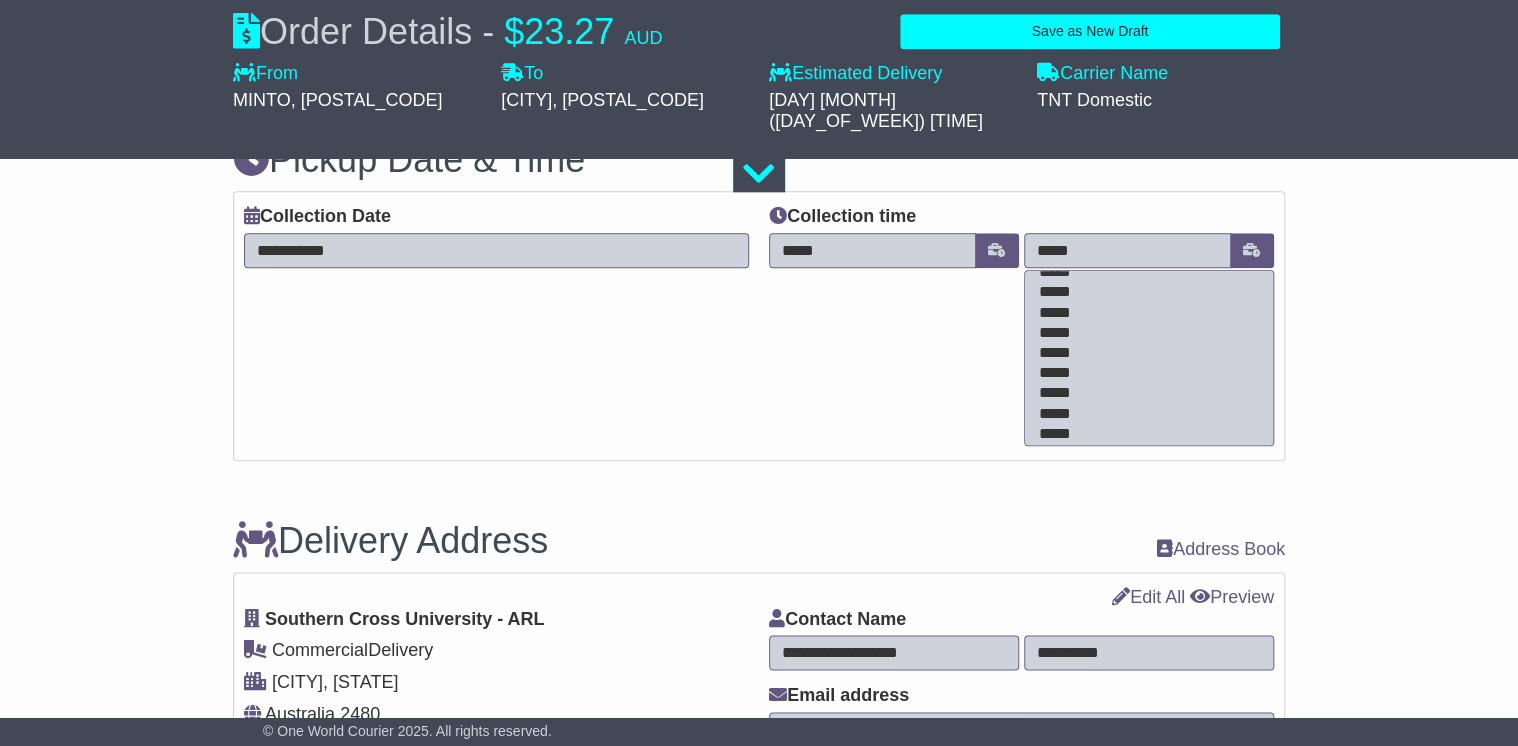 select on "*****" 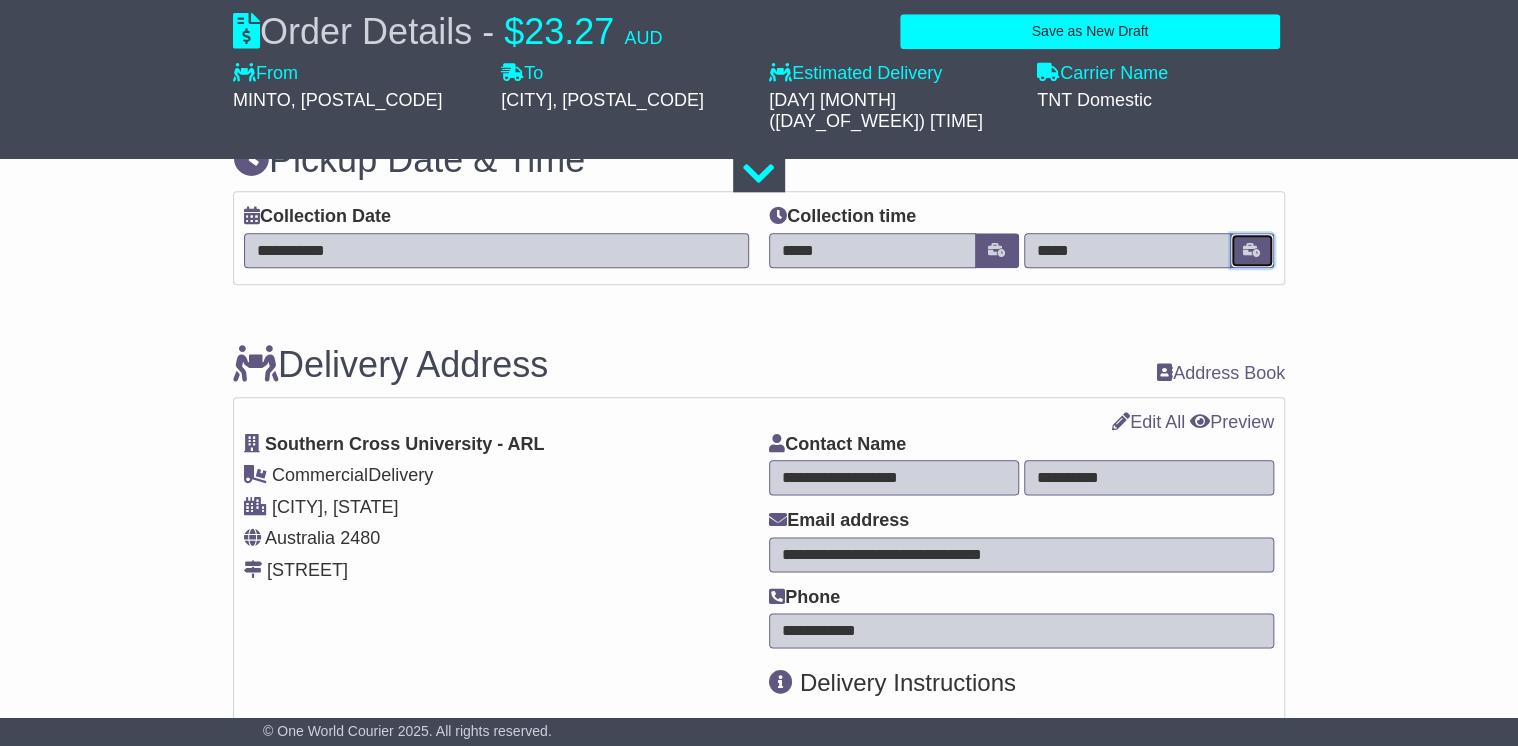 click at bounding box center (1252, 250) 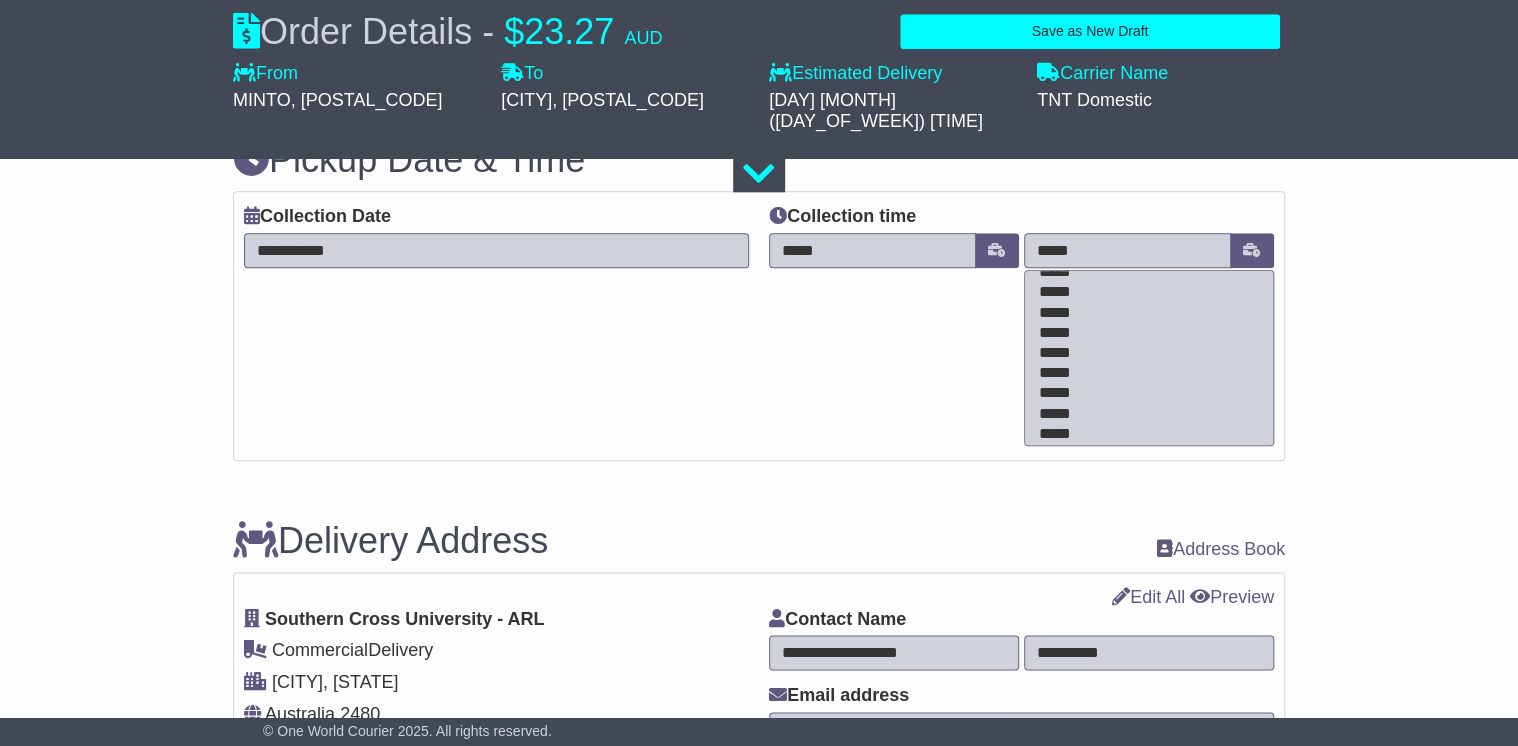 drag, startPoint x: 1135, startPoint y: 323, endPoint x: 1164, endPoint y: 321, distance: 29.068884 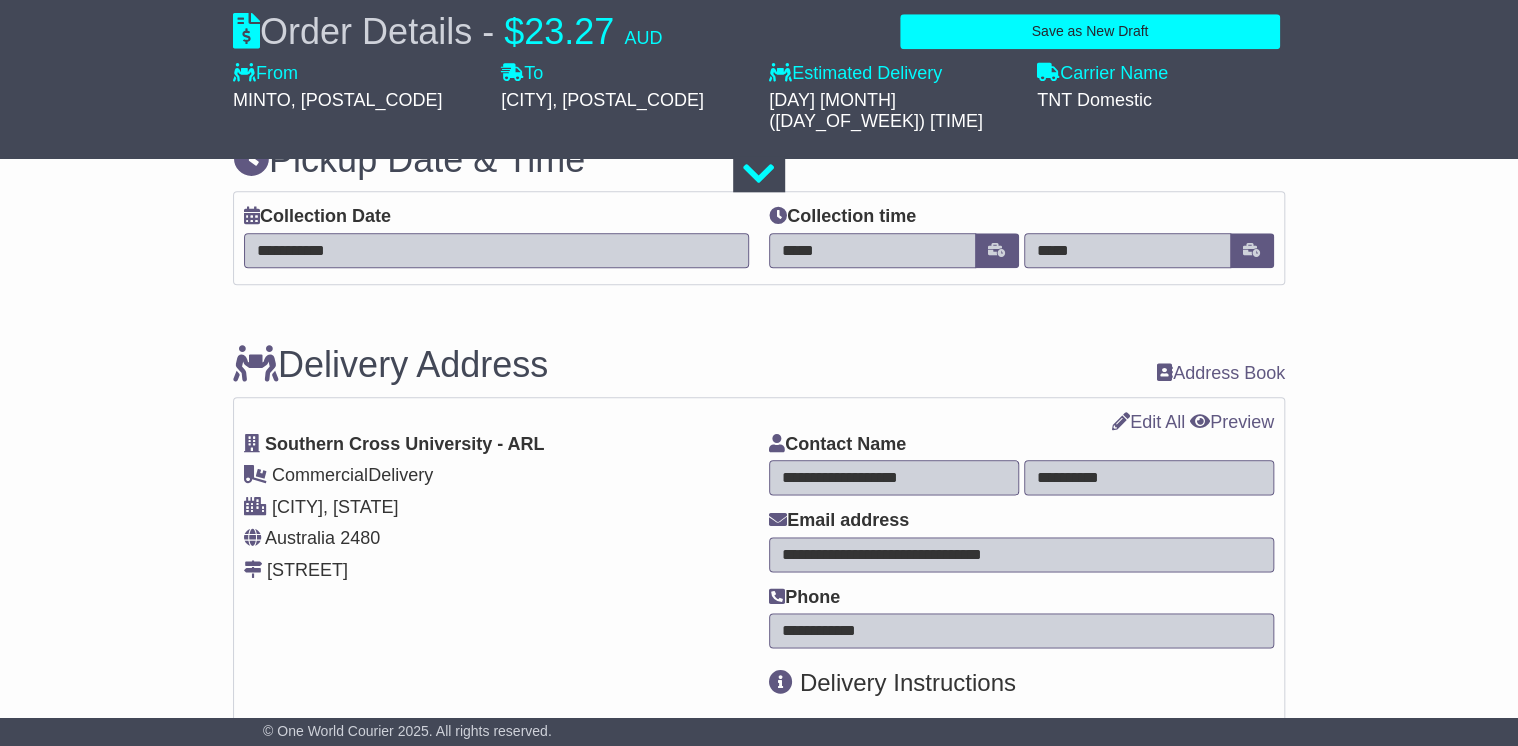 click on "**********" at bounding box center (759, 578) 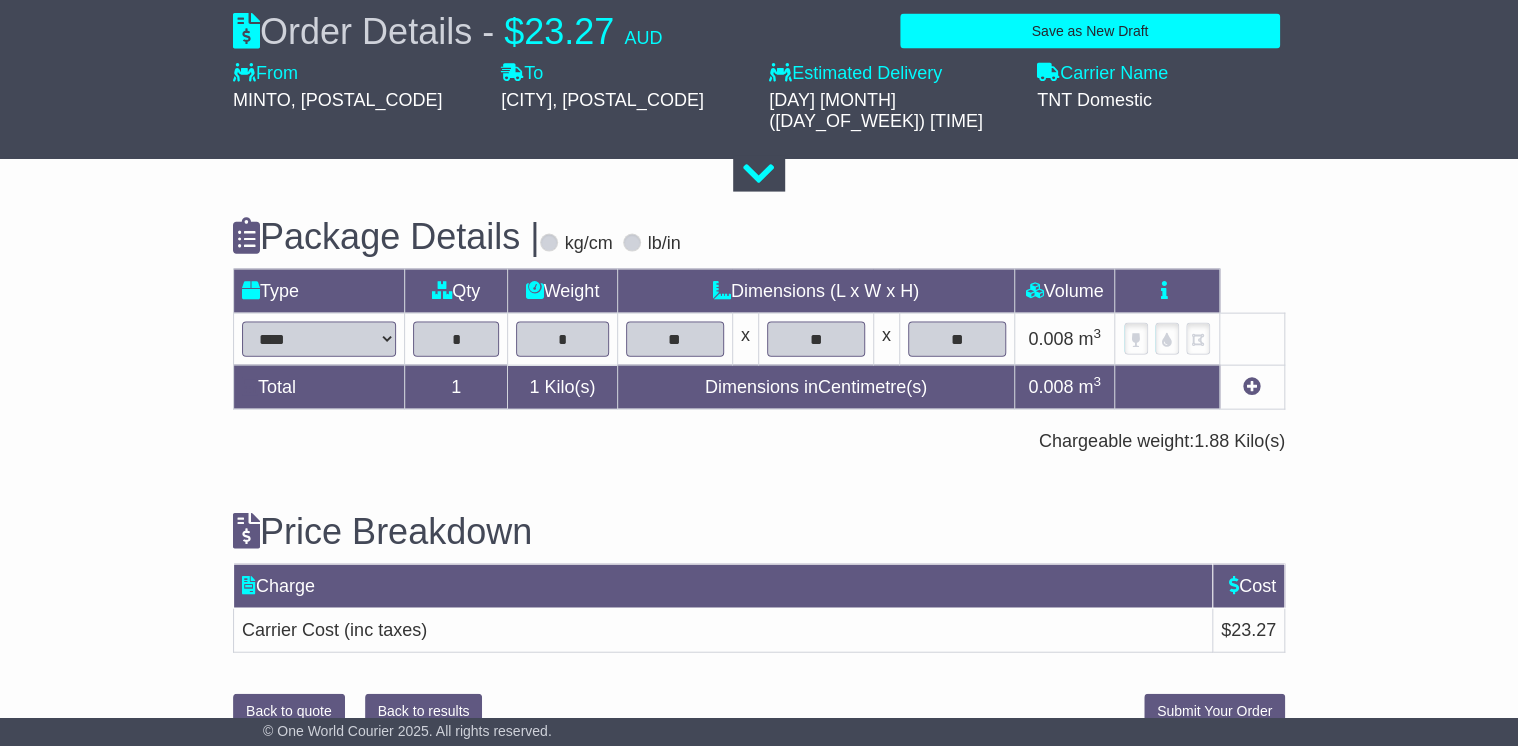 scroll, scrollTop: 2034, scrollLeft: 0, axis: vertical 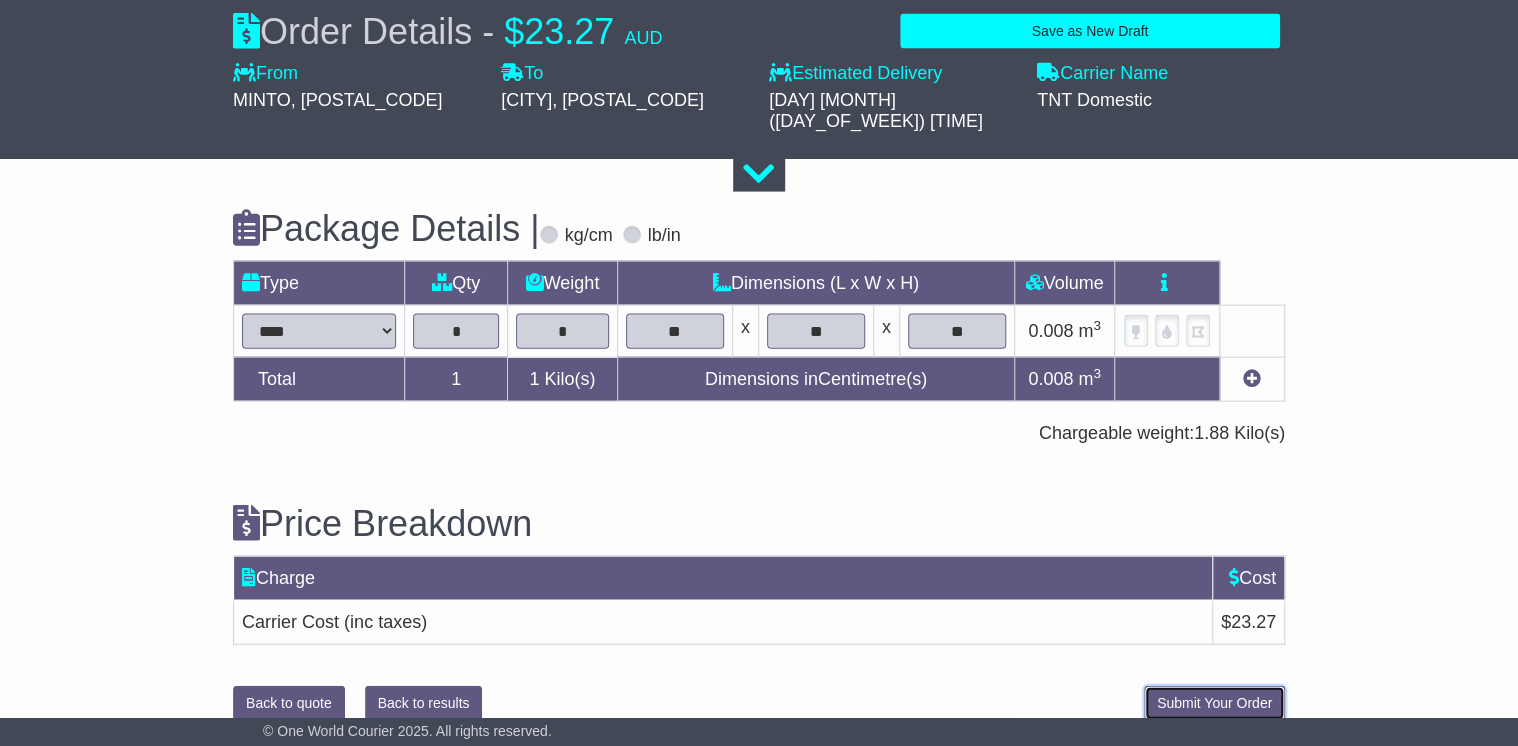 click on "Submit Your Order" at bounding box center [1214, 703] 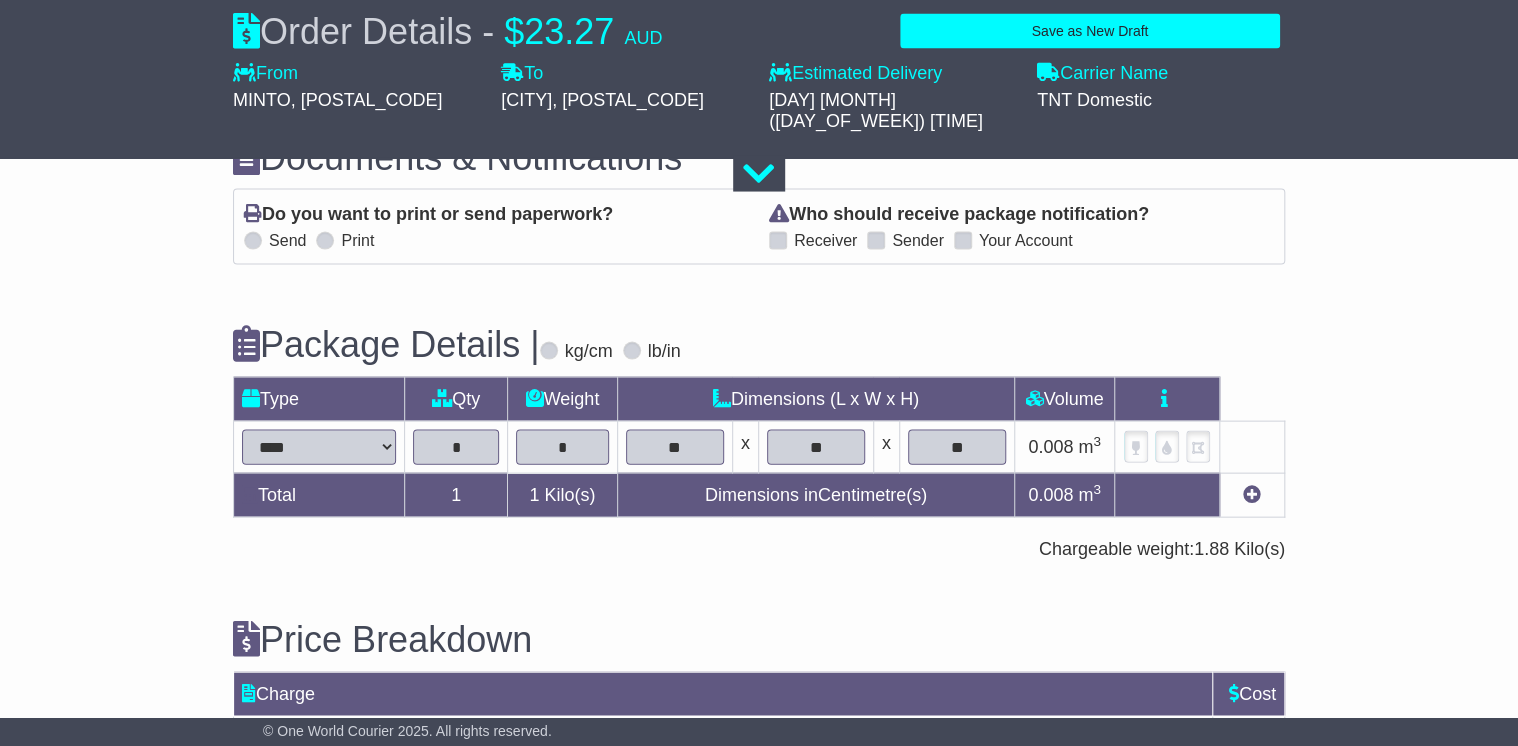 scroll, scrollTop: 2034, scrollLeft: 0, axis: vertical 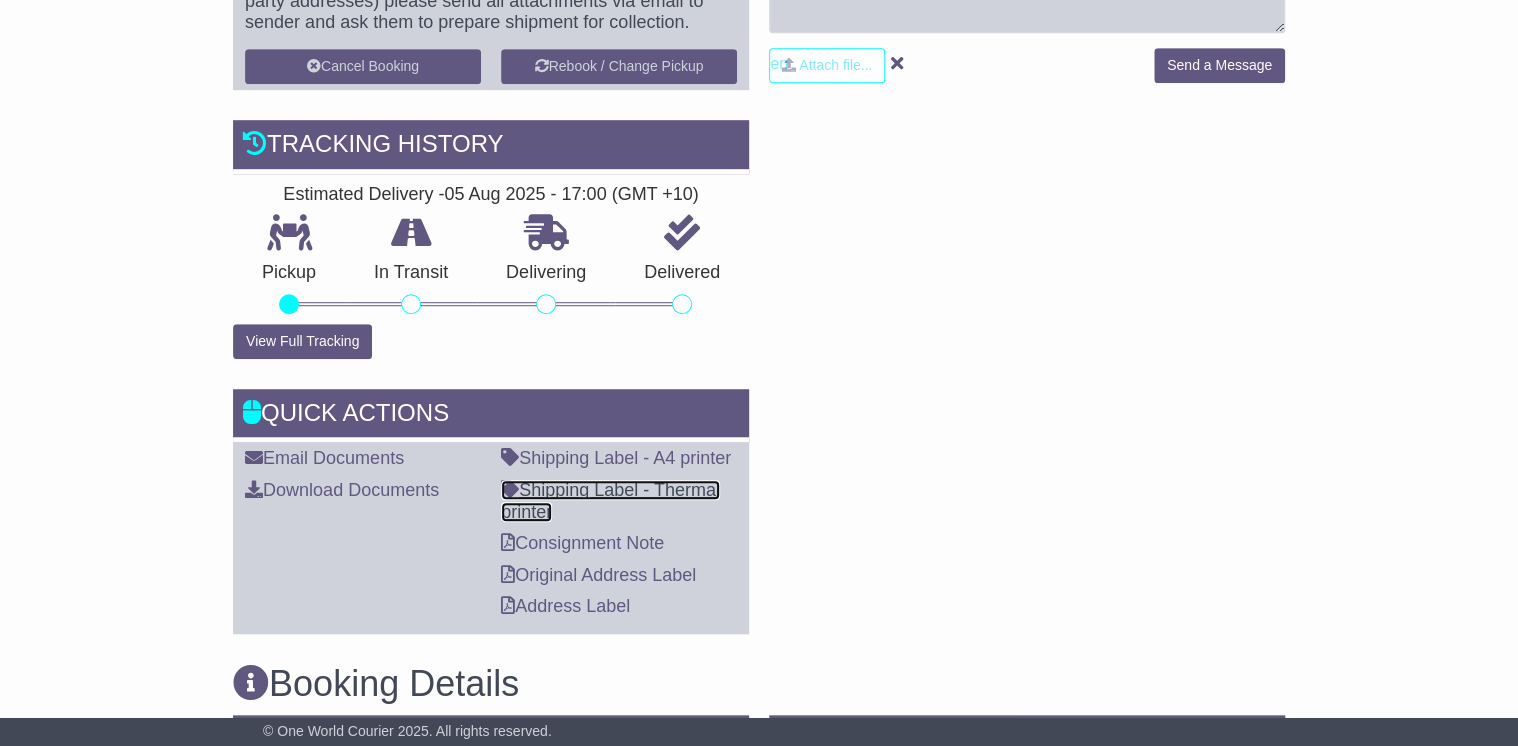 click on "Shipping Label - Thermal printer" at bounding box center (610, 501) 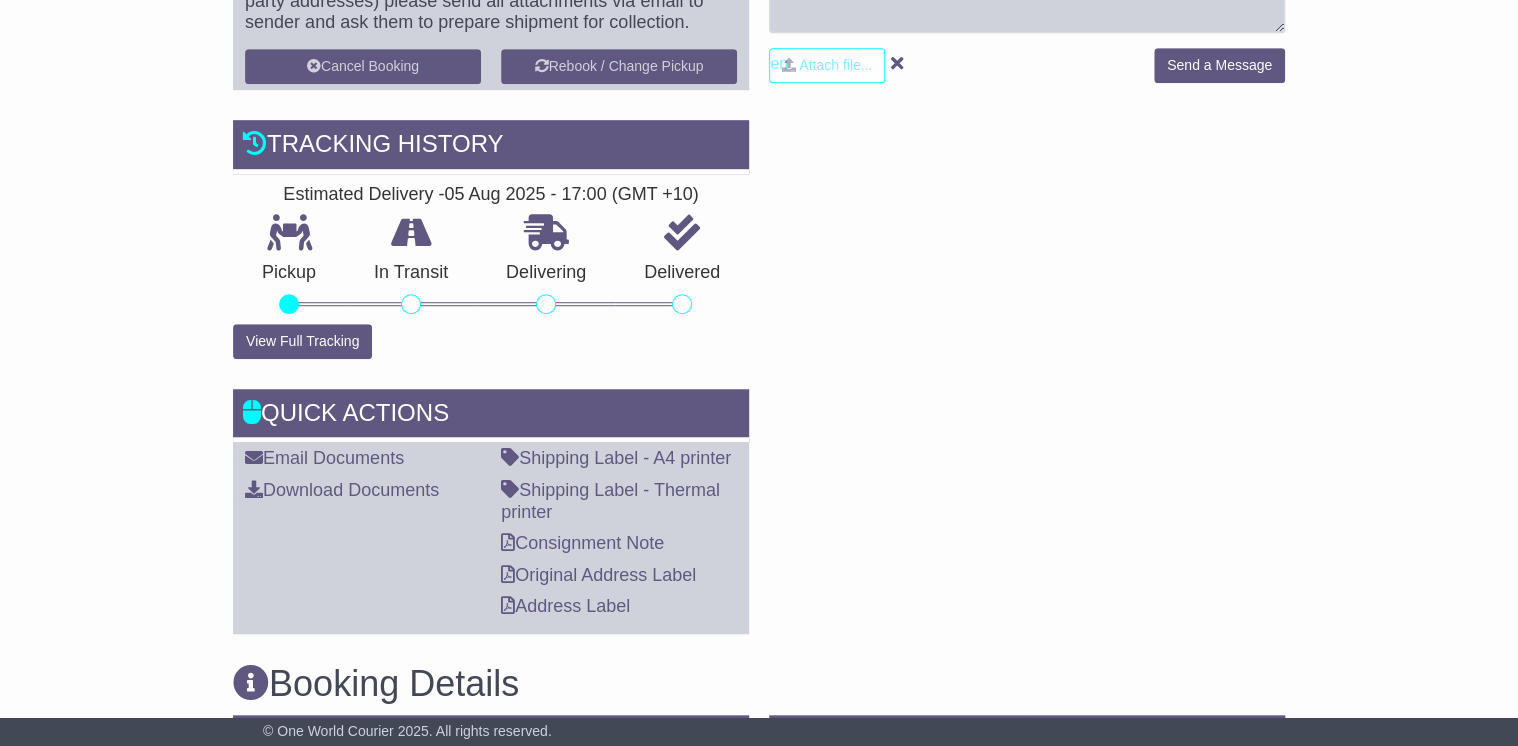 click on "RECENT CHAT
Loading...
No messages
Attach file..." at bounding box center [1027, 245] 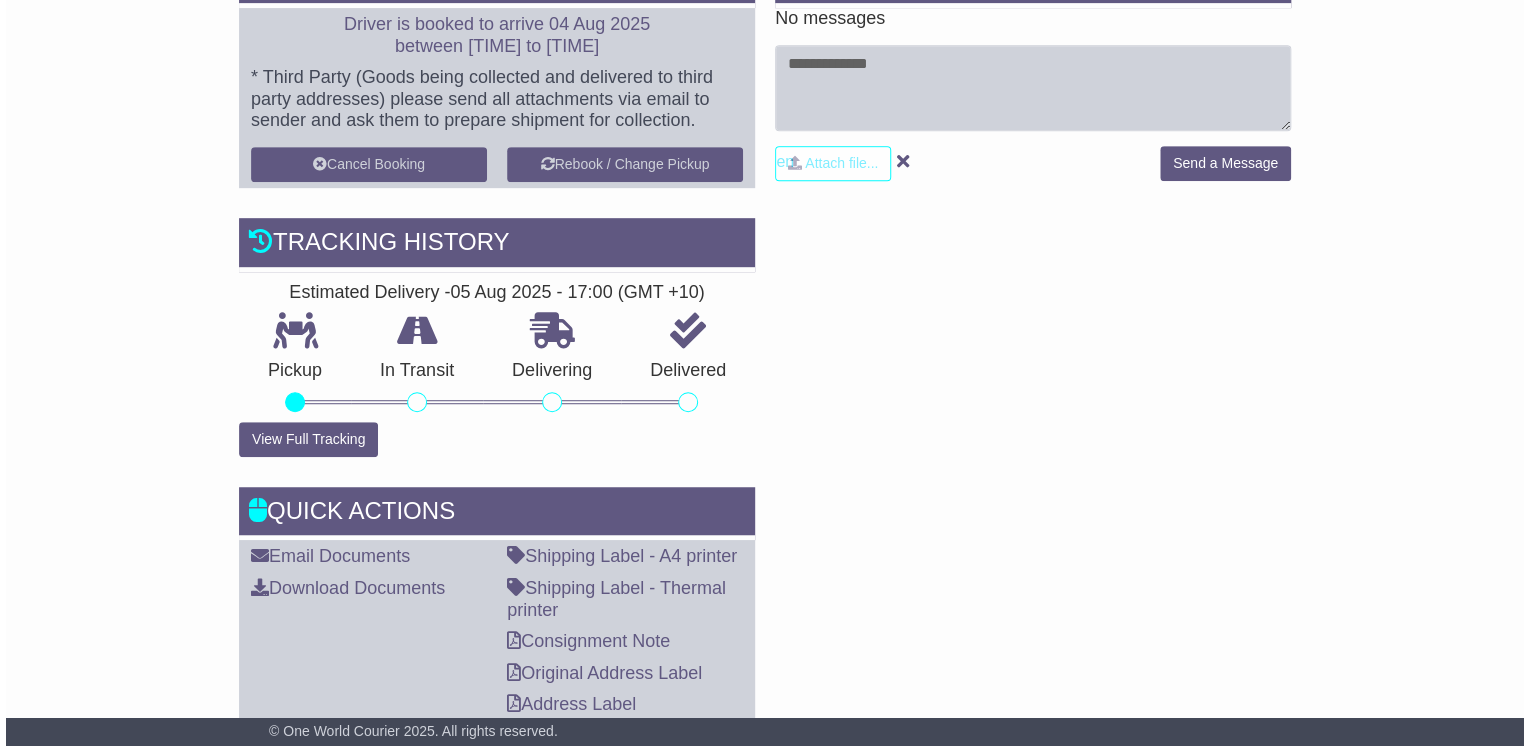 scroll, scrollTop: 480, scrollLeft: 0, axis: vertical 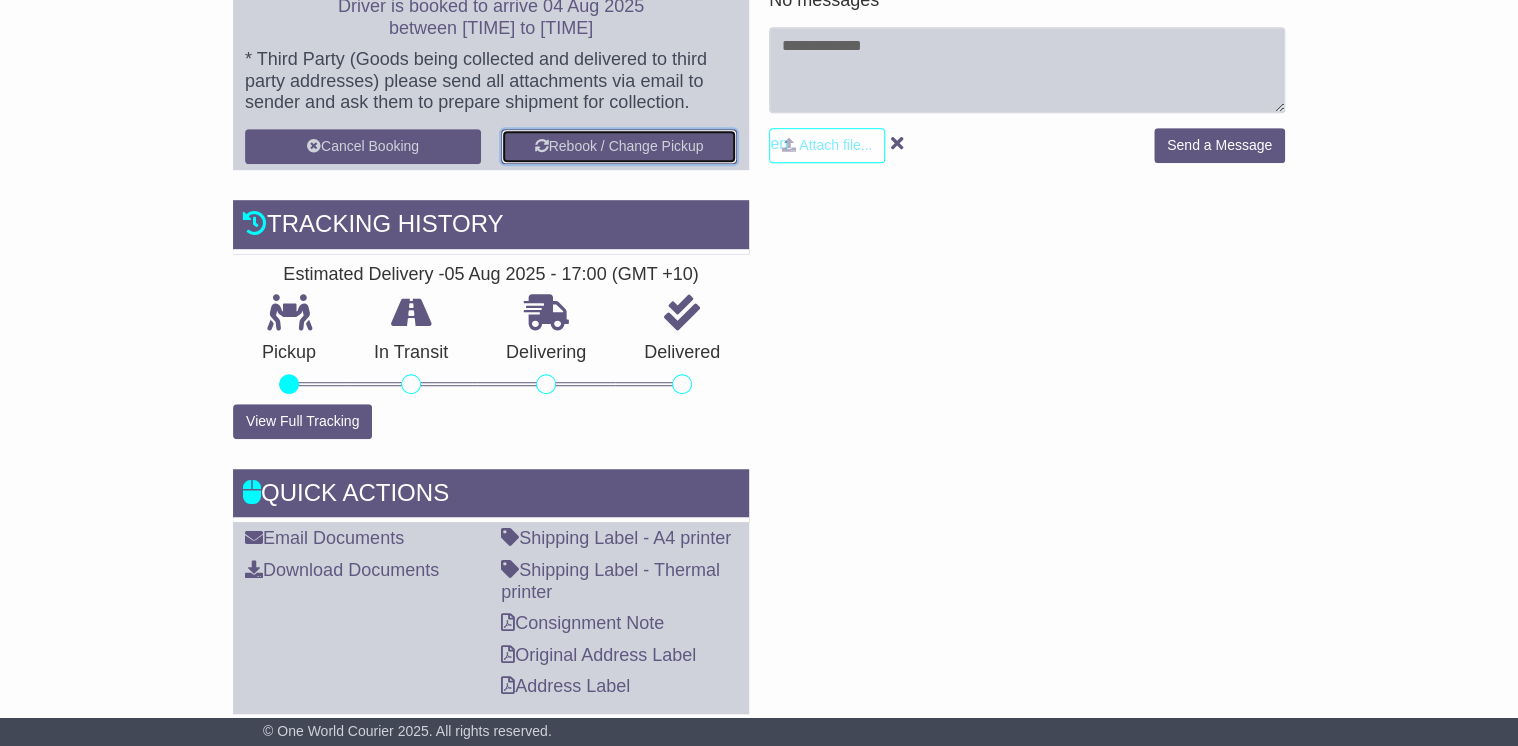 click on "Rebook / Change Pickup" at bounding box center [619, 146] 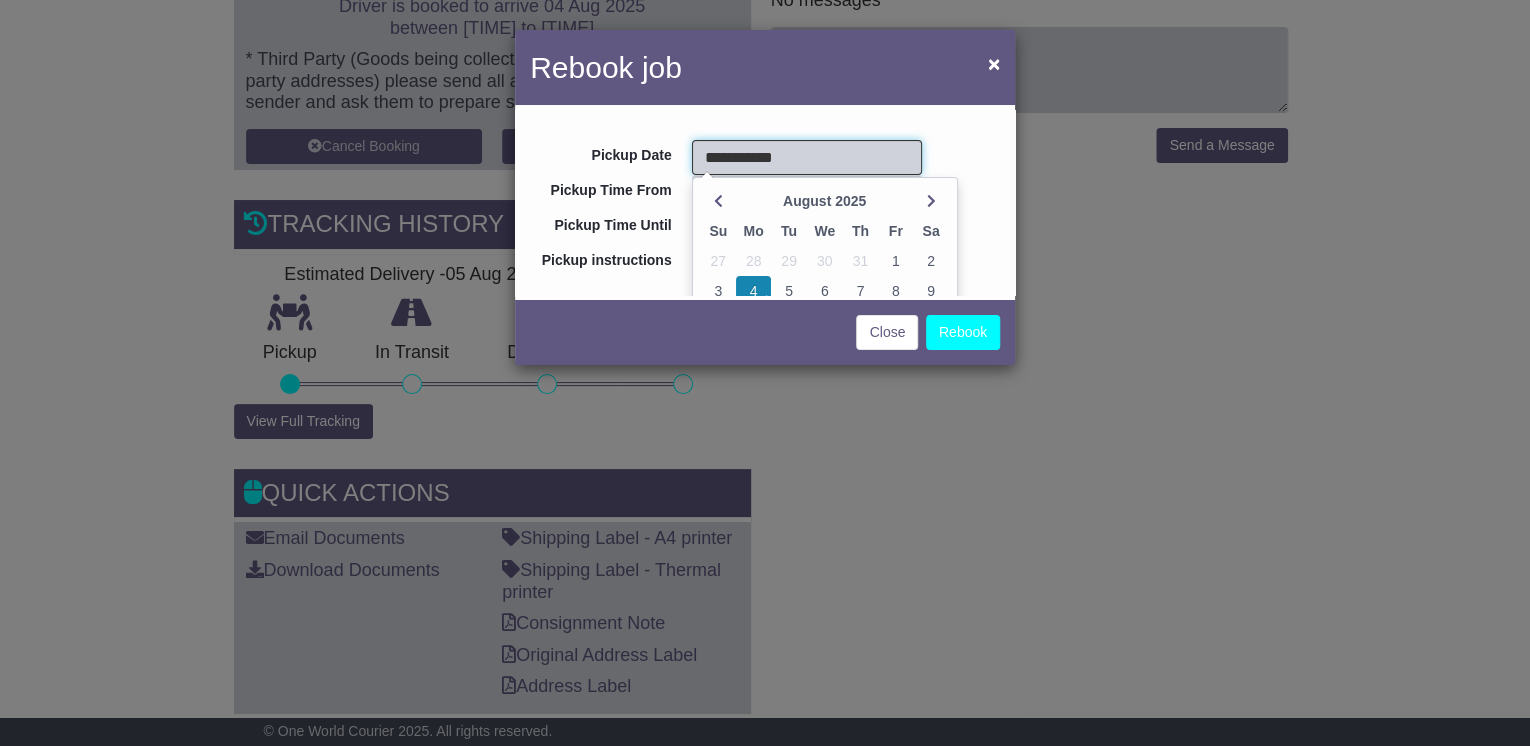 scroll, scrollTop: 0, scrollLeft: 0, axis: both 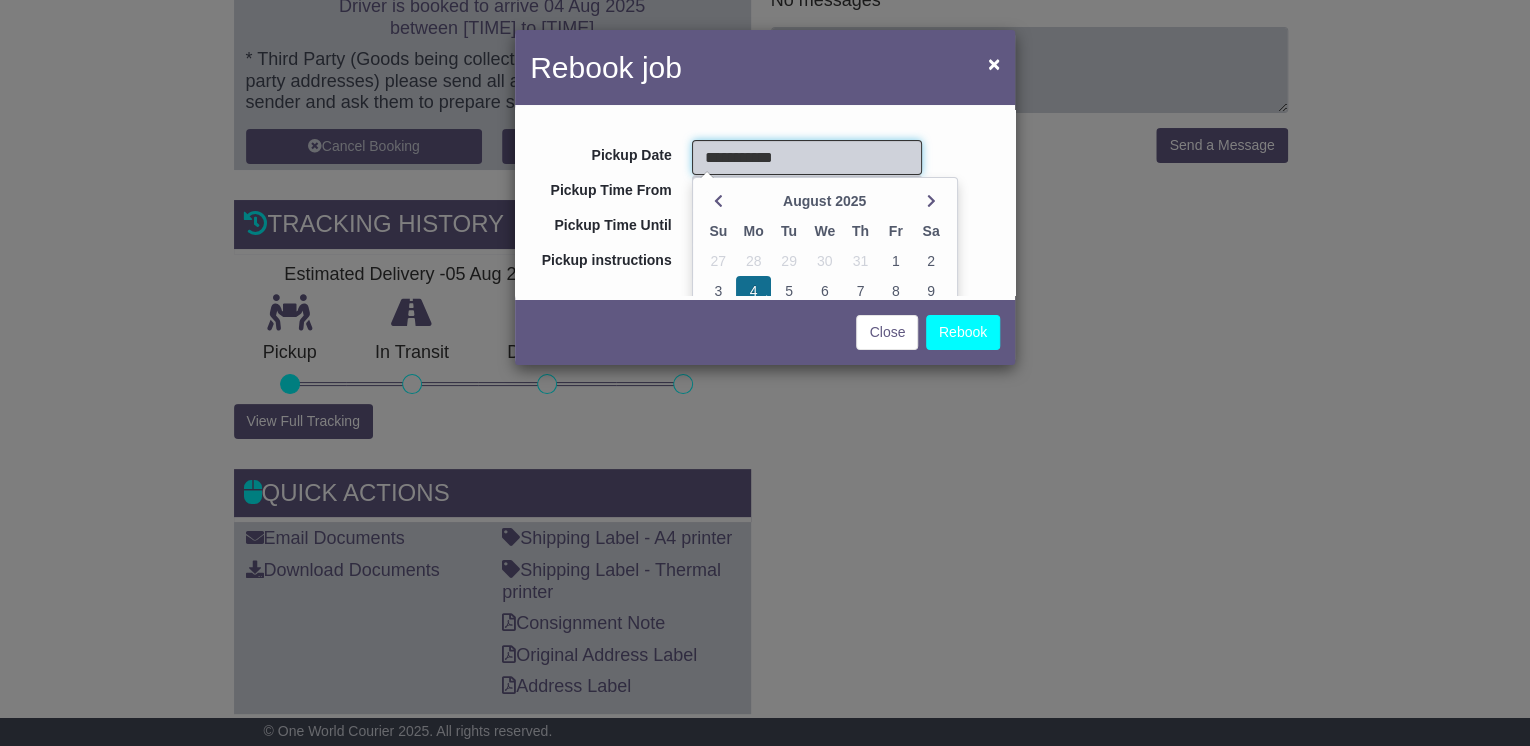 click on "4" at bounding box center [754, 291] 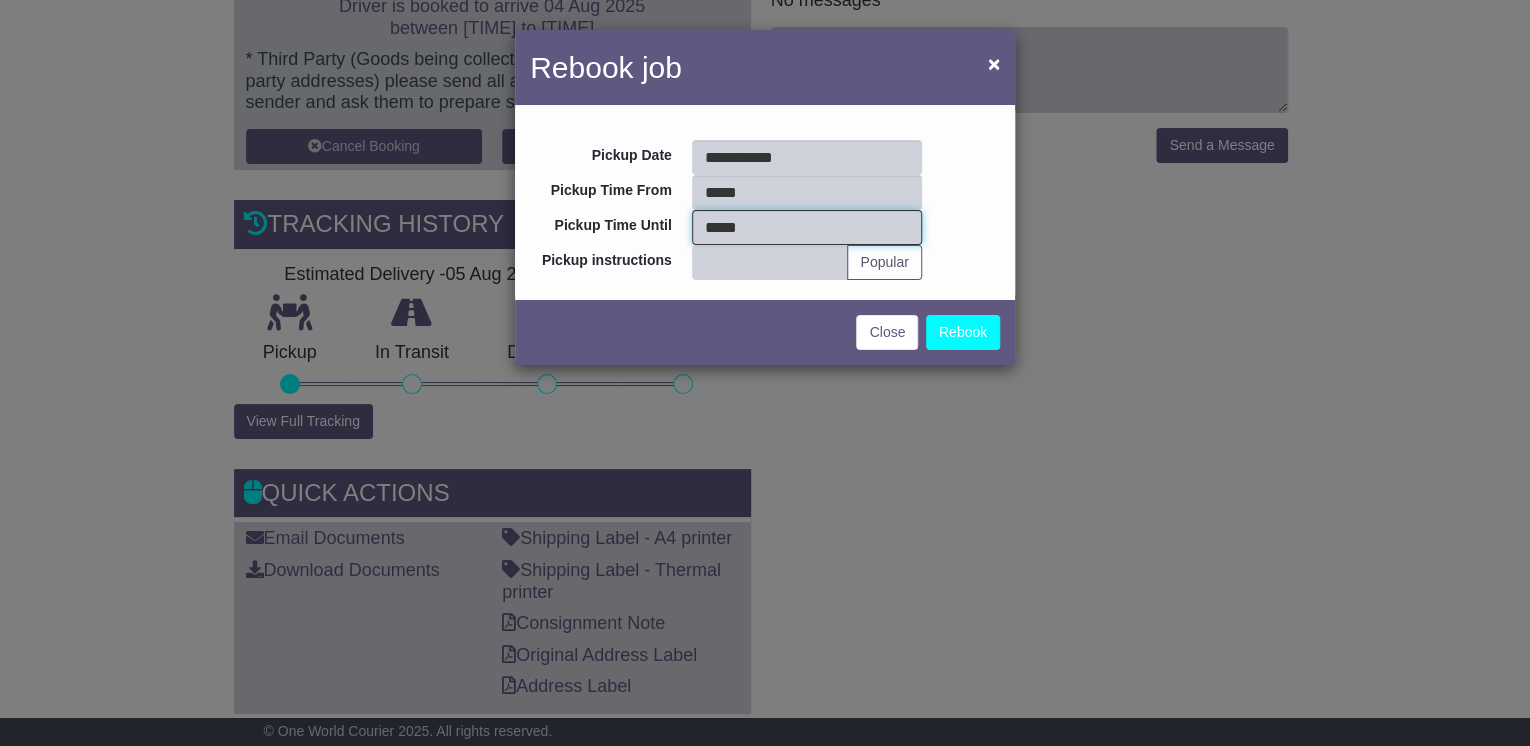 click on "*****" at bounding box center (807, 227) 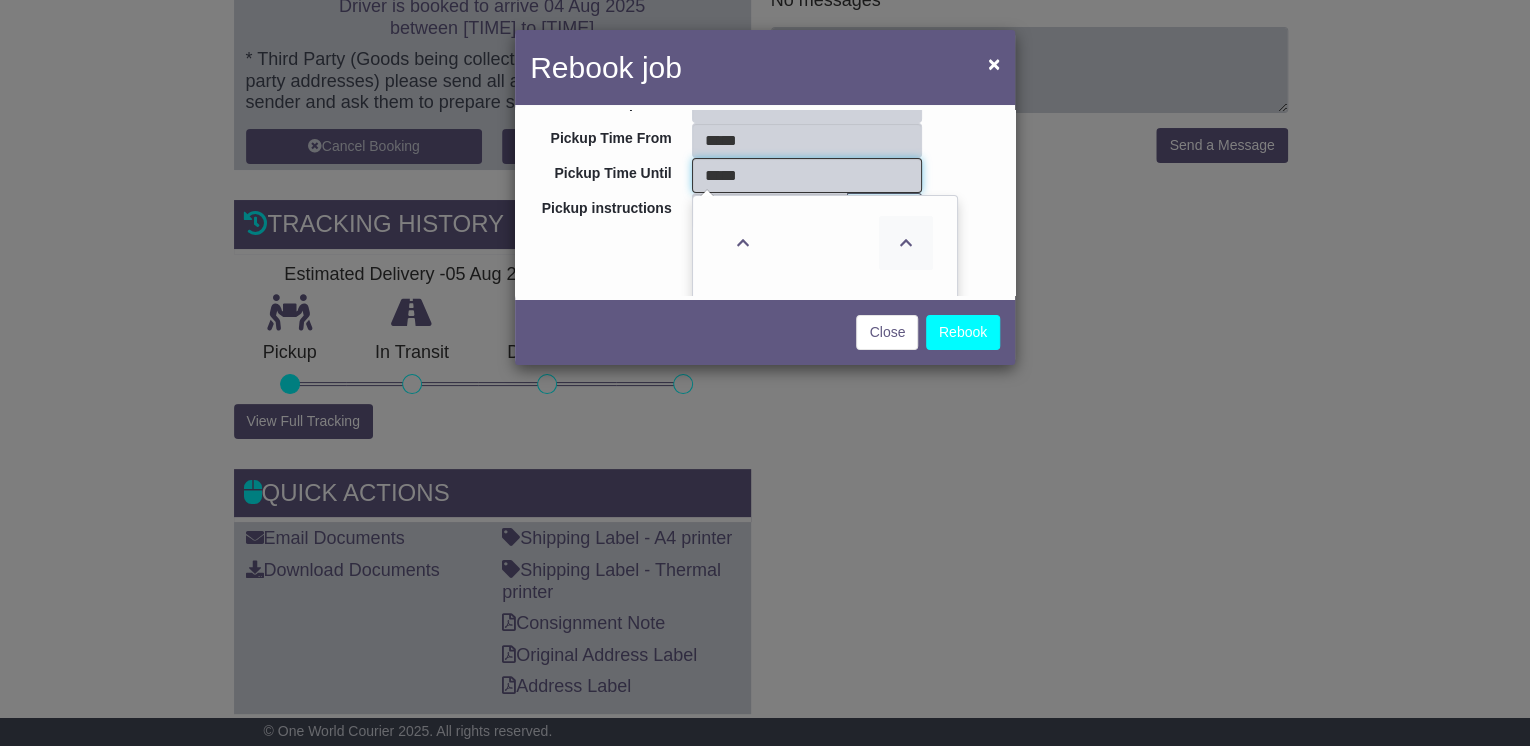 scroll, scrollTop: 80, scrollLeft: 0, axis: vertical 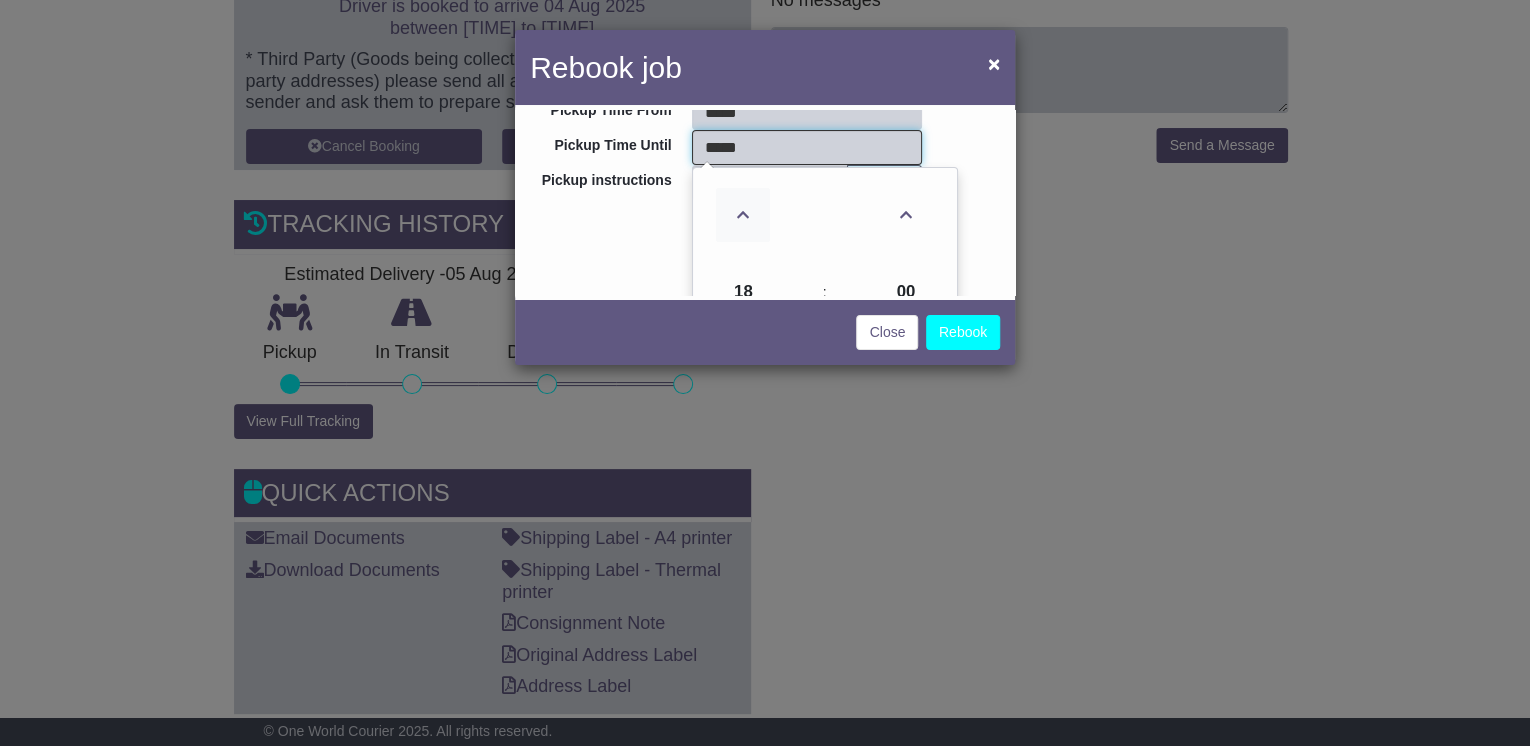 click at bounding box center [743, 215] 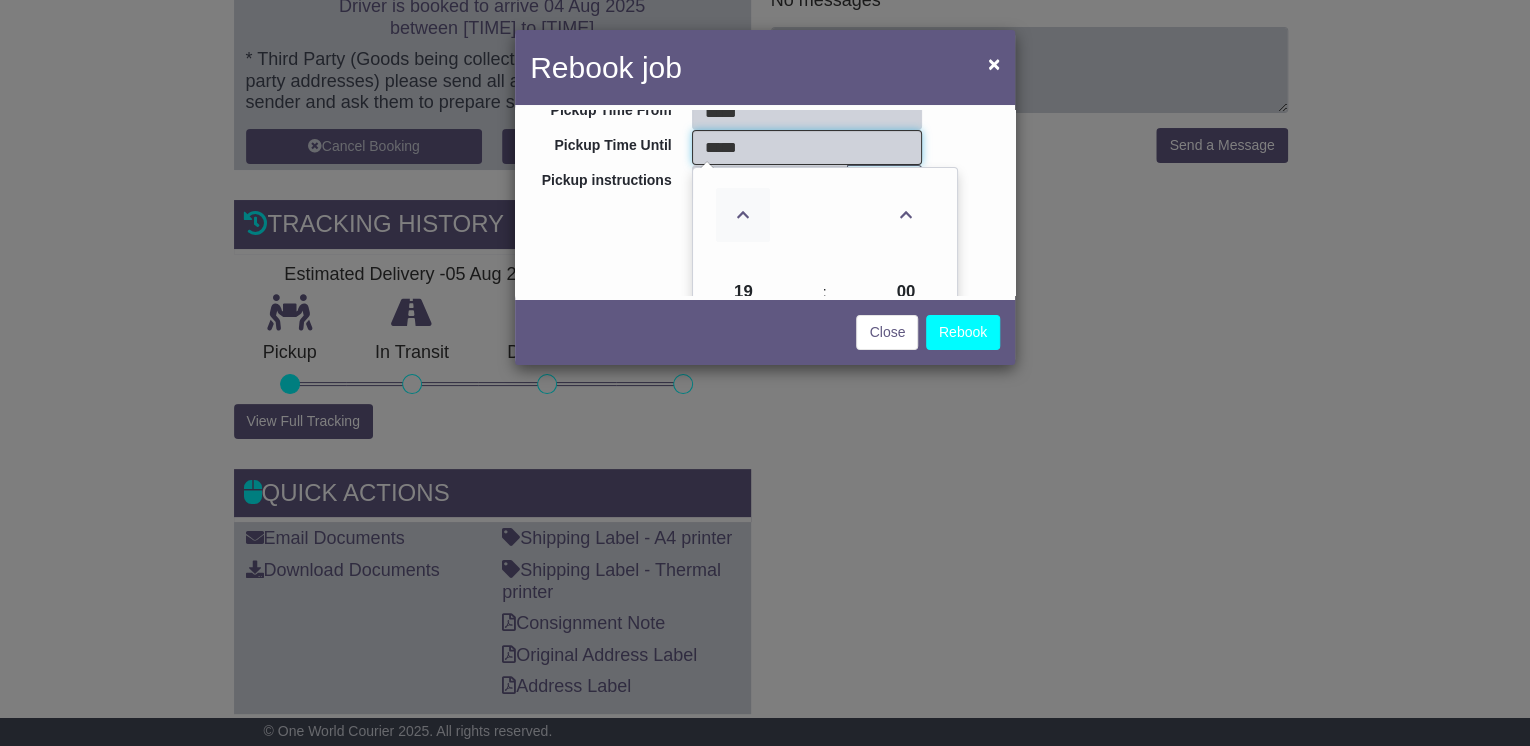 click at bounding box center (743, 215) 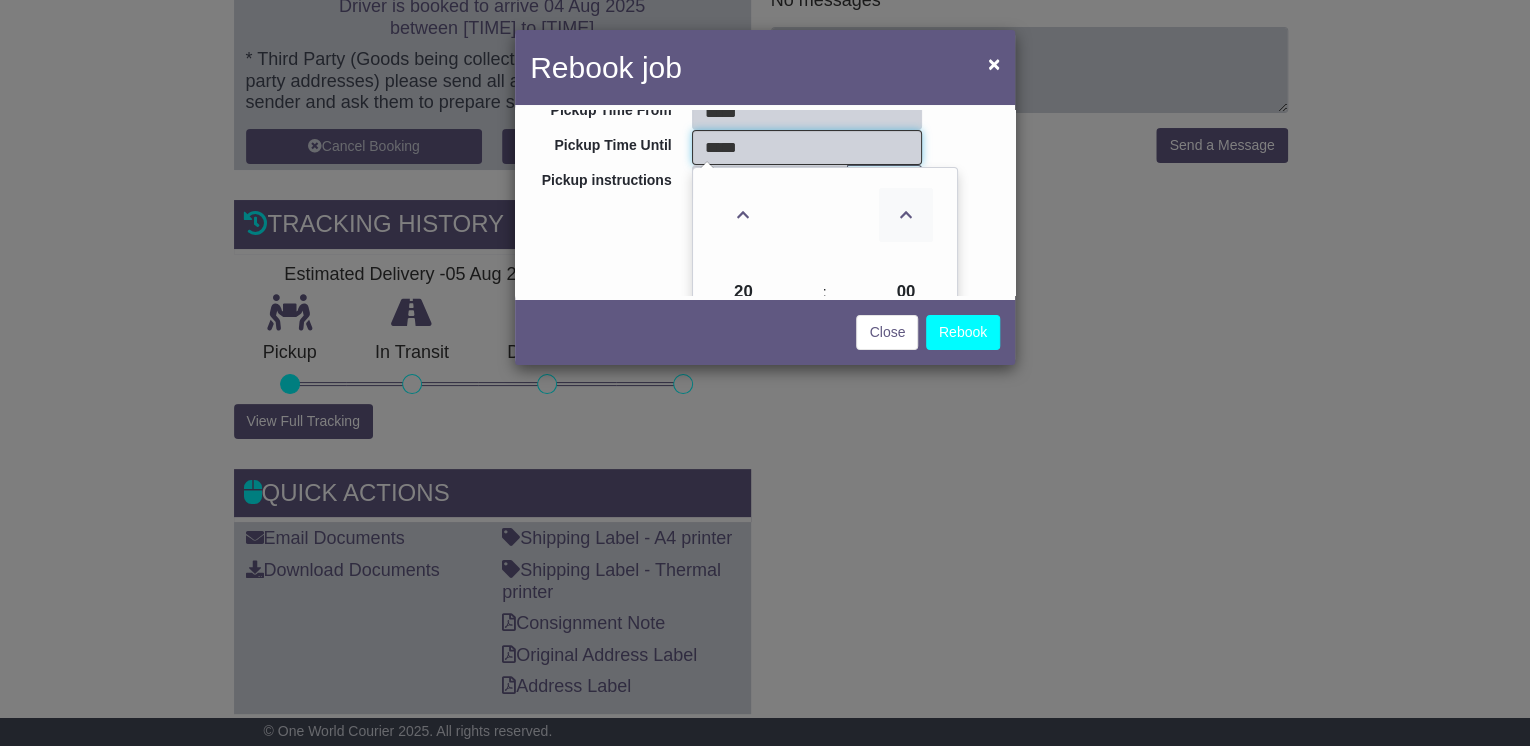 click at bounding box center [906, 215] 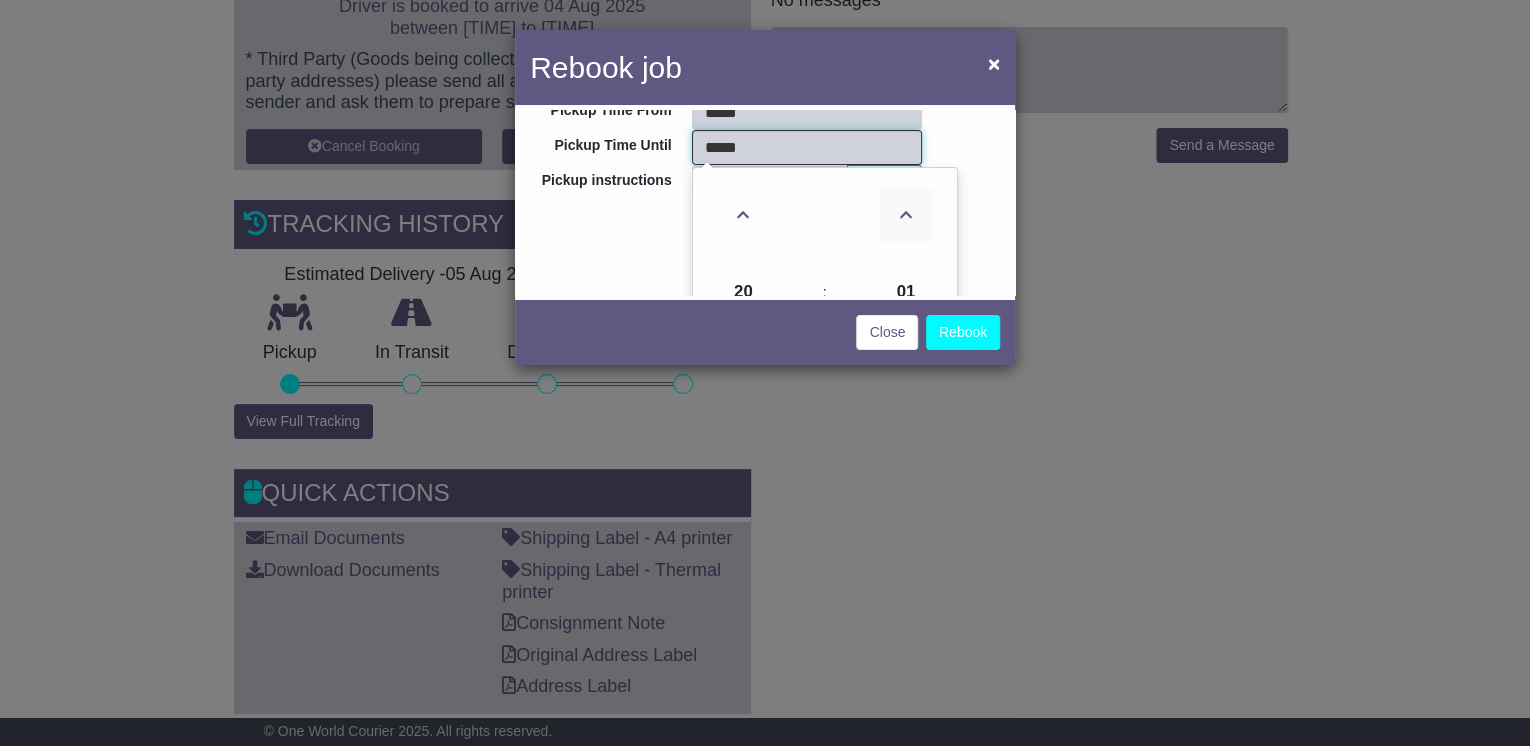 click at bounding box center [906, 215] 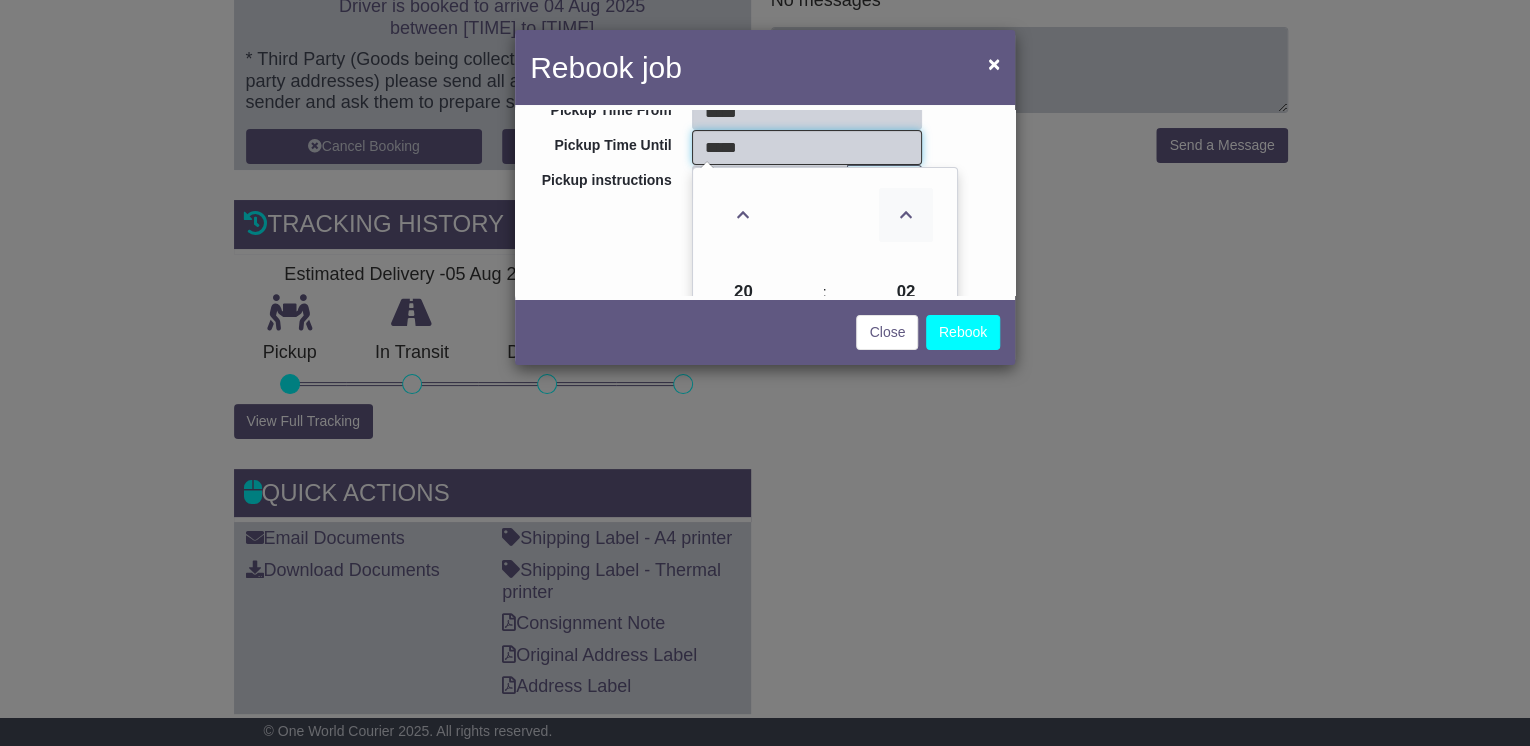 click at bounding box center (906, 215) 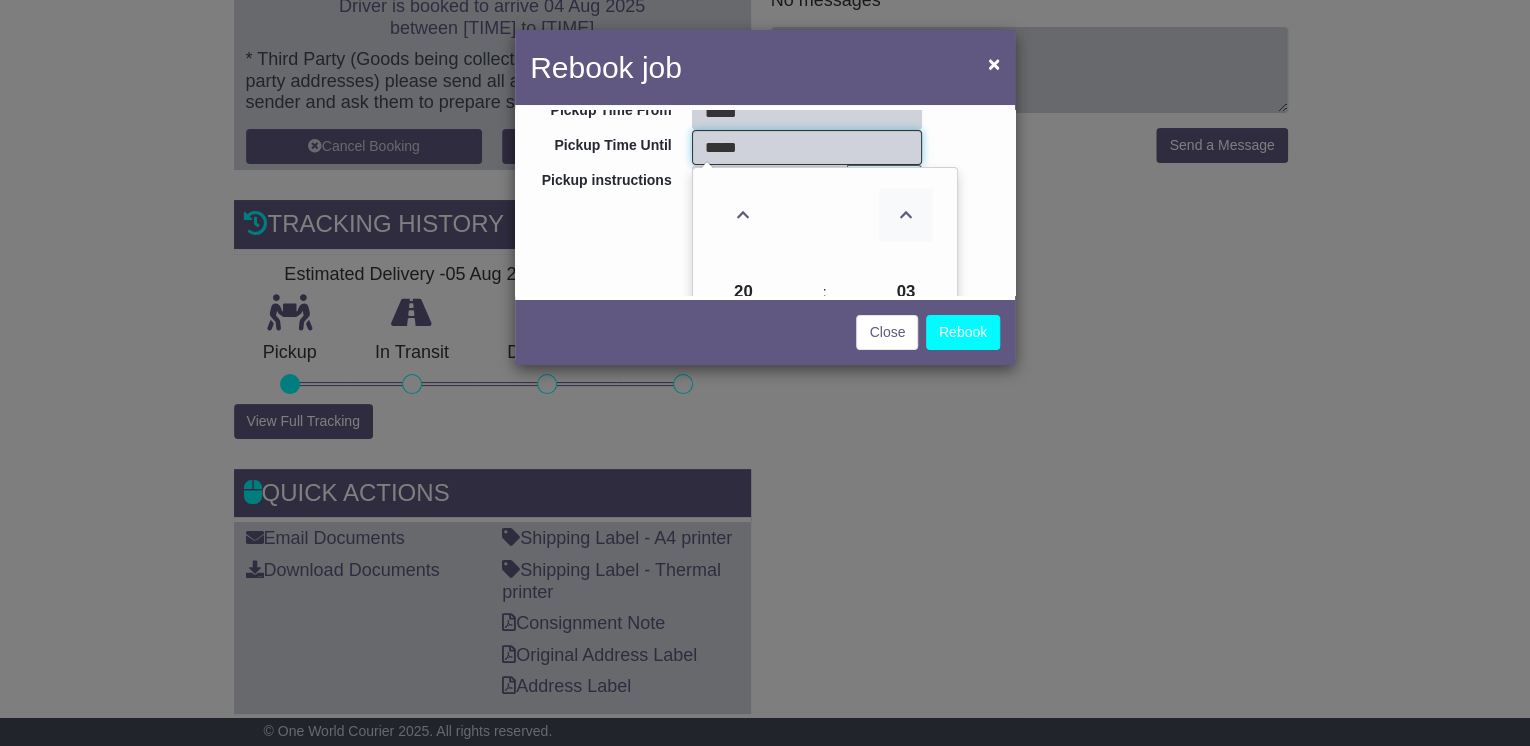 click at bounding box center (906, 215) 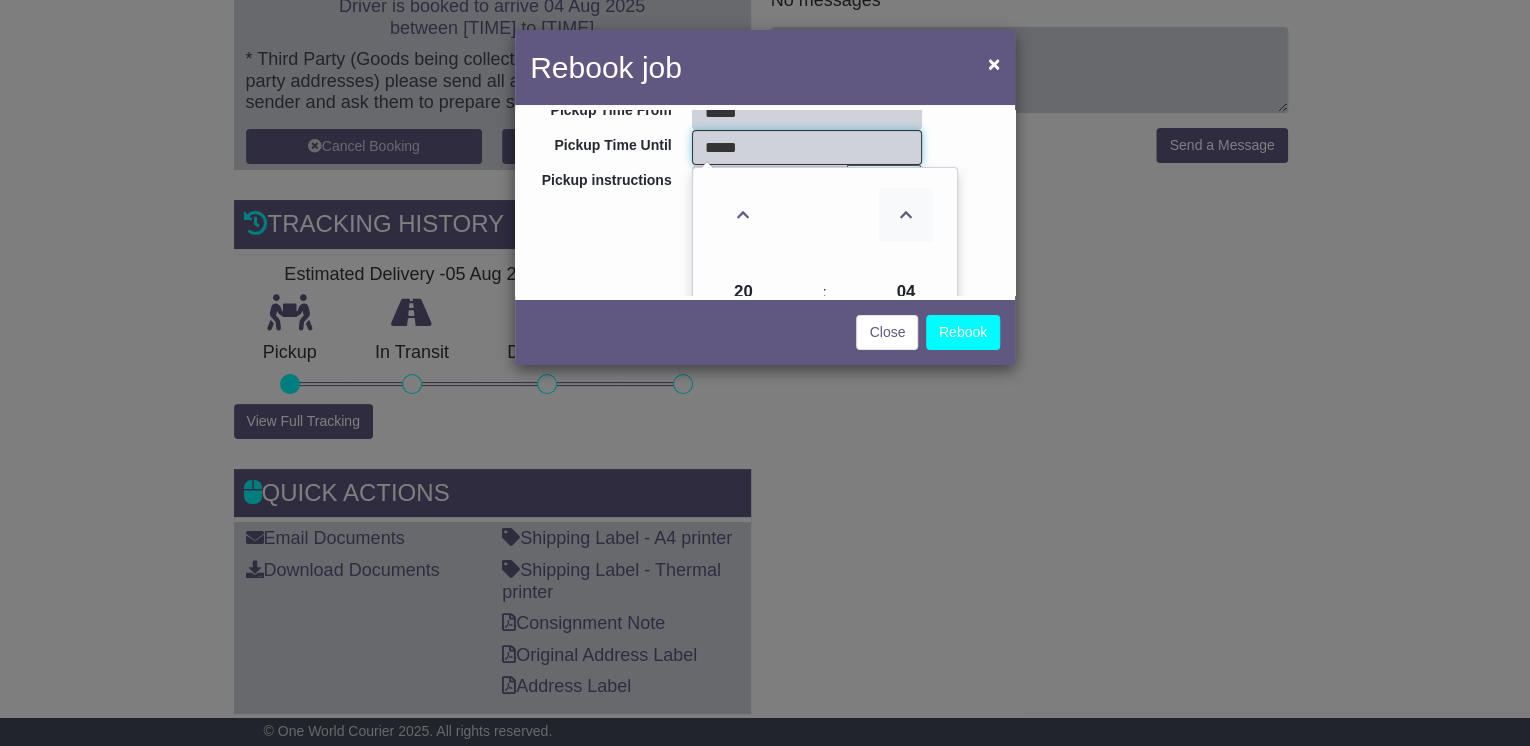 click at bounding box center (906, 215) 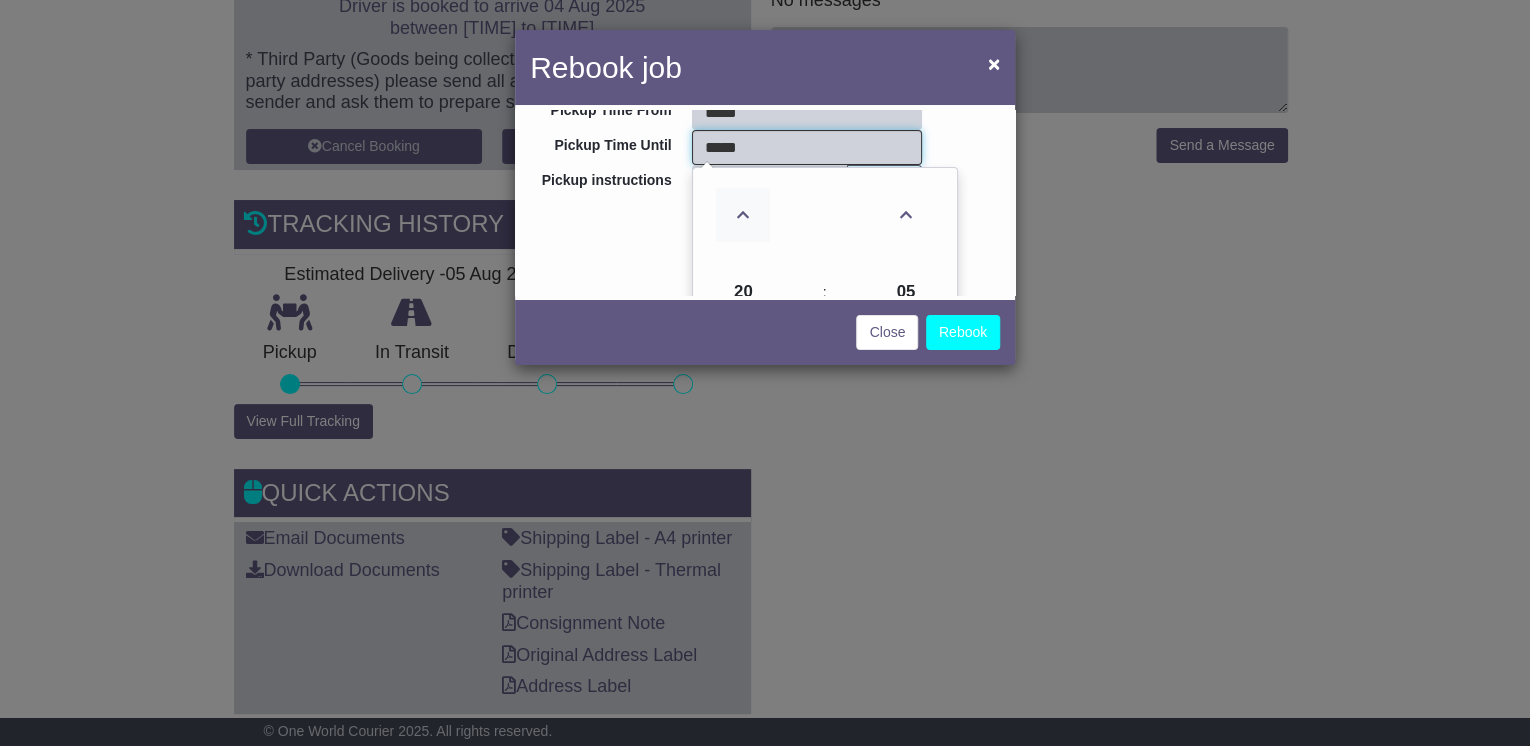 click at bounding box center [743, 215] 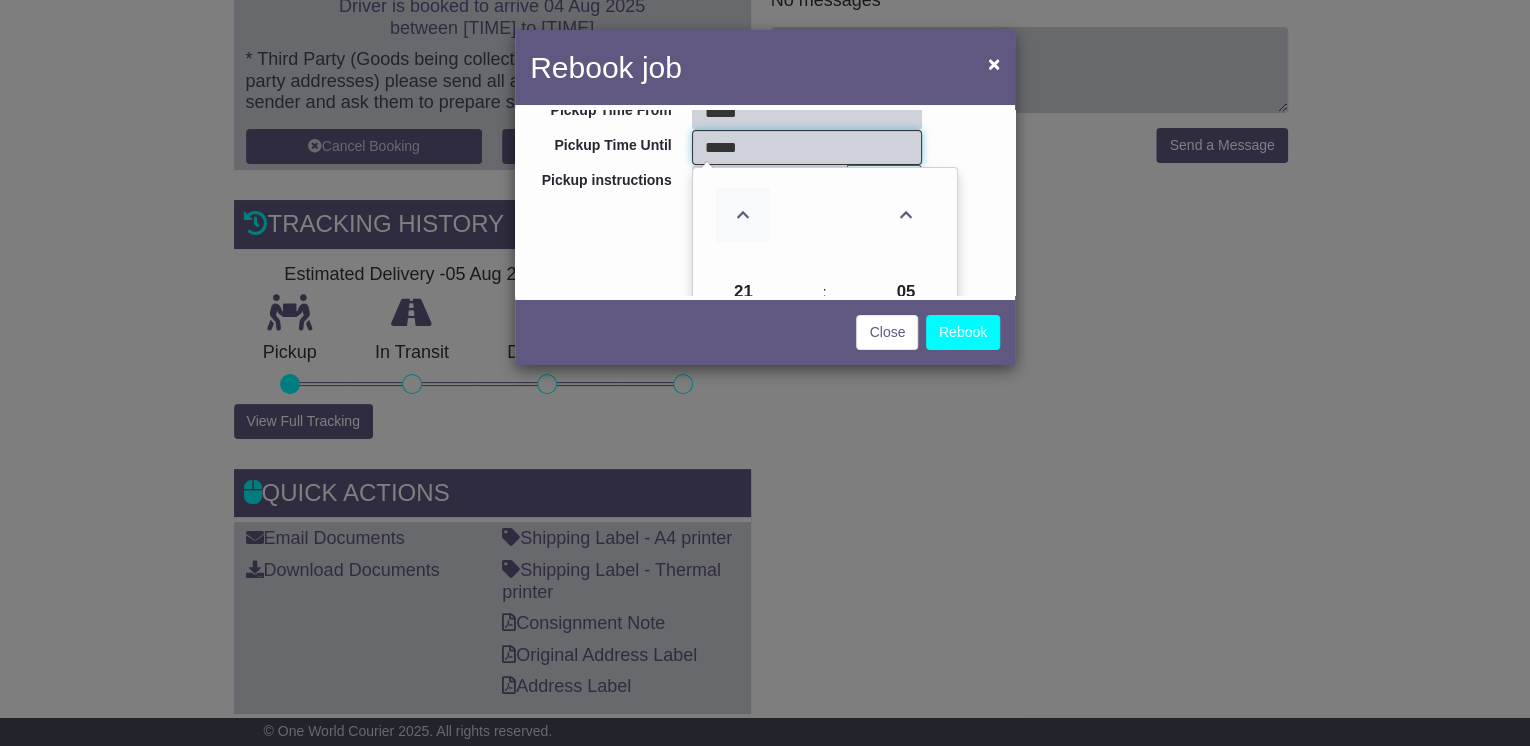 click at bounding box center (743, 215) 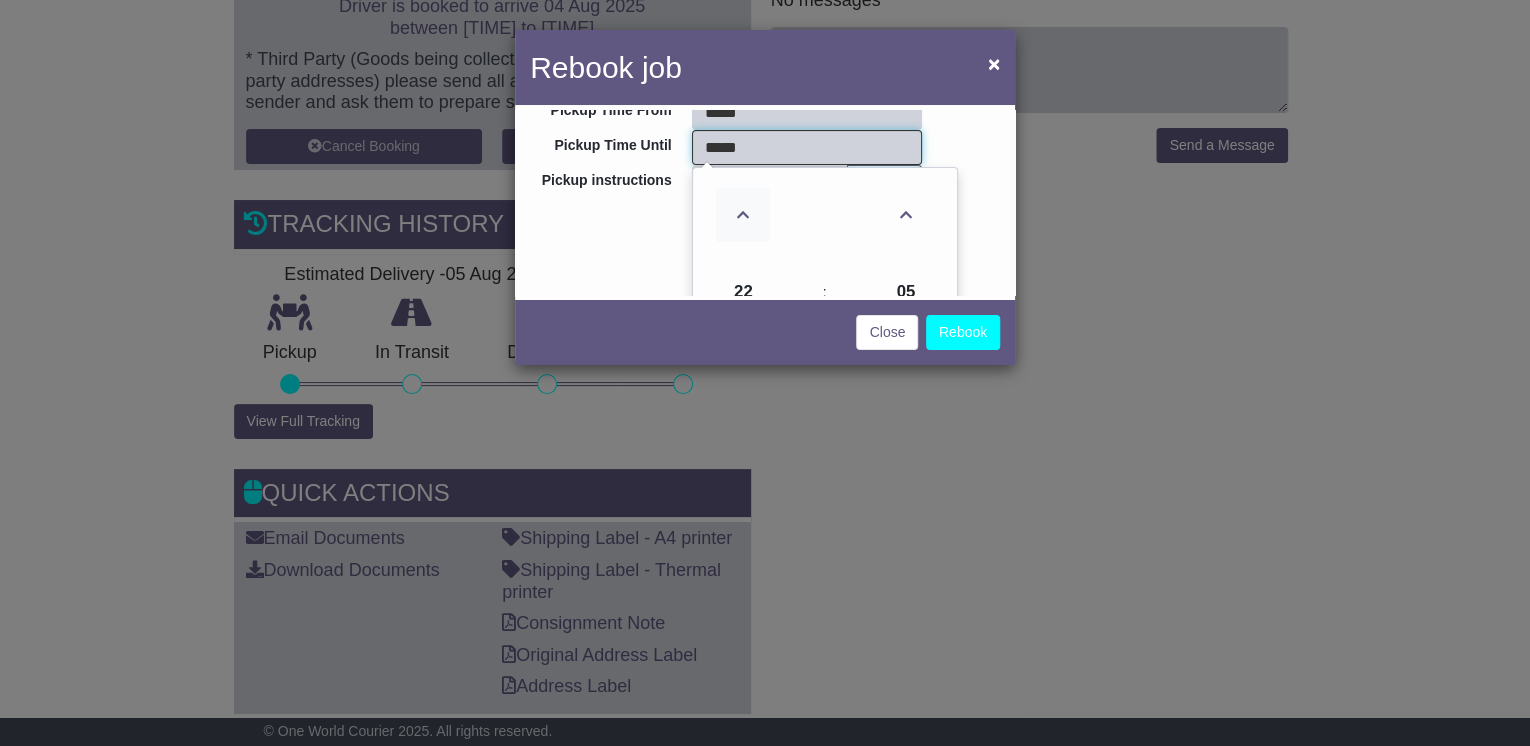 click at bounding box center (743, 215) 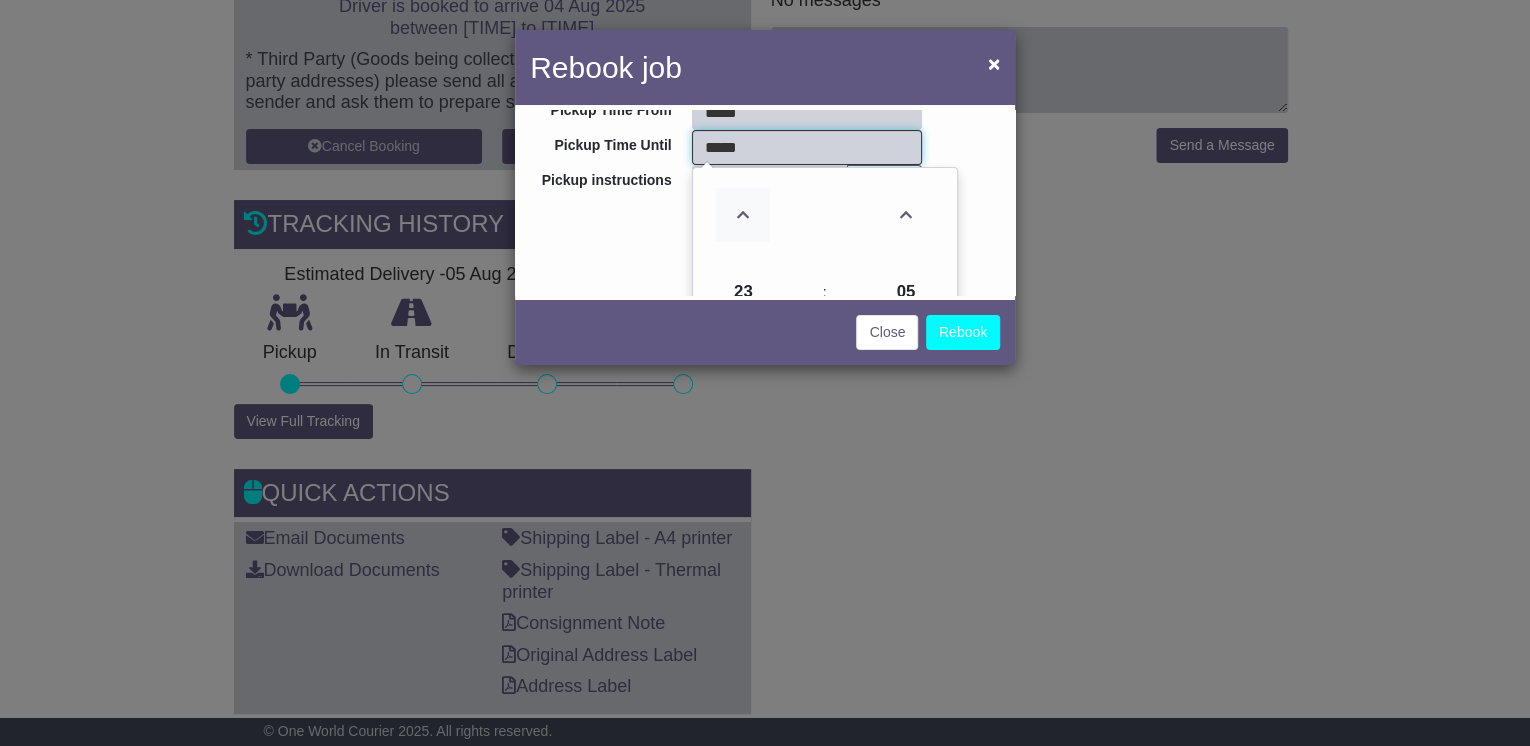 click at bounding box center (743, 215) 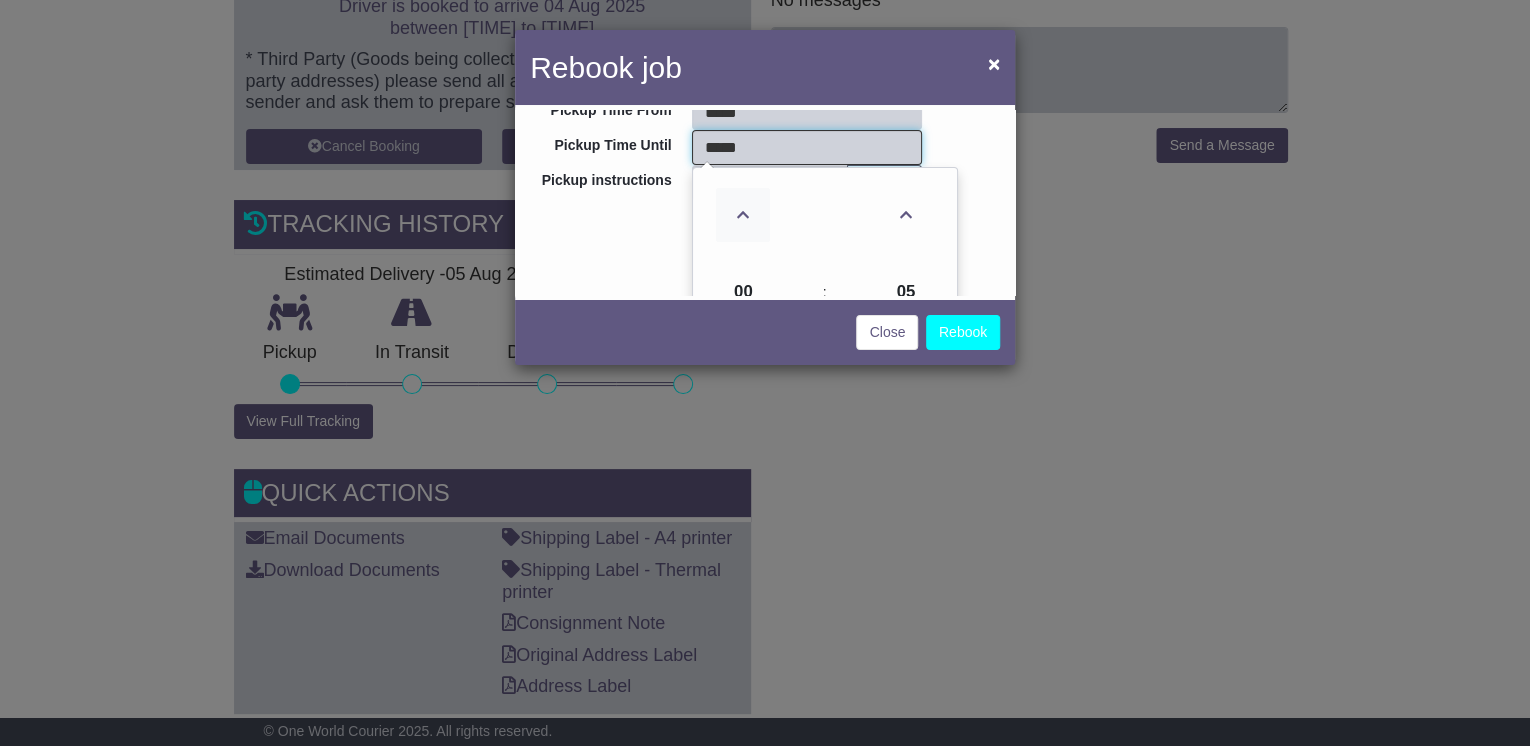 click at bounding box center [743, 215] 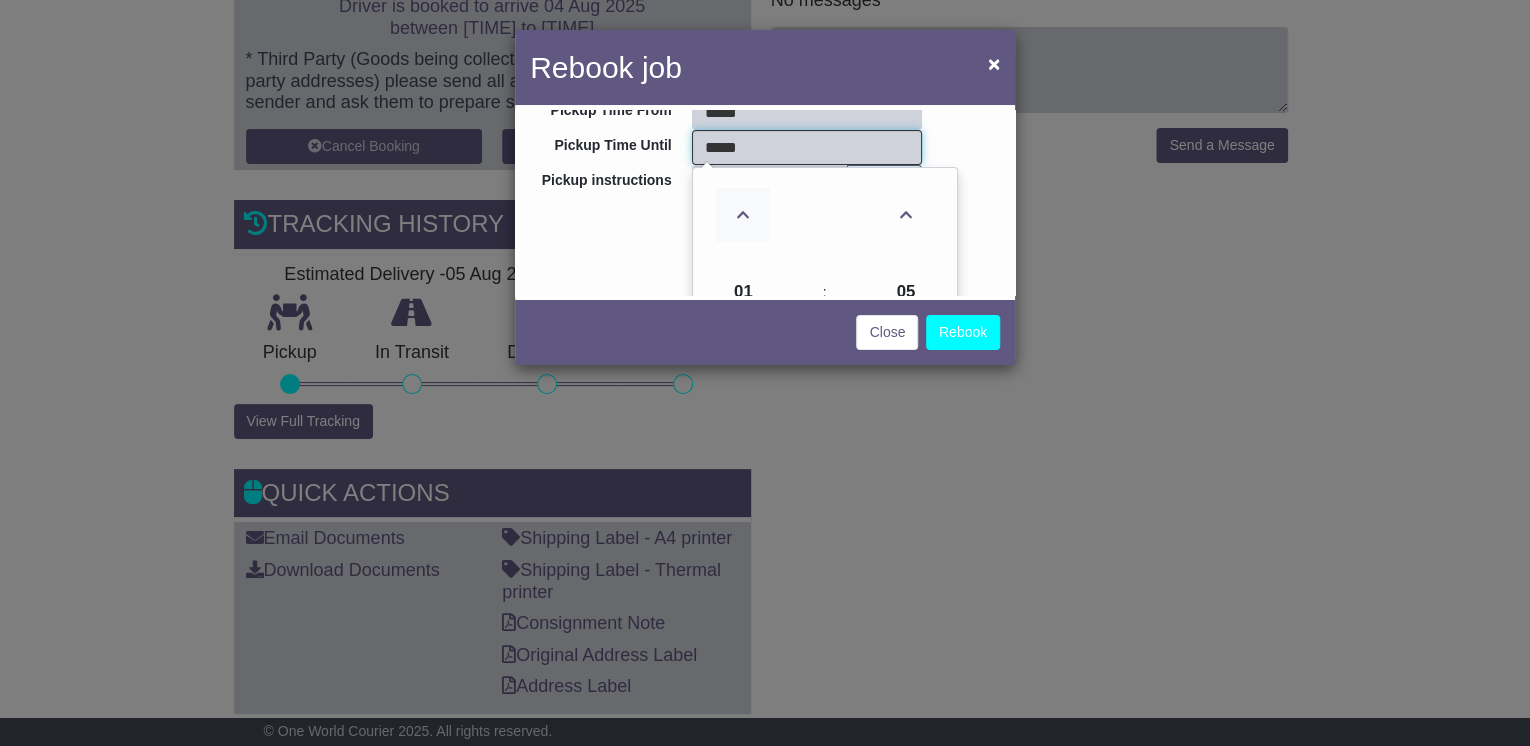 click at bounding box center [743, 215] 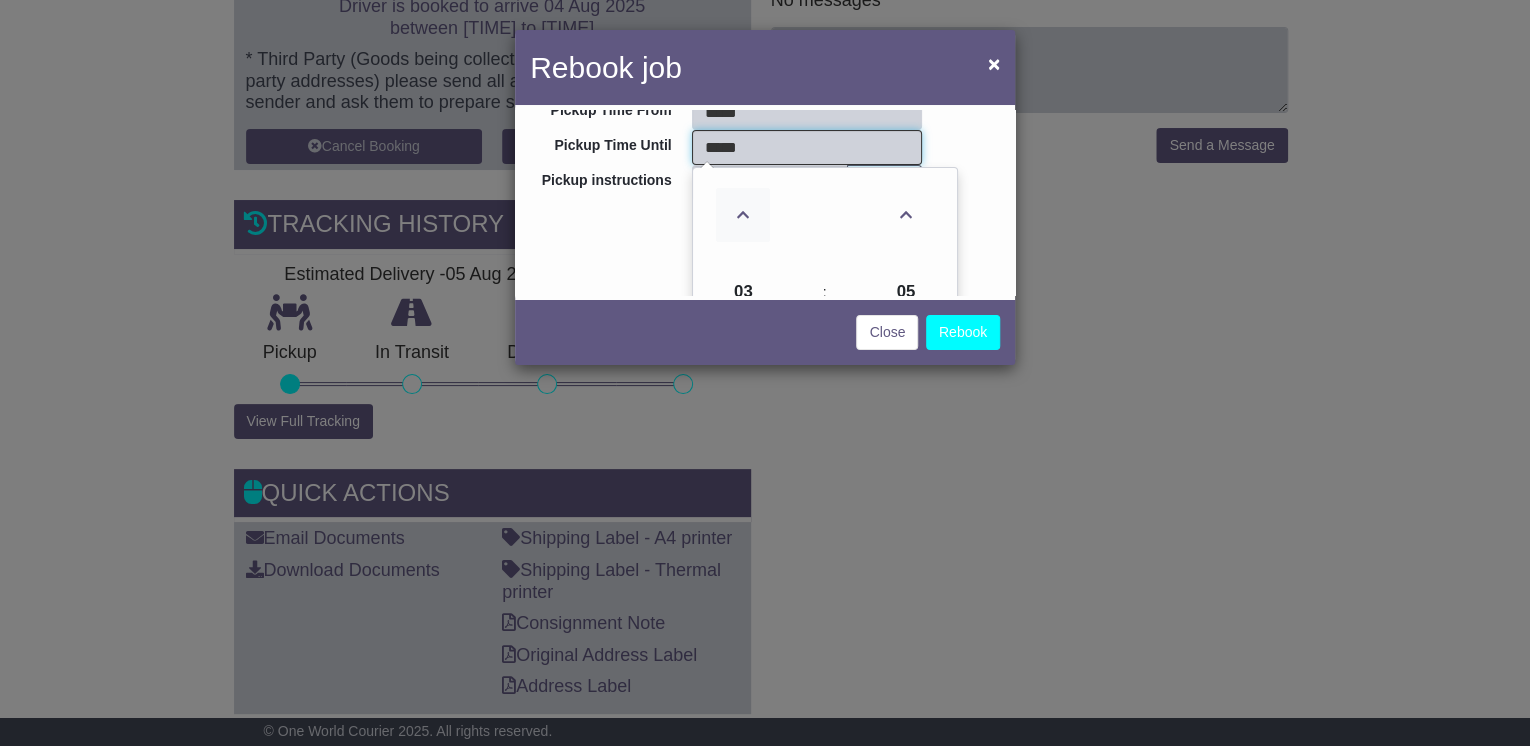 click at bounding box center (743, 215) 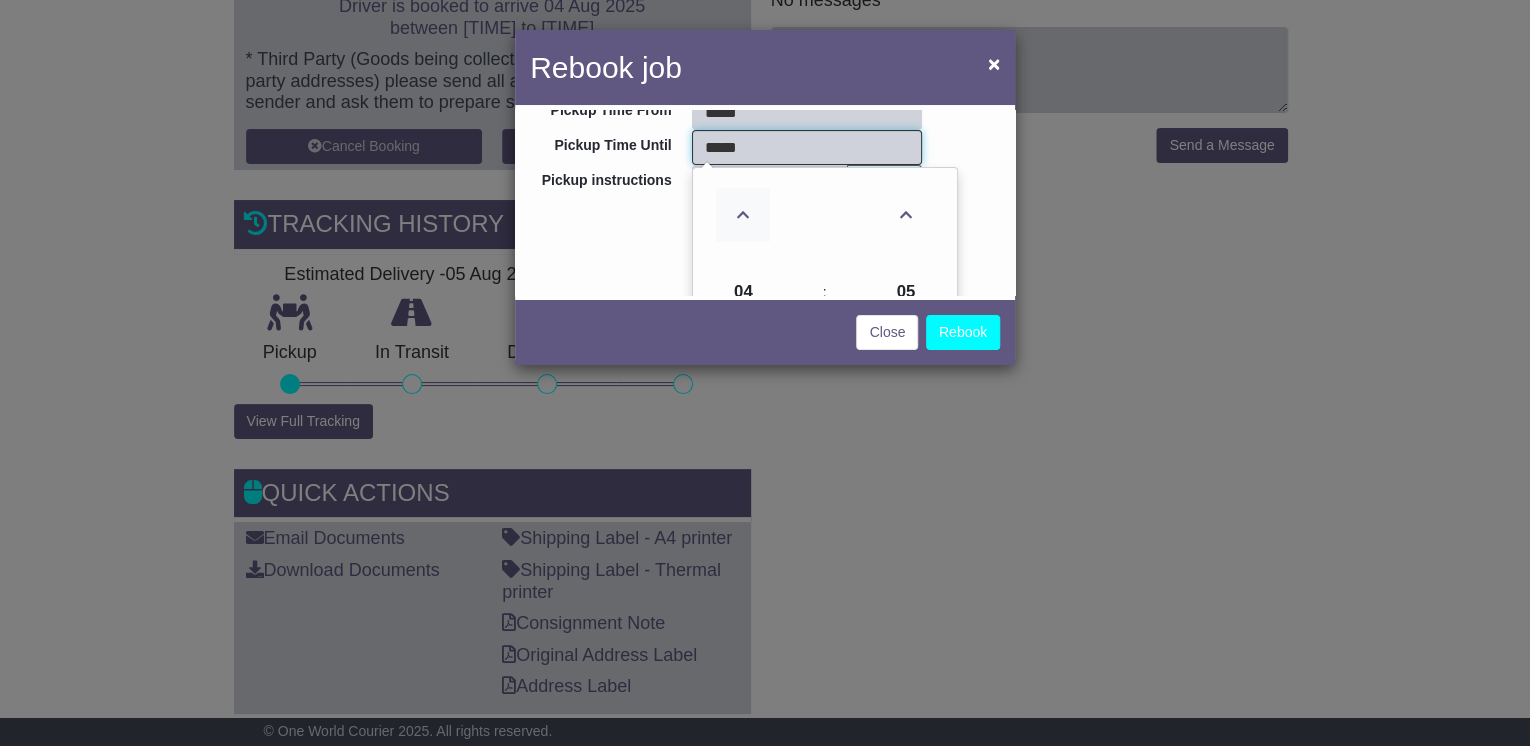 click at bounding box center (743, 215) 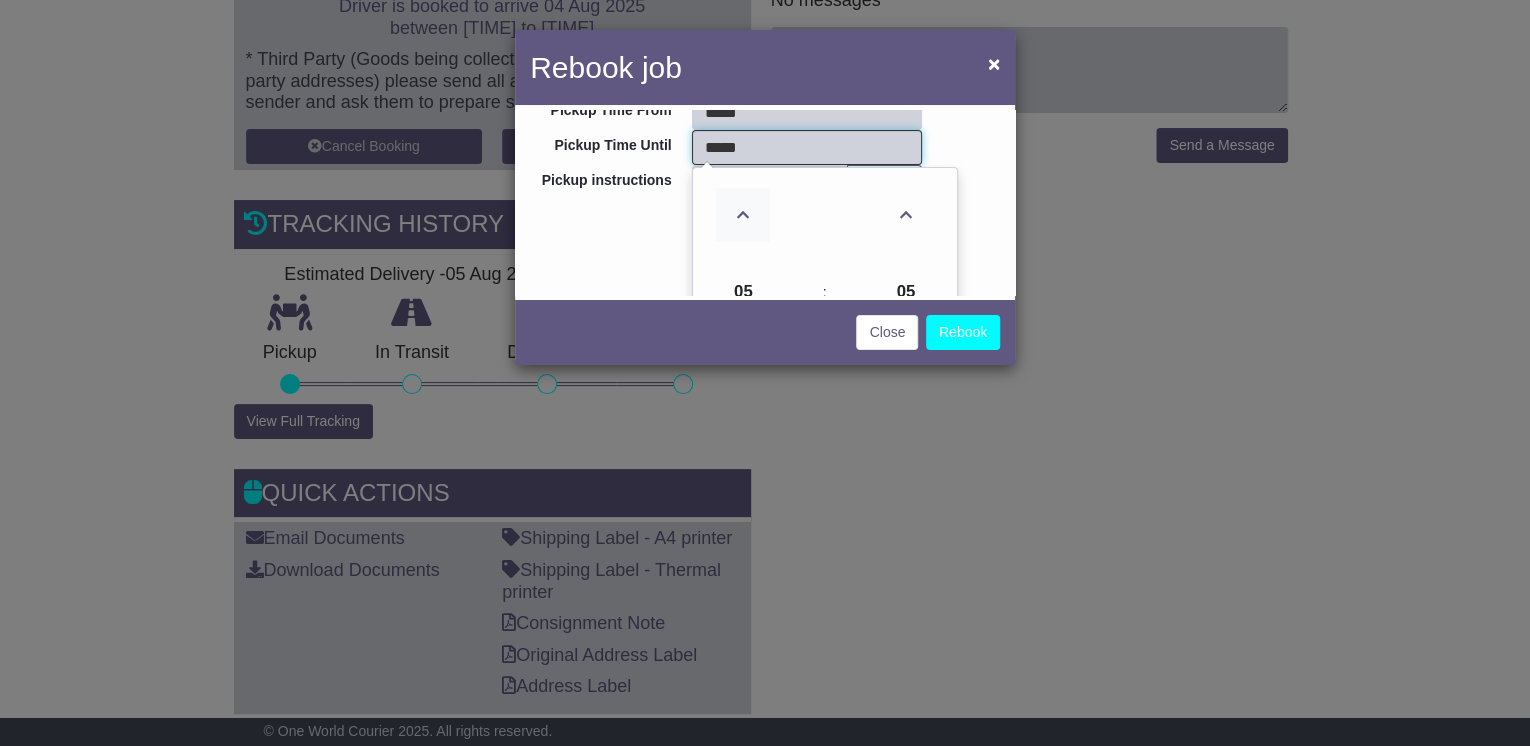 click at bounding box center [743, 215] 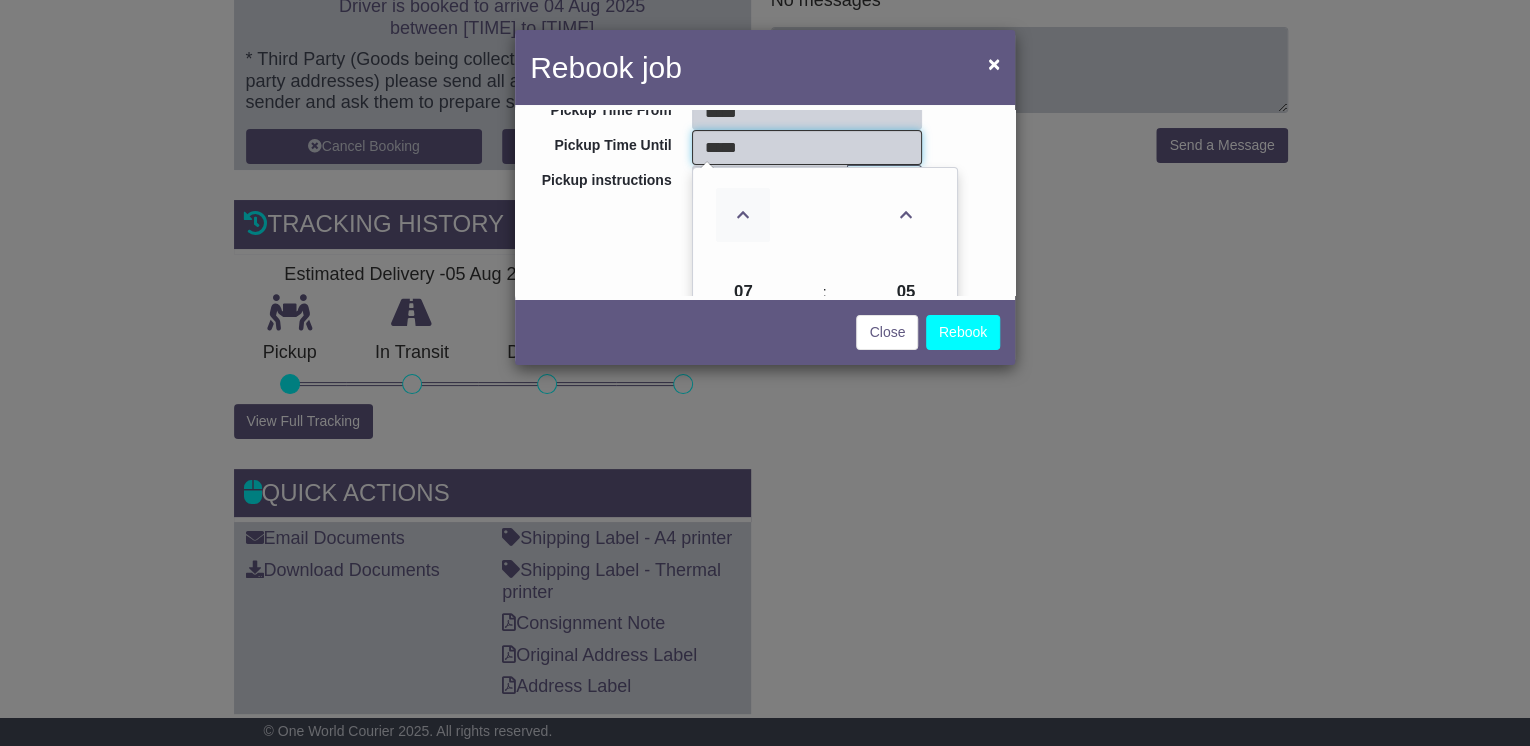 click at bounding box center [743, 215] 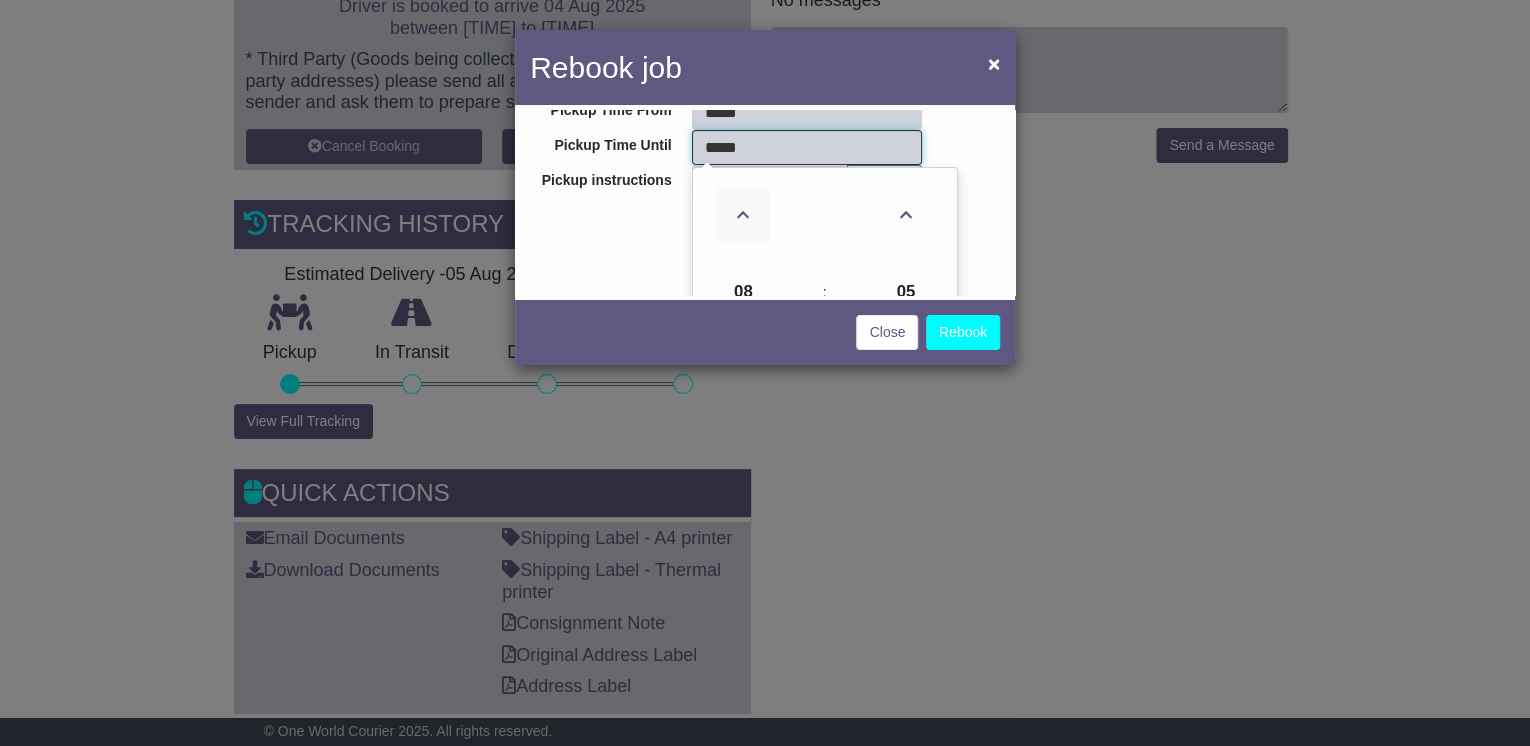 click at bounding box center [743, 215] 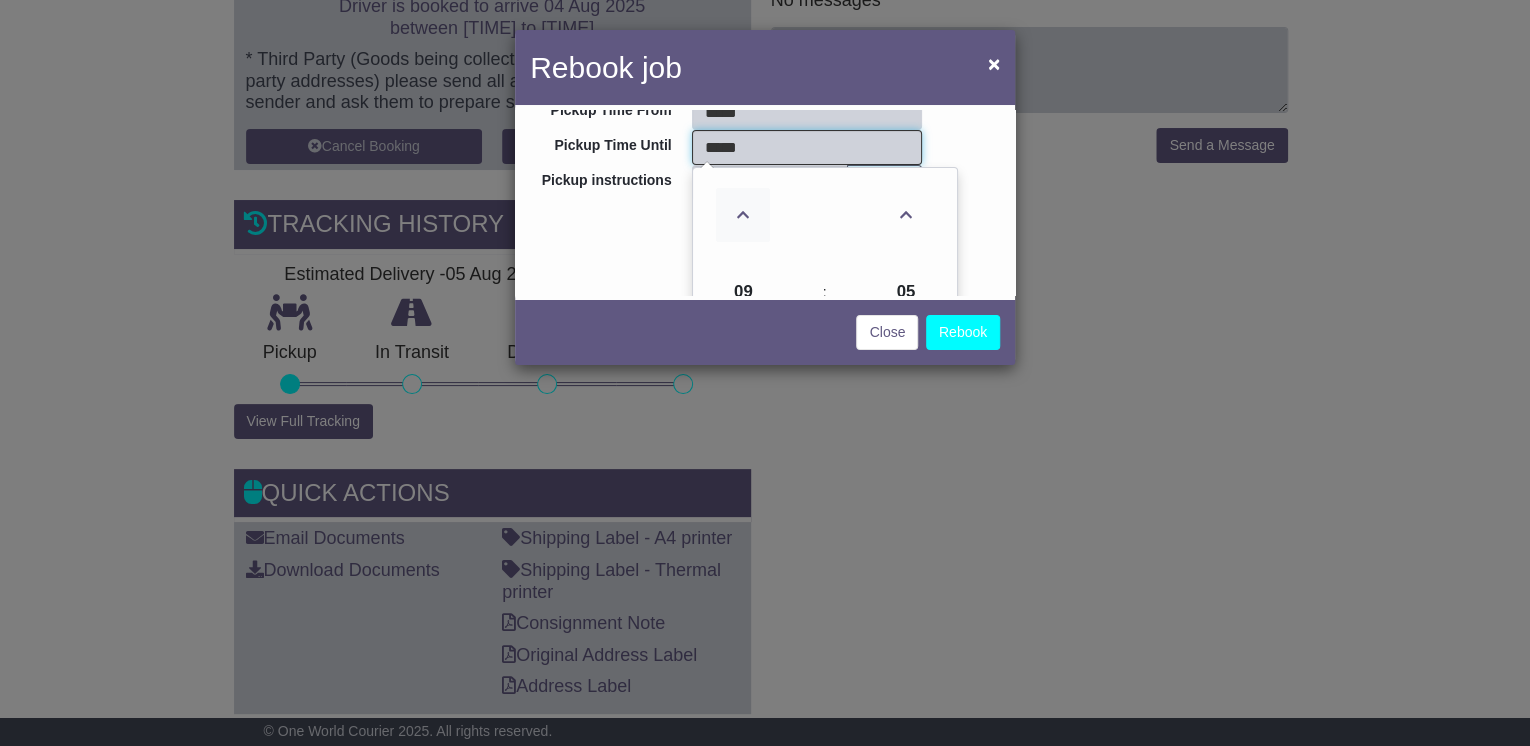 click at bounding box center (743, 215) 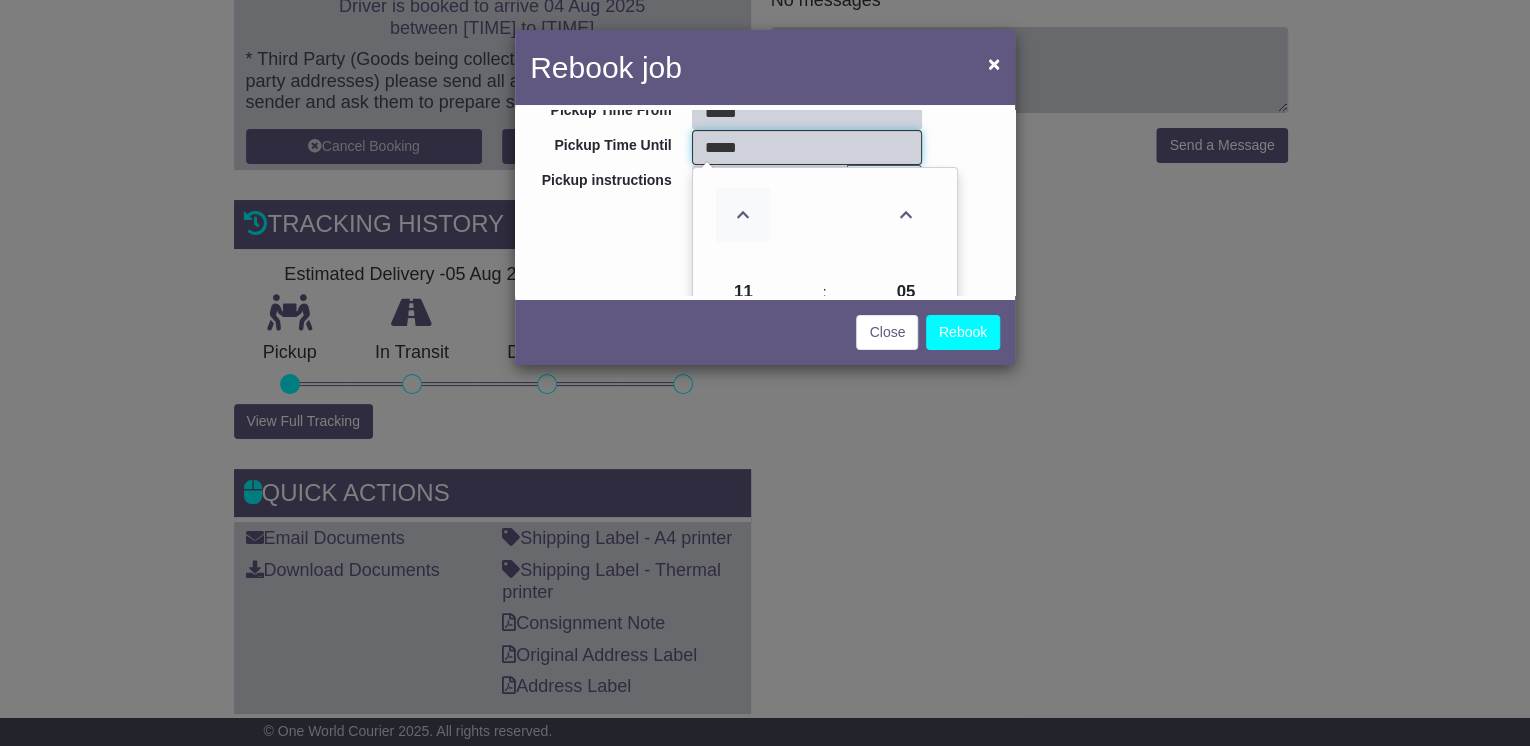 click at bounding box center (743, 215) 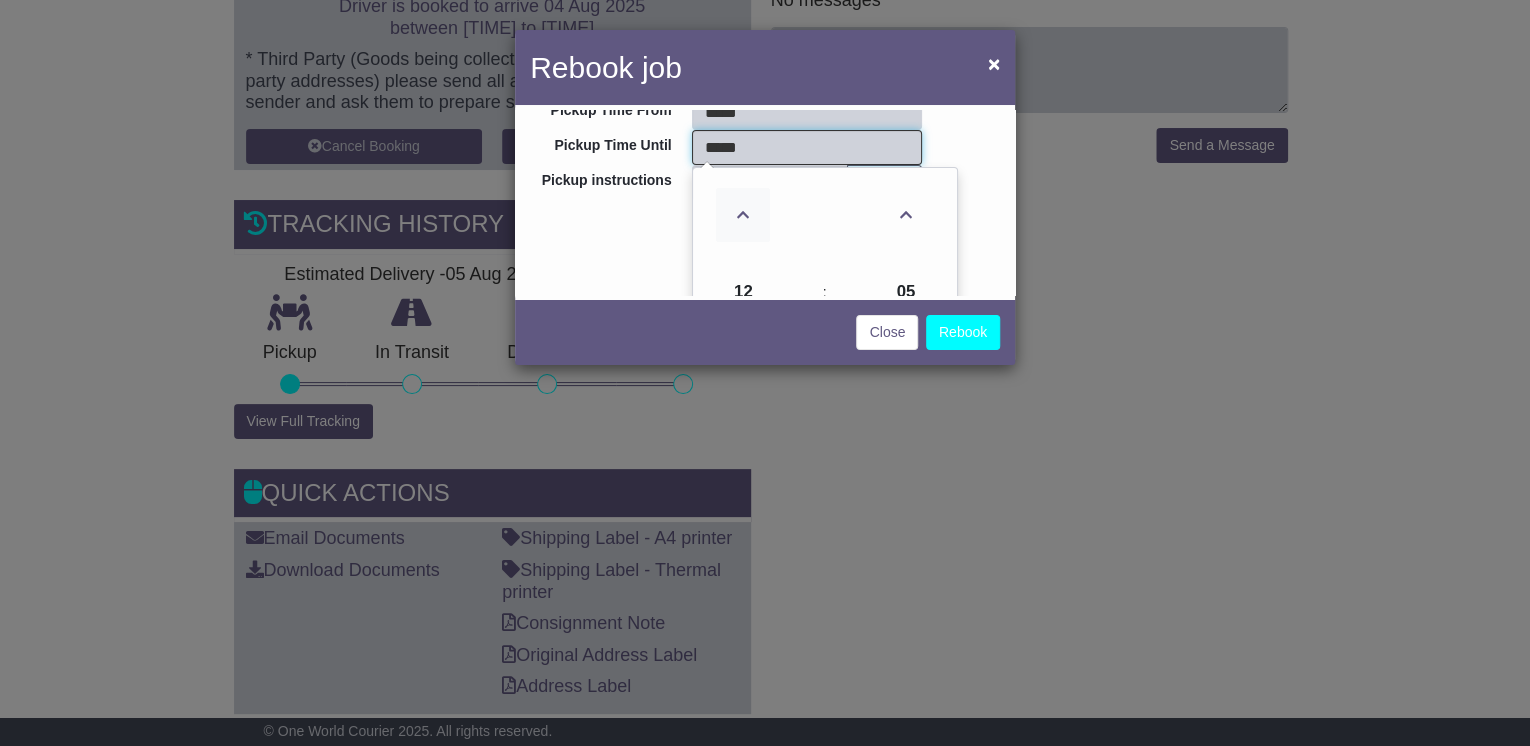 click at bounding box center (743, 215) 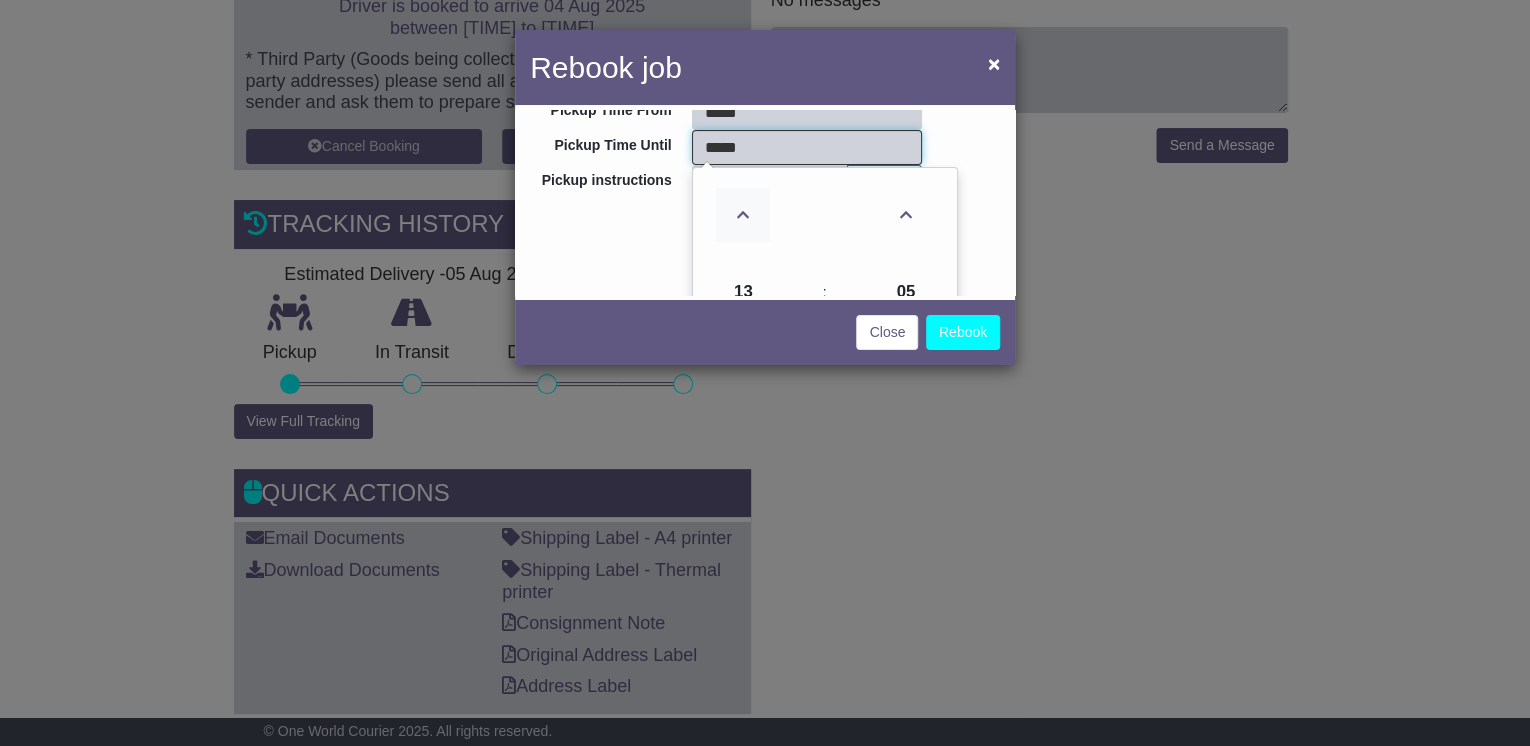 click at bounding box center [743, 215] 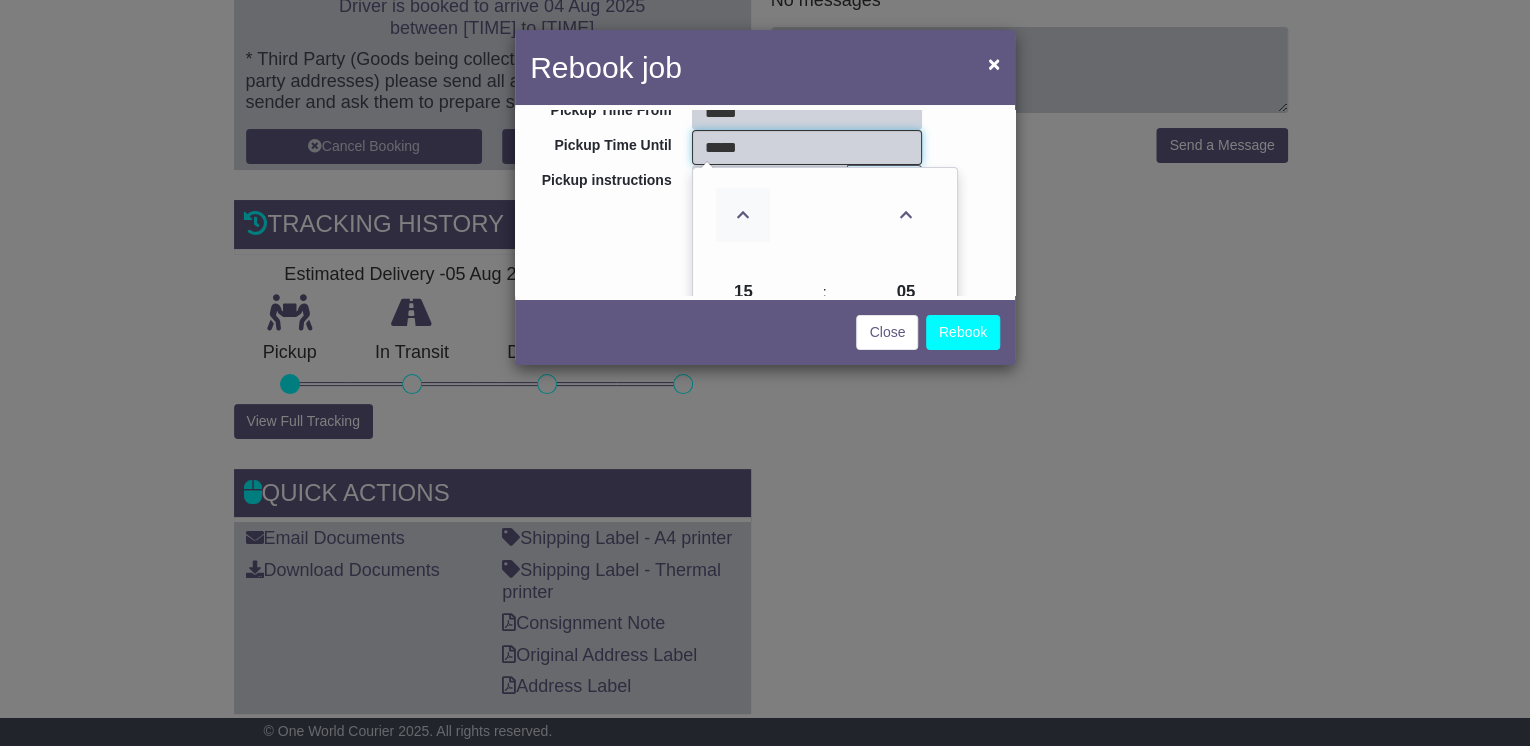 click at bounding box center (743, 215) 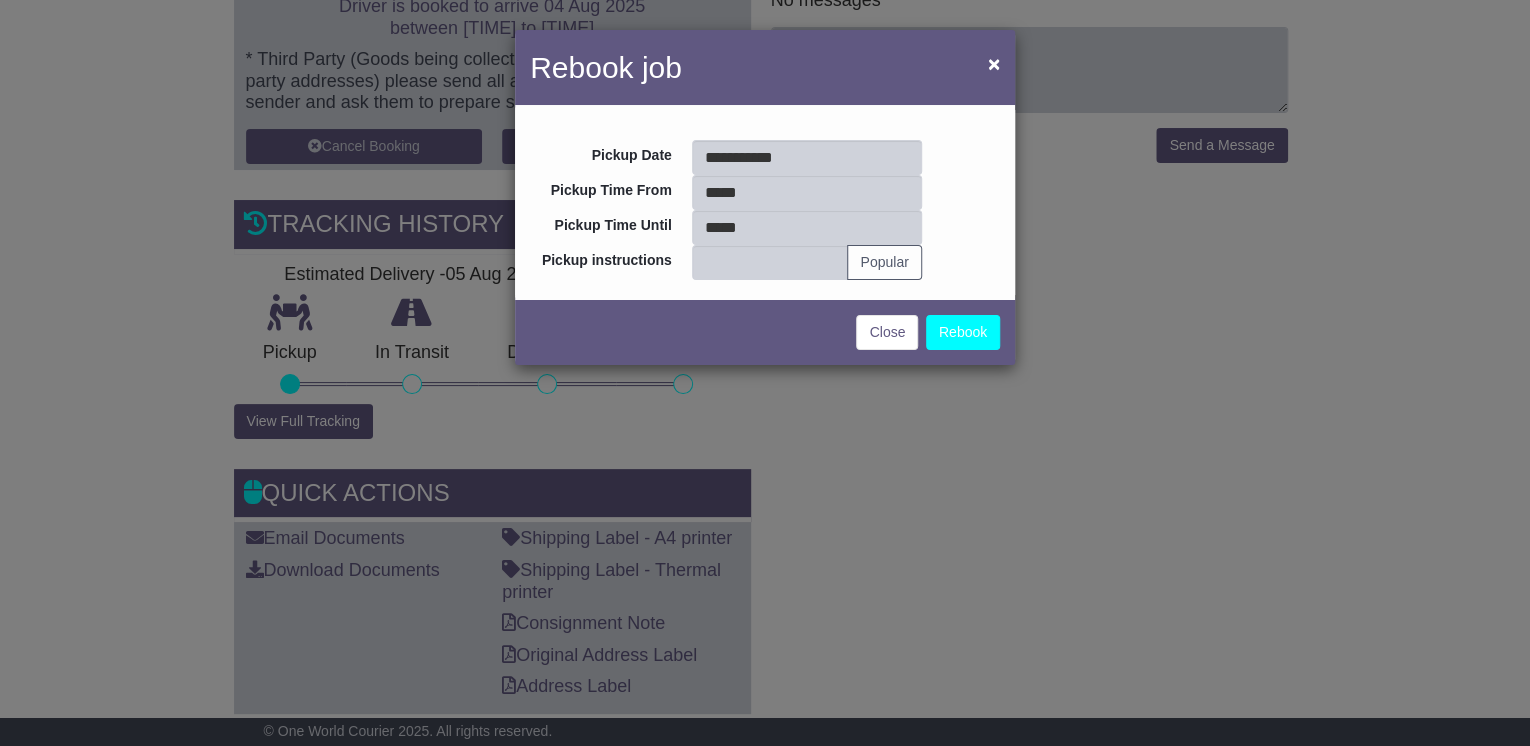 scroll, scrollTop: 0, scrollLeft: 0, axis: both 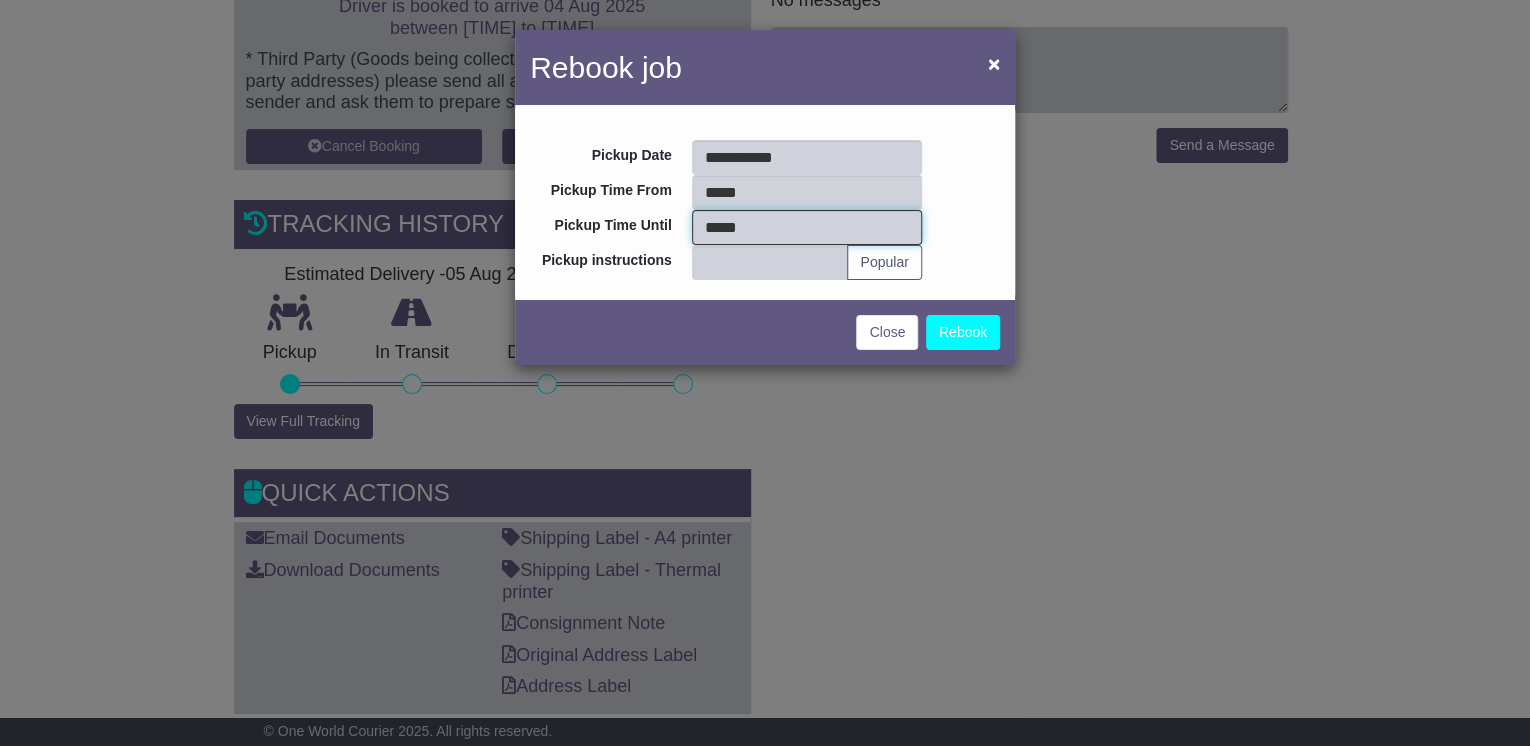click on "*****" at bounding box center [807, 227] 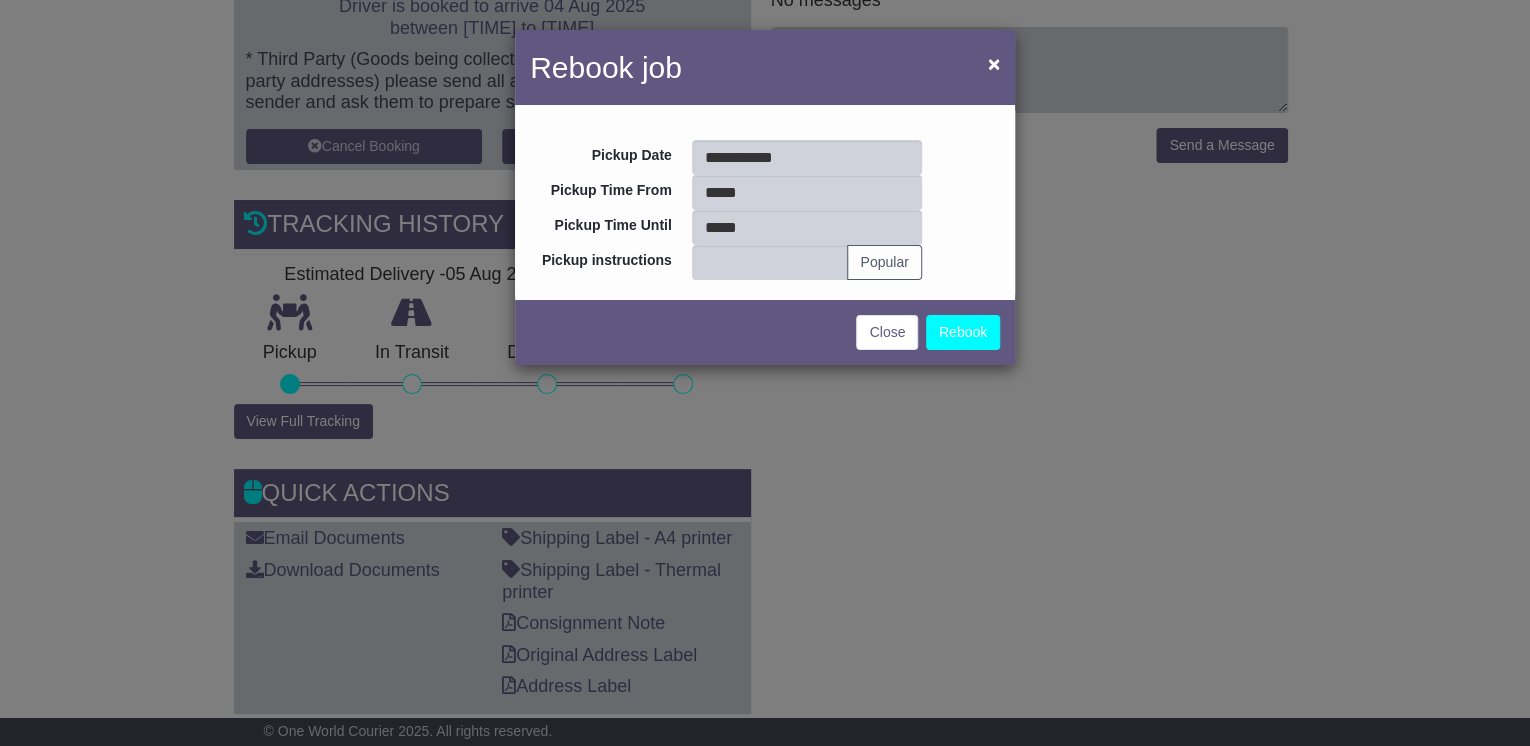click on "**********" at bounding box center (765, 202) 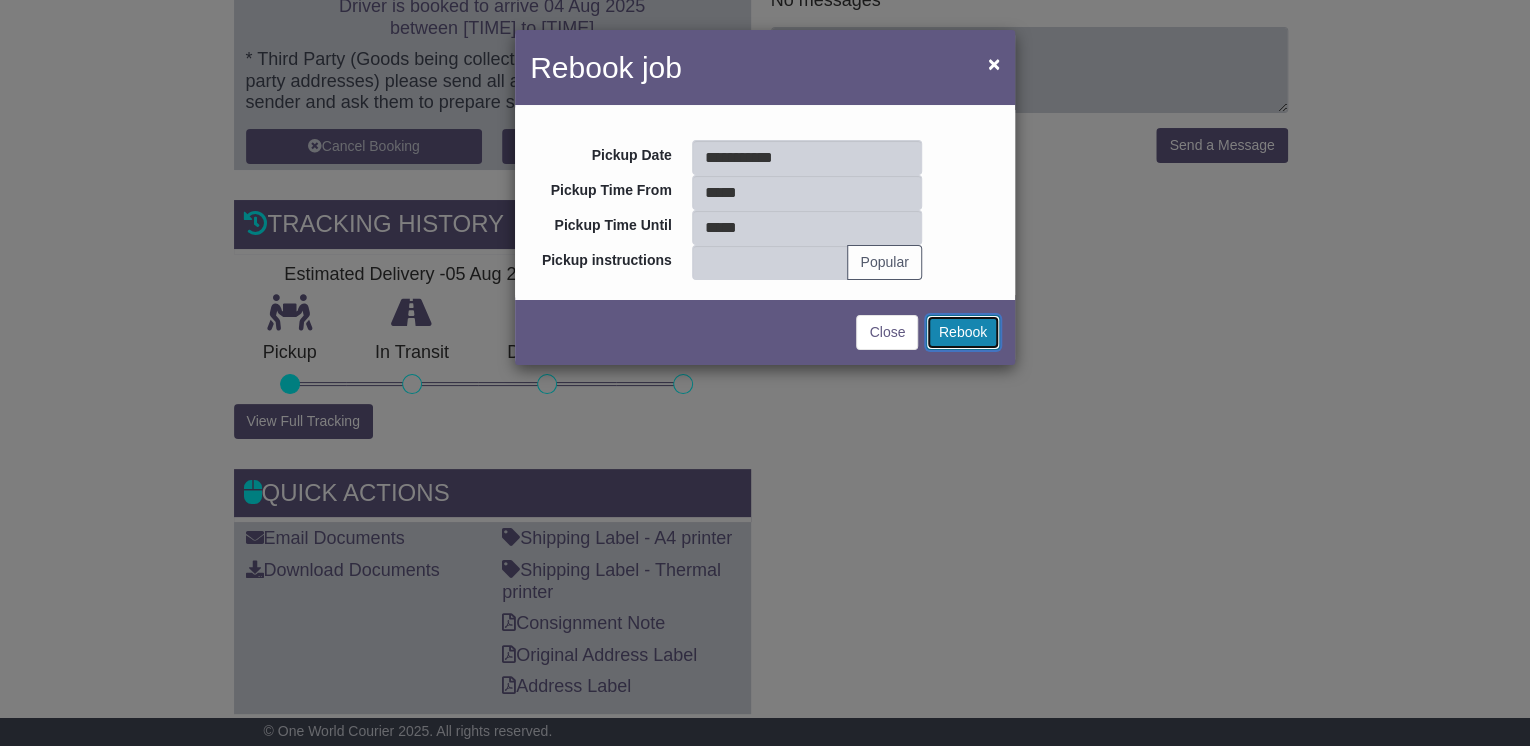 click on "Rebook" at bounding box center [963, 332] 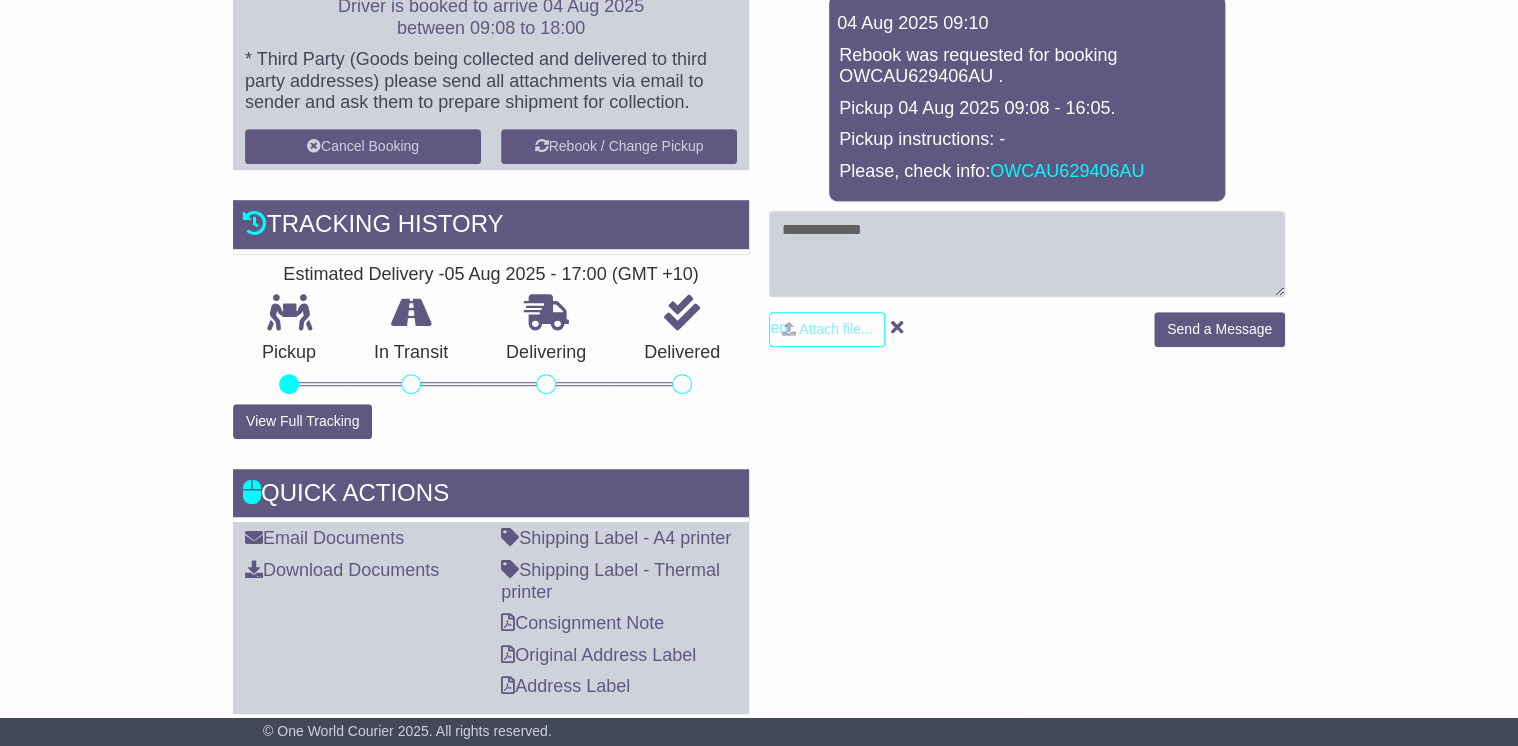 scroll, scrollTop: 480, scrollLeft: 0, axis: vertical 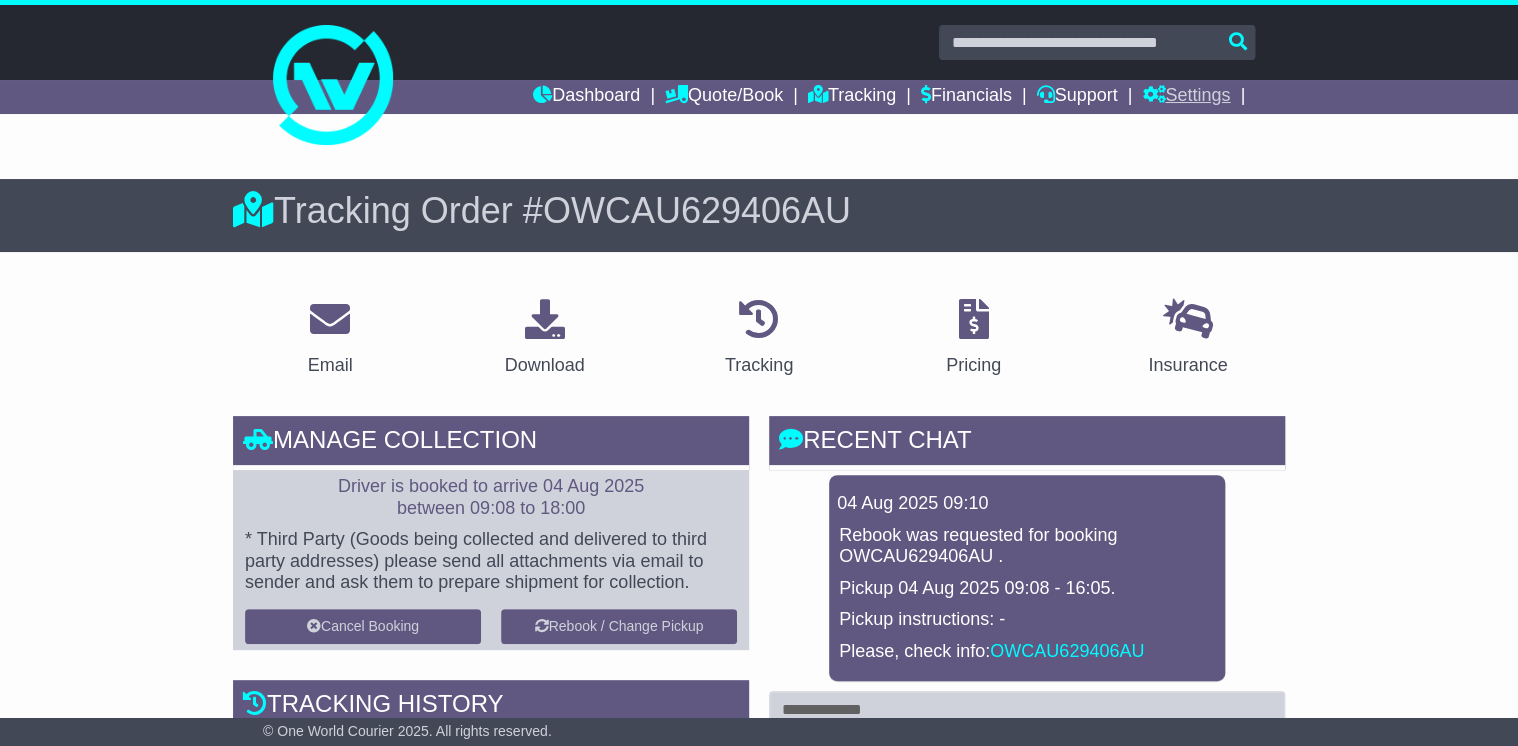 click on "Settings" at bounding box center (1186, 97) 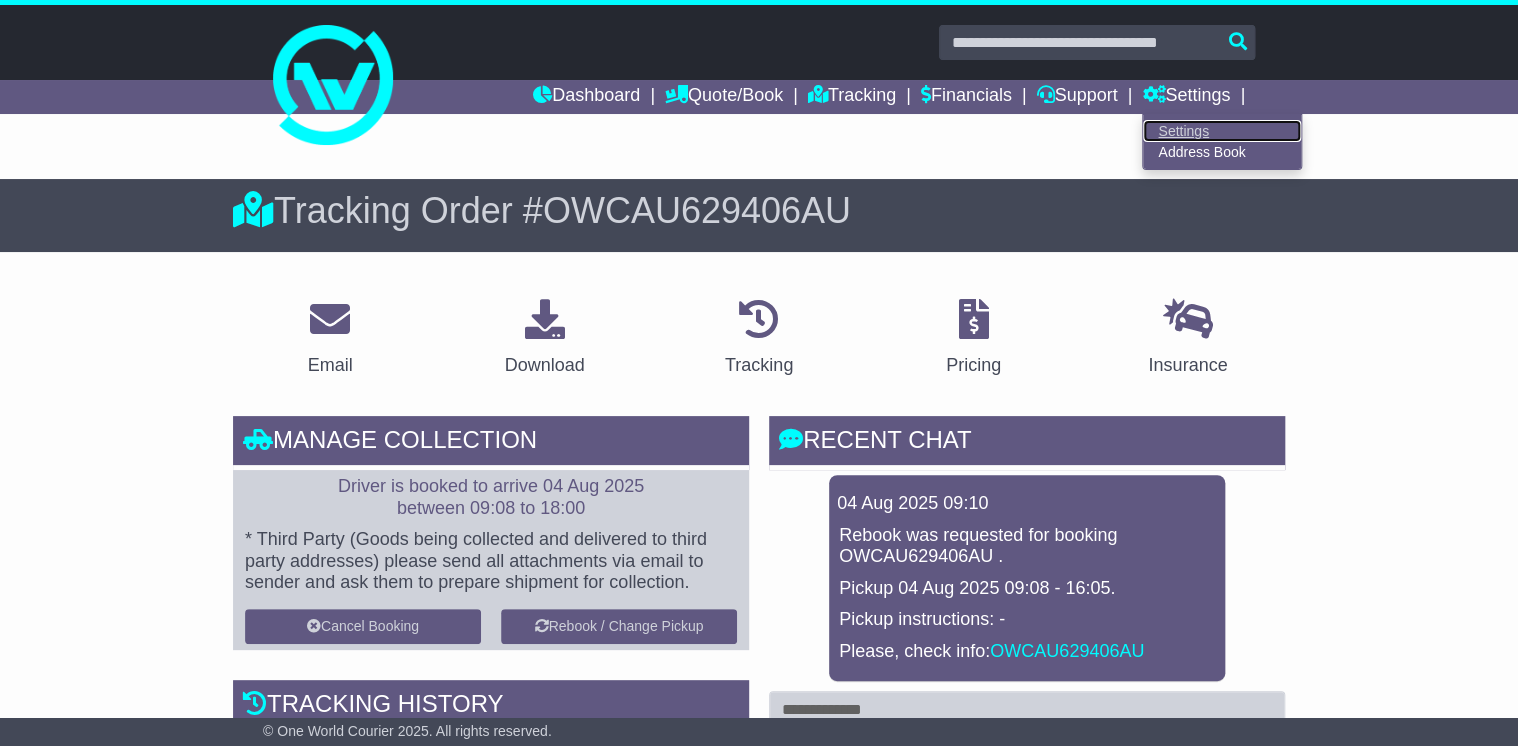 click on "Settings" at bounding box center [1222, 131] 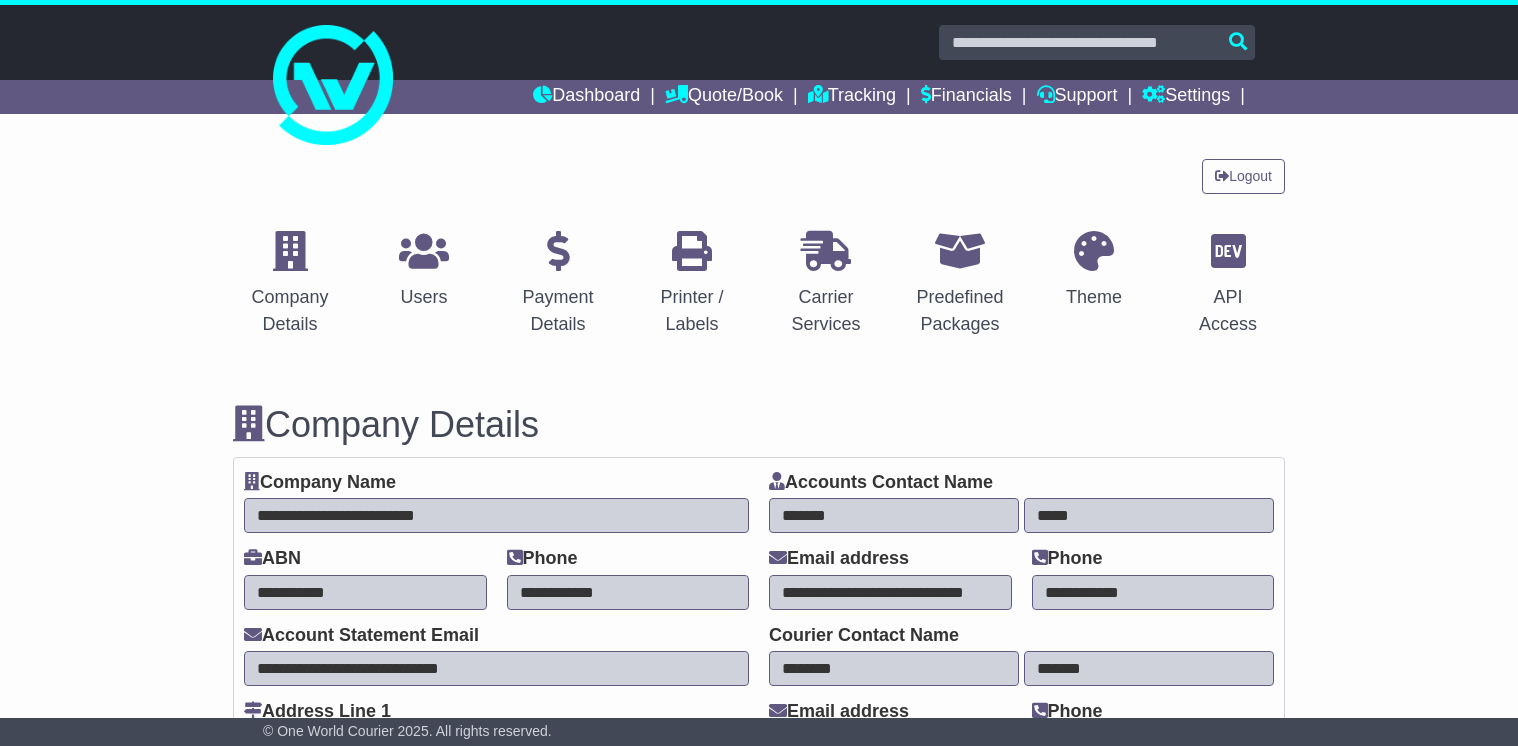 select on "**********" 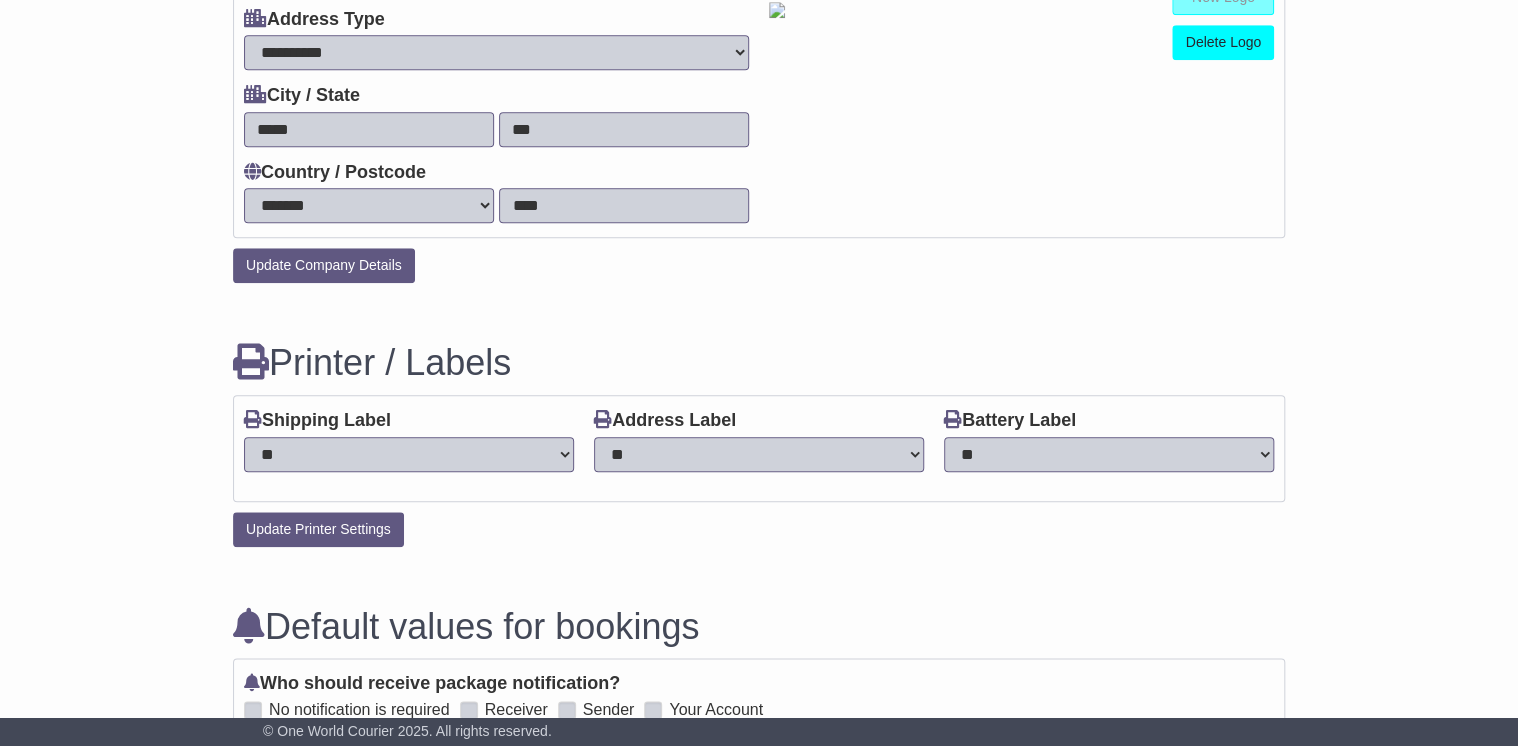 scroll, scrollTop: 0, scrollLeft: 0, axis: both 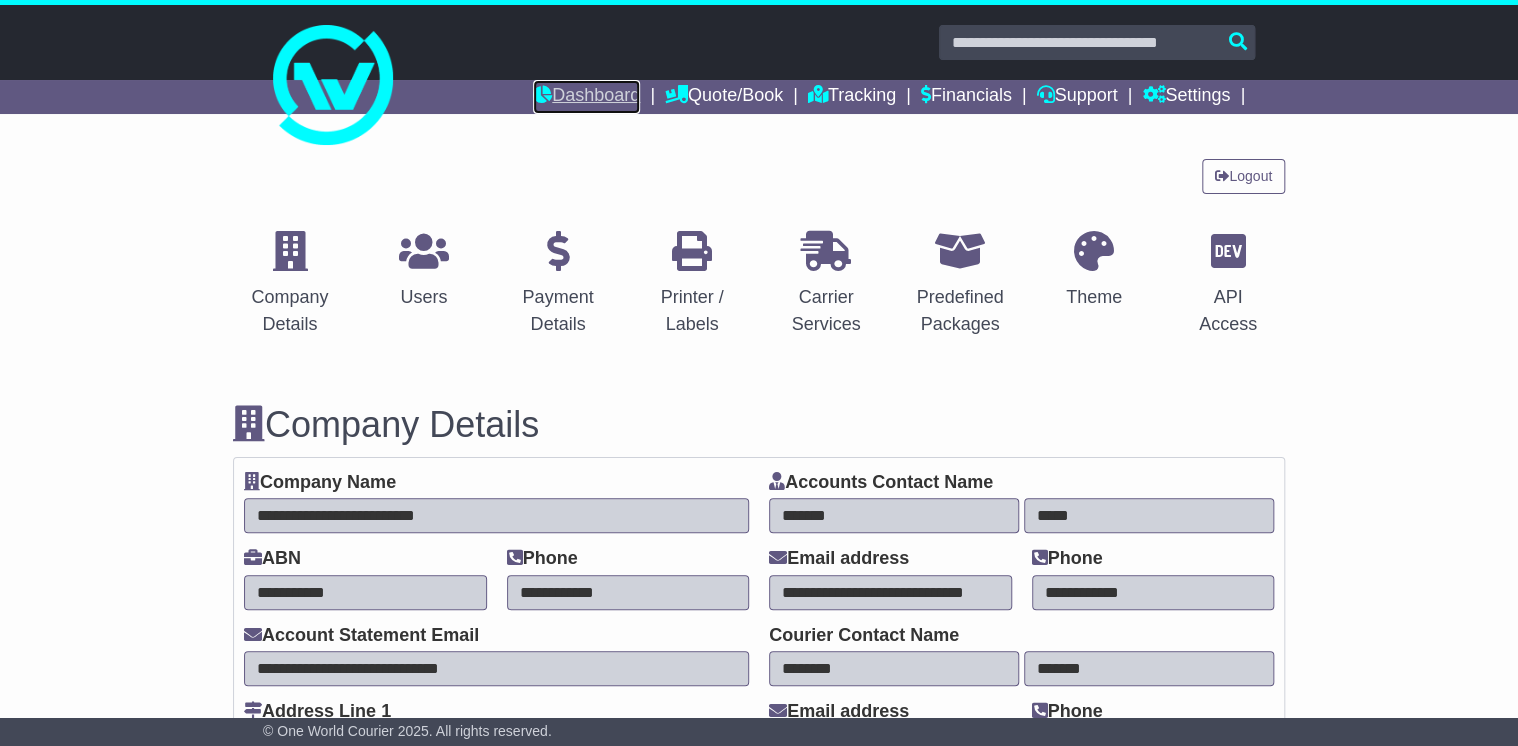 click on "Dashboard" at bounding box center (586, 97) 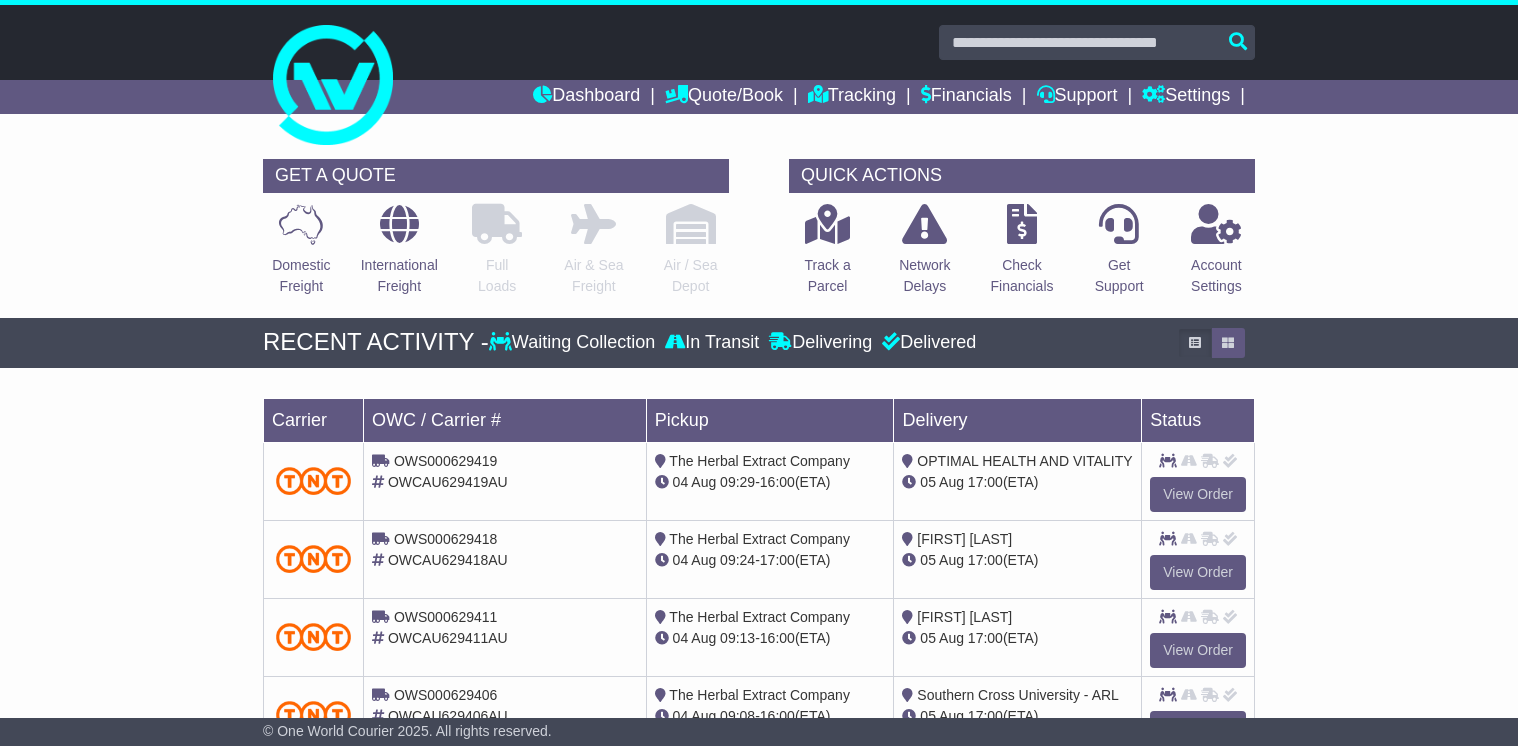 scroll, scrollTop: 0, scrollLeft: 0, axis: both 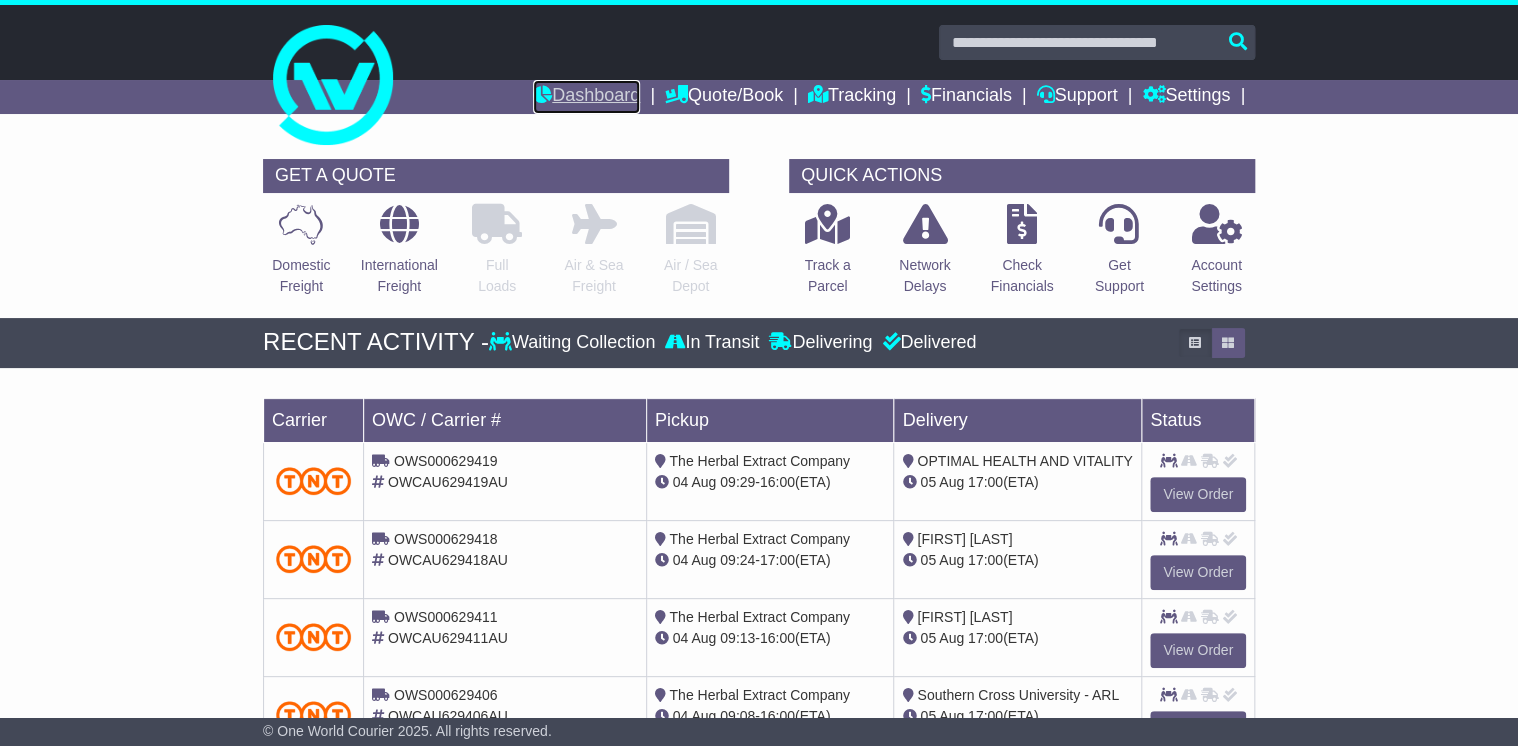 click on "Dashboard" at bounding box center (586, 97) 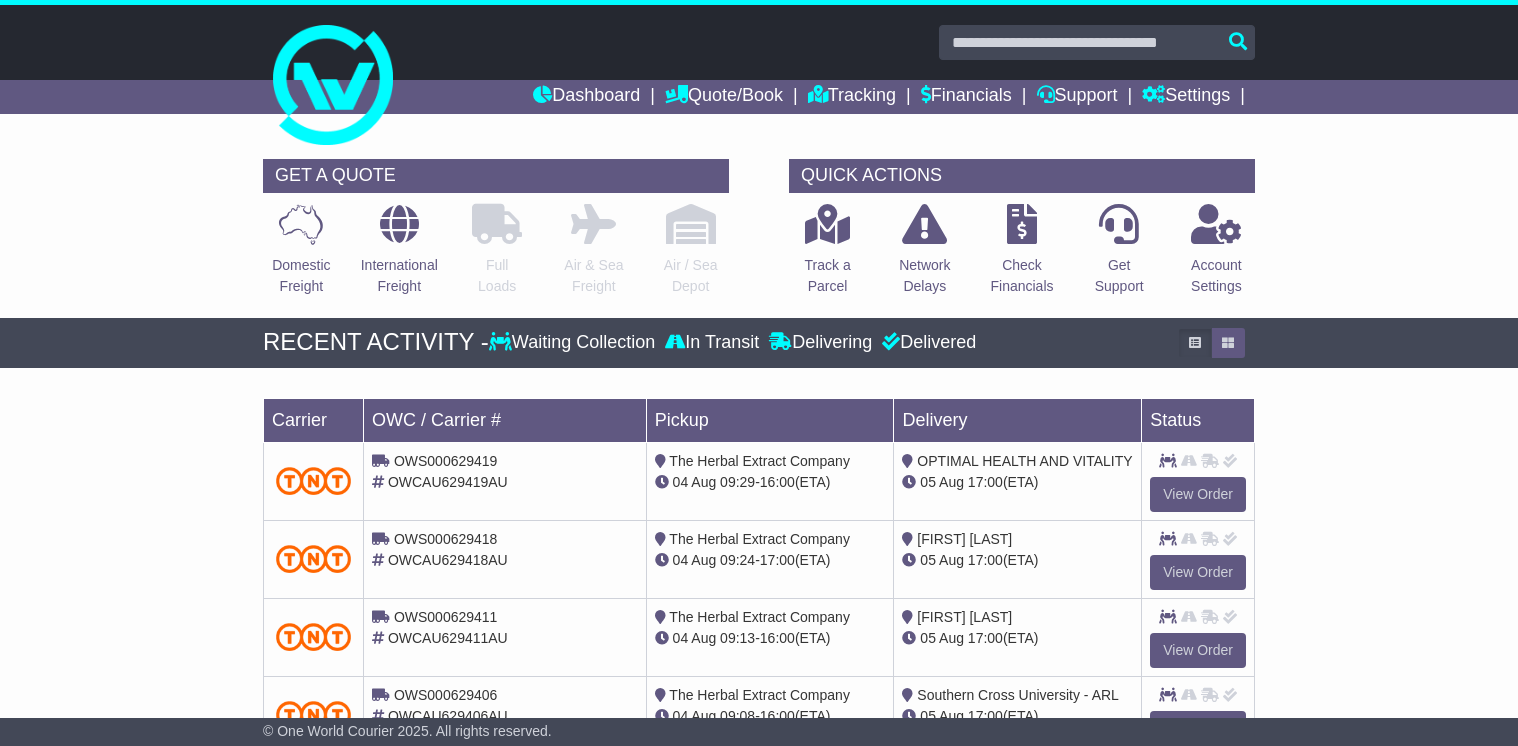 scroll, scrollTop: 0, scrollLeft: 0, axis: both 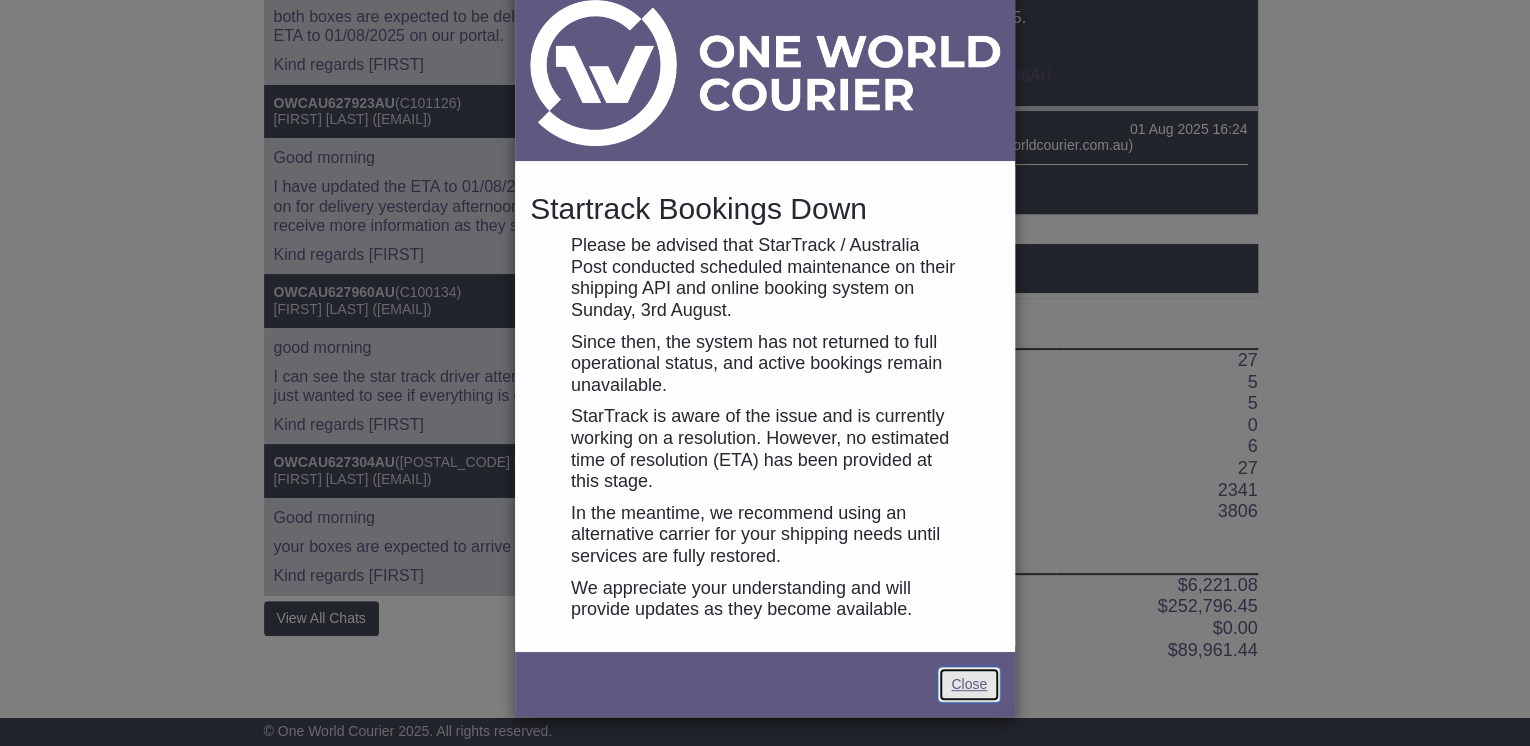 click on "Close" at bounding box center (969, 684) 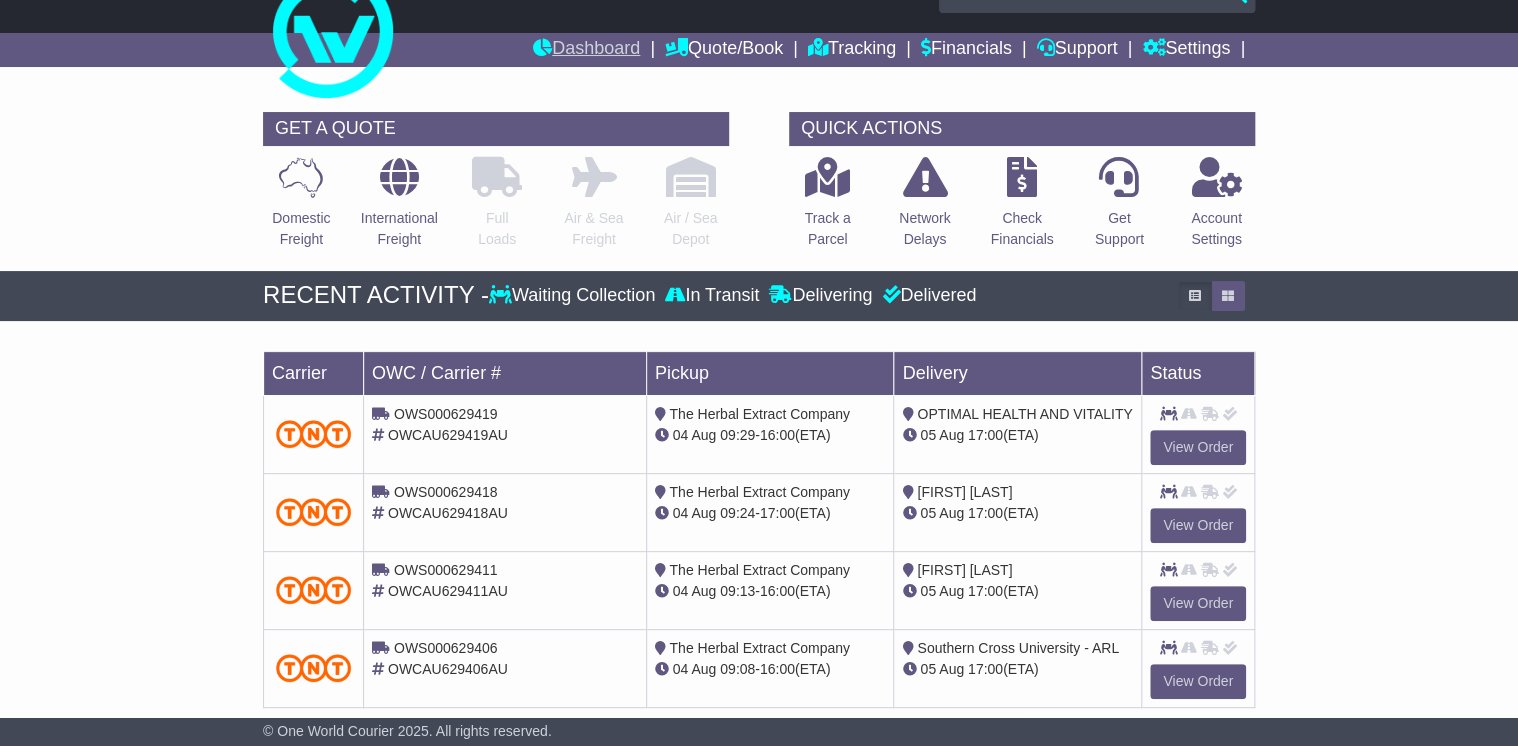 scroll, scrollTop: 0, scrollLeft: 0, axis: both 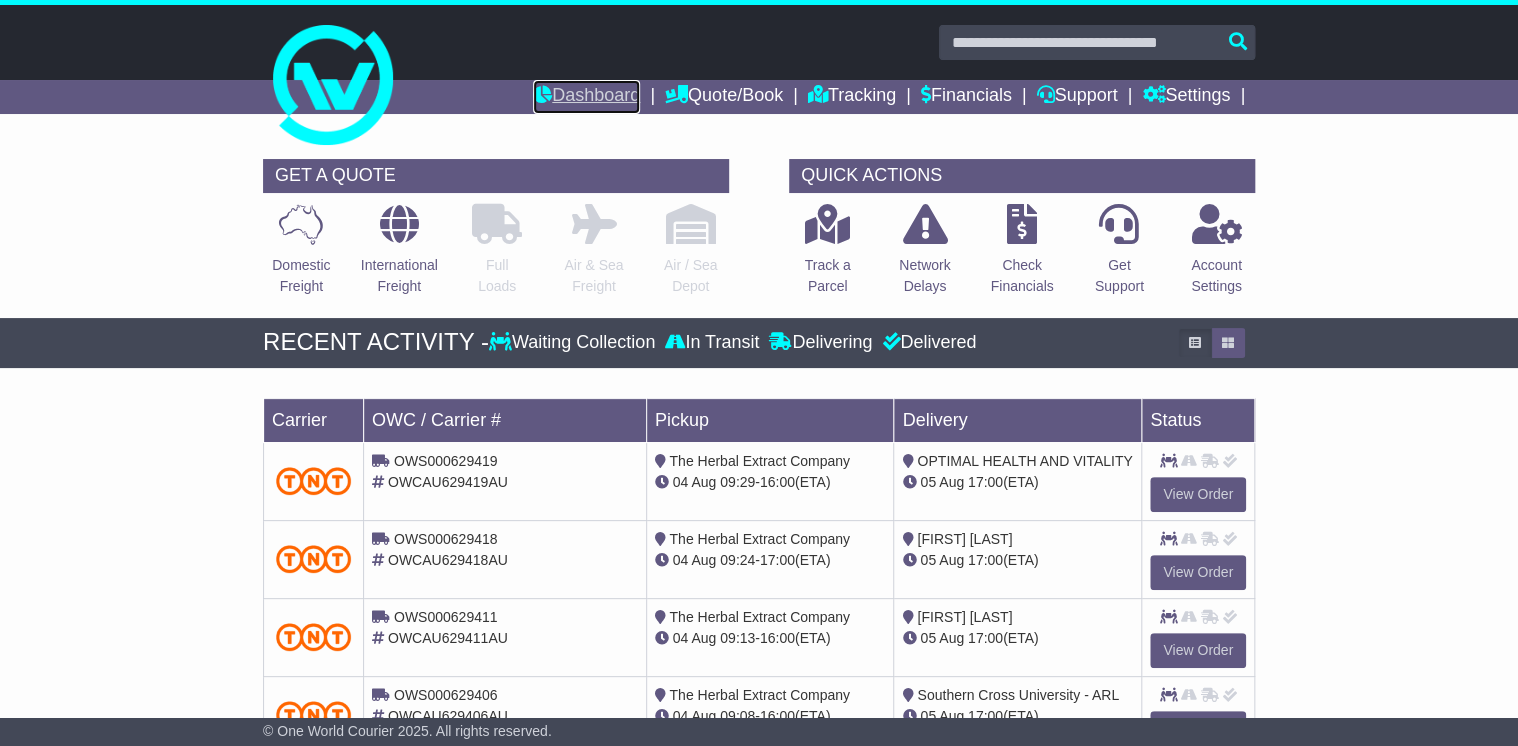 click on "Dashboard" at bounding box center (586, 97) 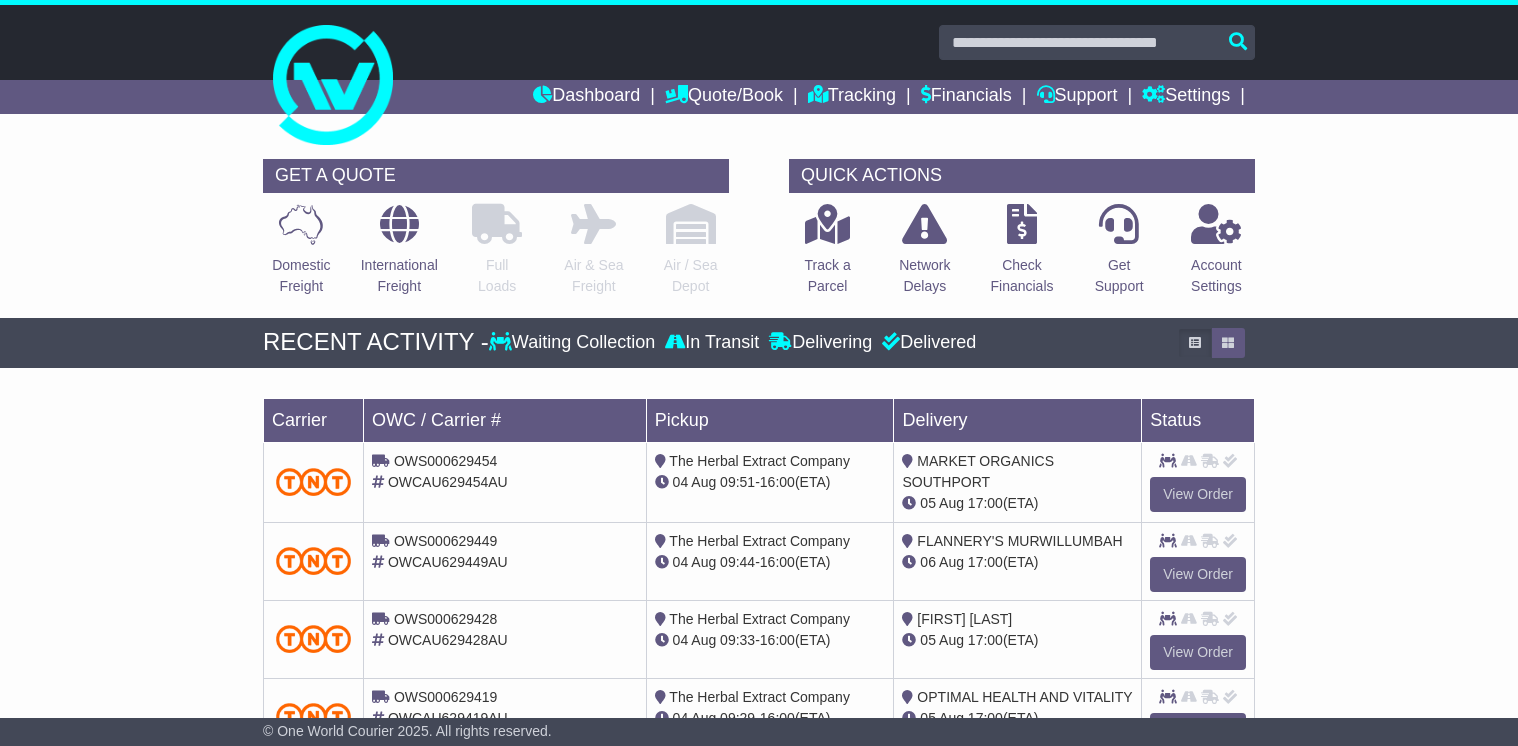 scroll, scrollTop: 0, scrollLeft: 0, axis: both 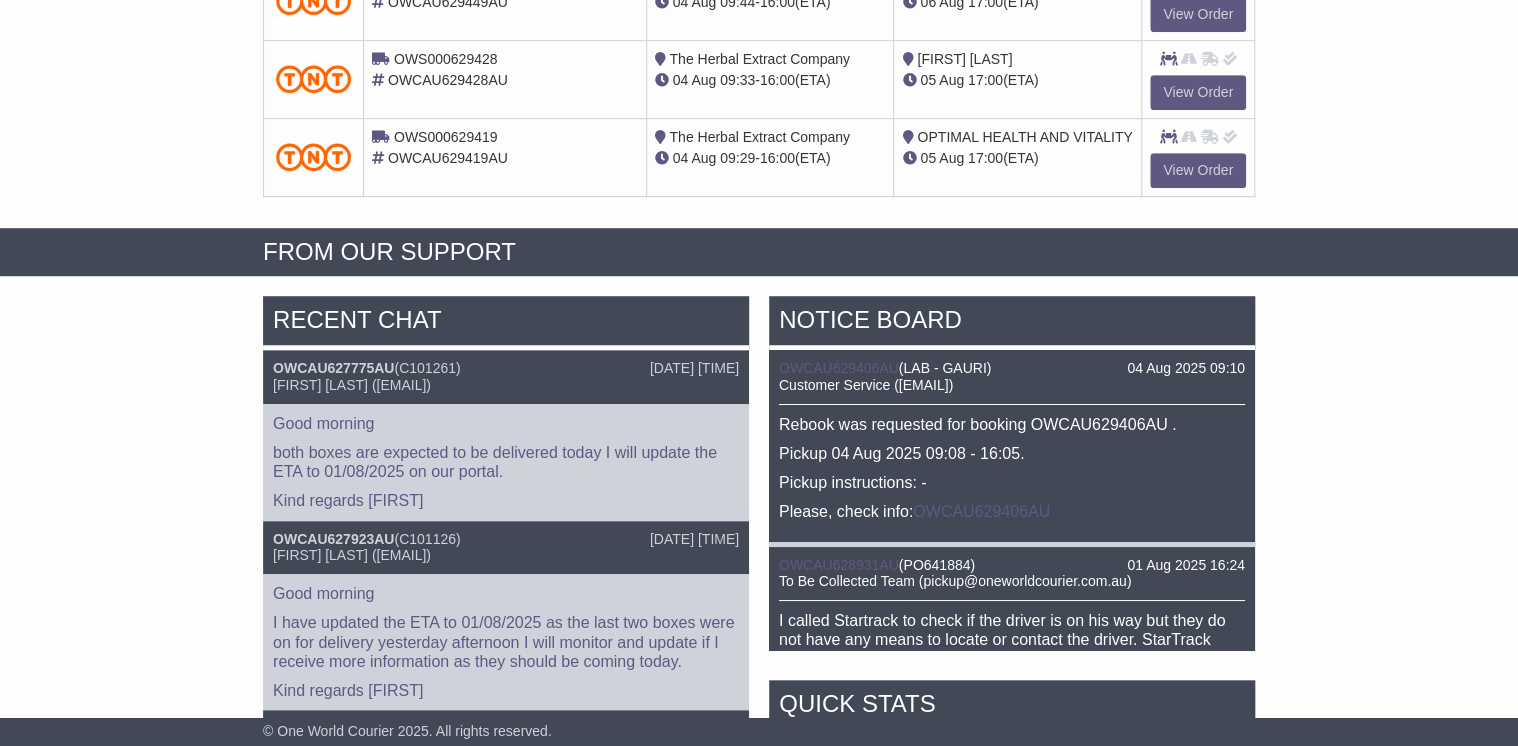 click on "RECENT CHAT
01 Aug 2025 09:44
OWCAU627775AU
( C101261 )
Holly Hade (holly.hade@oneworldcourier.com.au)
Good morning
both boxes are expected to be delivered today I will update the ETA to 01/08/2025 on our portal.
Kind regards Holly
01 Aug 2025 09:32
OWCAU627923AU
( C101126 )
Holly Hade (holly.hade@oneworldcourier.com.au)
Good morning
Kind regards Holly
C100134" at bounding box center [759, 716] 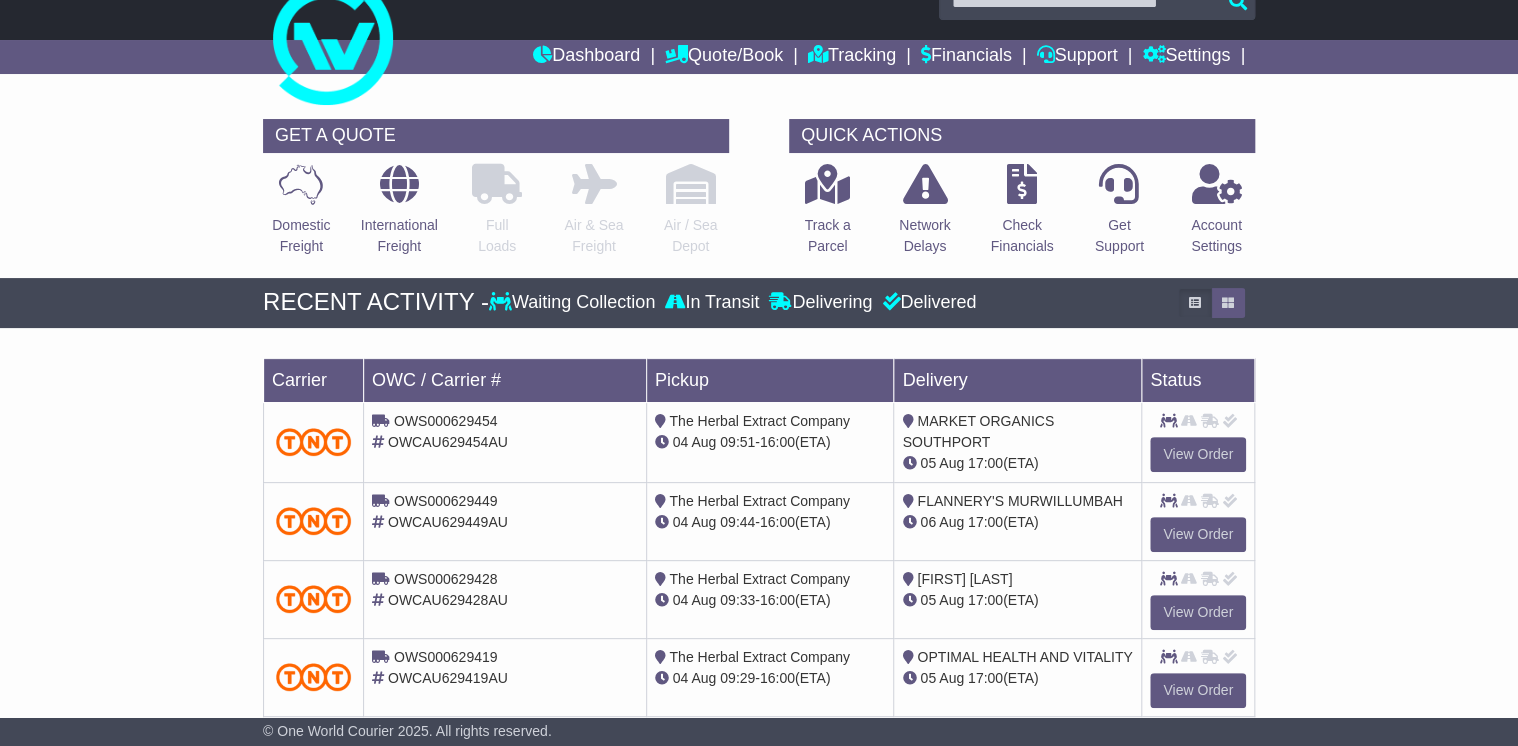 scroll, scrollTop: 0, scrollLeft: 0, axis: both 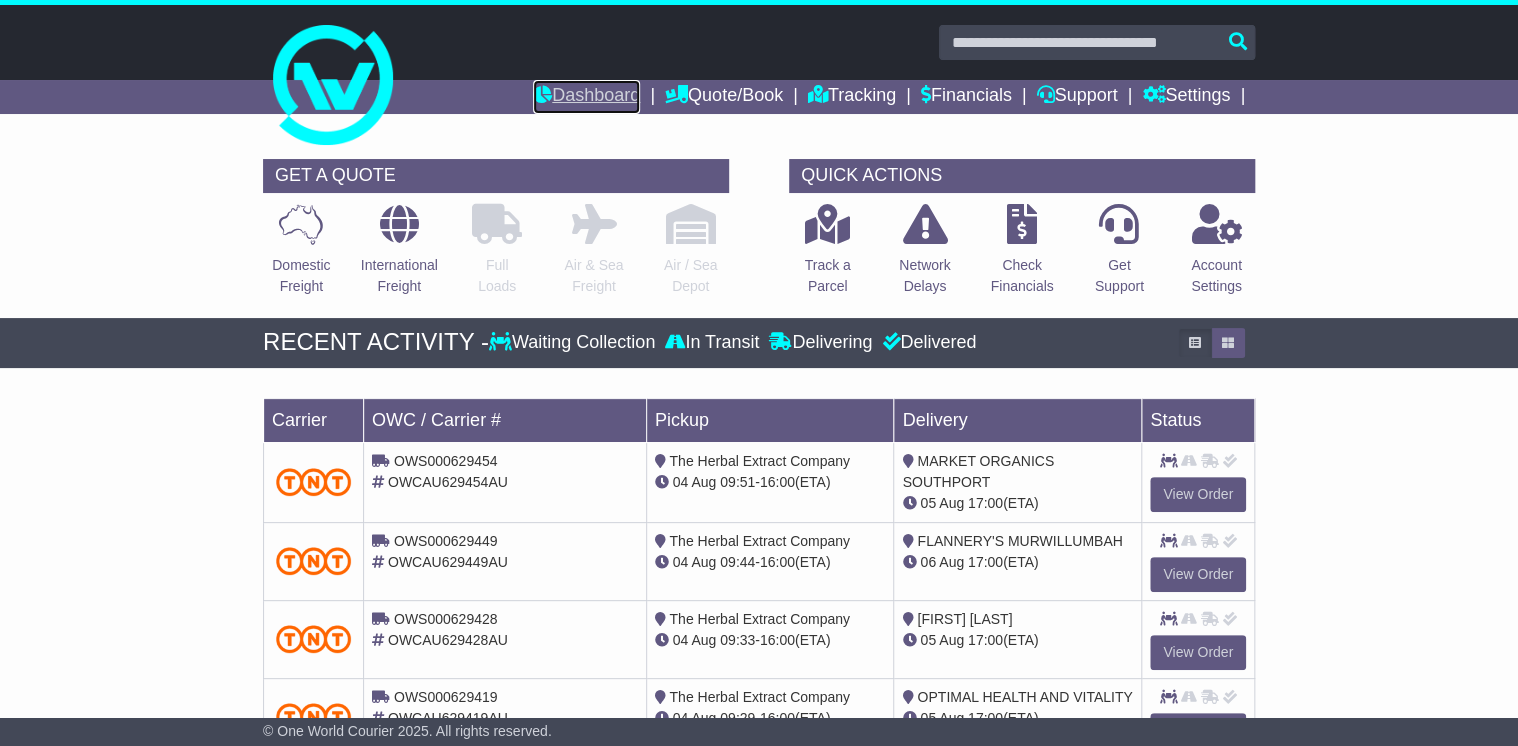 click on "Dashboard" at bounding box center [586, 97] 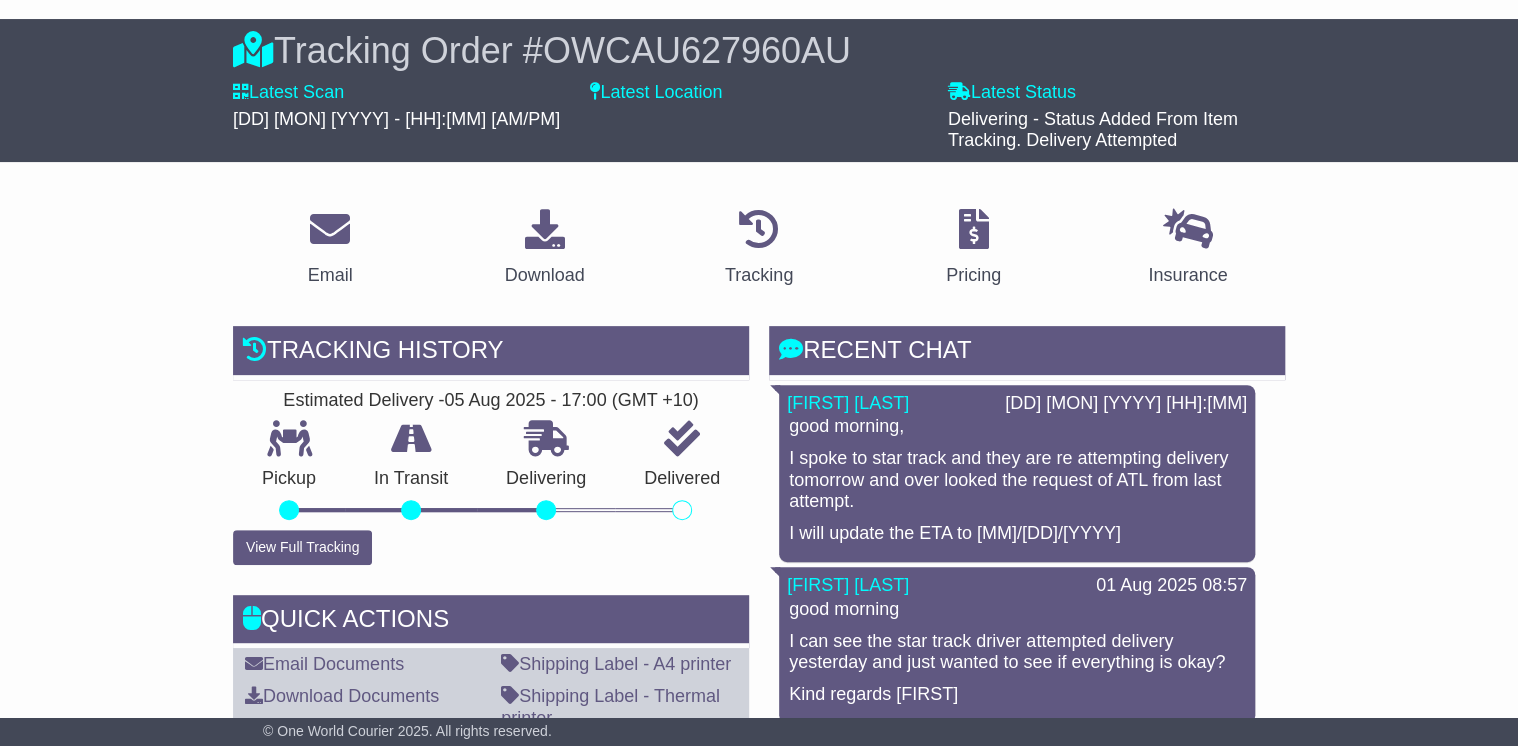 scroll, scrollTop: 0, scrollLeft: 0, axis: both 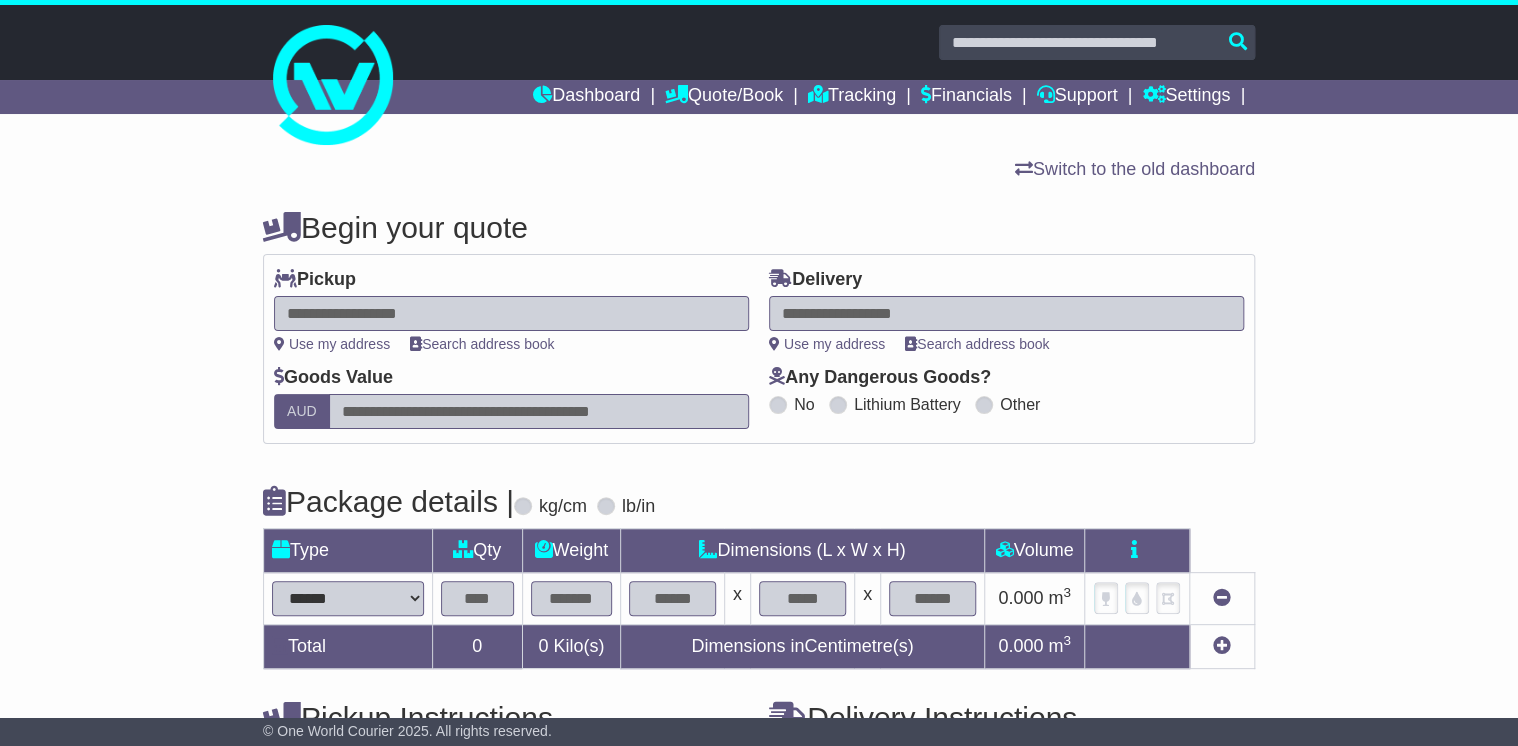 click on "**********" at bounding box center (511, 310) 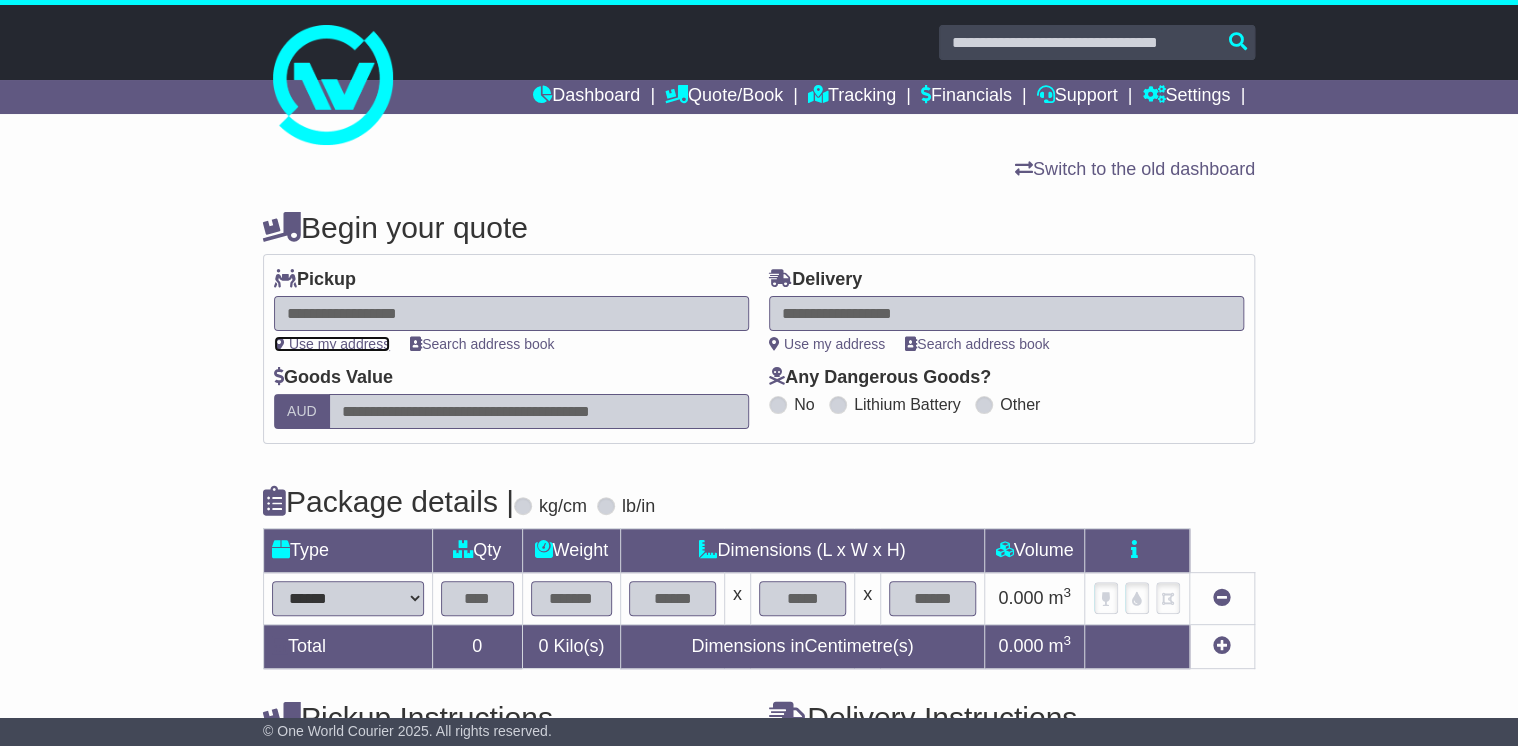 click on "Use my address" at bounding box center [332, 344] 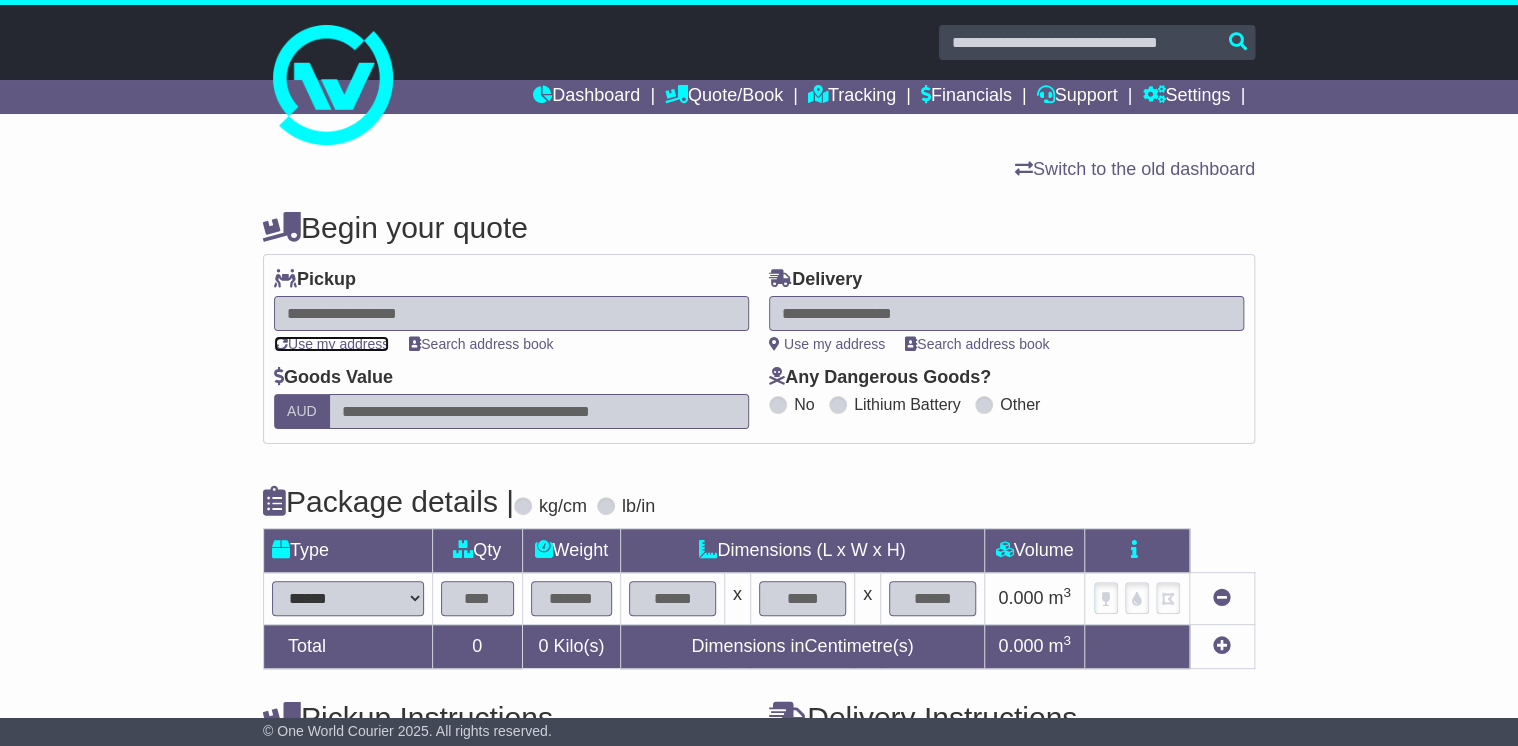 type on "**********" 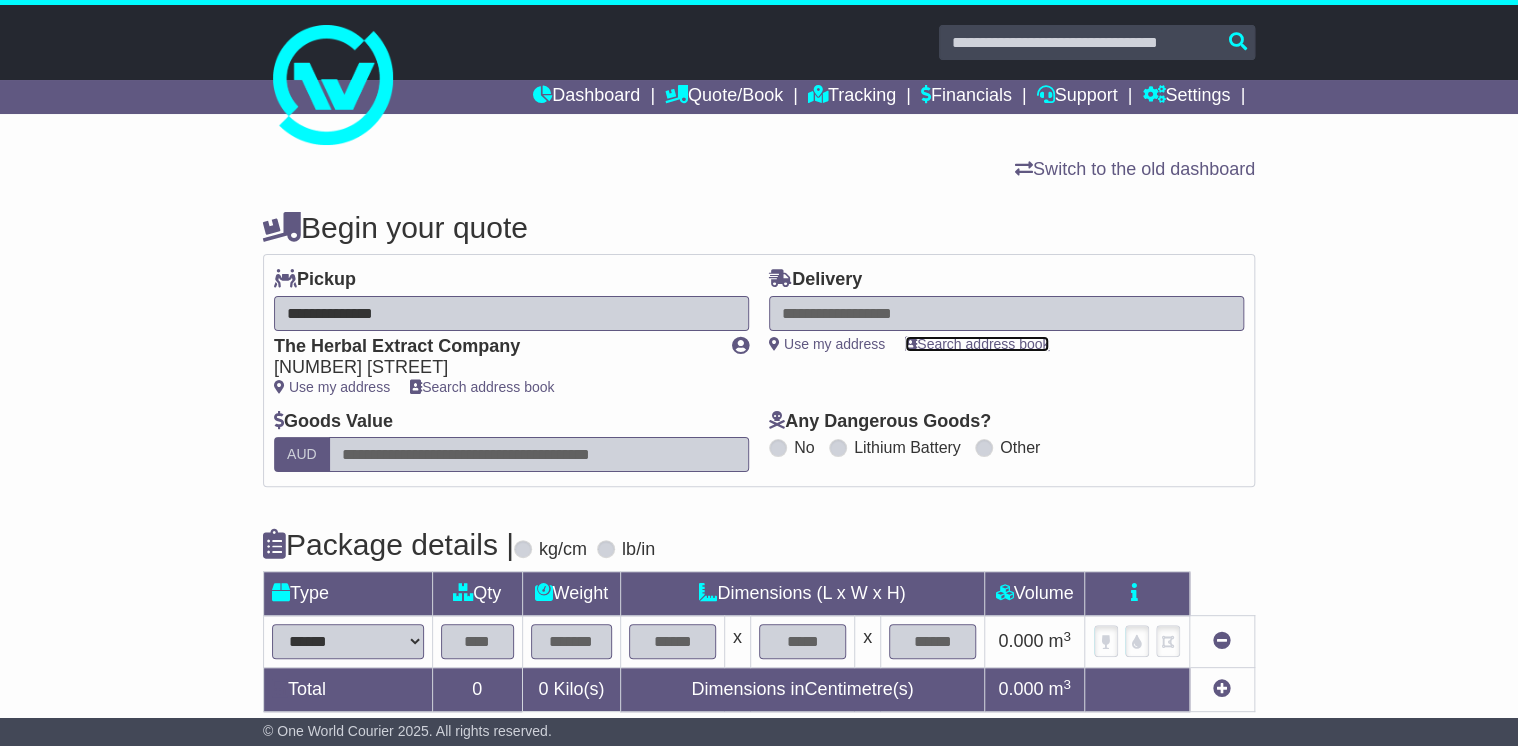 click on "Search address book" at bounding box center (977, 344) 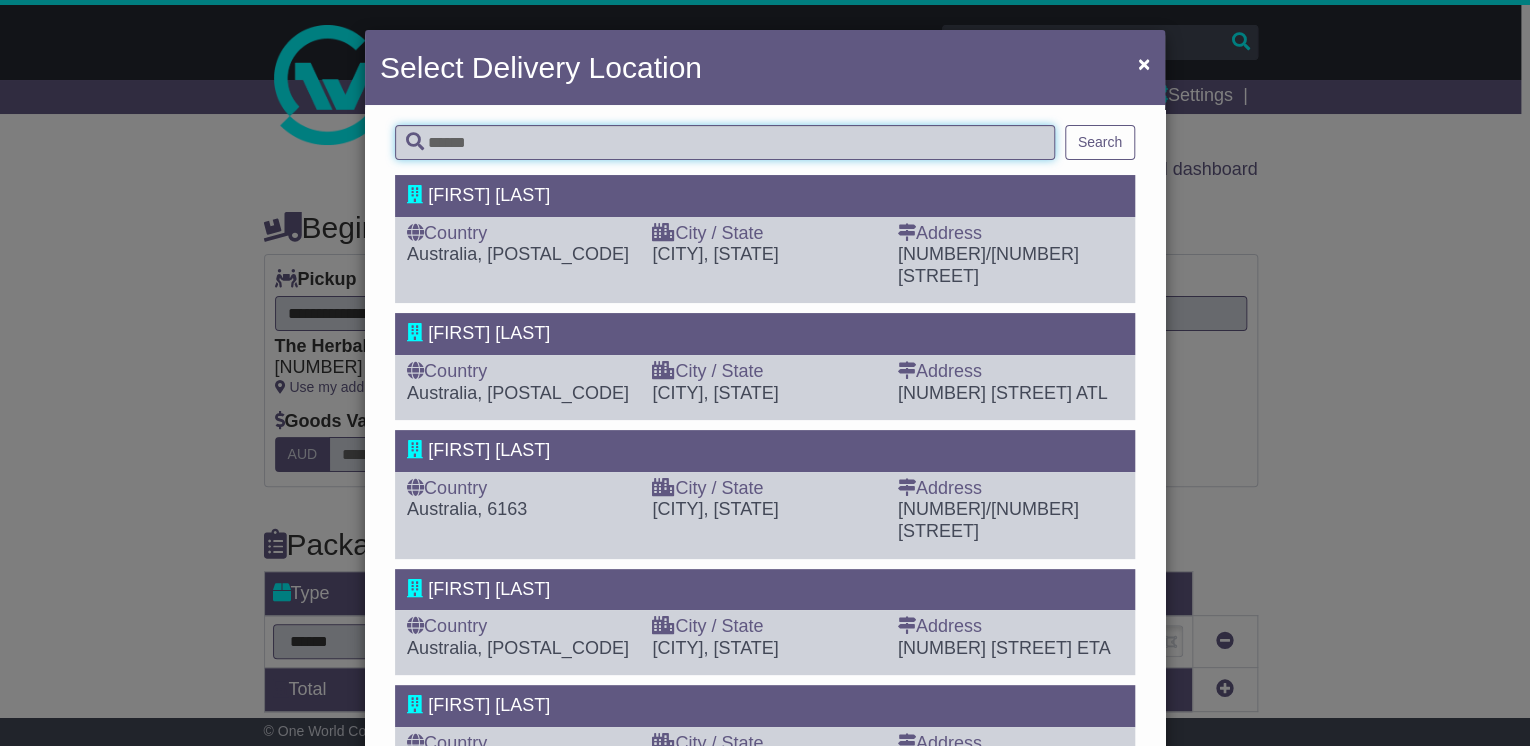 click at bounding box center (725, 142) 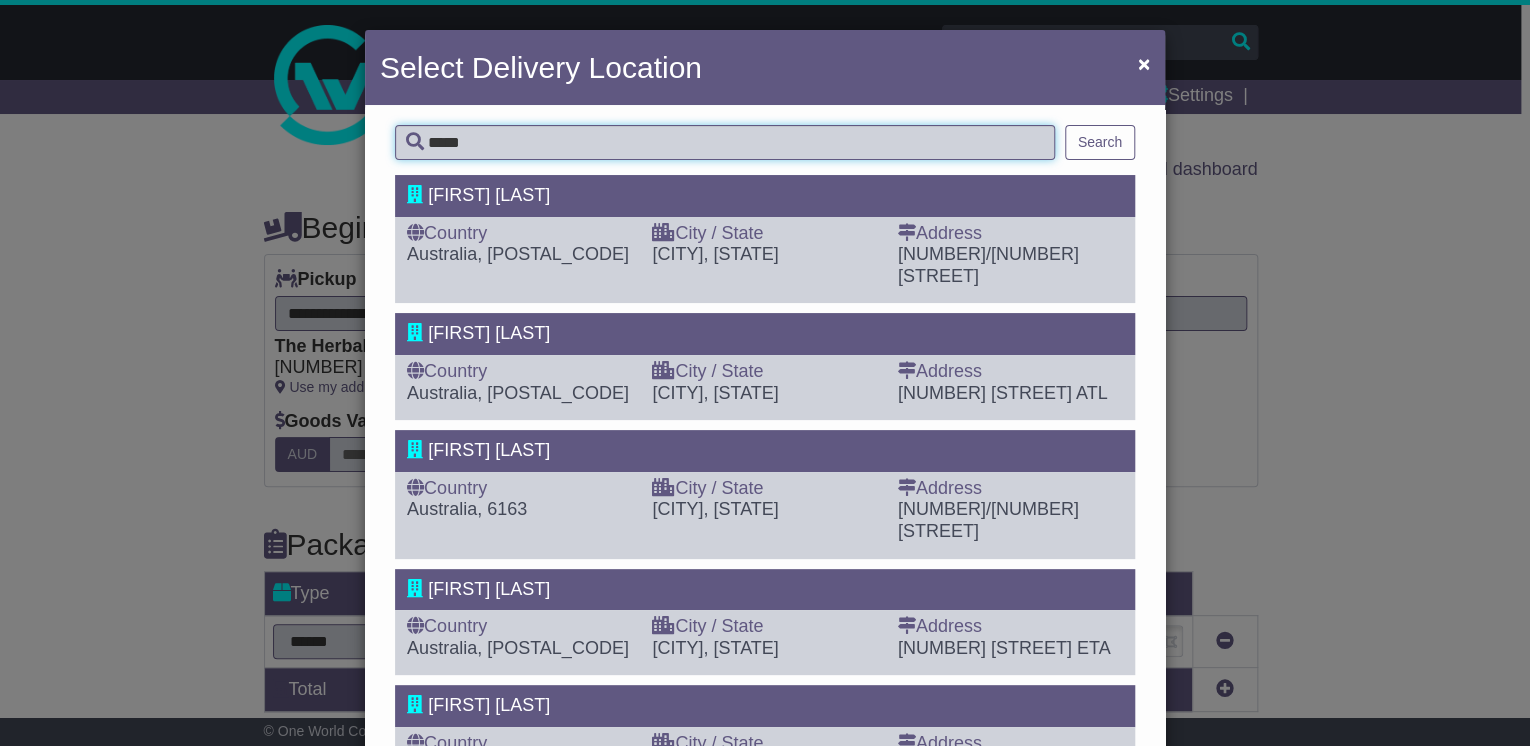 type on "*****" 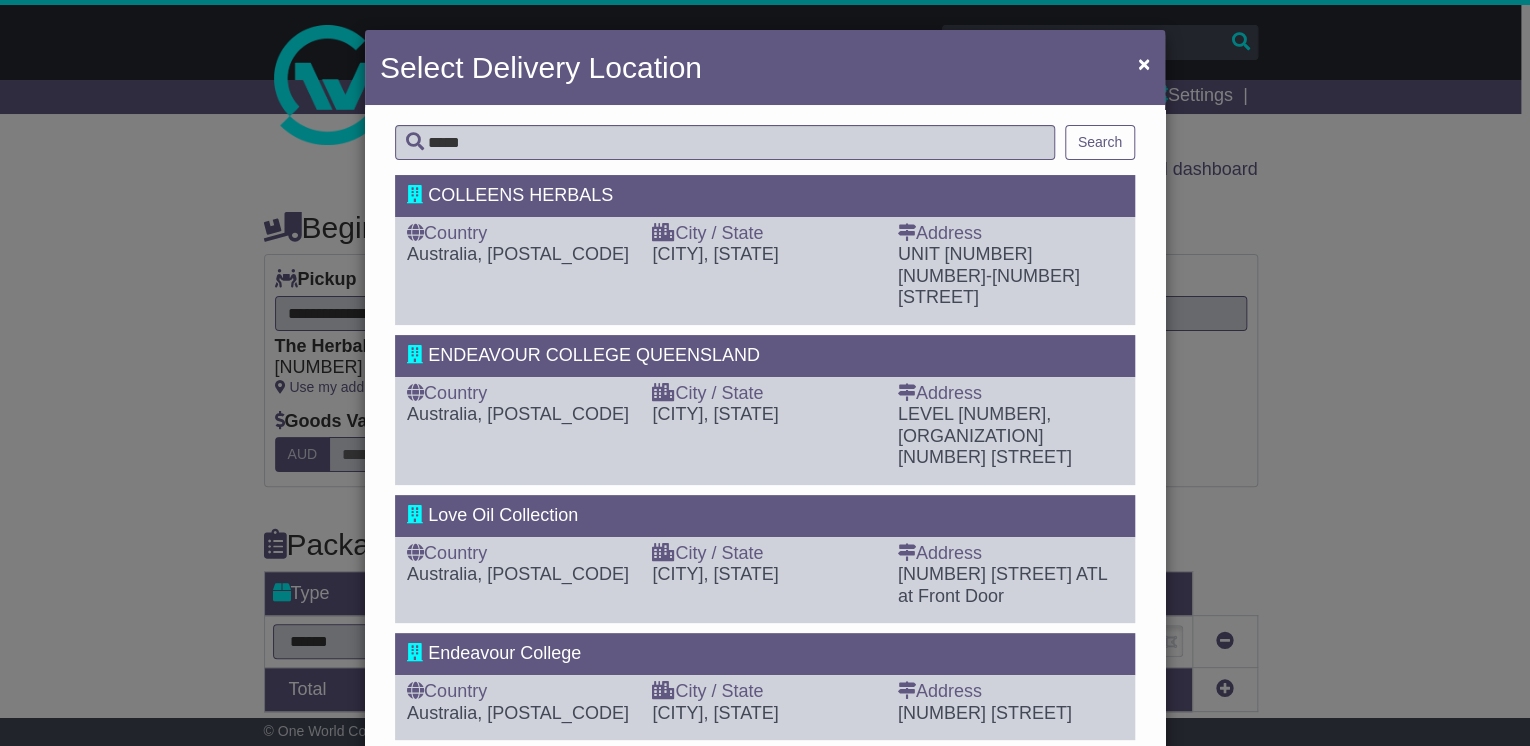 click on "Address
UNIT [NUMBER]
[NUMBER]-[NUMBER] [STREET]" at bounding box center [1010, 266] 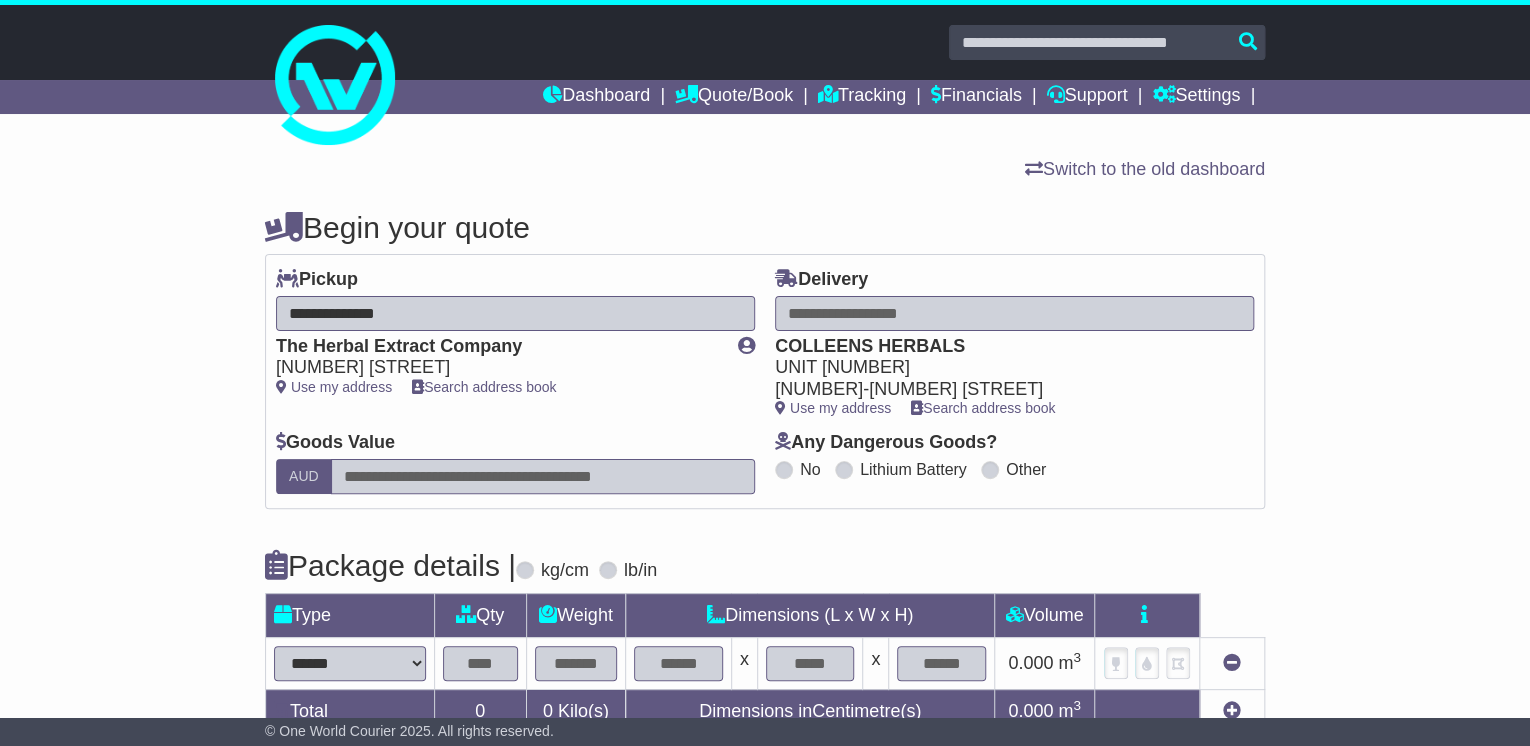 type on "**********" 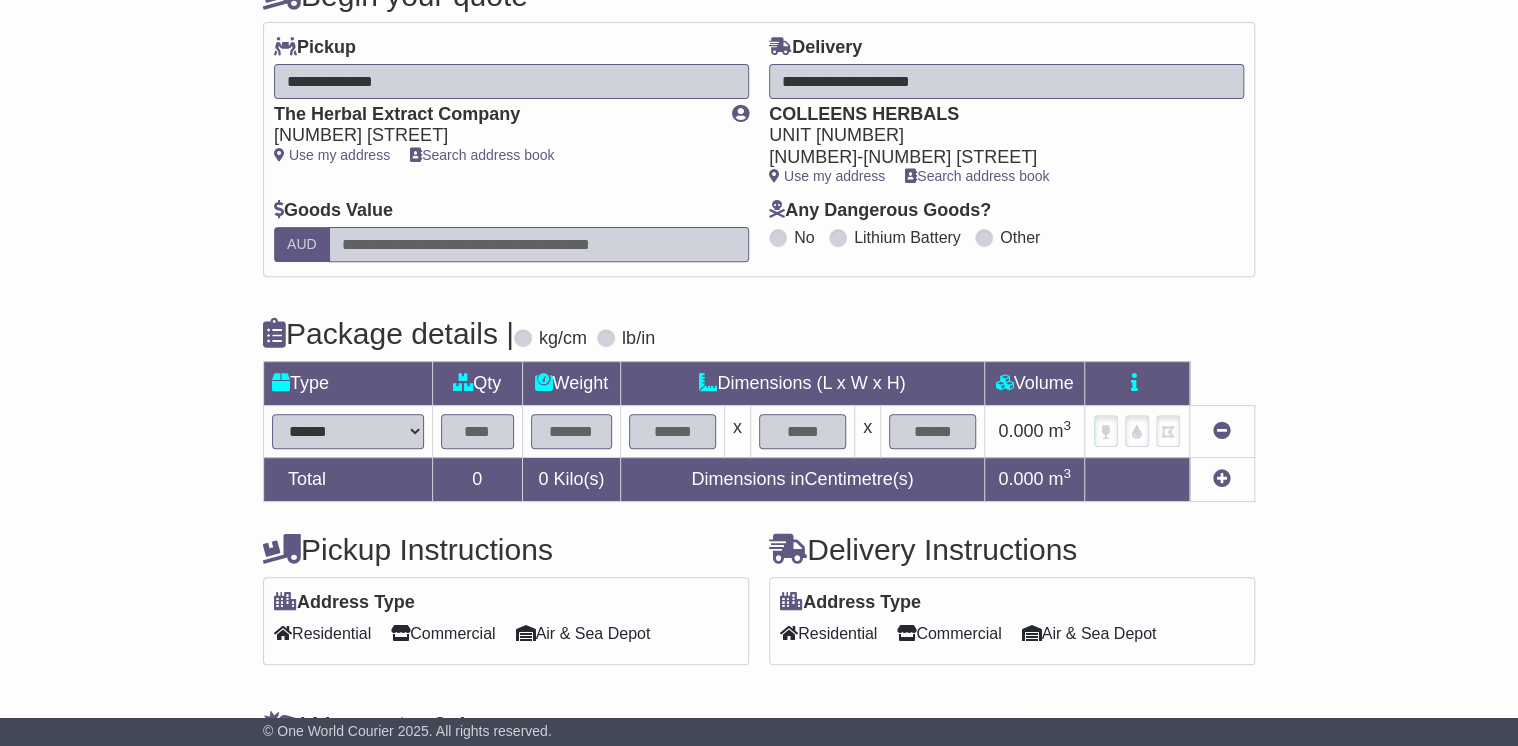 scroll, scrollTop: 240, scrollLeft: 0, axis: vertical 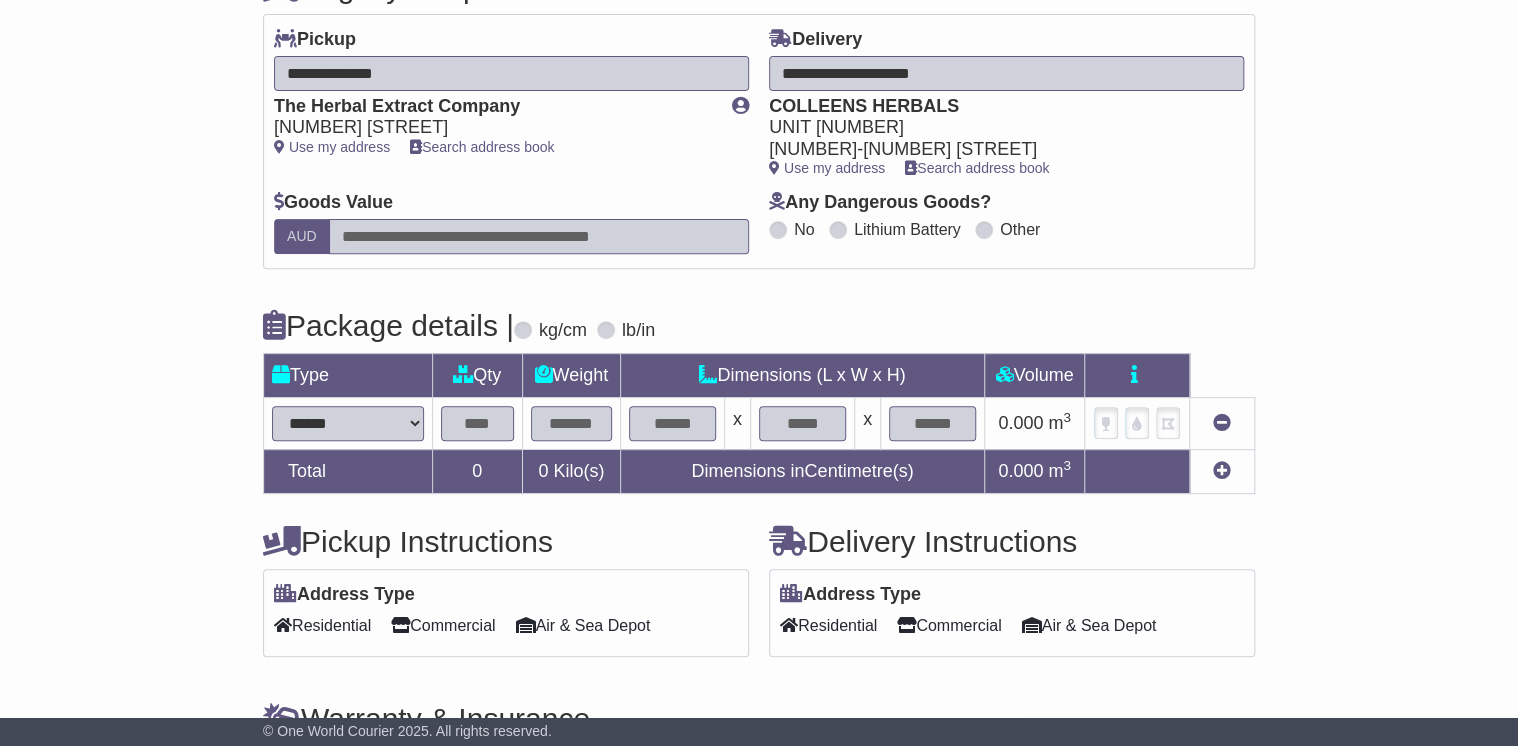 click on "**********" at bounding box center [348, 423] 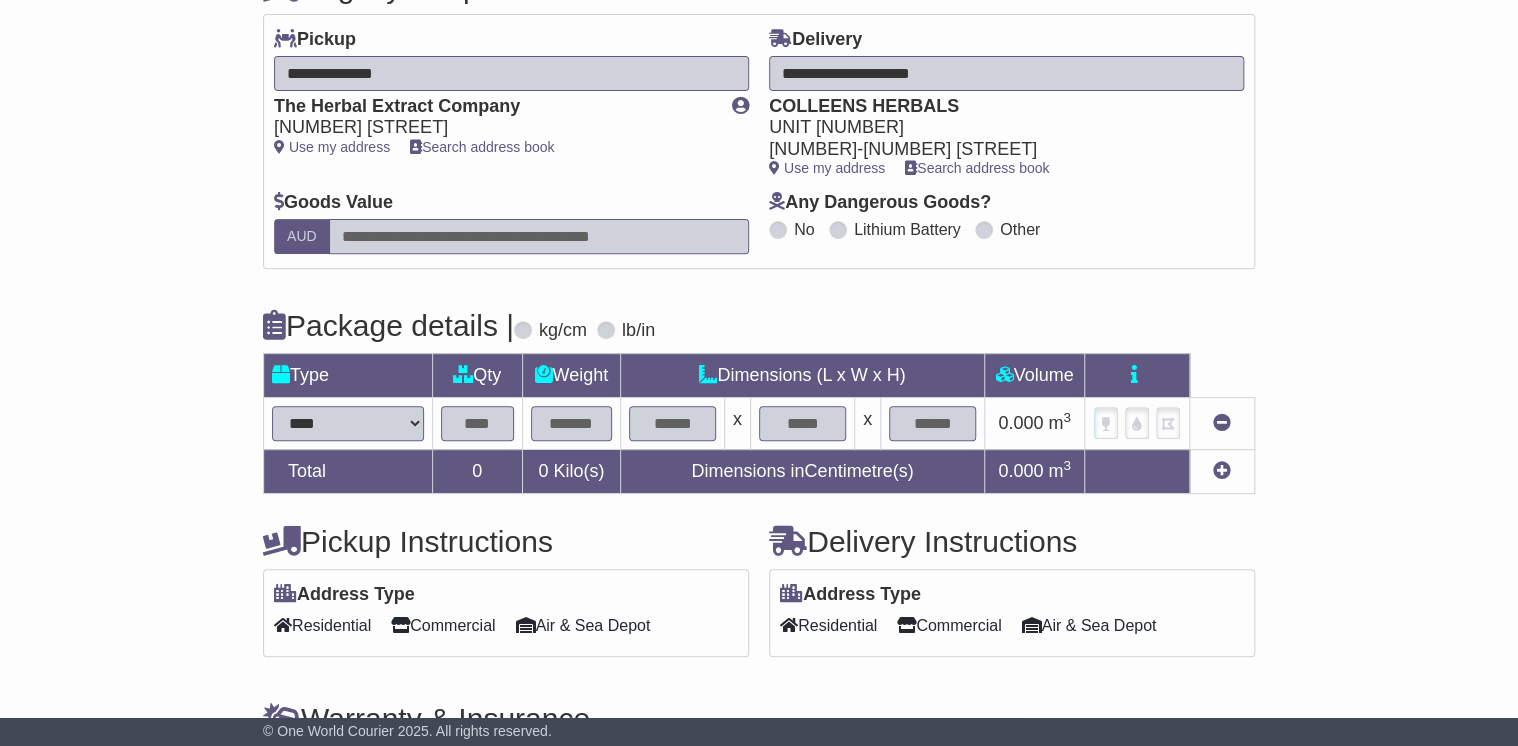 click on "**********" at bounding box center (348, 423) 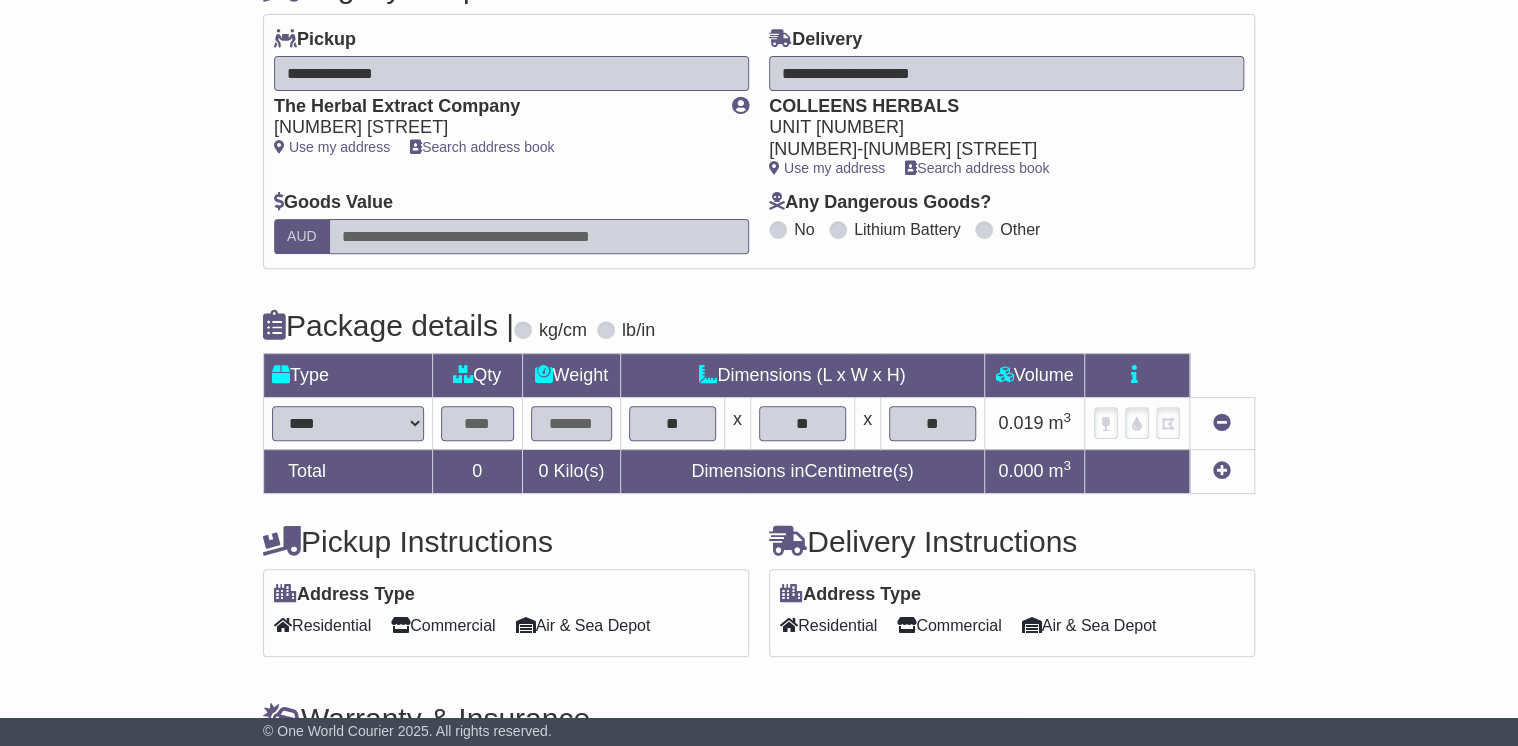 click at bounding box center (477, 423) 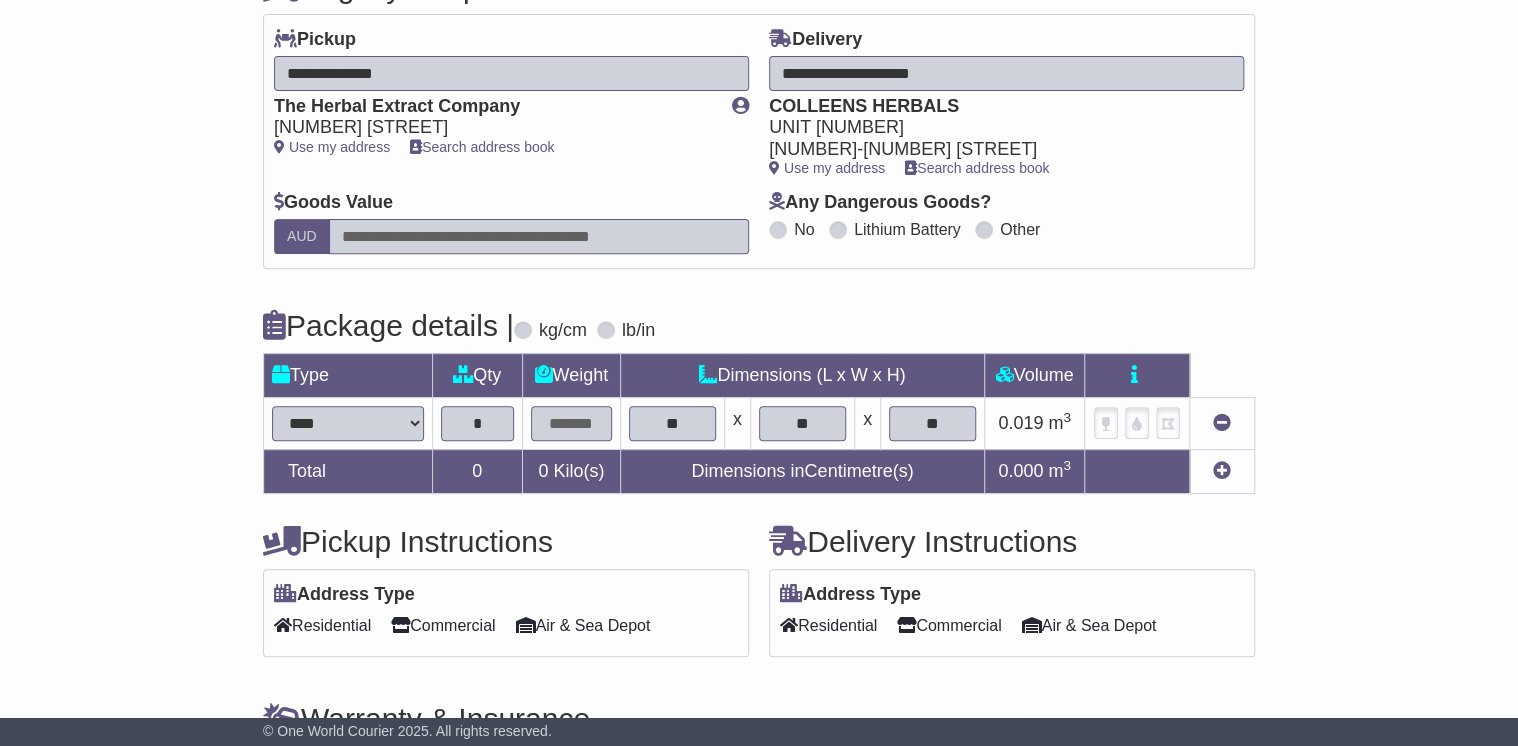 type on "*" 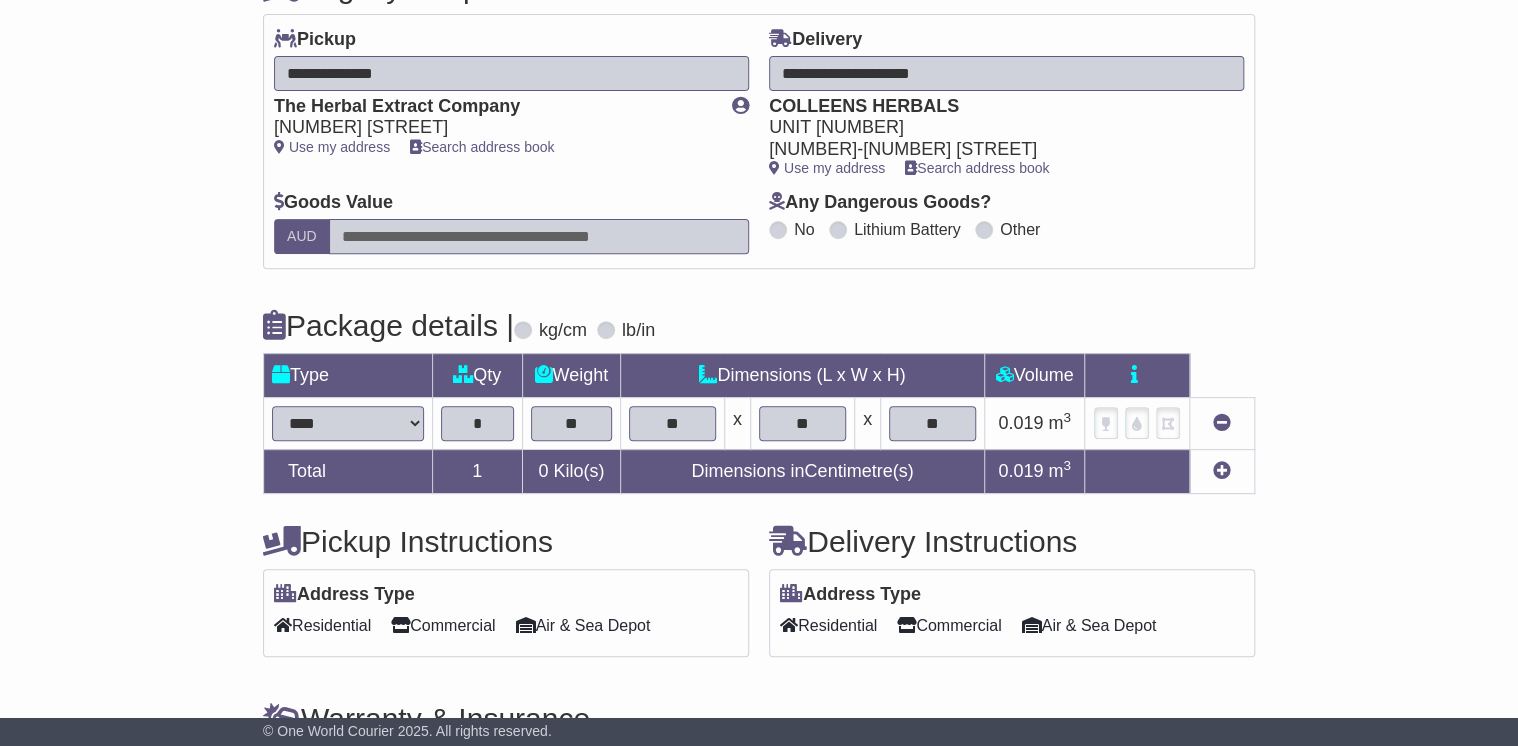 type on "**" 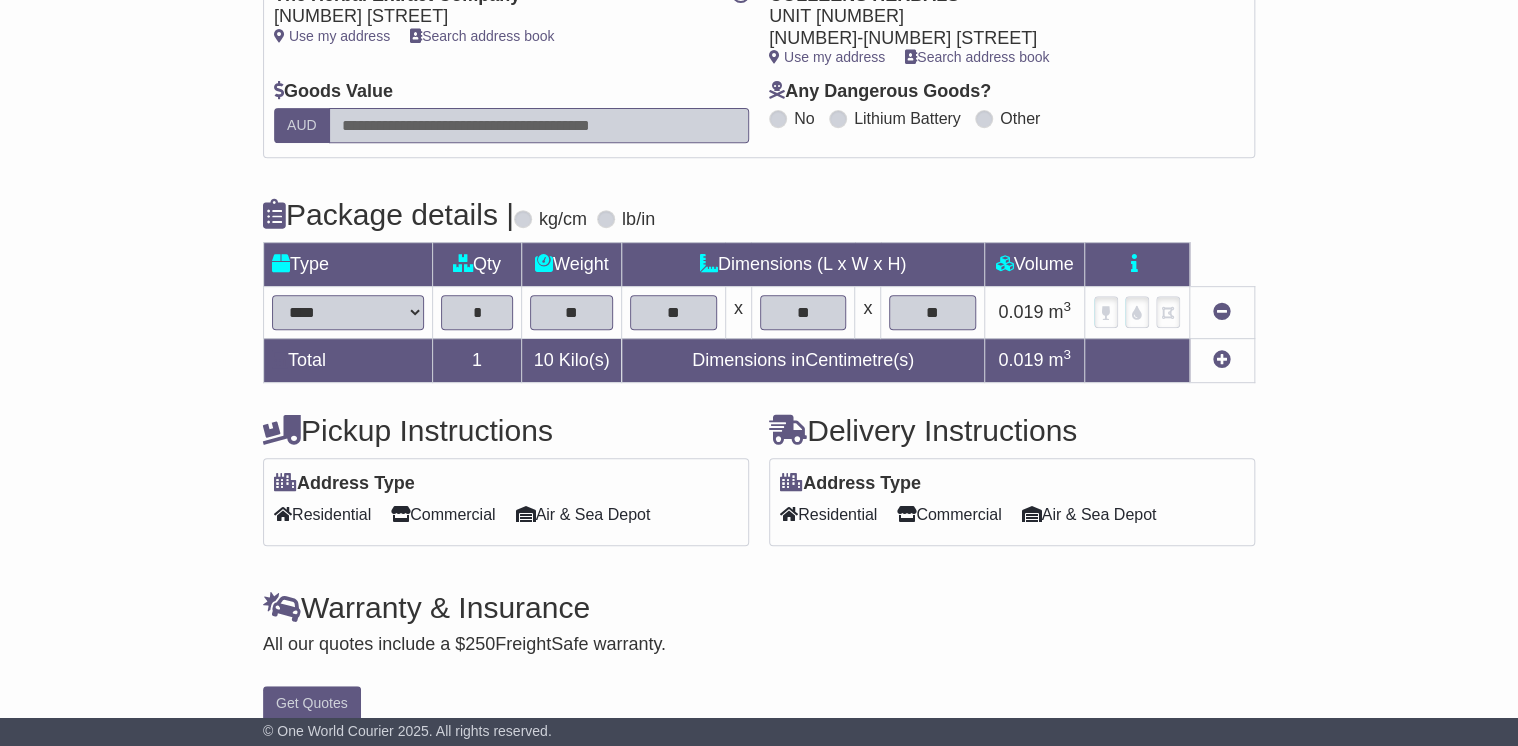 scroll, scrollTop: 376, scrollLeft: 0, axis: vertical 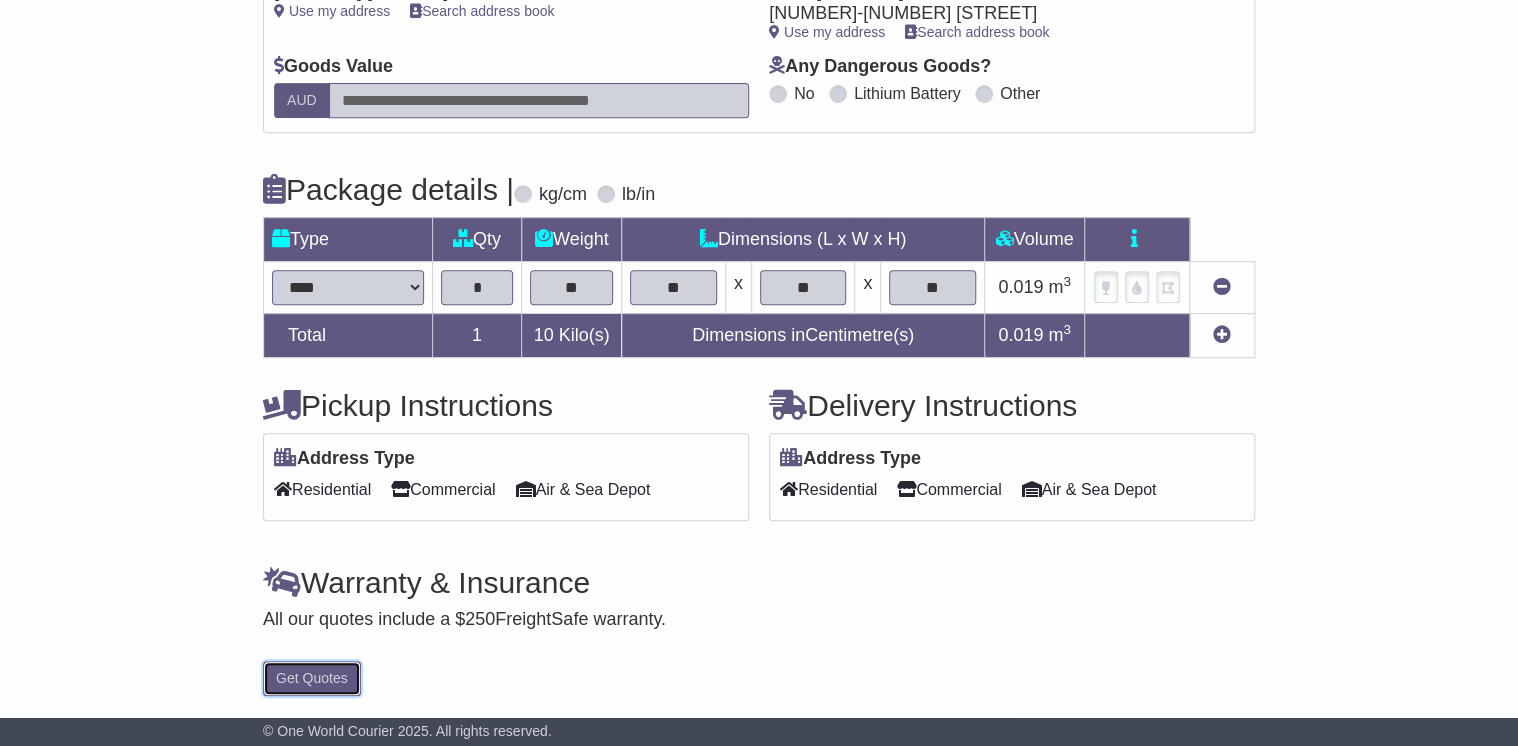 click on "Get Quotes" at bounding box center [312, 678] 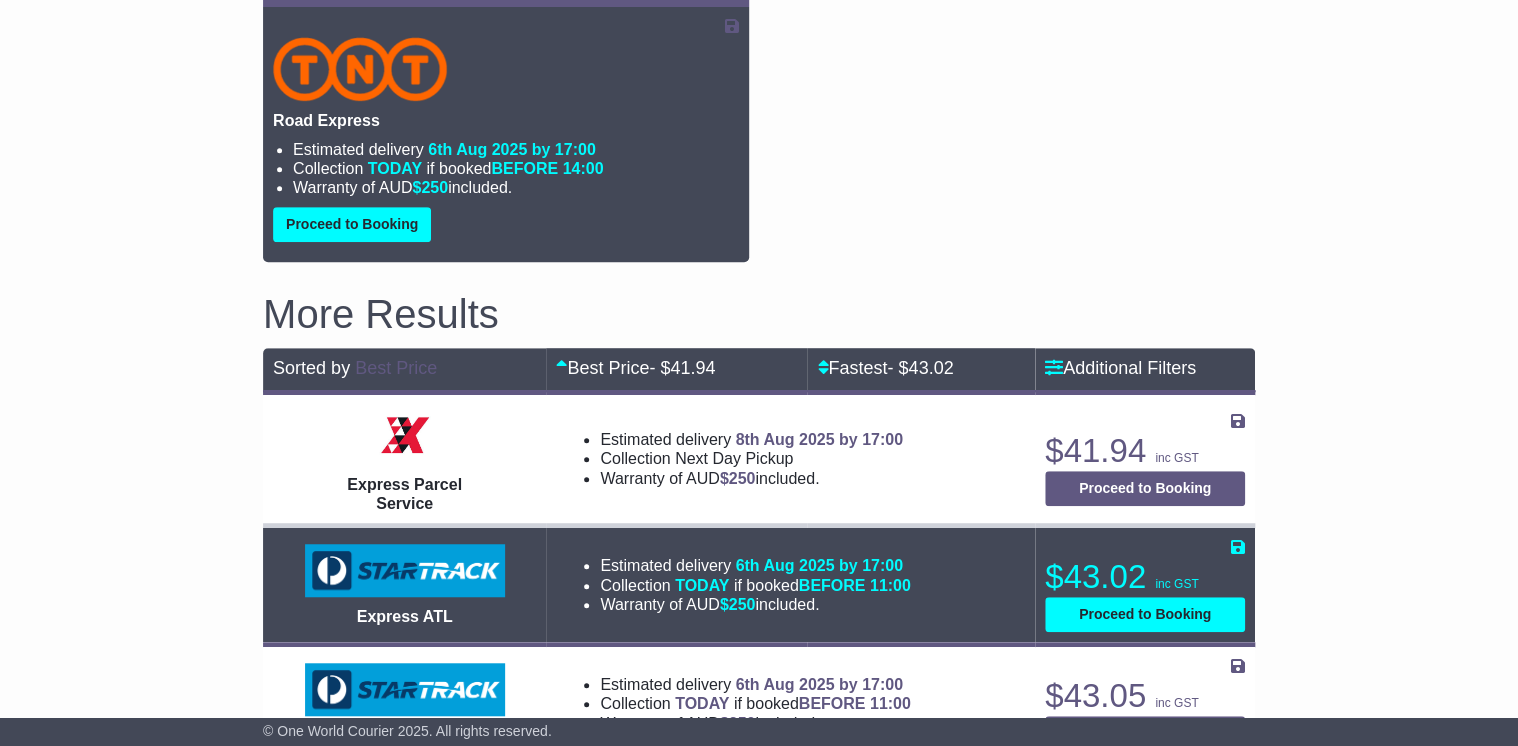 scroll, scrollTop: 592, scrollLeft: 0, axis: vertical 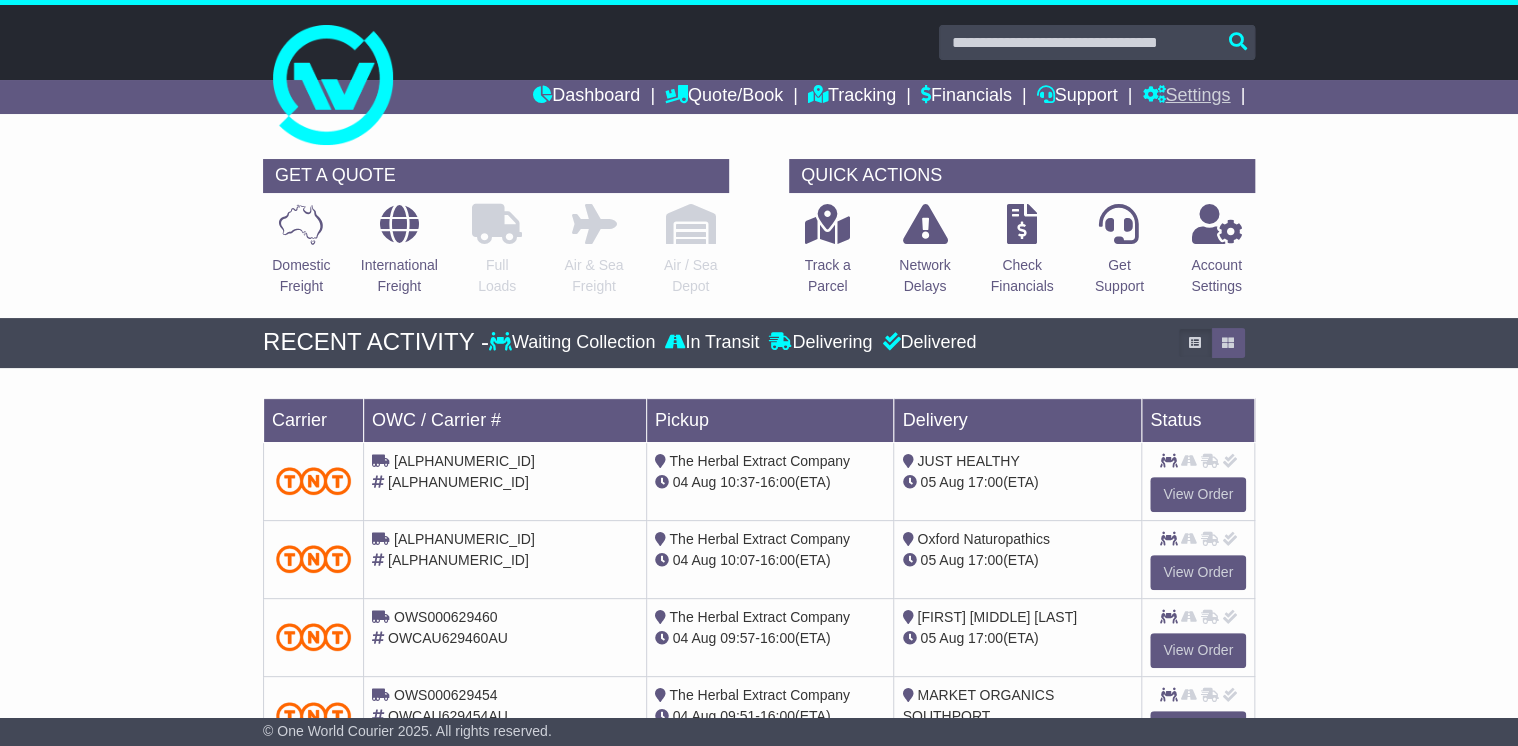 click on "Settings" at bounding box center (1186, 97) 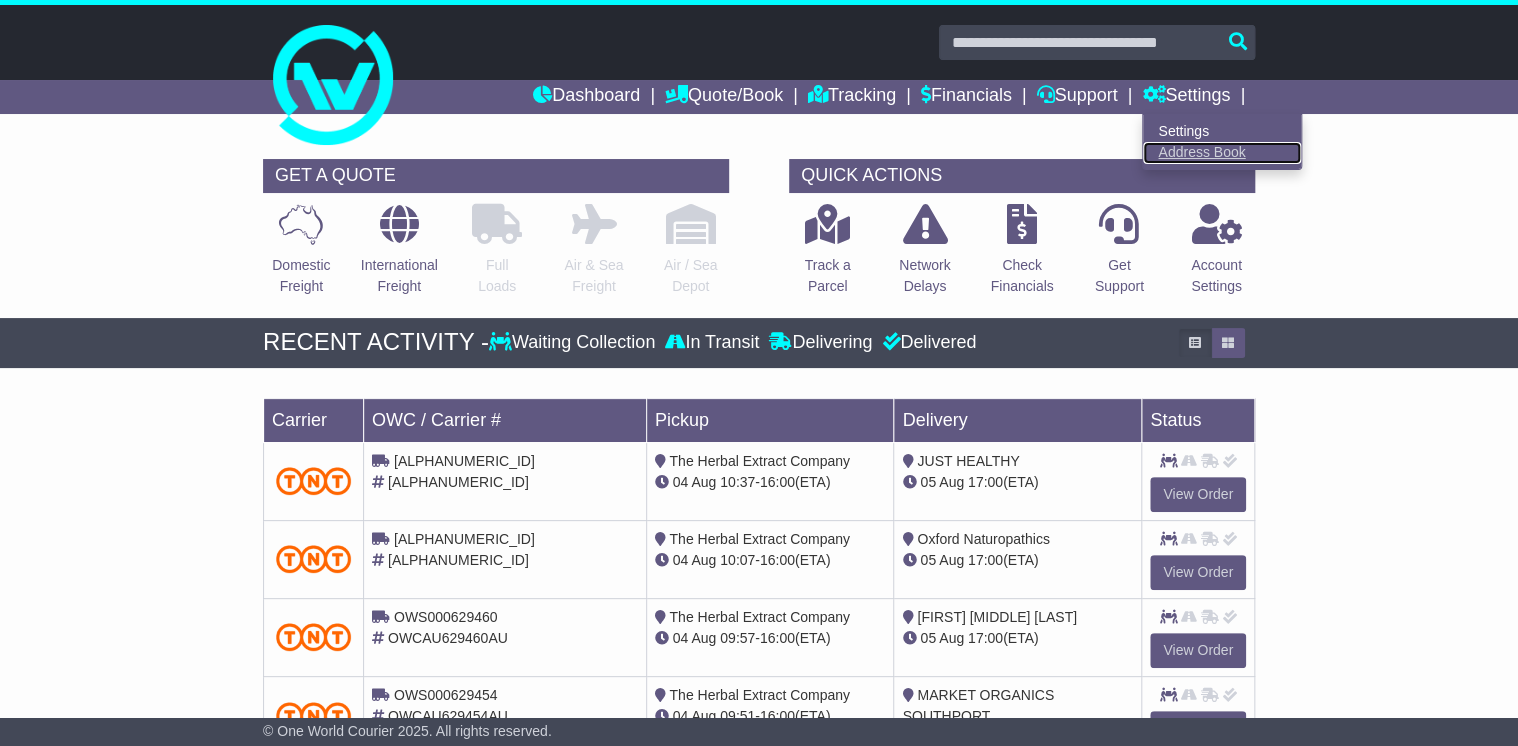click on "Address Book" at bounding box center (1222, 153) 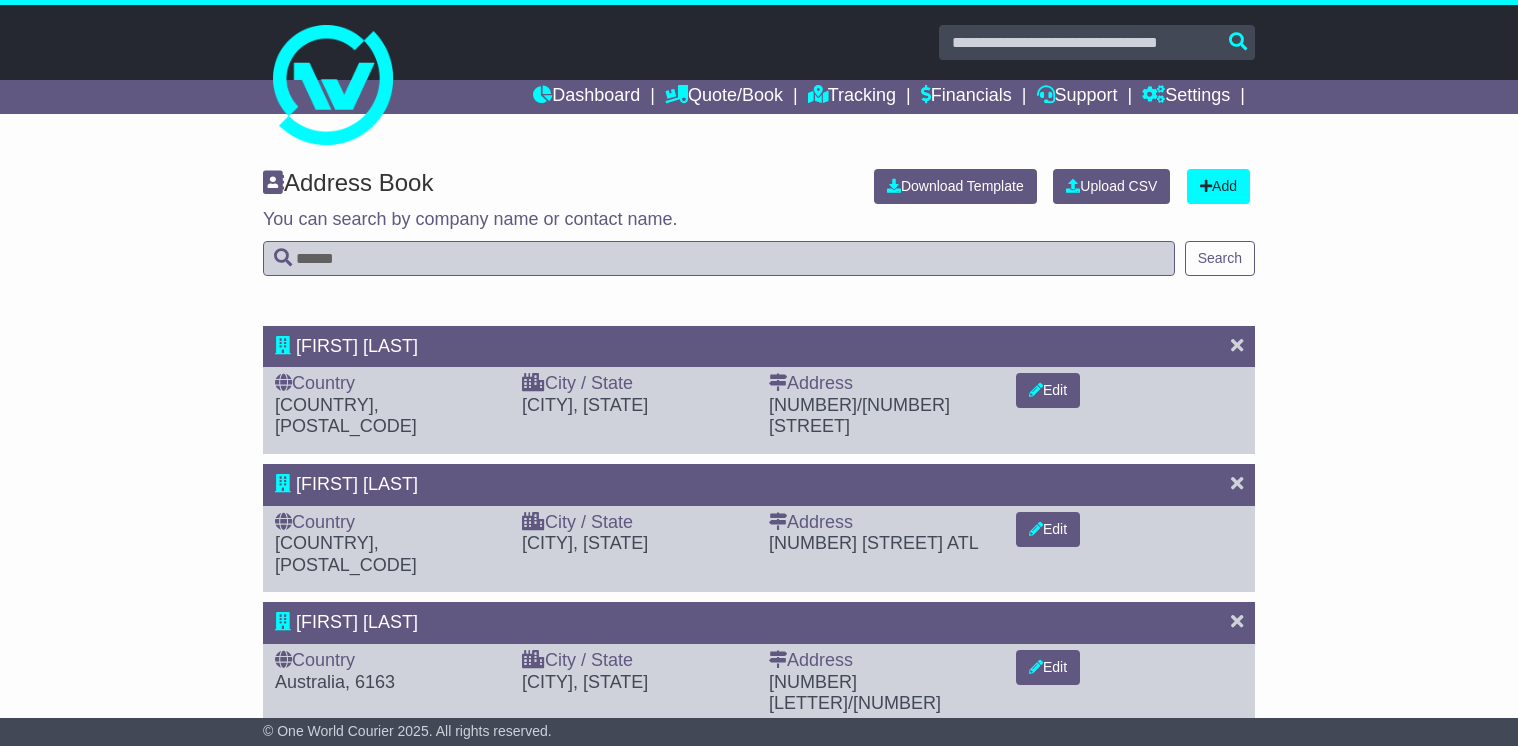 scroll, scrollTop: 0, scrollLeft: 0, axis: both 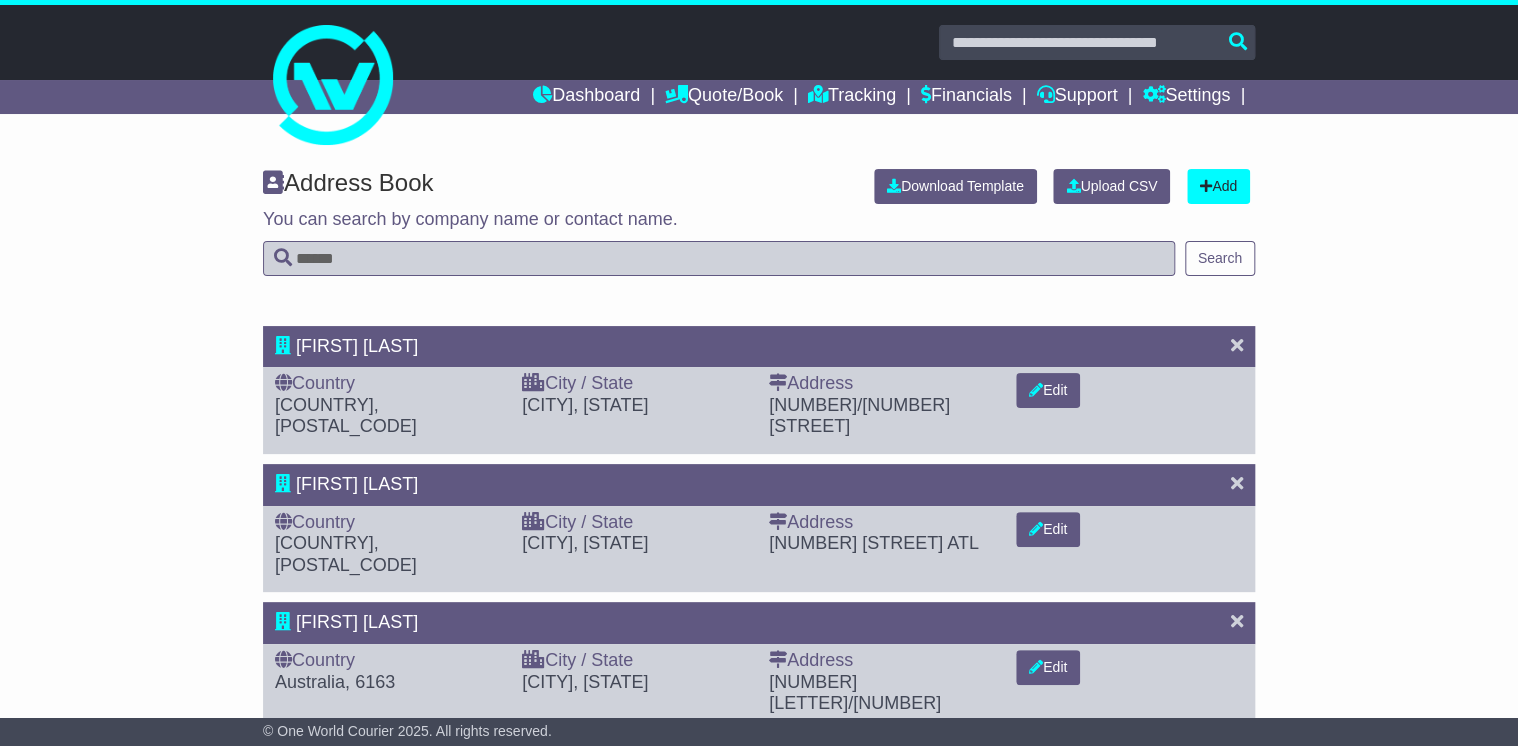 click at bounding box center (719, 258) 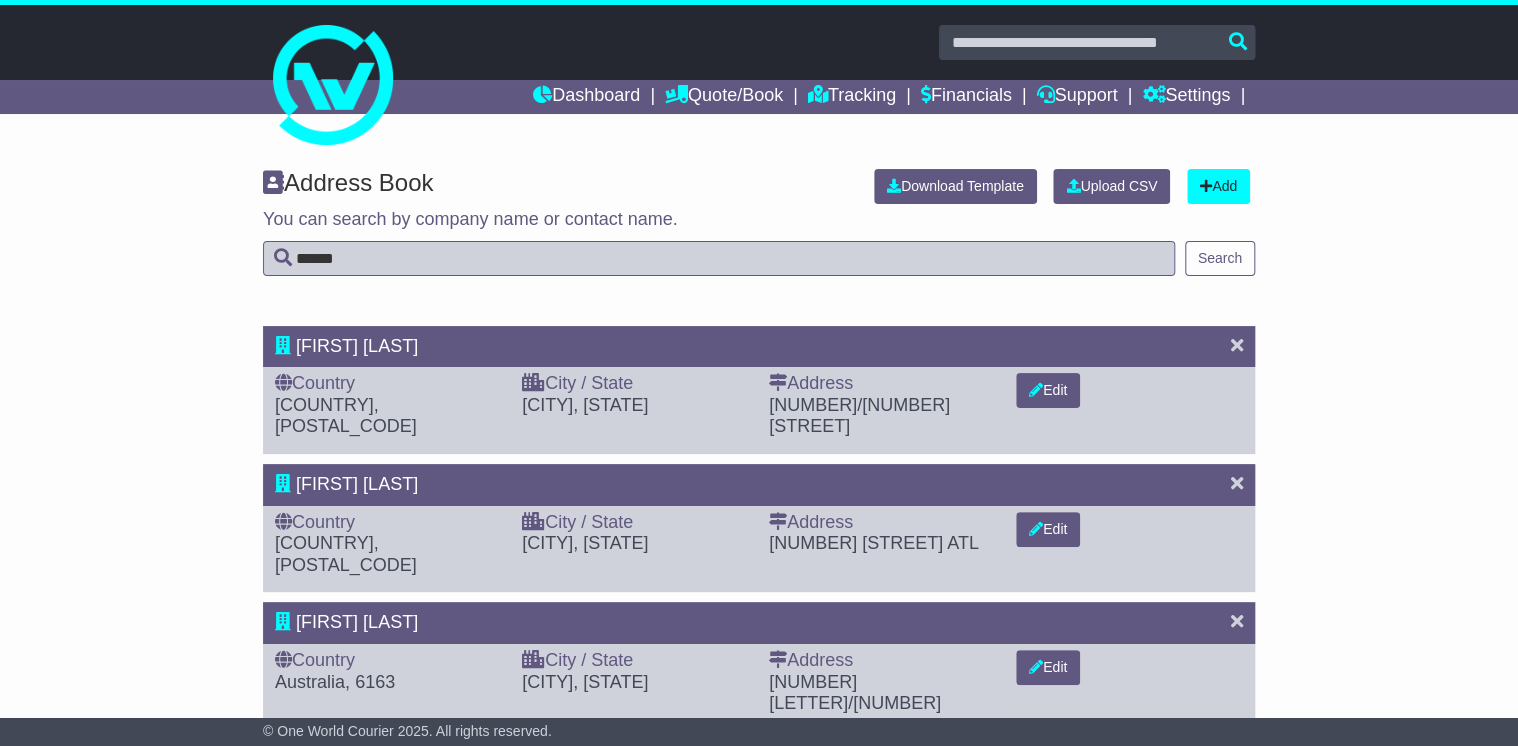 type on "******" 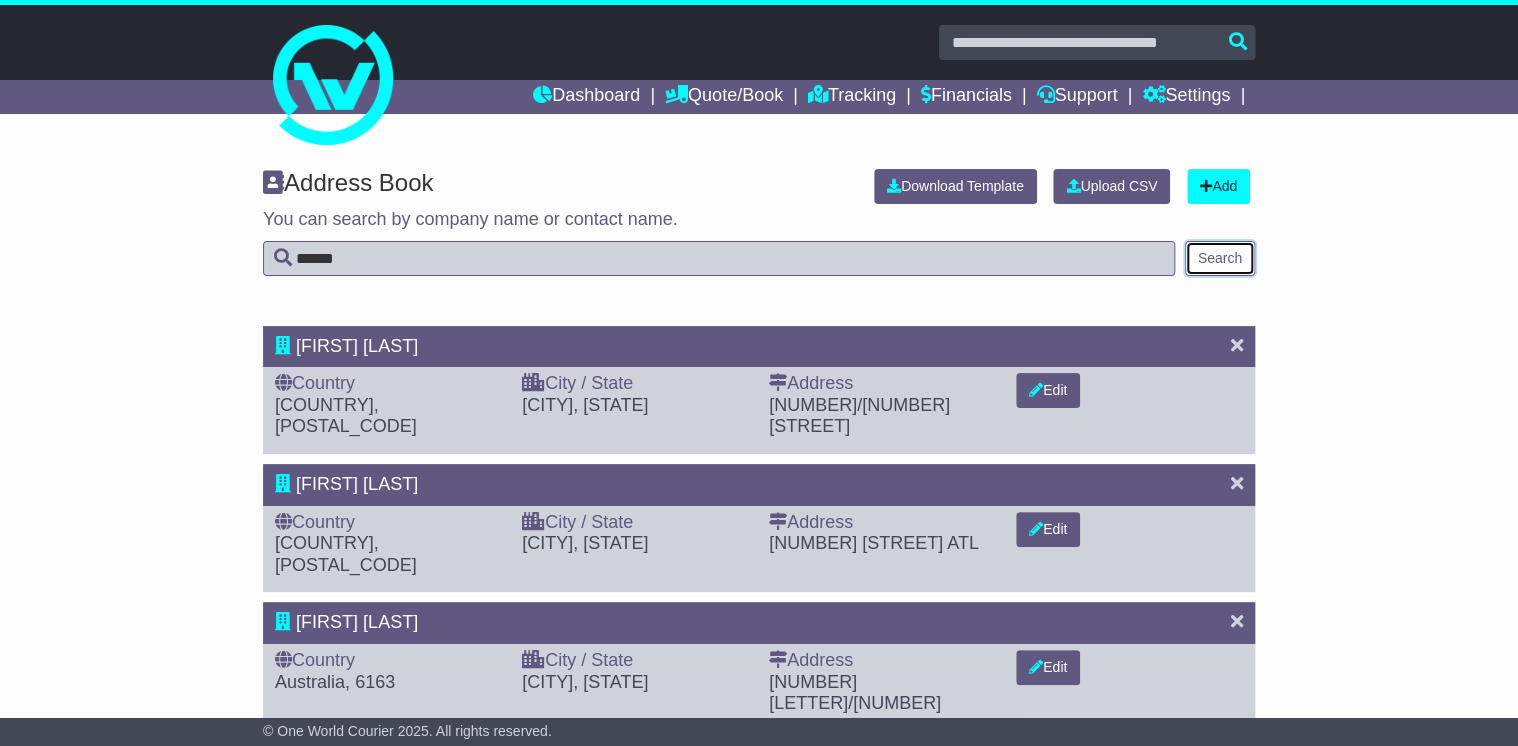 click on "Search" at bounding box center [1220, 258] 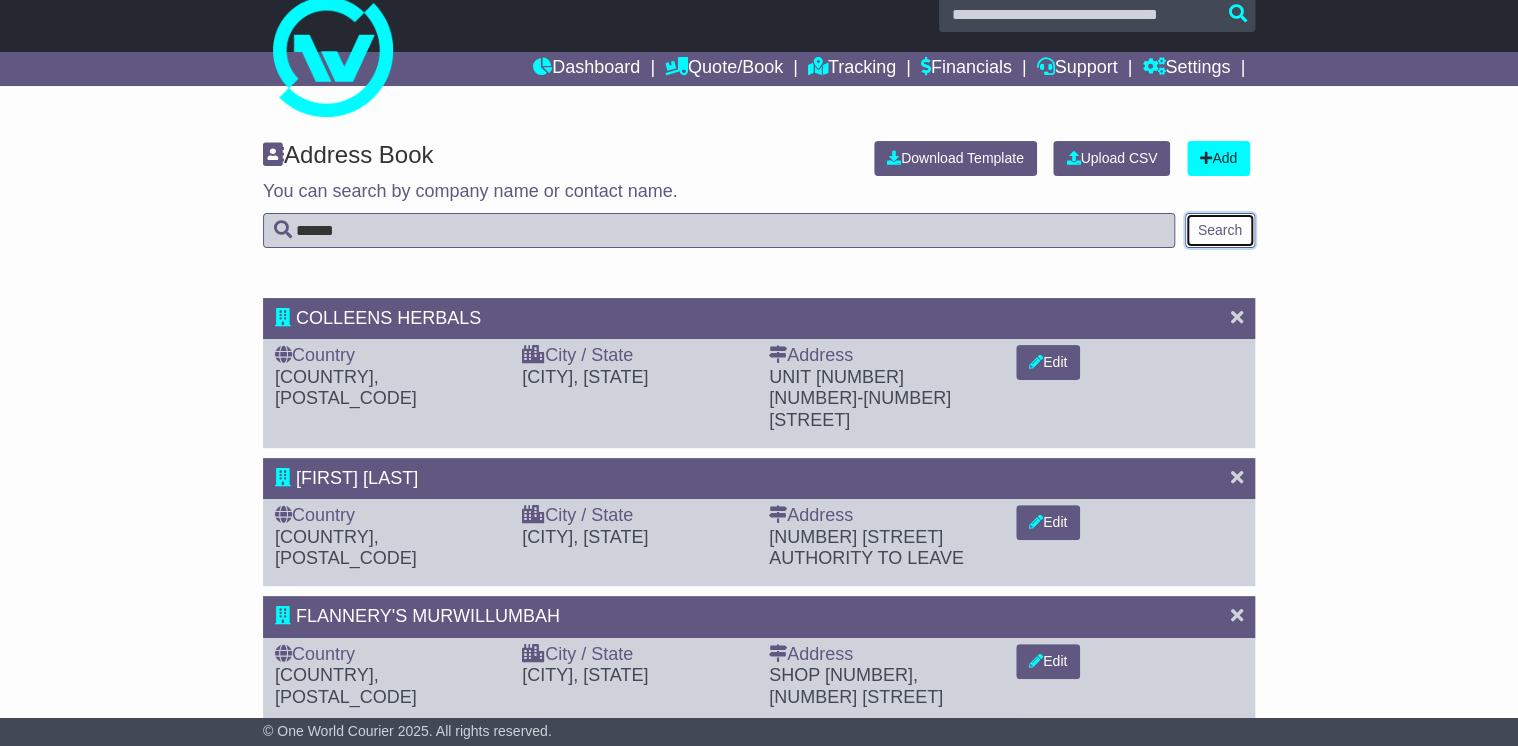 scroll, scrollTop: 44, scrollLeft: 0, axis: vertical 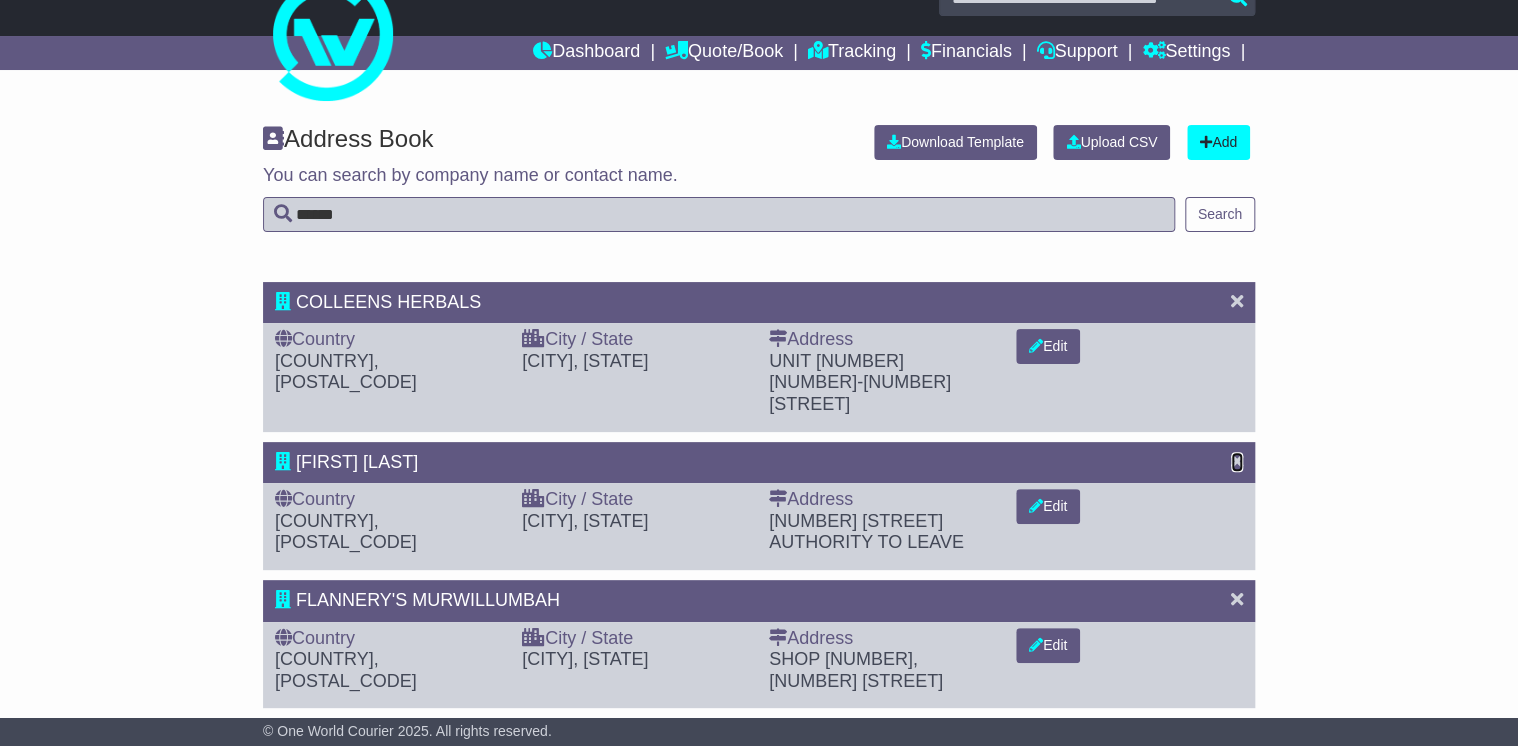 click at bounding box center (1237, 461) 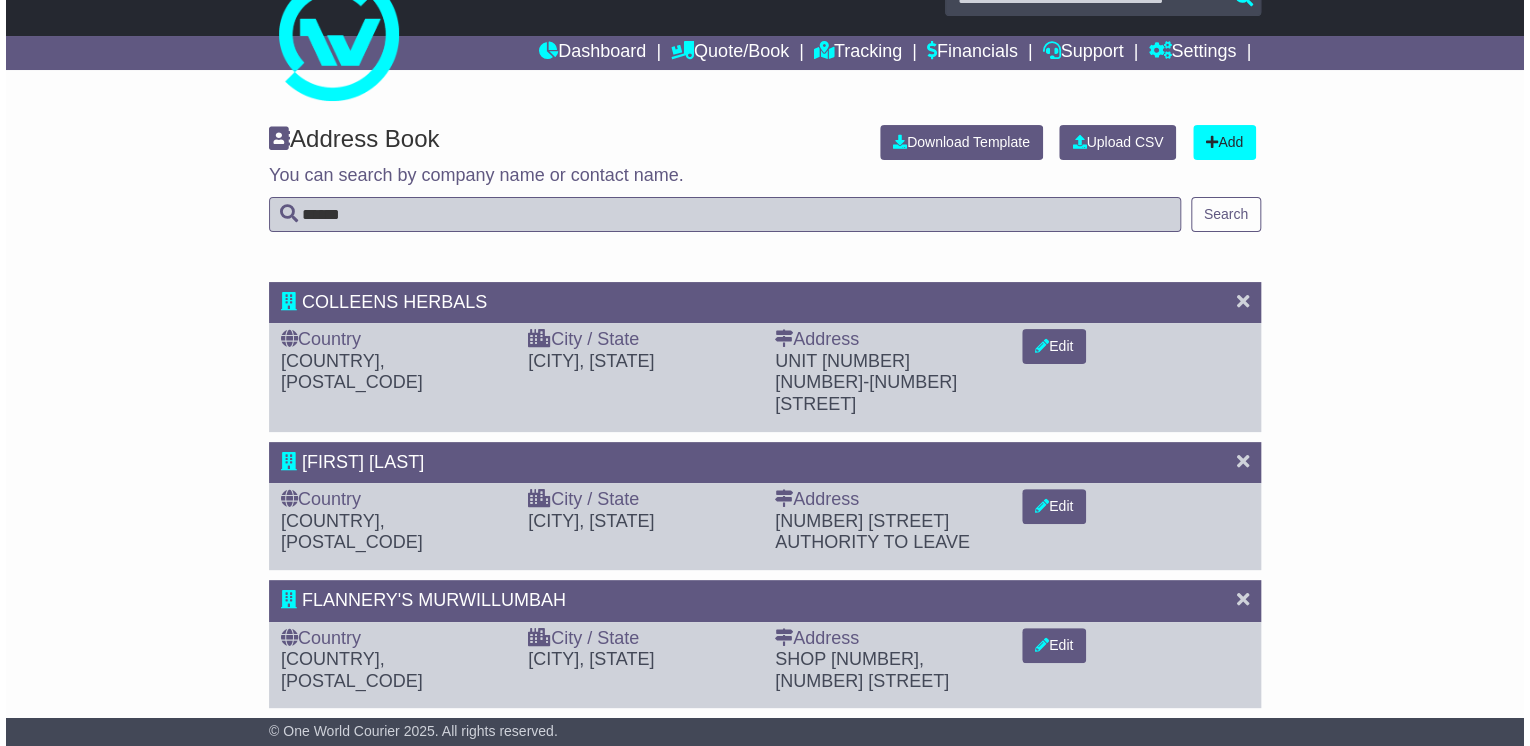 scroll, scrollTop: 0, scrollLeft: 0, axis: both 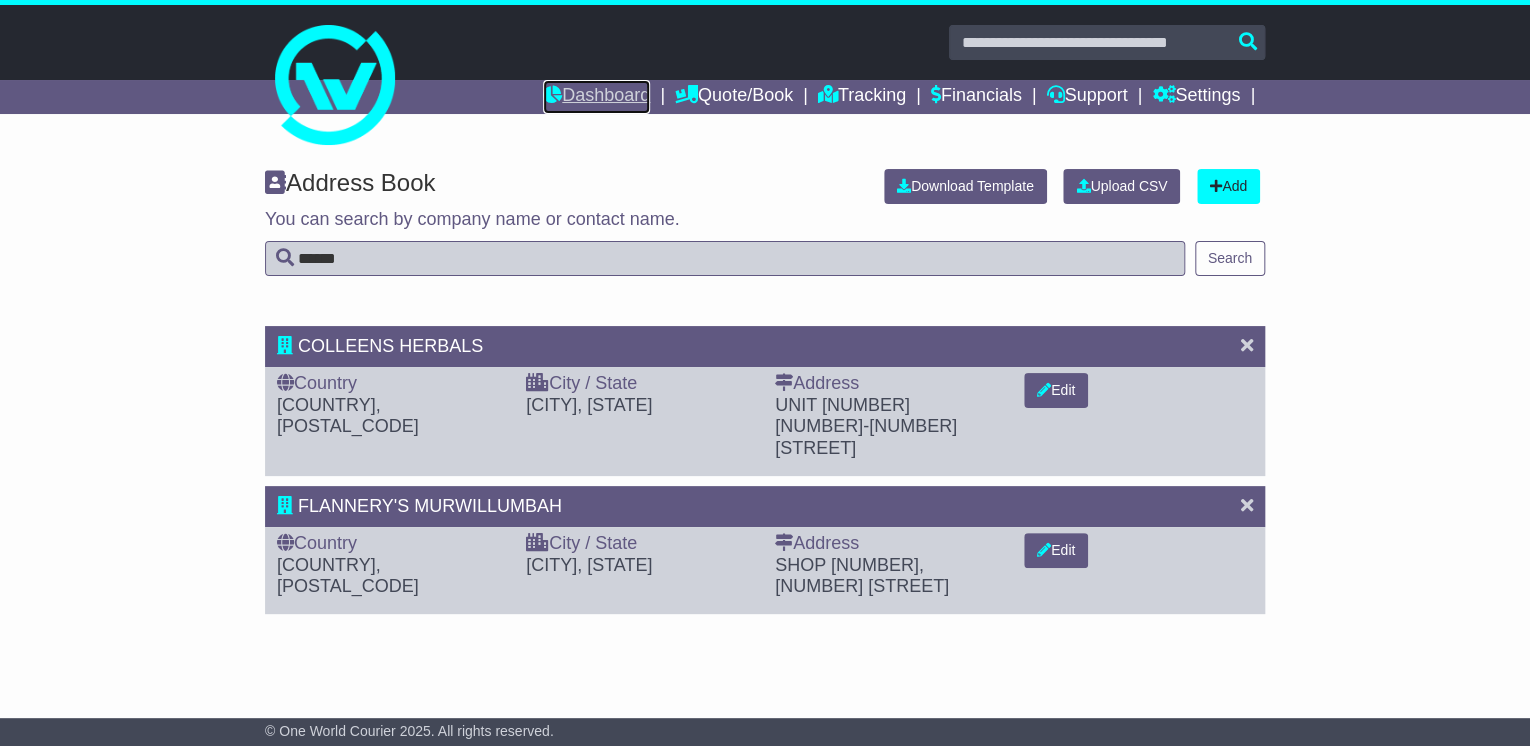 click on "Dashboard" at bounding box center (596, 97) 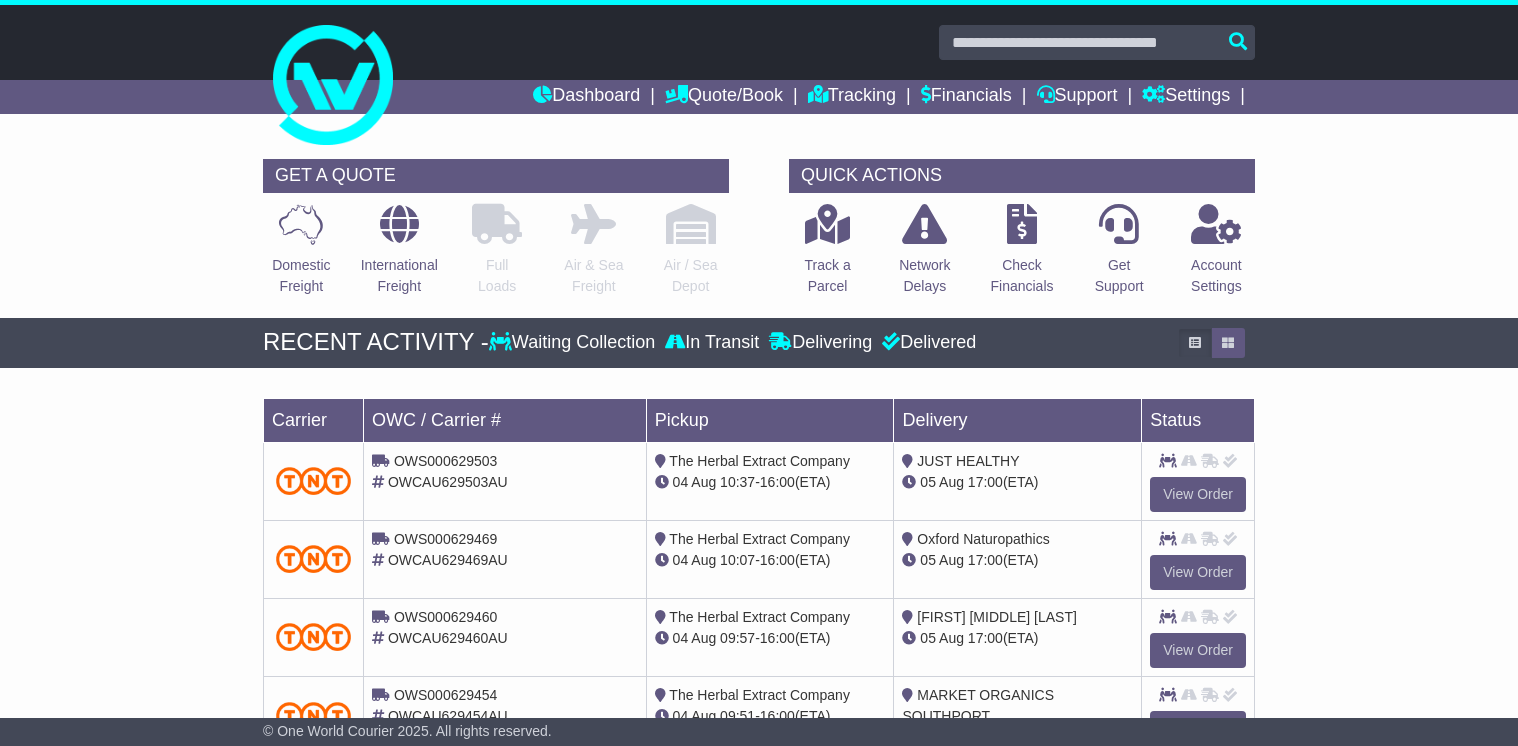 scroll, scrollTop: 0, scrollLeft: 0, axis: both 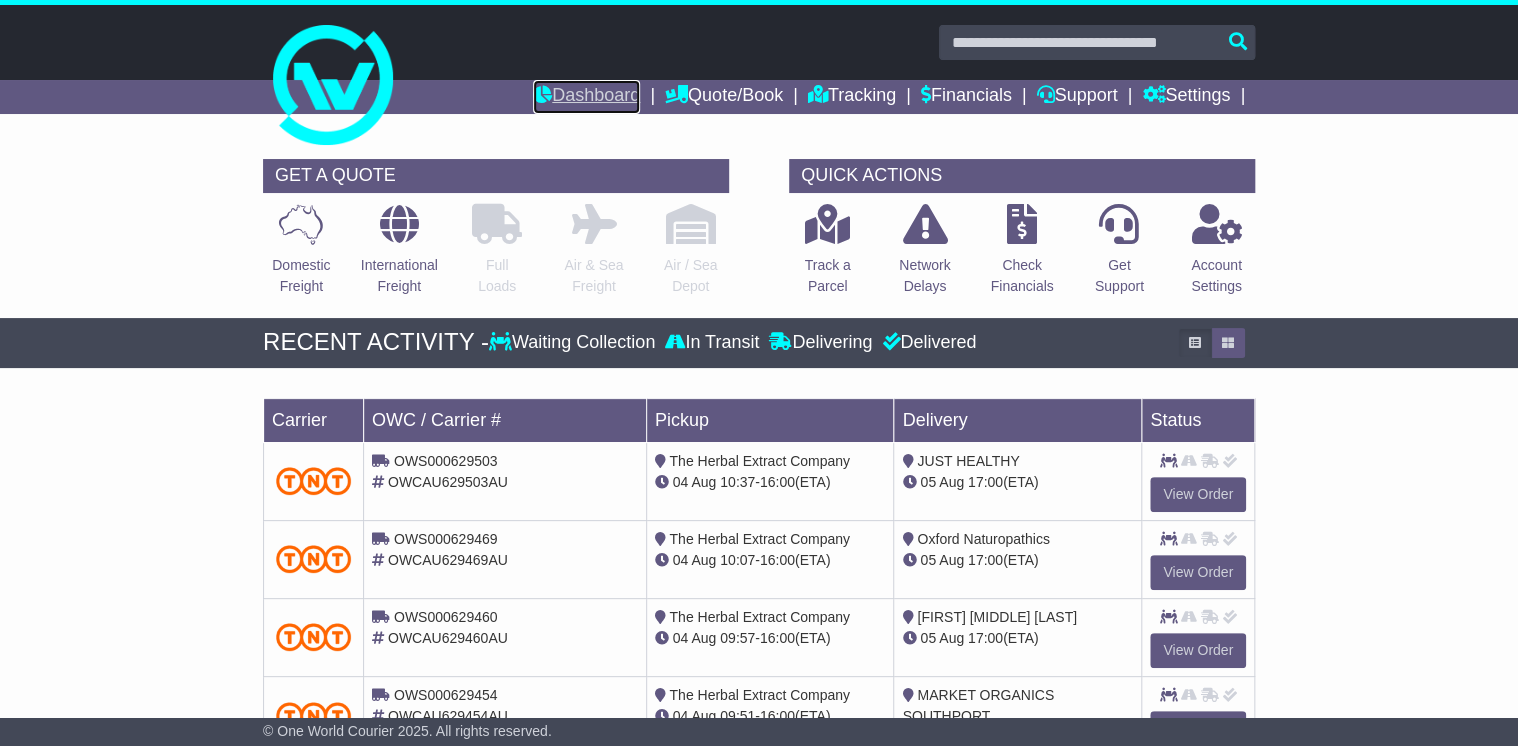 click on "Dashboard" at bounding box center [586, 97] 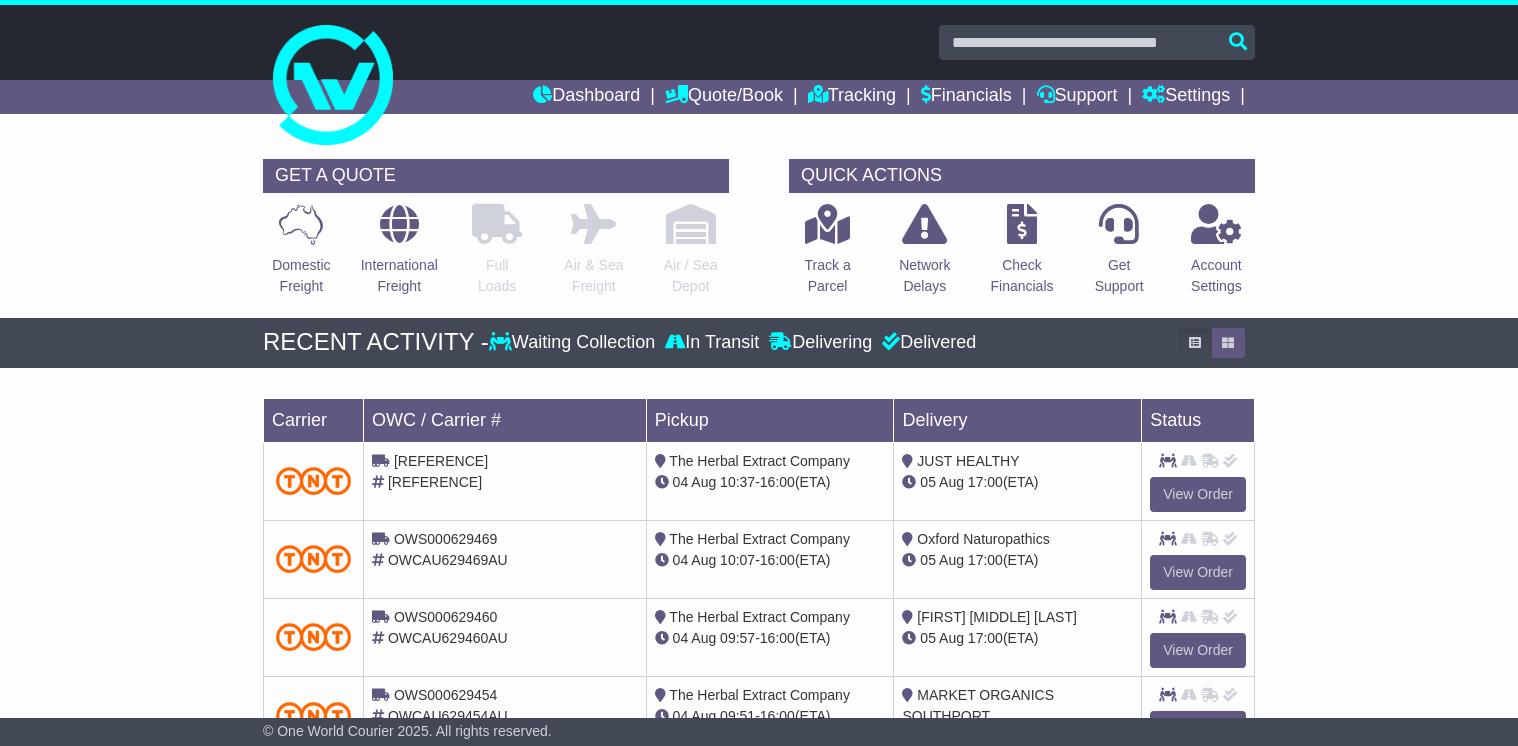 scroll, scrollTop: 0, scrollLeft: 0, axis: both 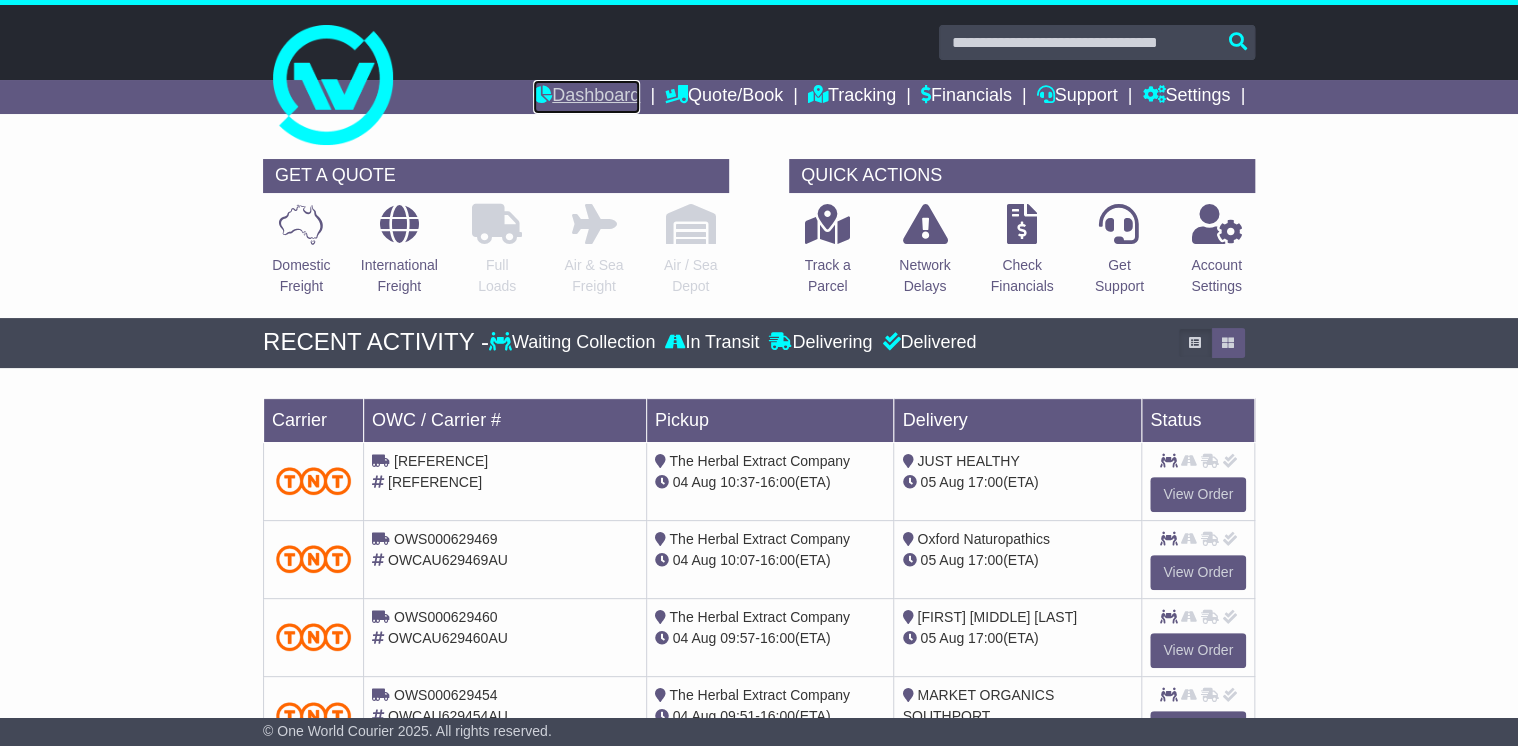 drag, startPoint x: 544, startPoint y: 94, endPoint x: 559, endPoint y: 102, distance: 17 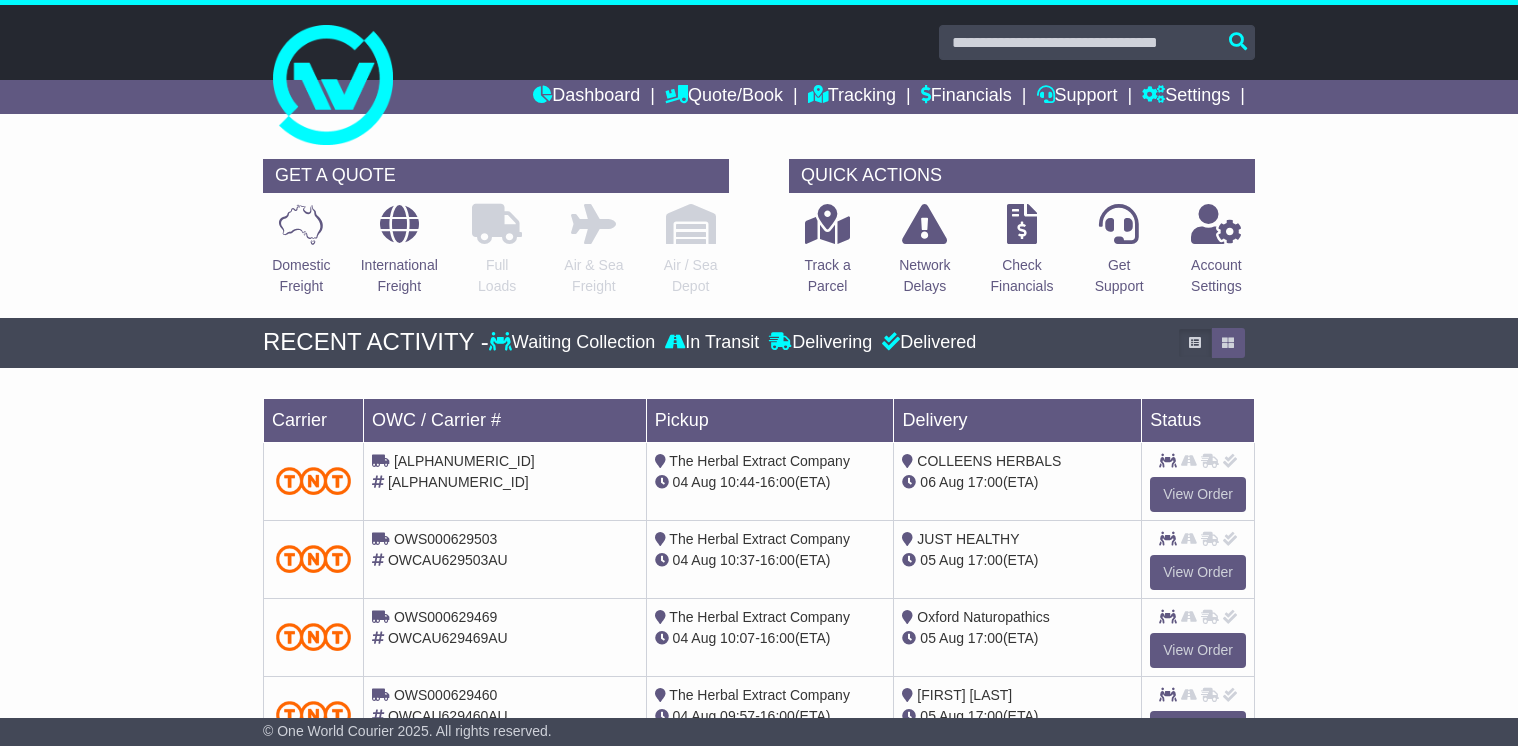 scroll, scrollTop: 0, scrollLeft: 0, axis: both 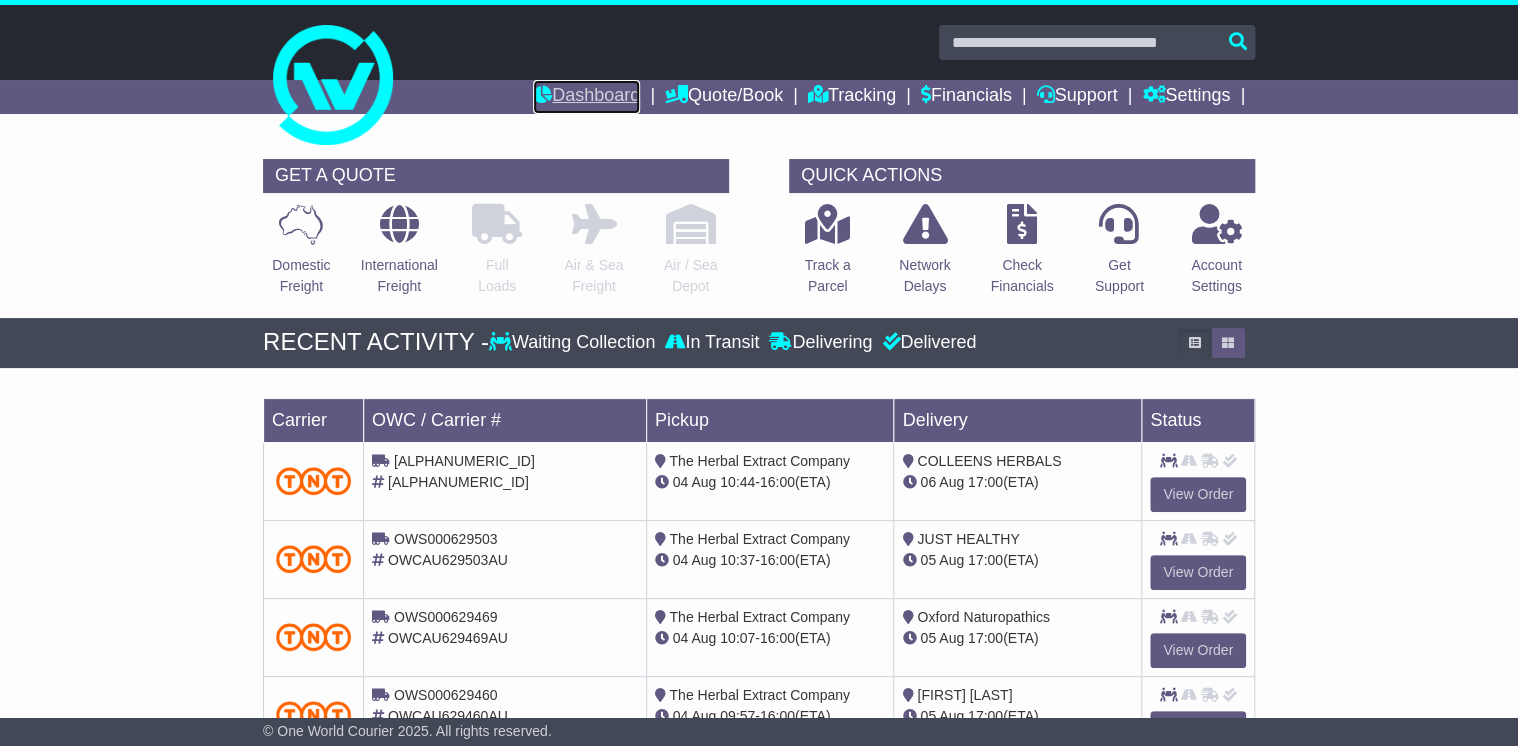 click on "Dashboard" at bounding box center [586, 97] 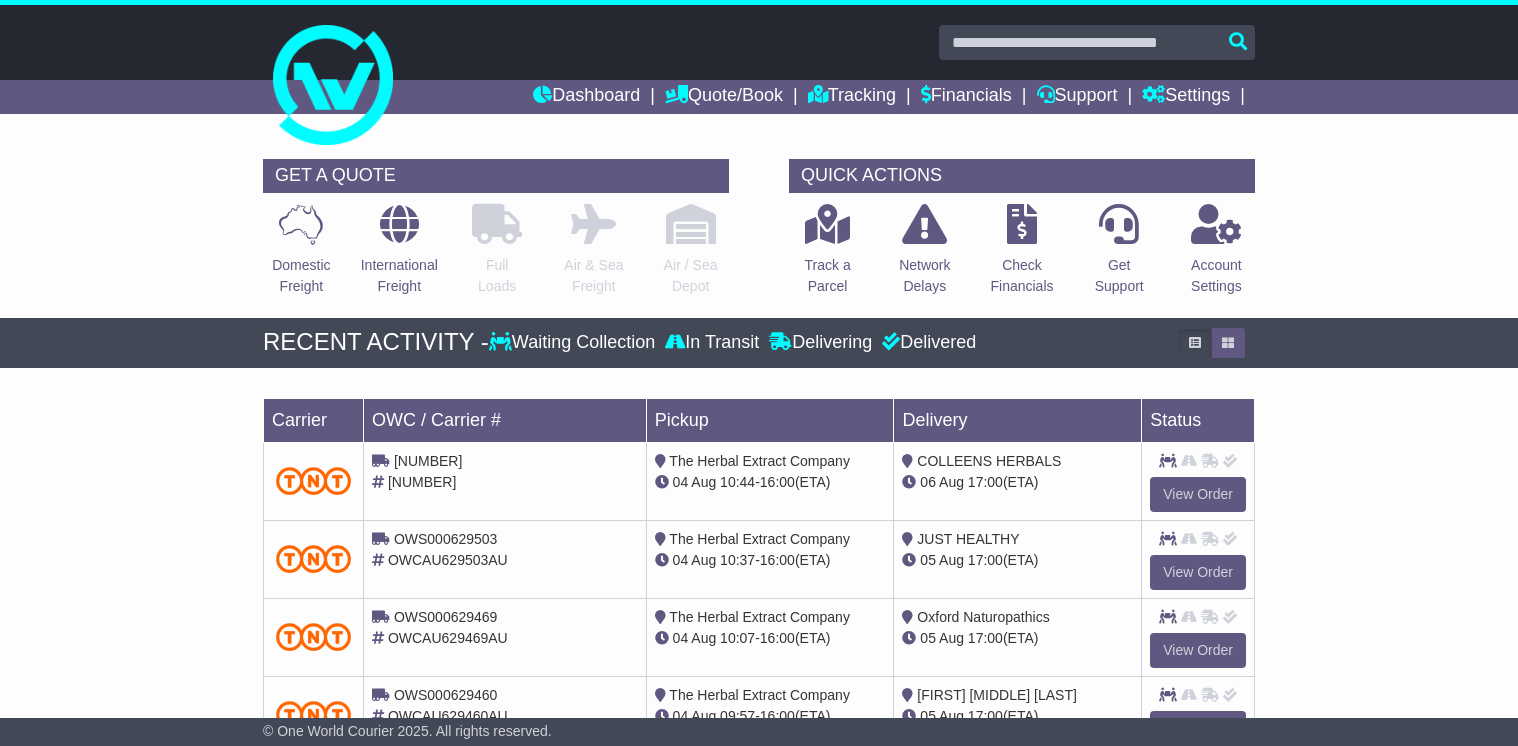 scroll, scrollTop: 0, scrollLeft: 0, axis: both 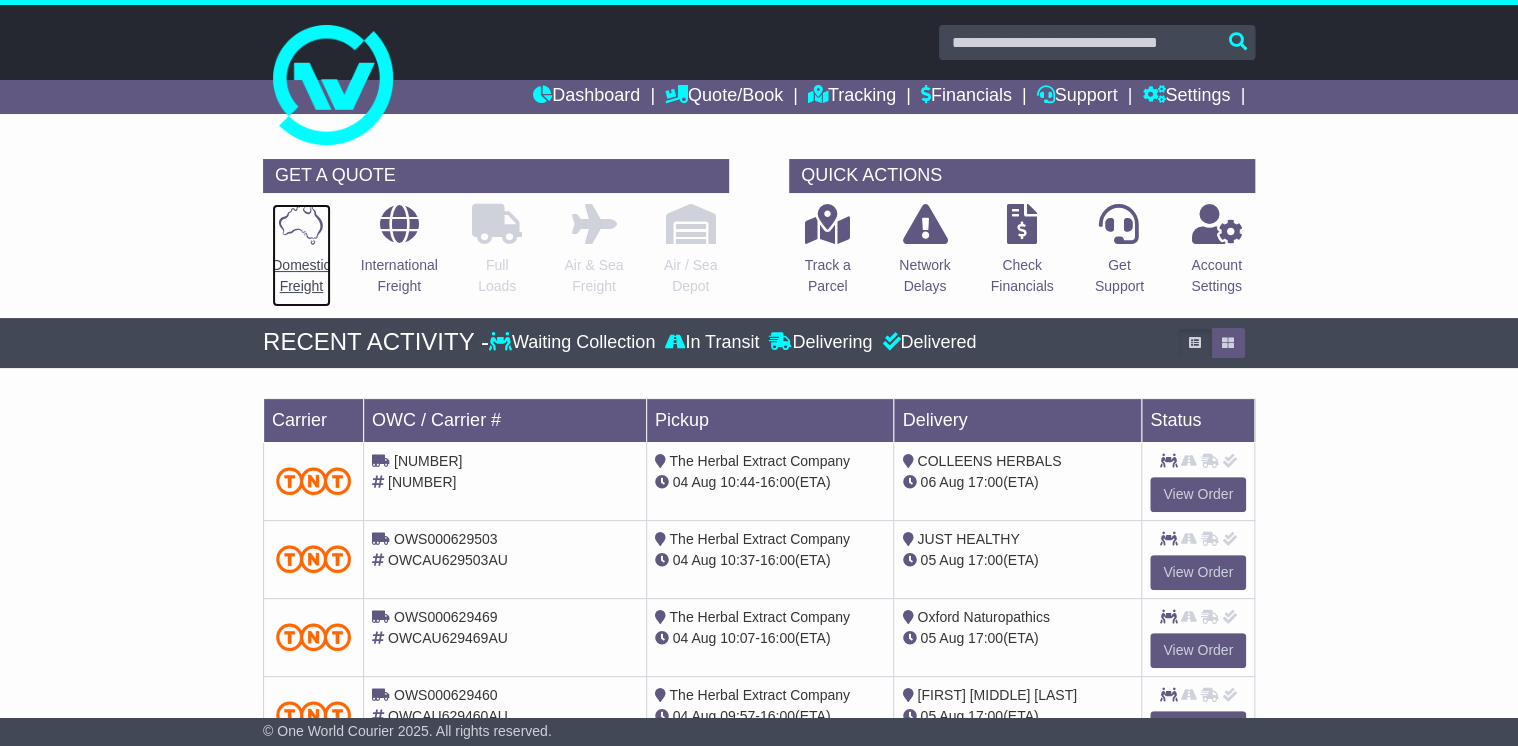 click at bounding box center (301, 224) 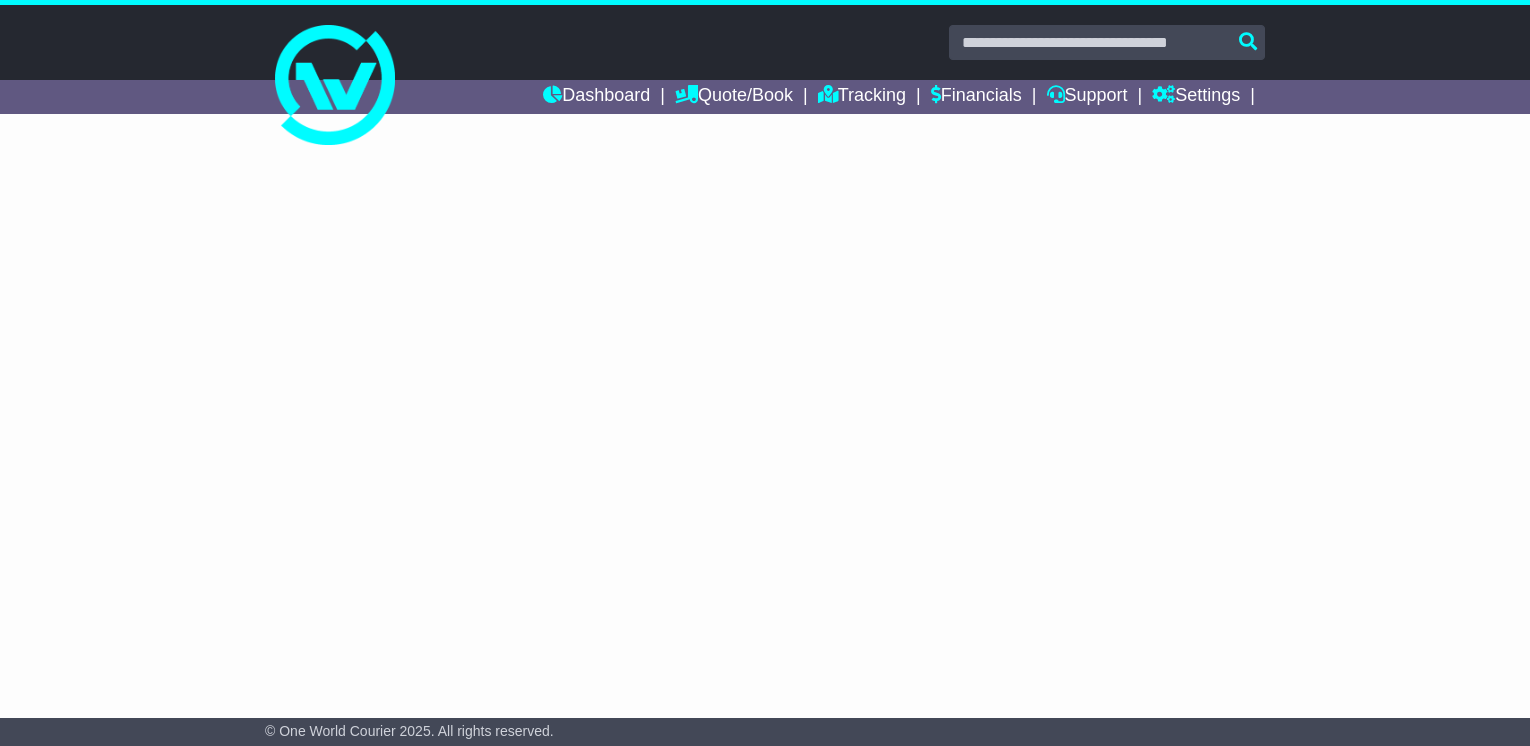 scroll, scrollTop: 0, scrollLeft: 0, axis: both 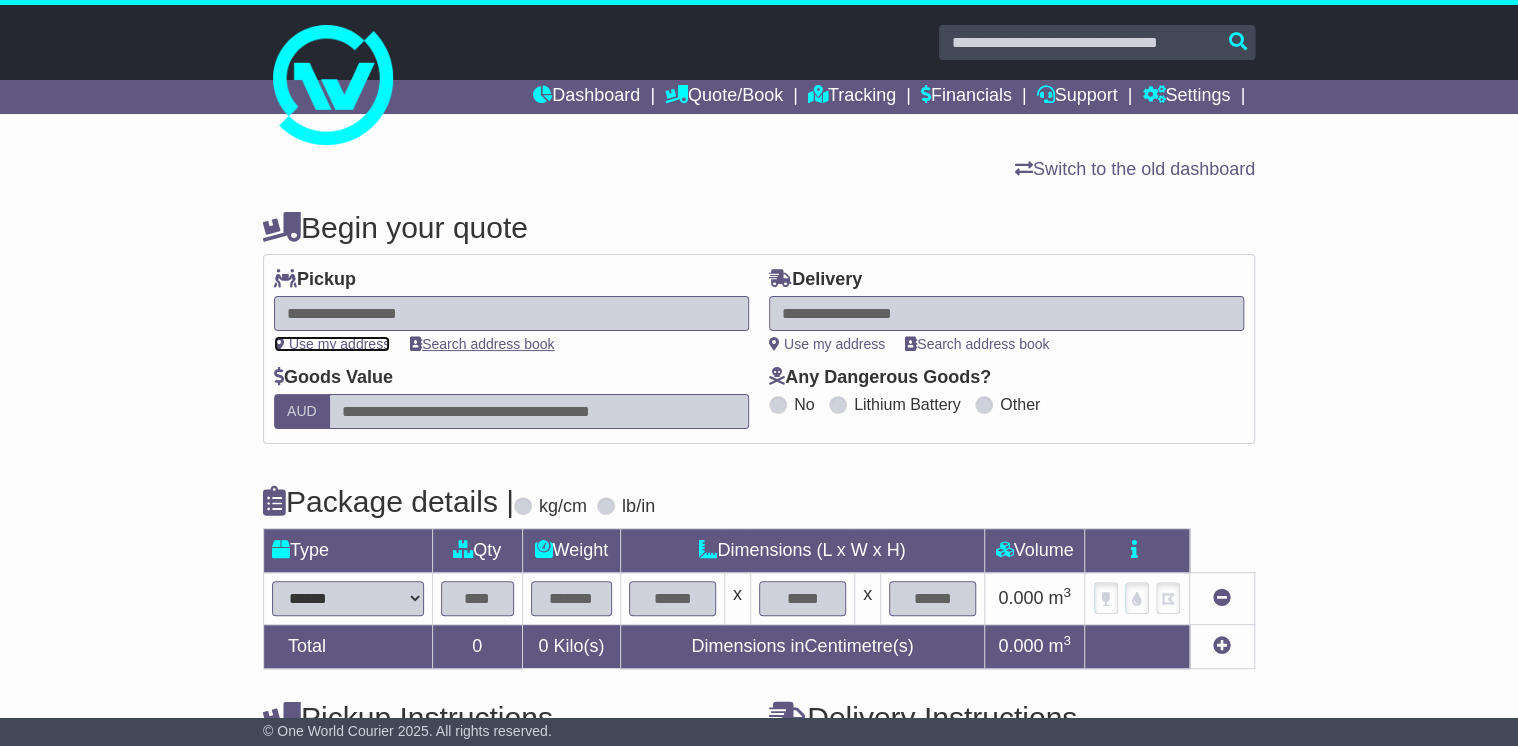 drag, startPoint x: 344, startPoint y: 344, endPoint x: 506, endPoint y: 344, distance: 162 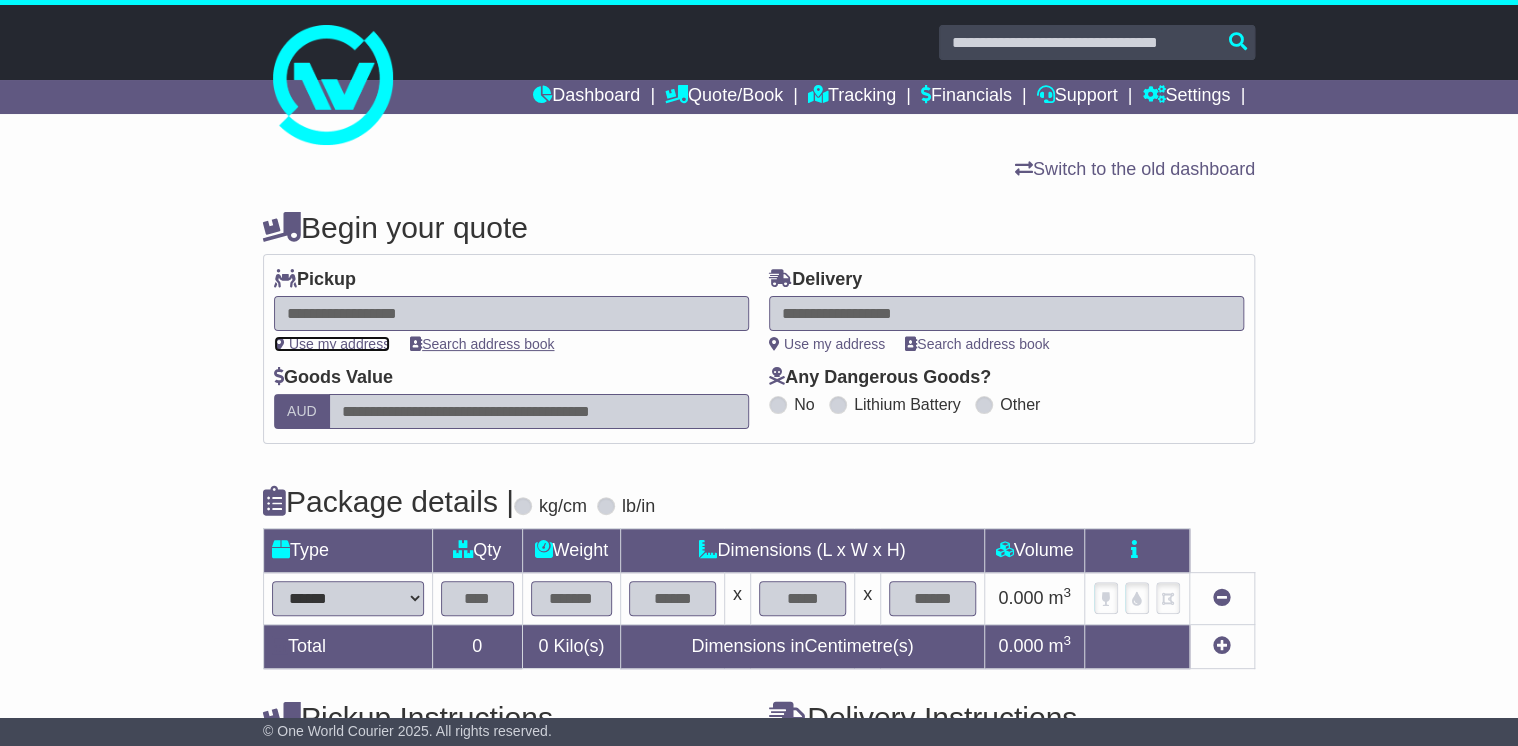 click on "Use my address" at bounding box center (332, 344) 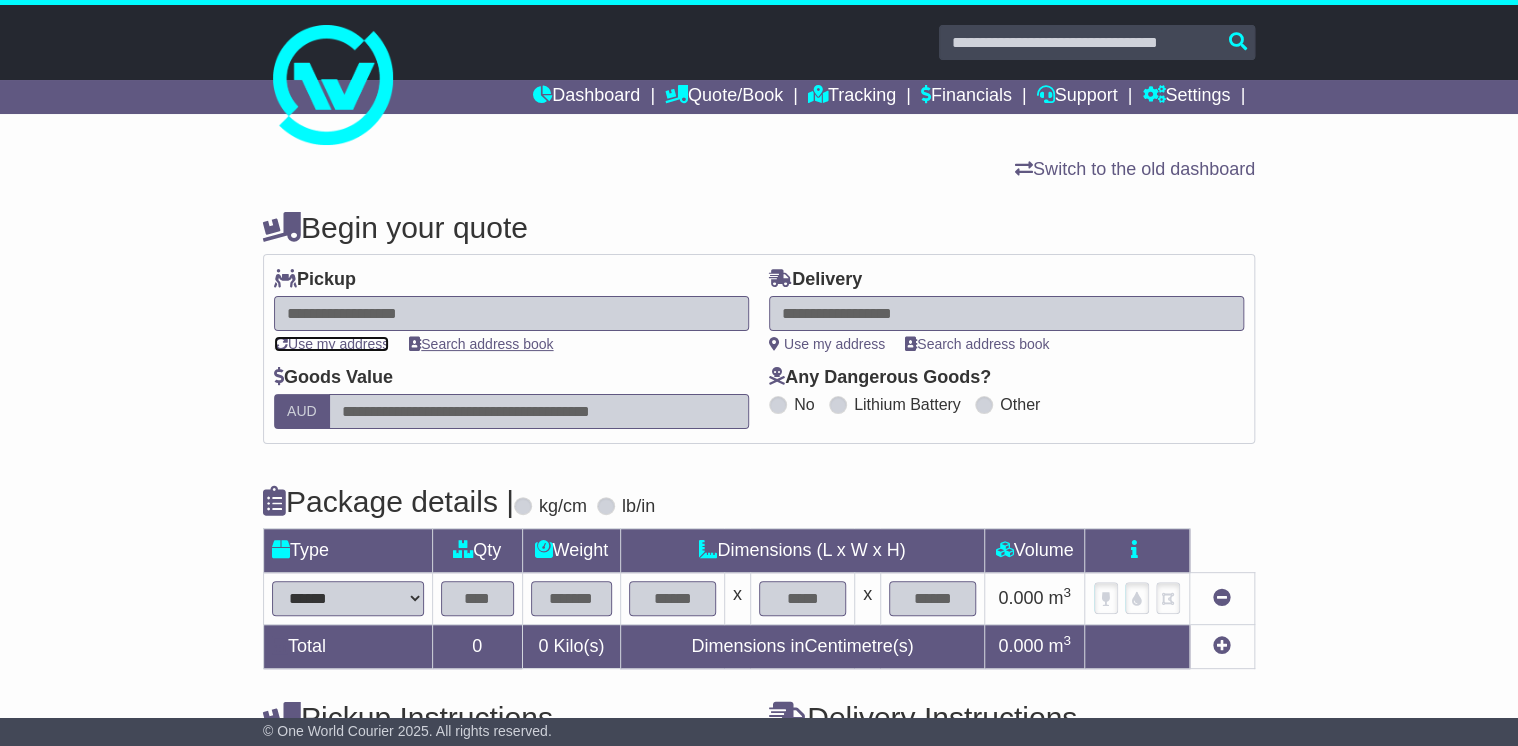 type on "**********" 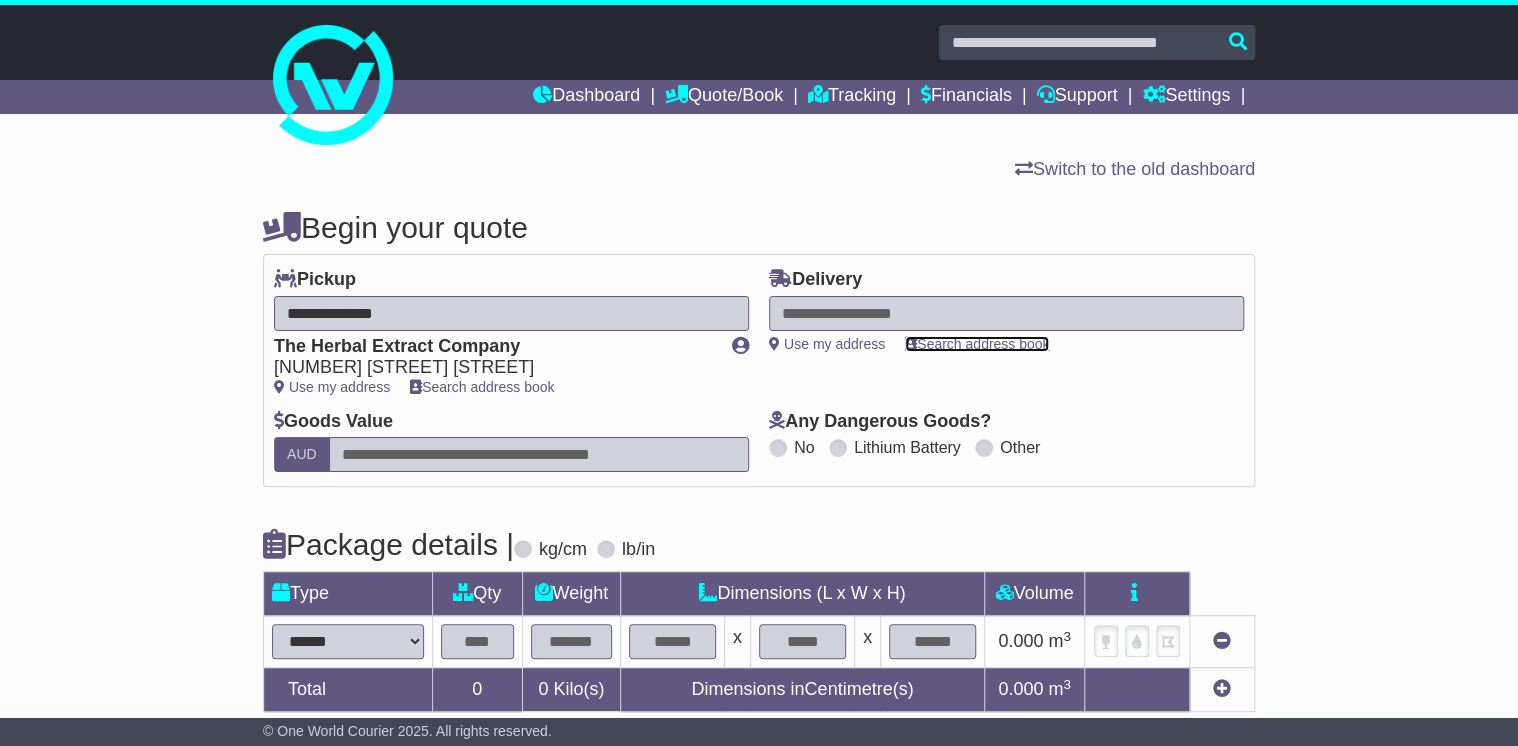 click on "Search address book" at bounding box center [977, 344] 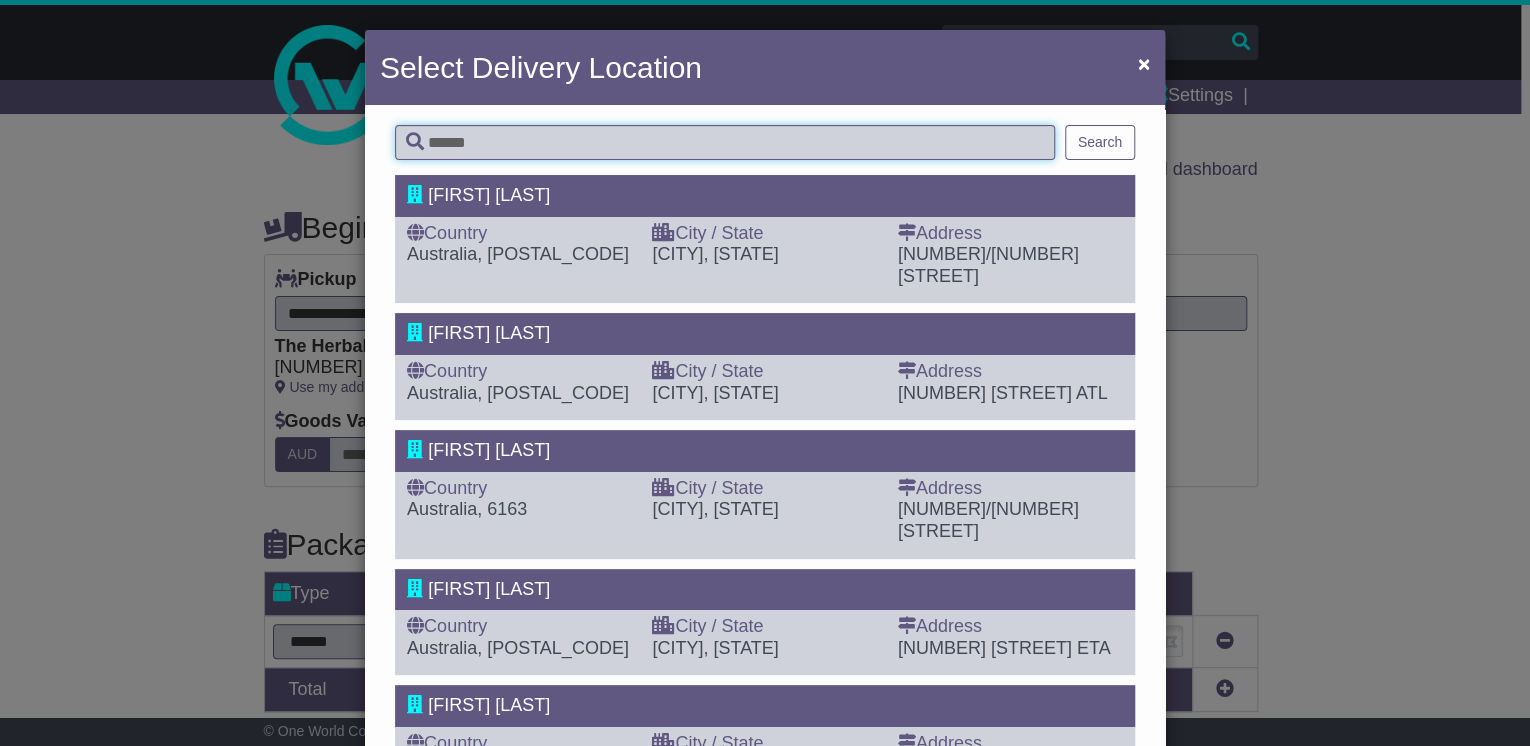 click at bounding box center [725, 142] 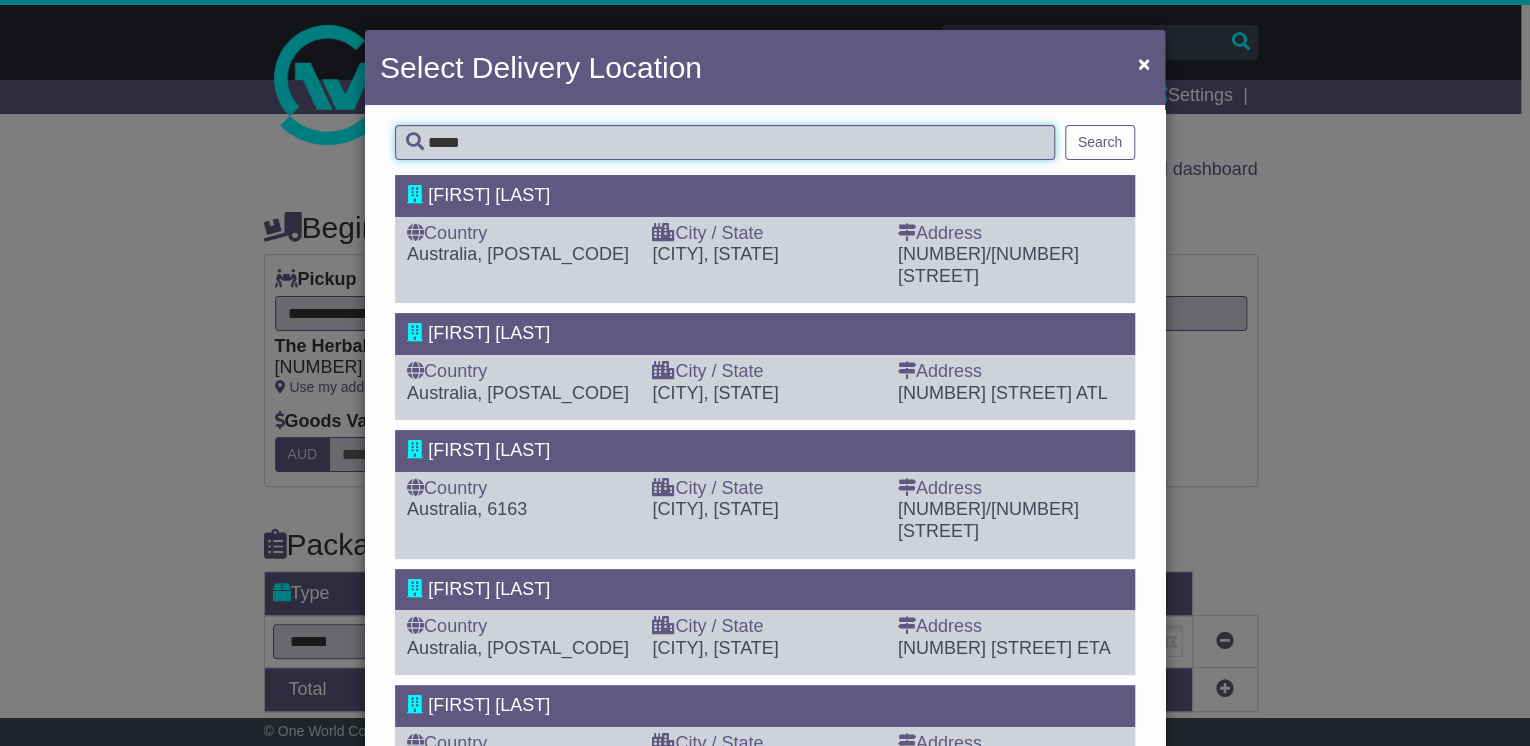type on "*****" 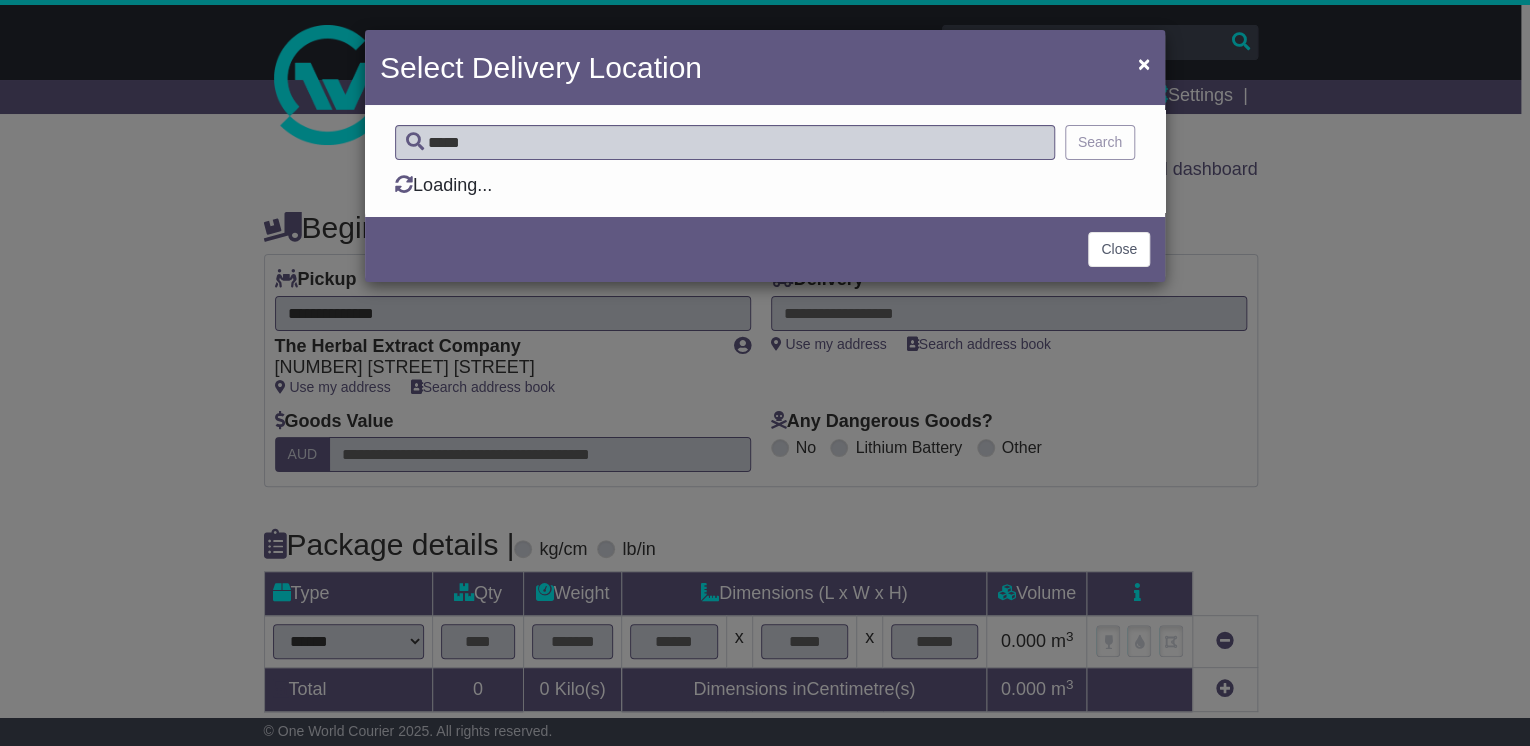 click on "Search" at bounding box center (1100, 142) 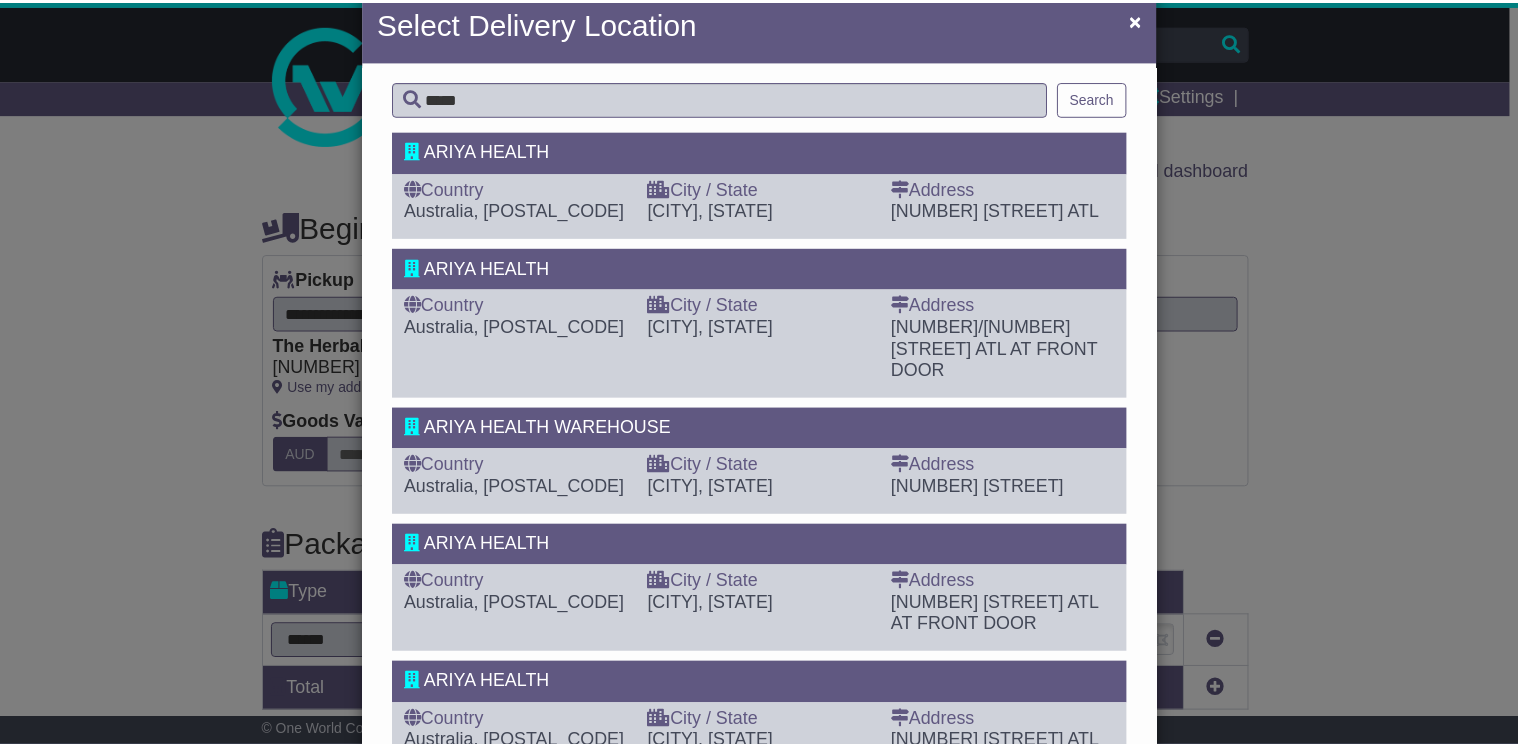scroll, scrollTop: 80, scrollLeft: 0, axis: vertical 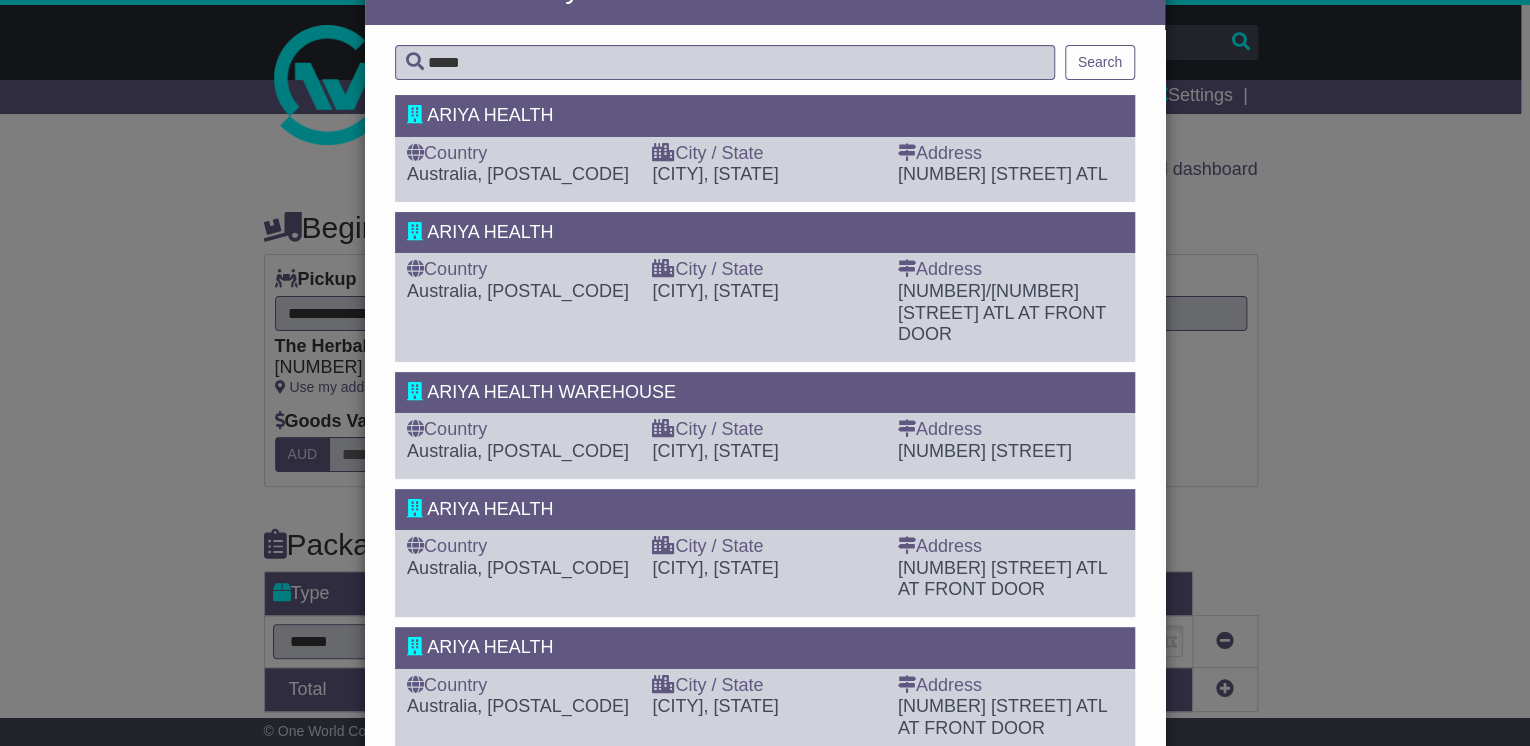 click on "62 INGHAM ROAD" at bounding box center (985, 451) 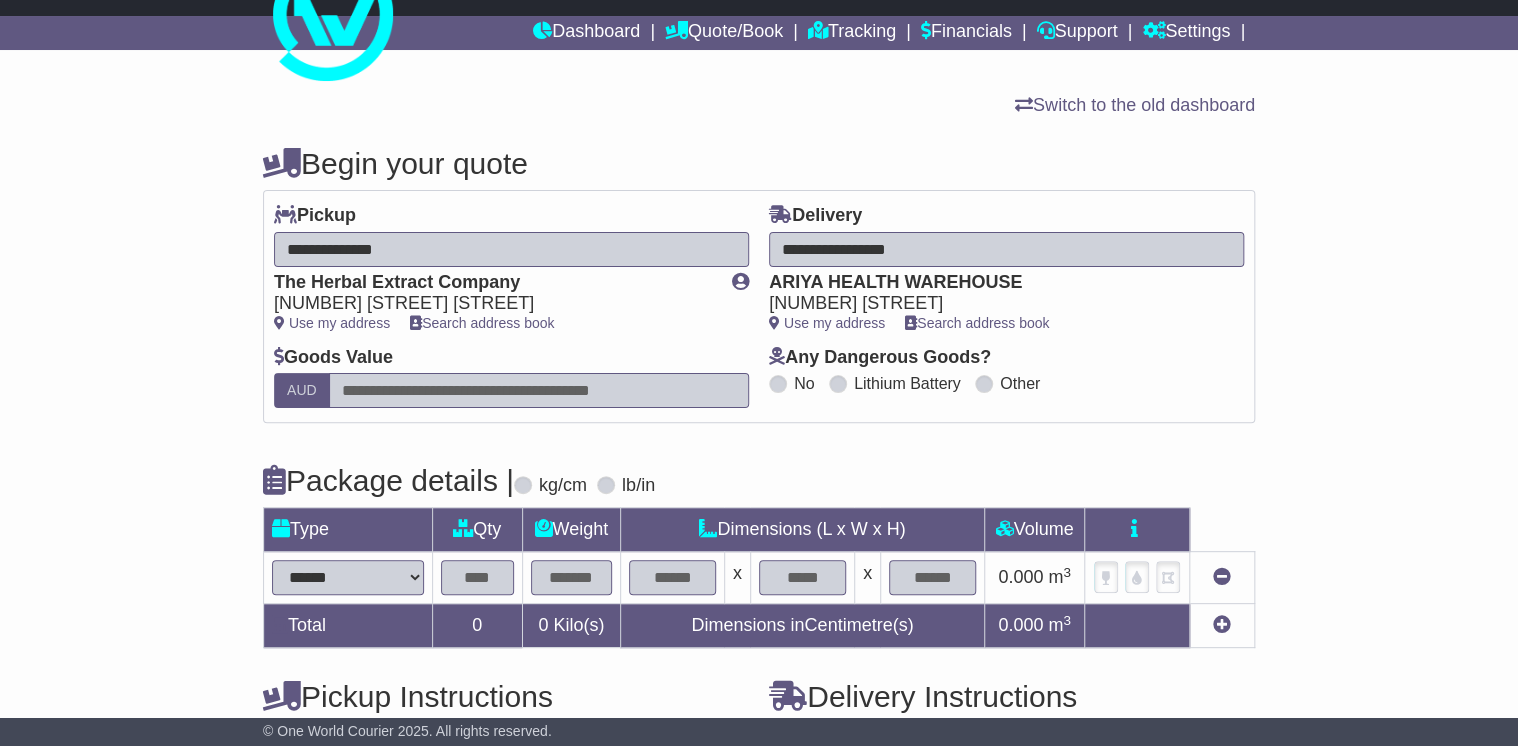scroll, scrollTop: 160, scrollLeft: 0, axis: vertical 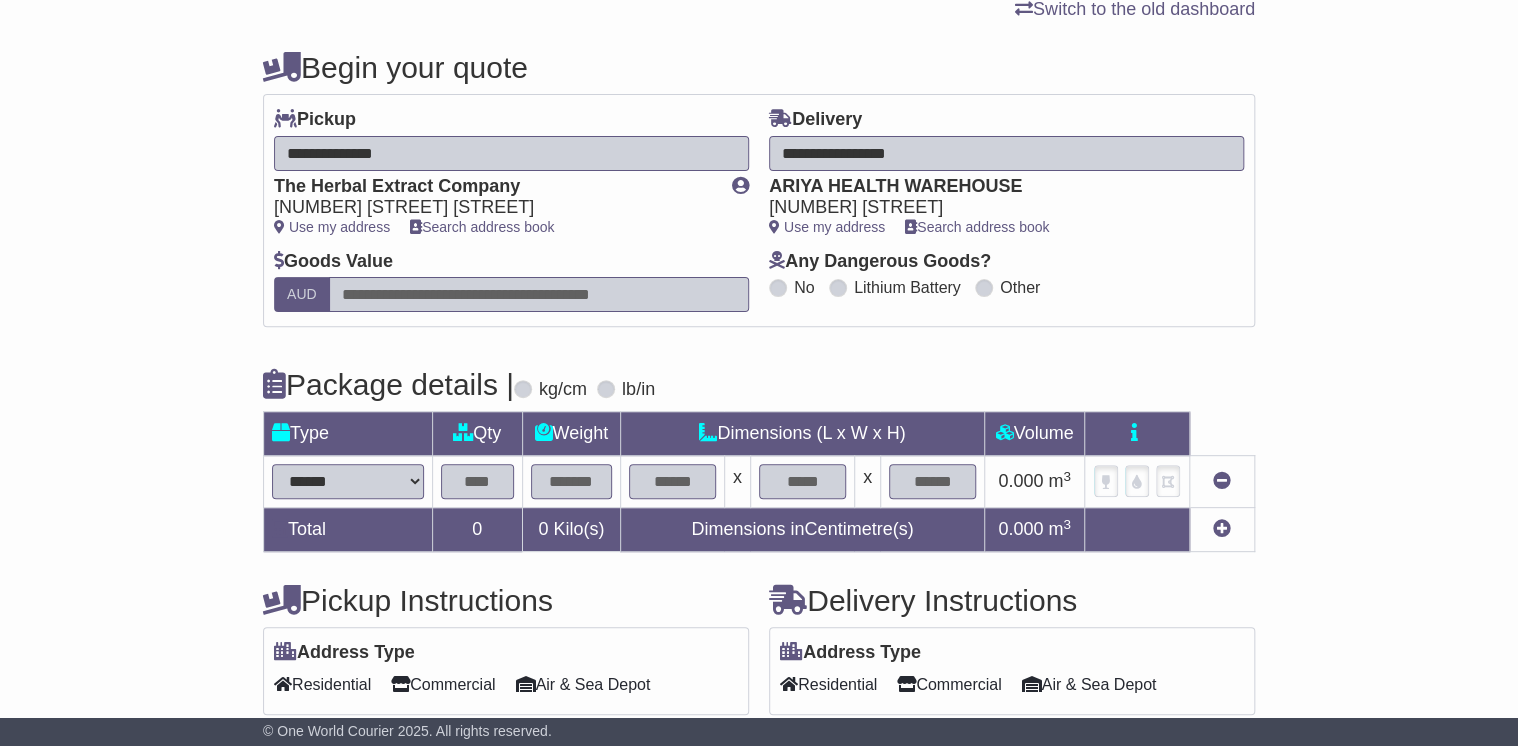 click on "**********" at bounding box center (348, 481) 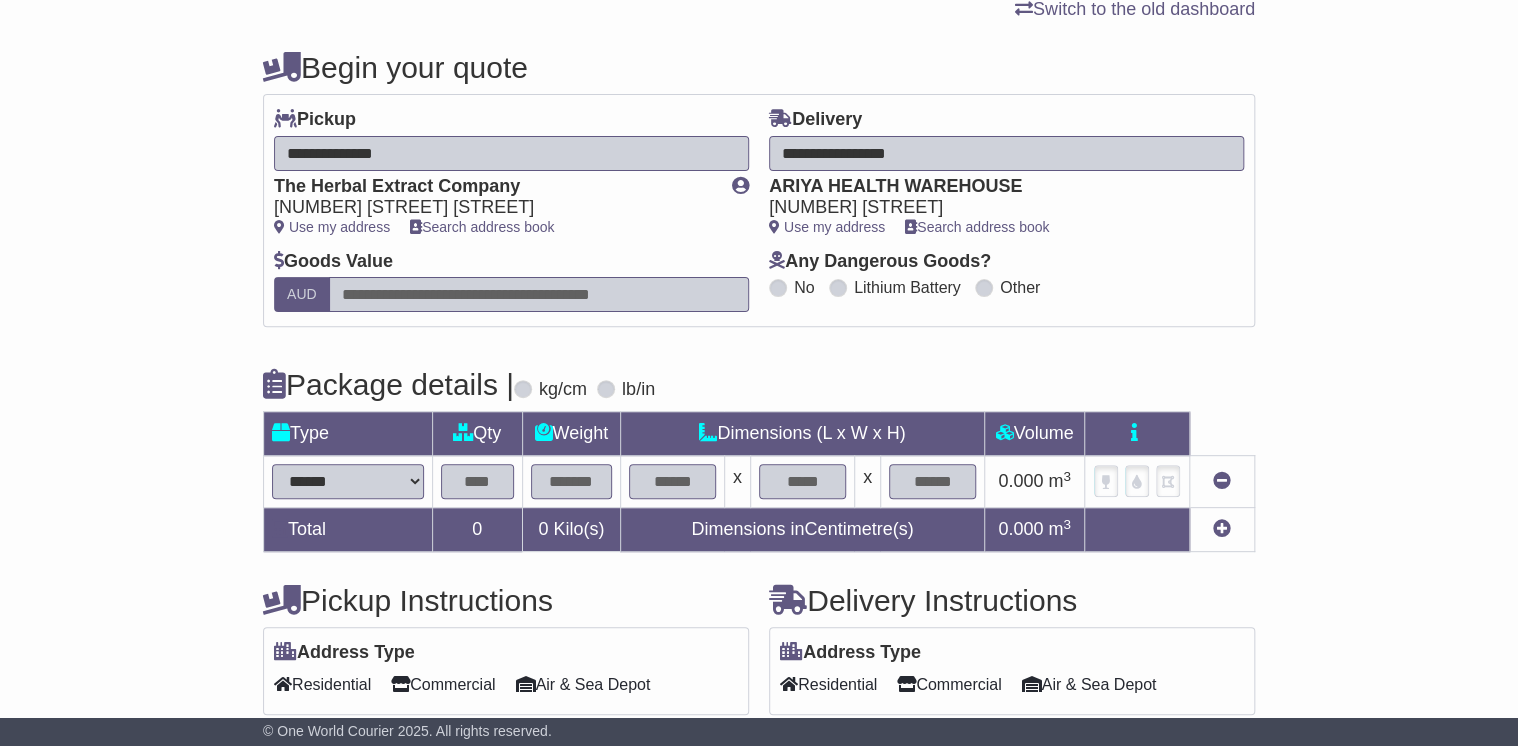 select on "*****" 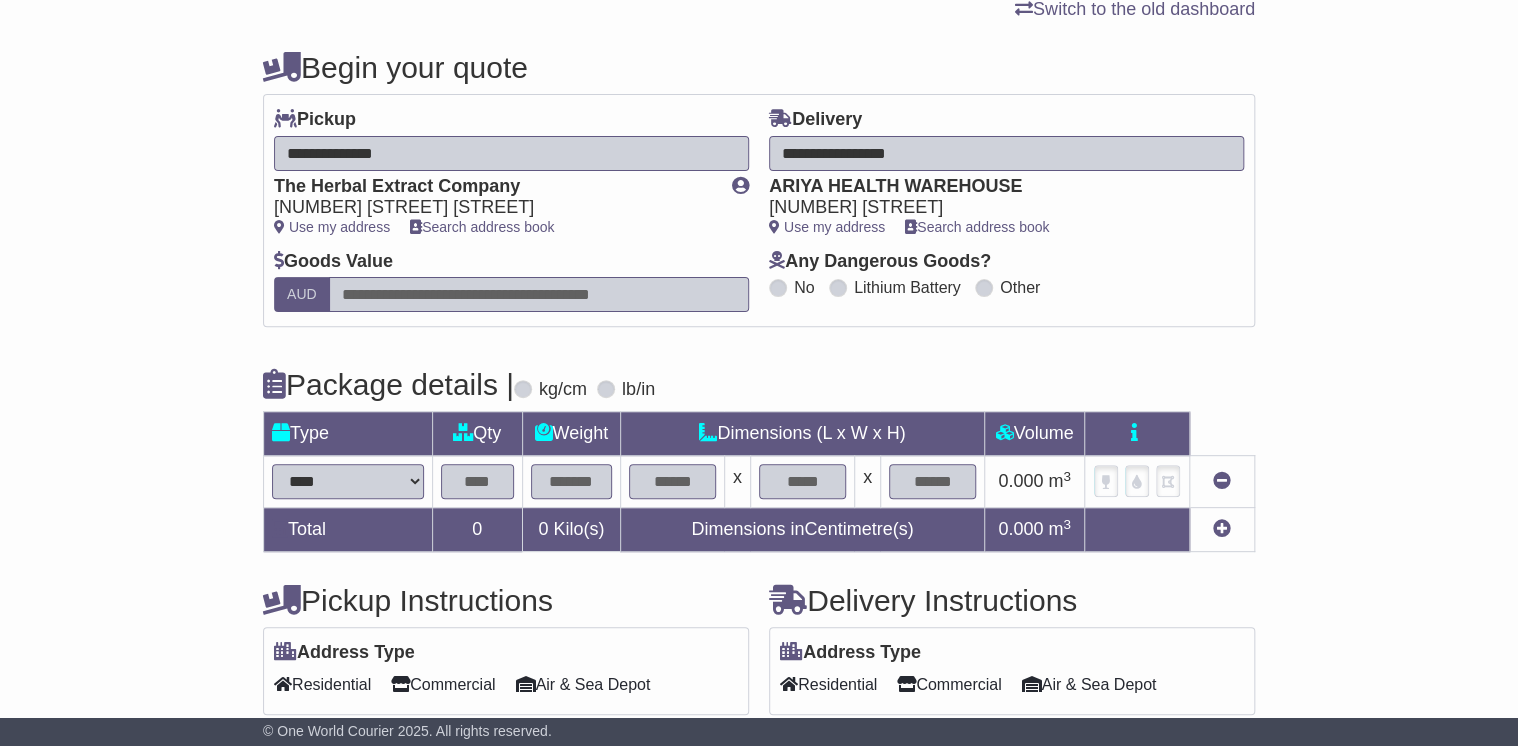 click on "**********" at bounding box center [348, 481] 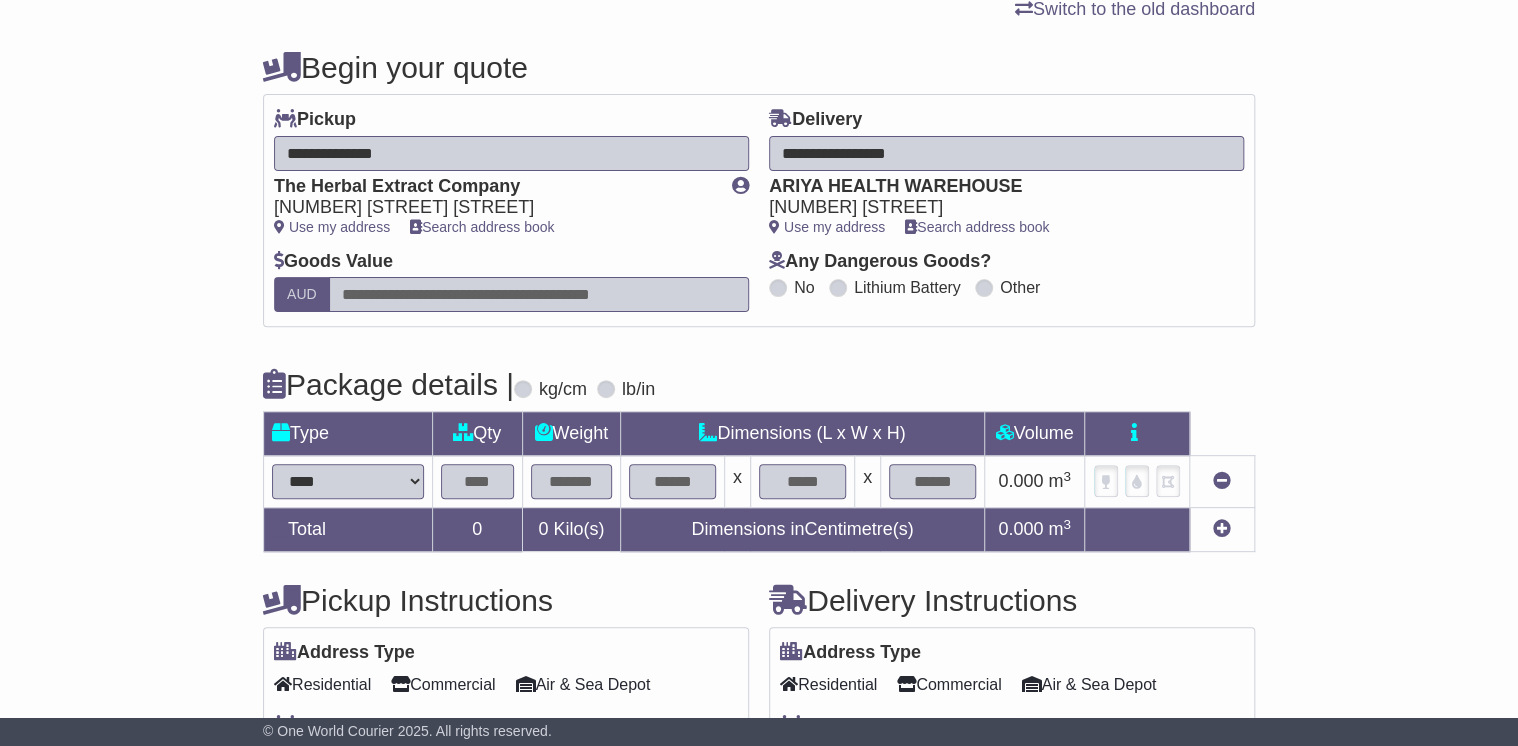 click at bounding box center [477, 481] 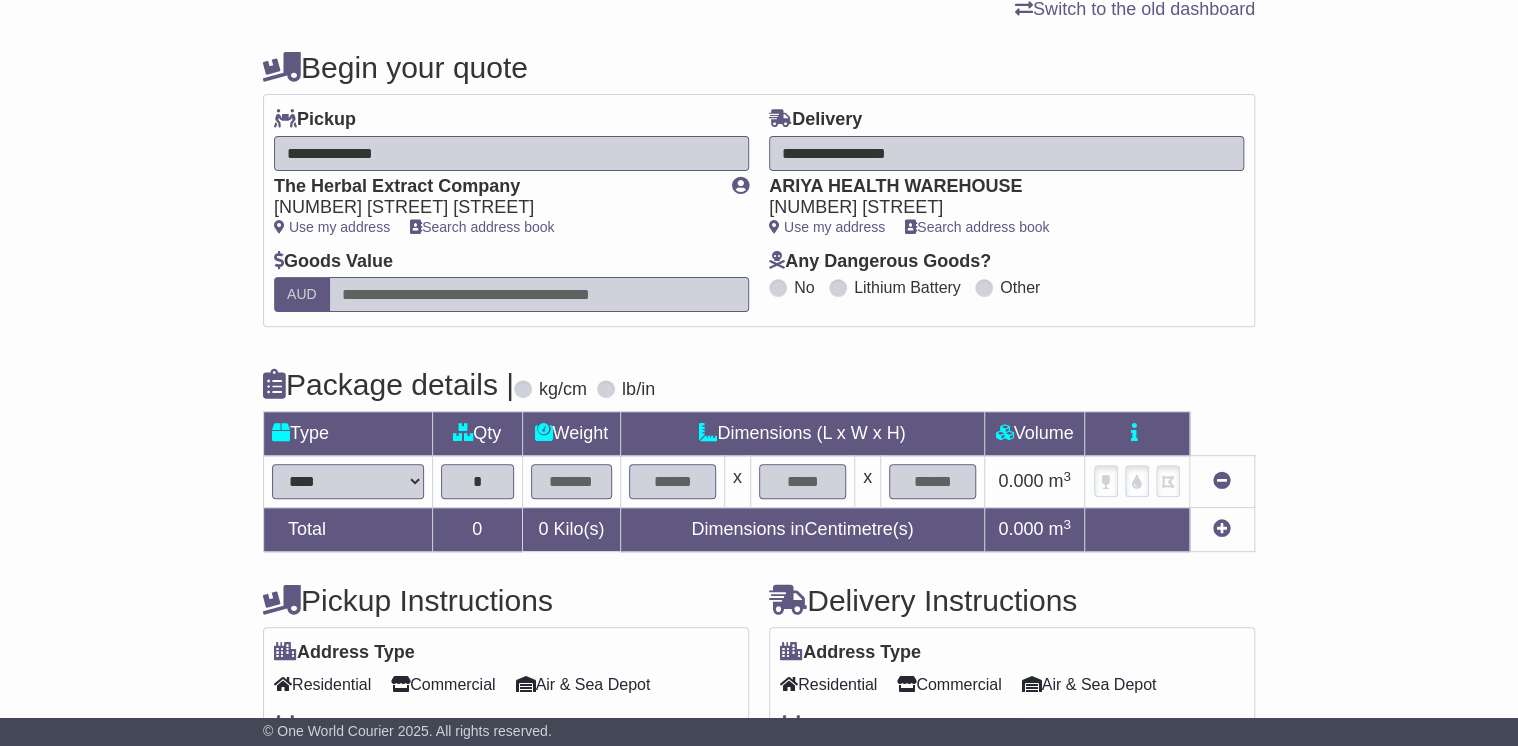 type on "*" 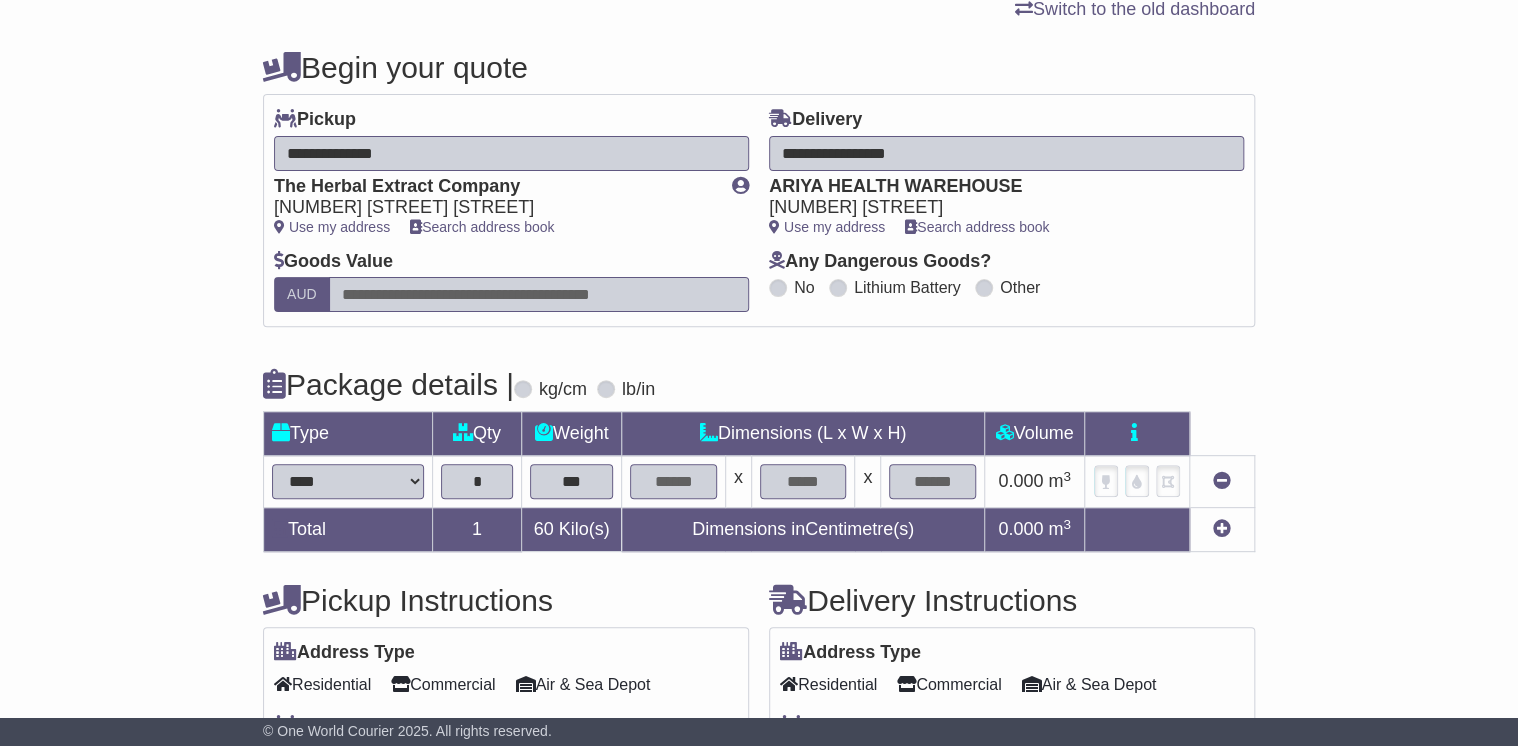 type on "***" 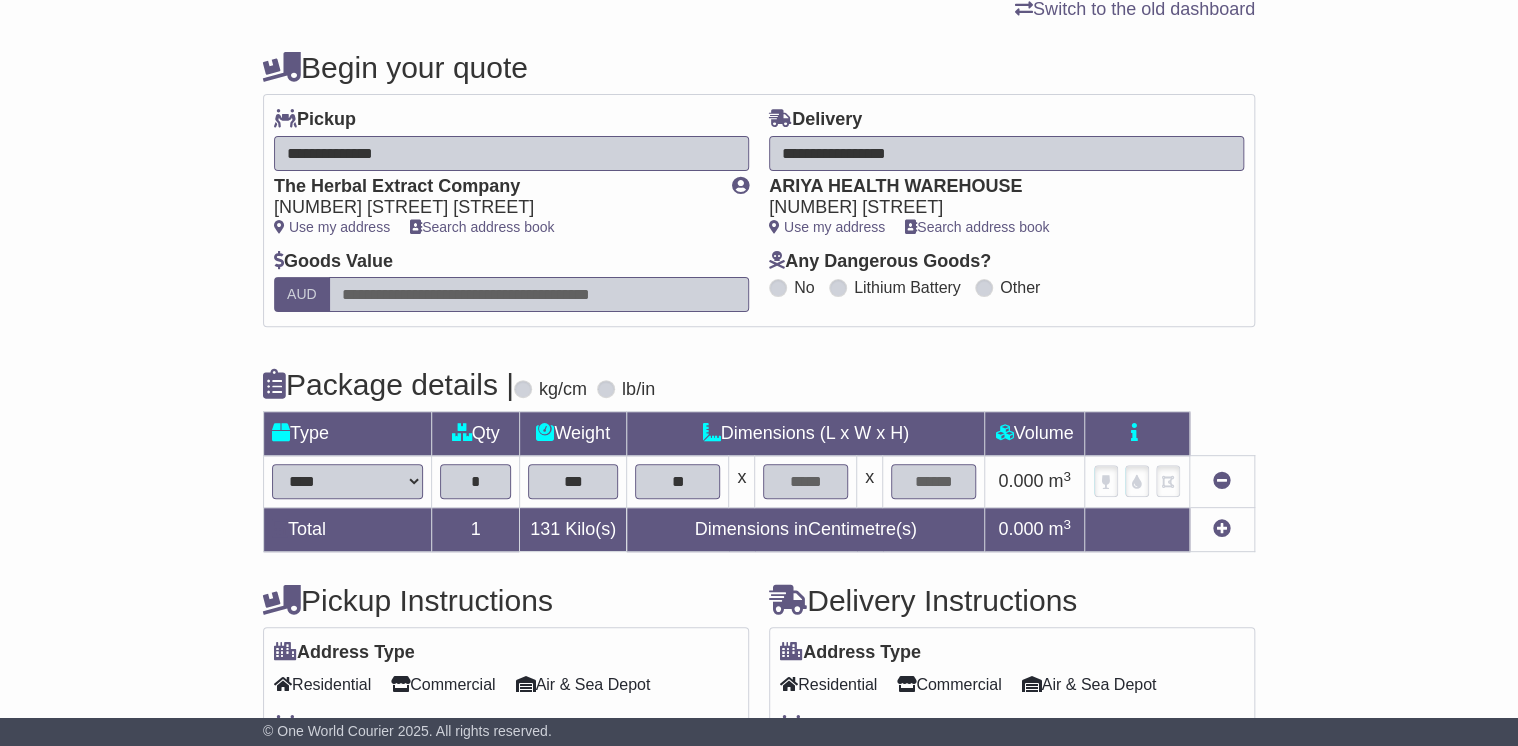 type on "**" 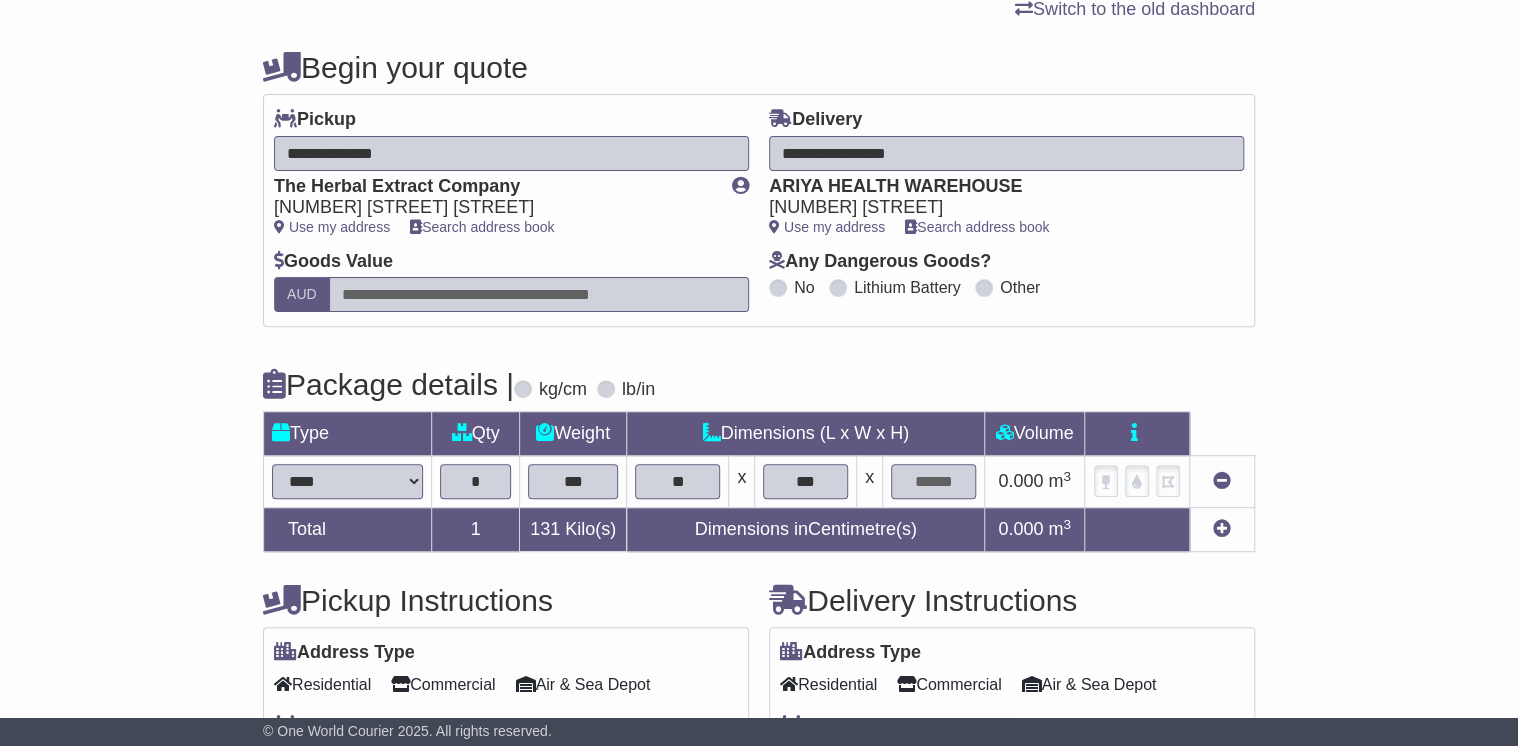 type on "***" 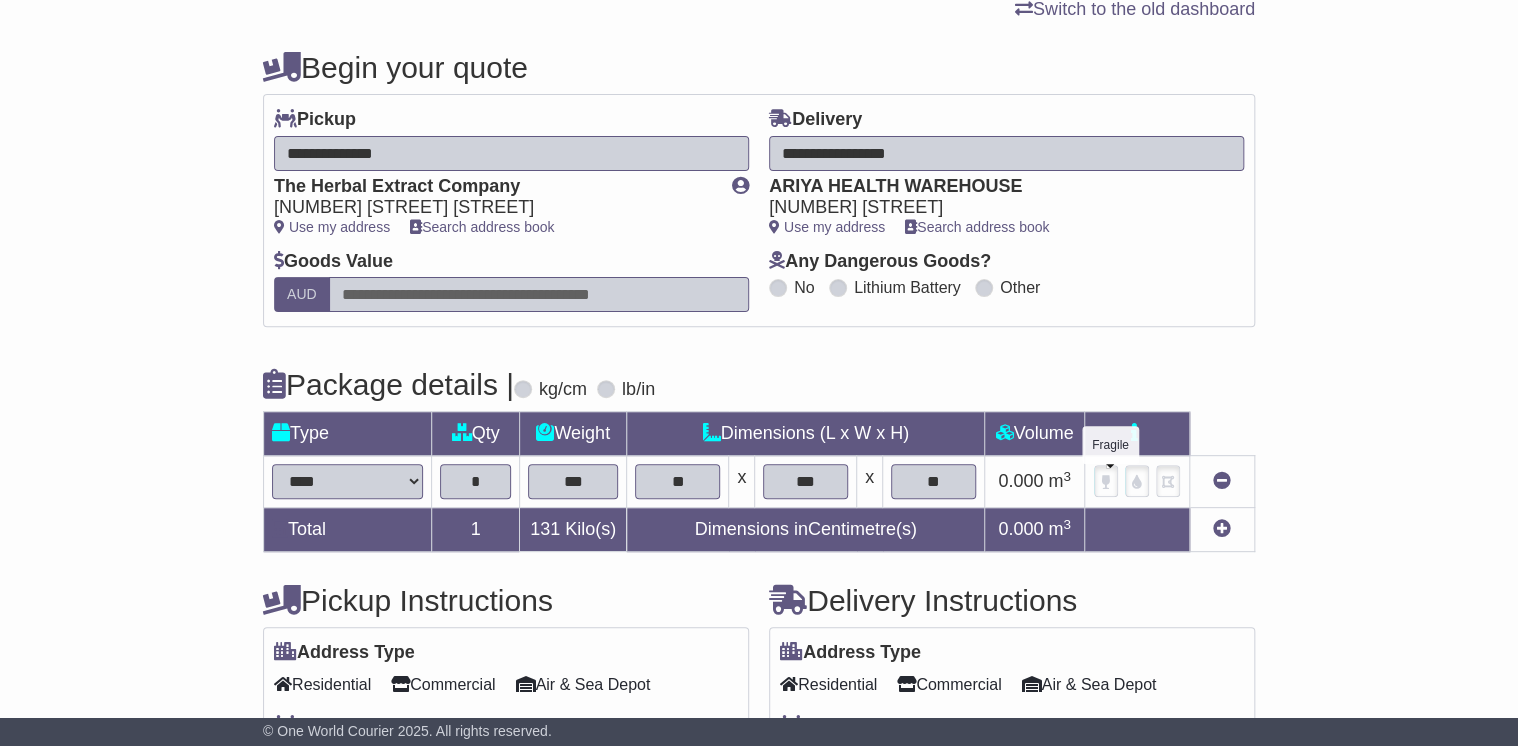 type on "**" 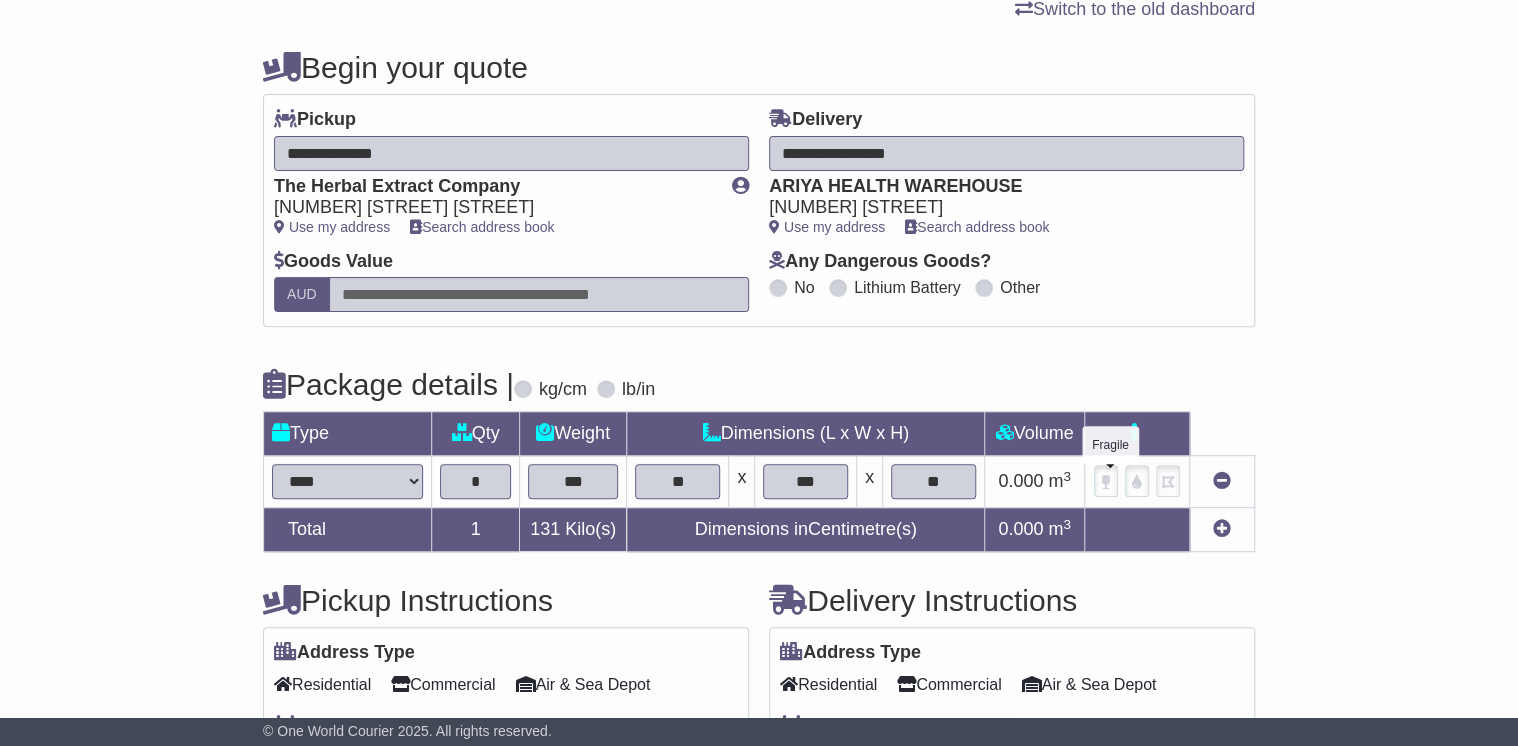 click at bounding box center [1106, 481] 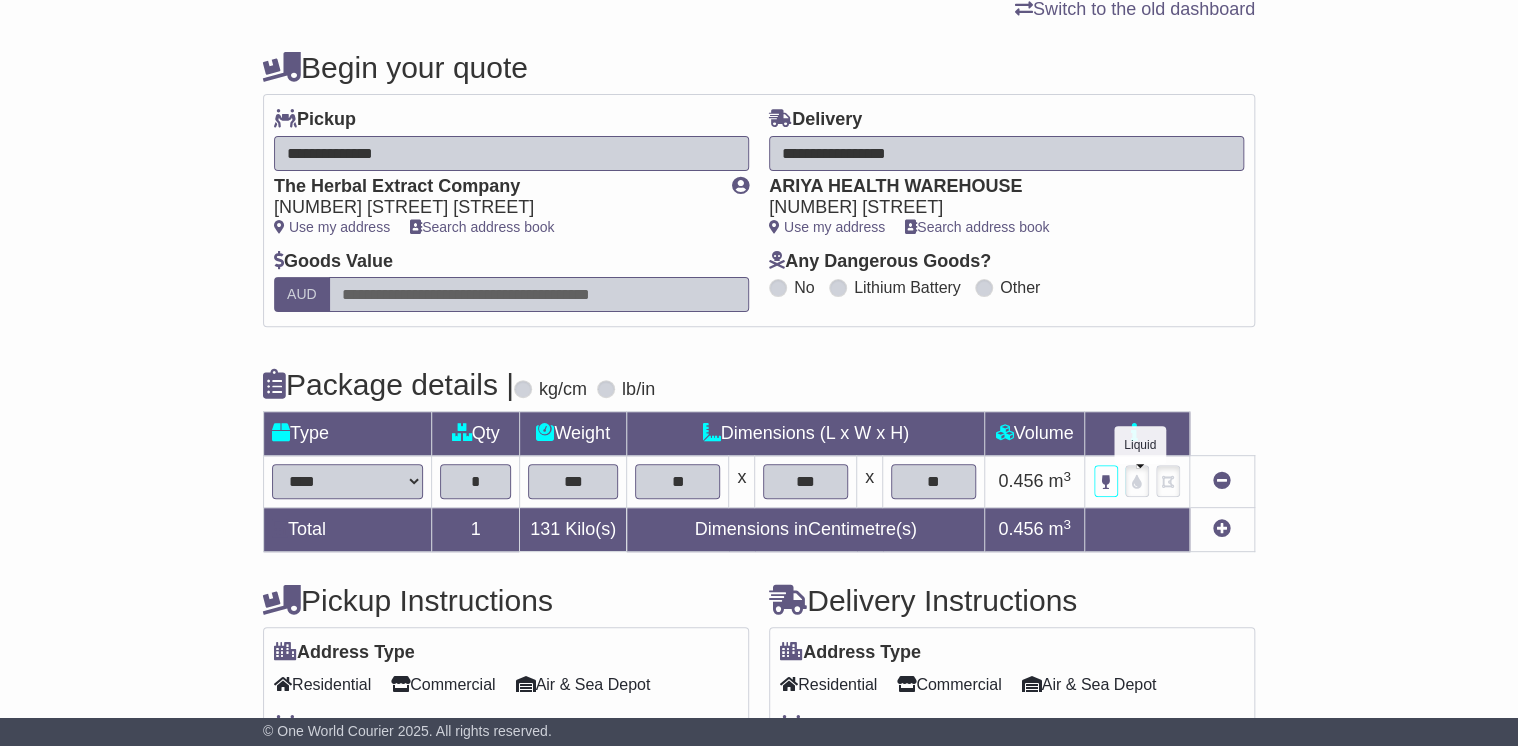 click at bounding box center (1137, 482) 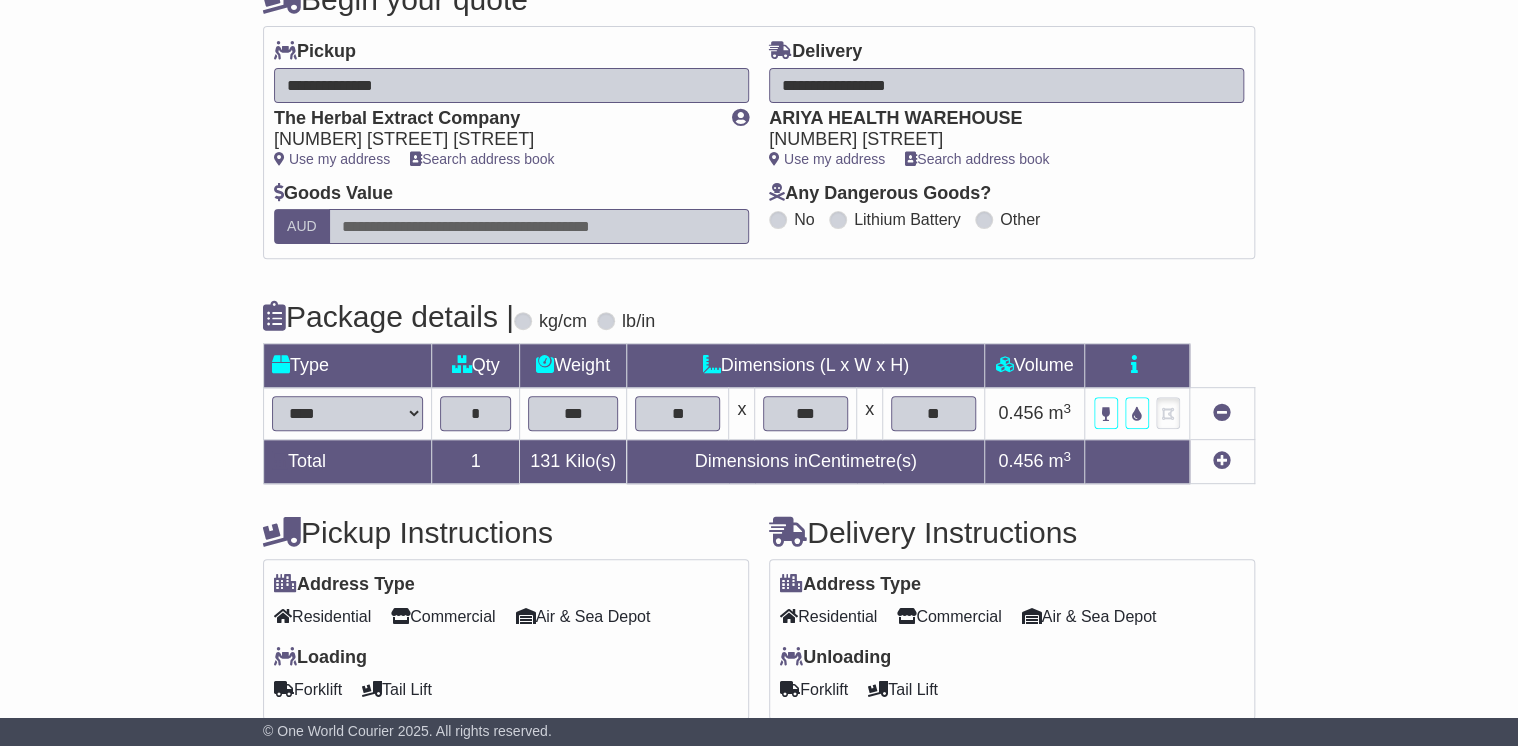 scroll, scrollTop: 320, scrollLeft: 0, axis: vertical 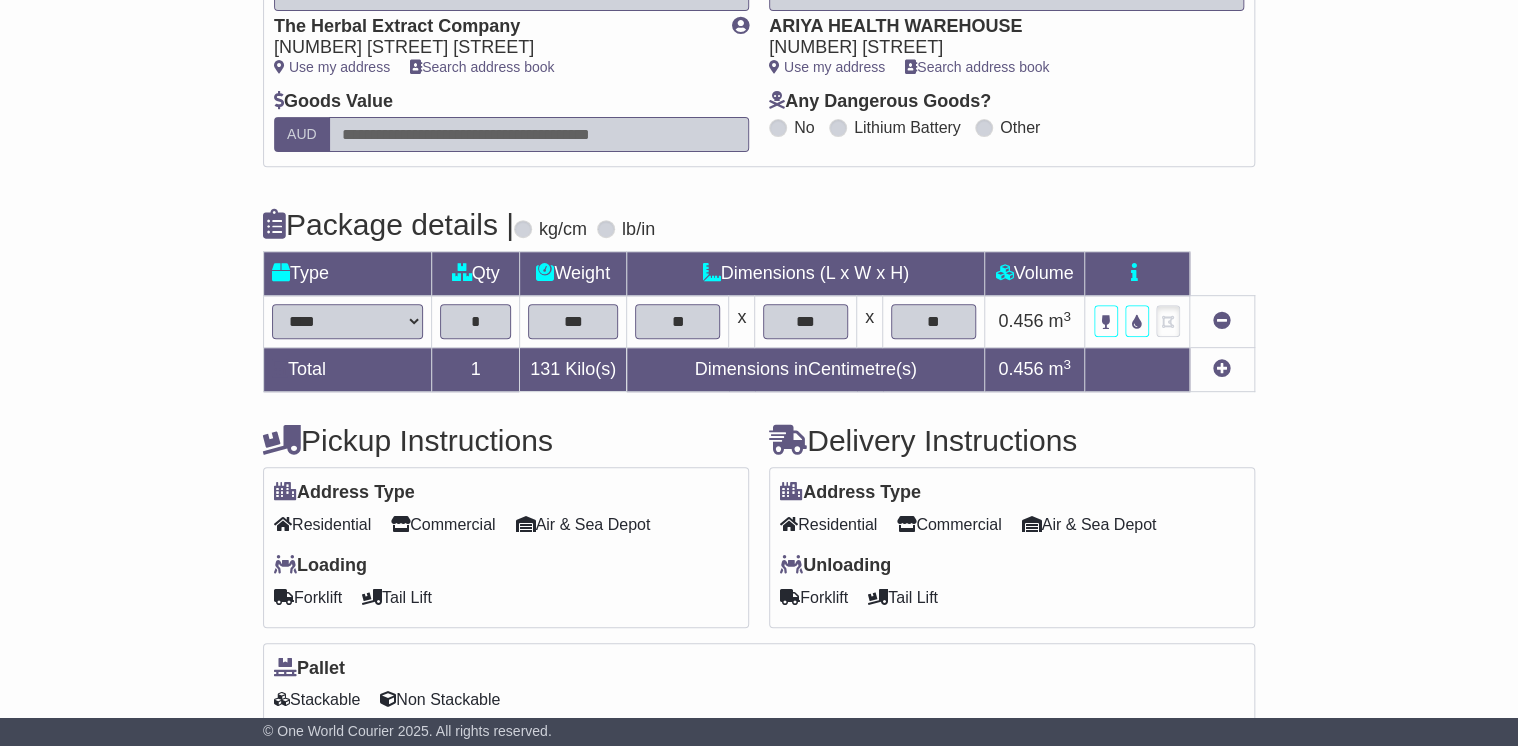 drag, startPoint x: 296, startPoint y: 598, endPoint x: 428, endPoint y: 608, distance: 132.37825 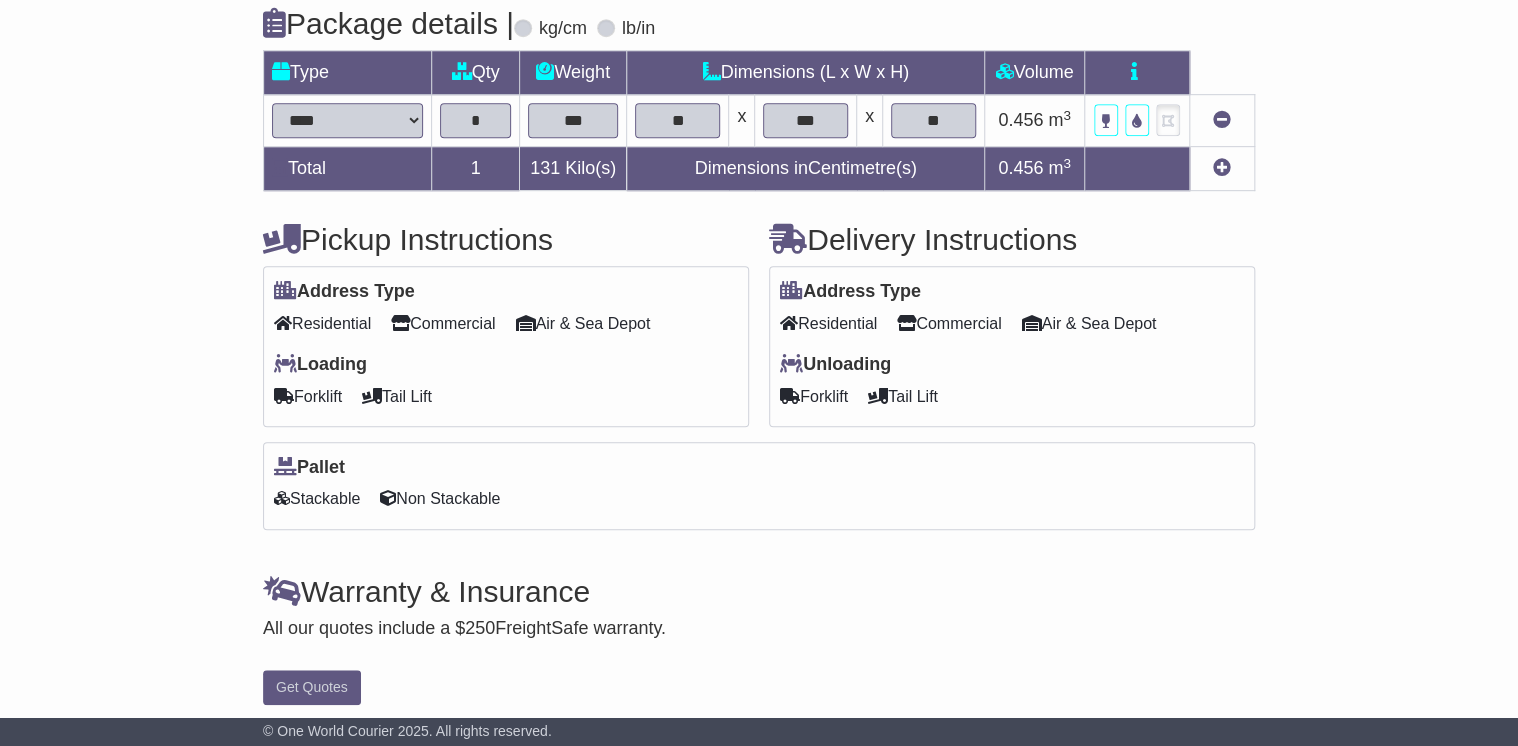 scroll, scrollTop: 531, scrollLeft: 0, axis: vertical 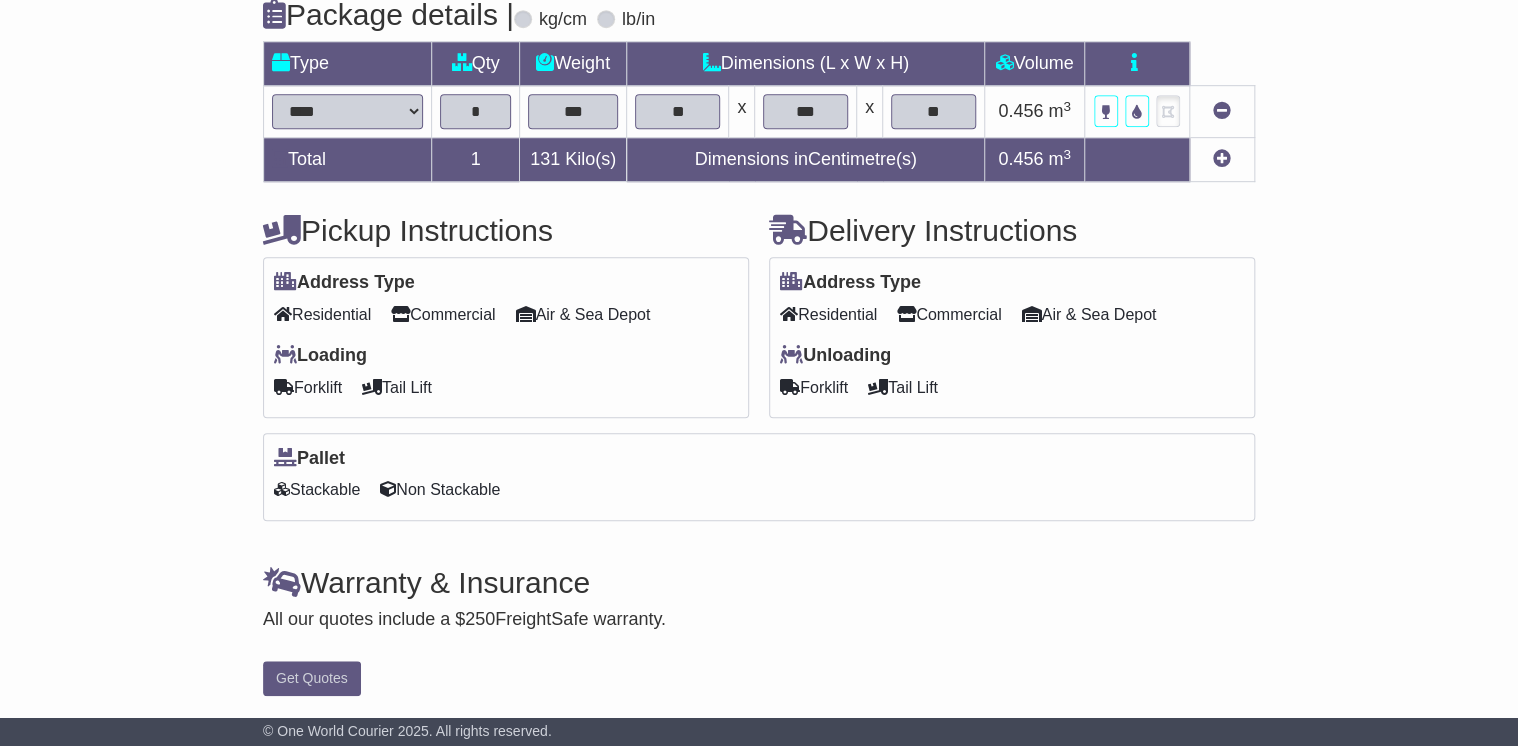 click on "Non Stackable" at bounding box center [440, 489] 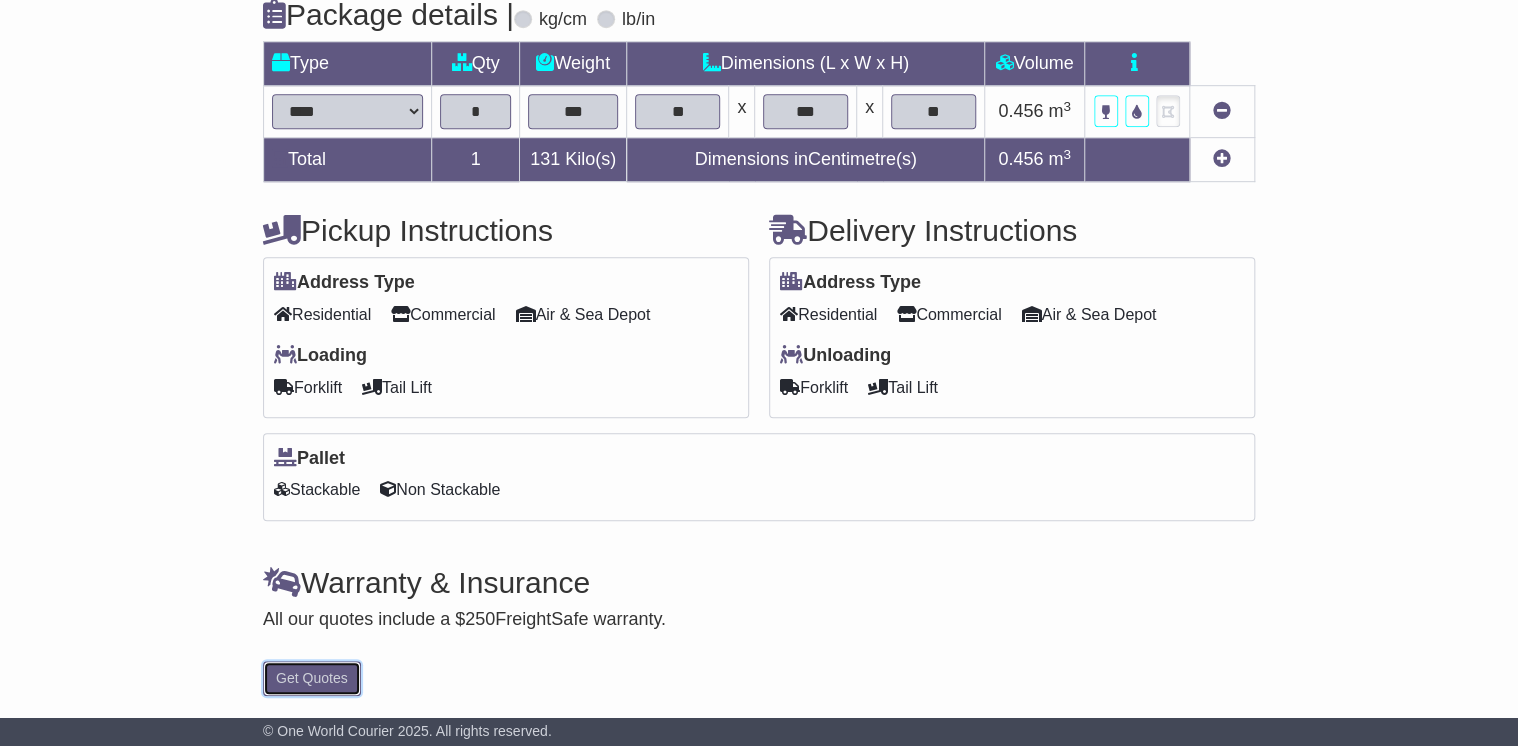 click on "Get Quotes" at bounding box center [312, 678] 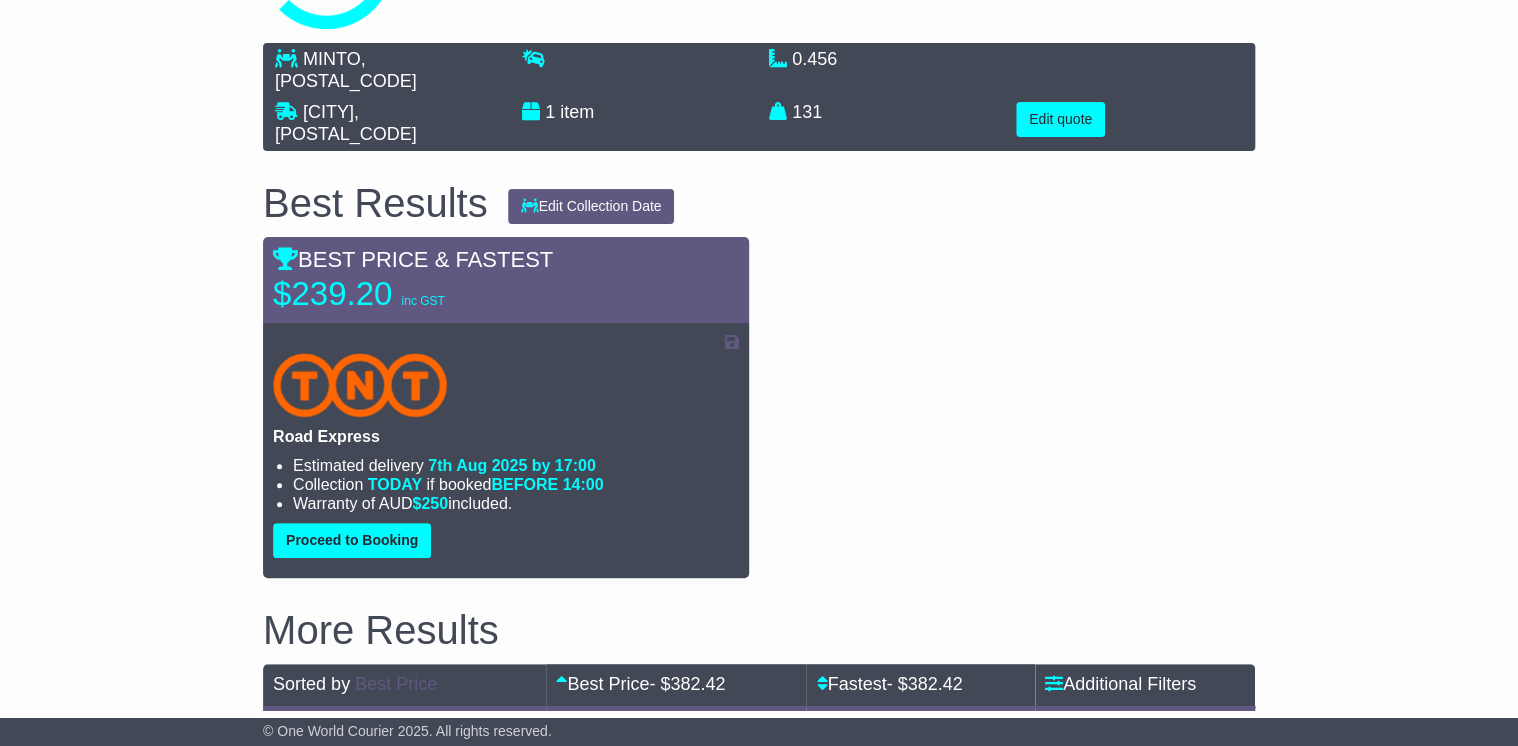 scroll, scrollTop: 226, scrollLeft: 0, axis: vertical 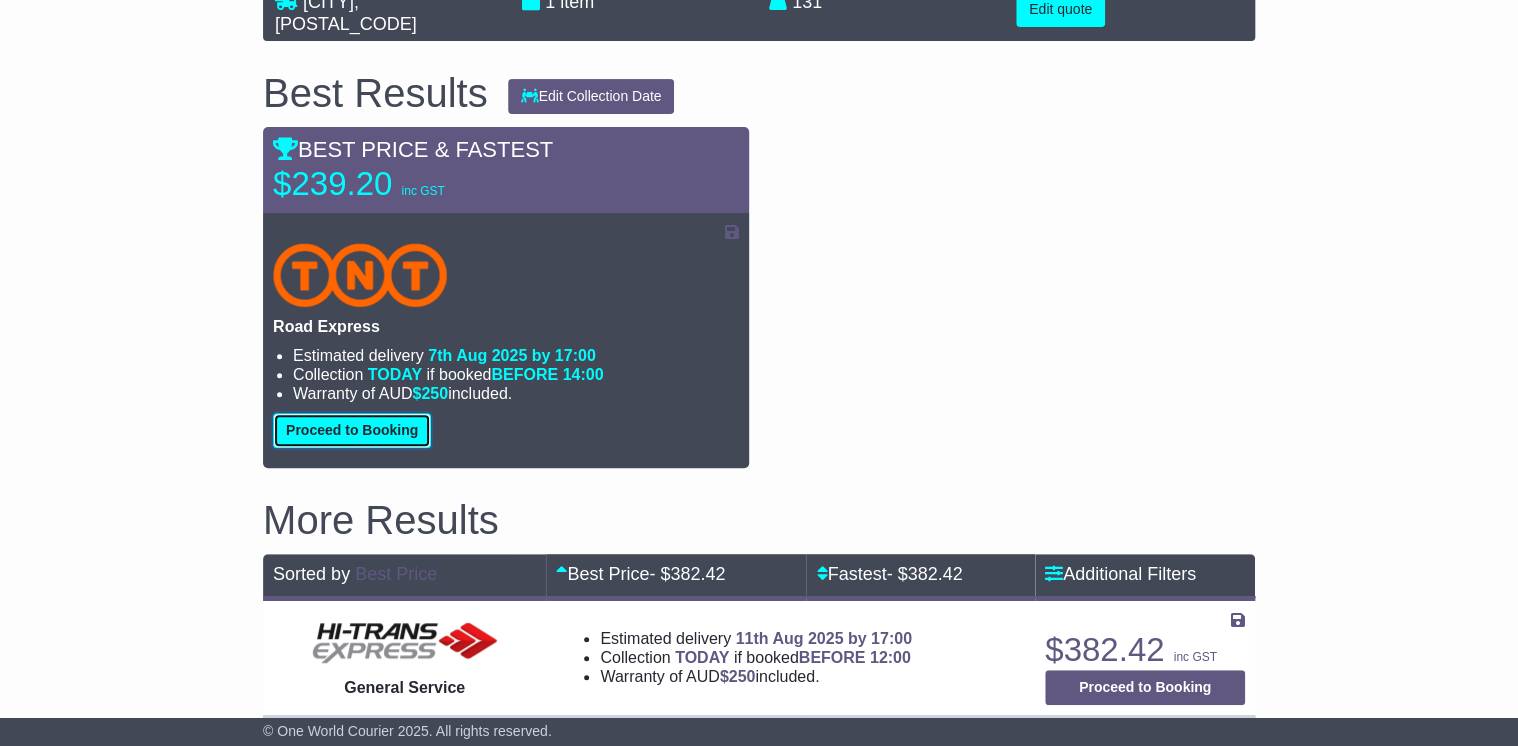 click on "Proceed to Booking" at bounding box center [352, 430] 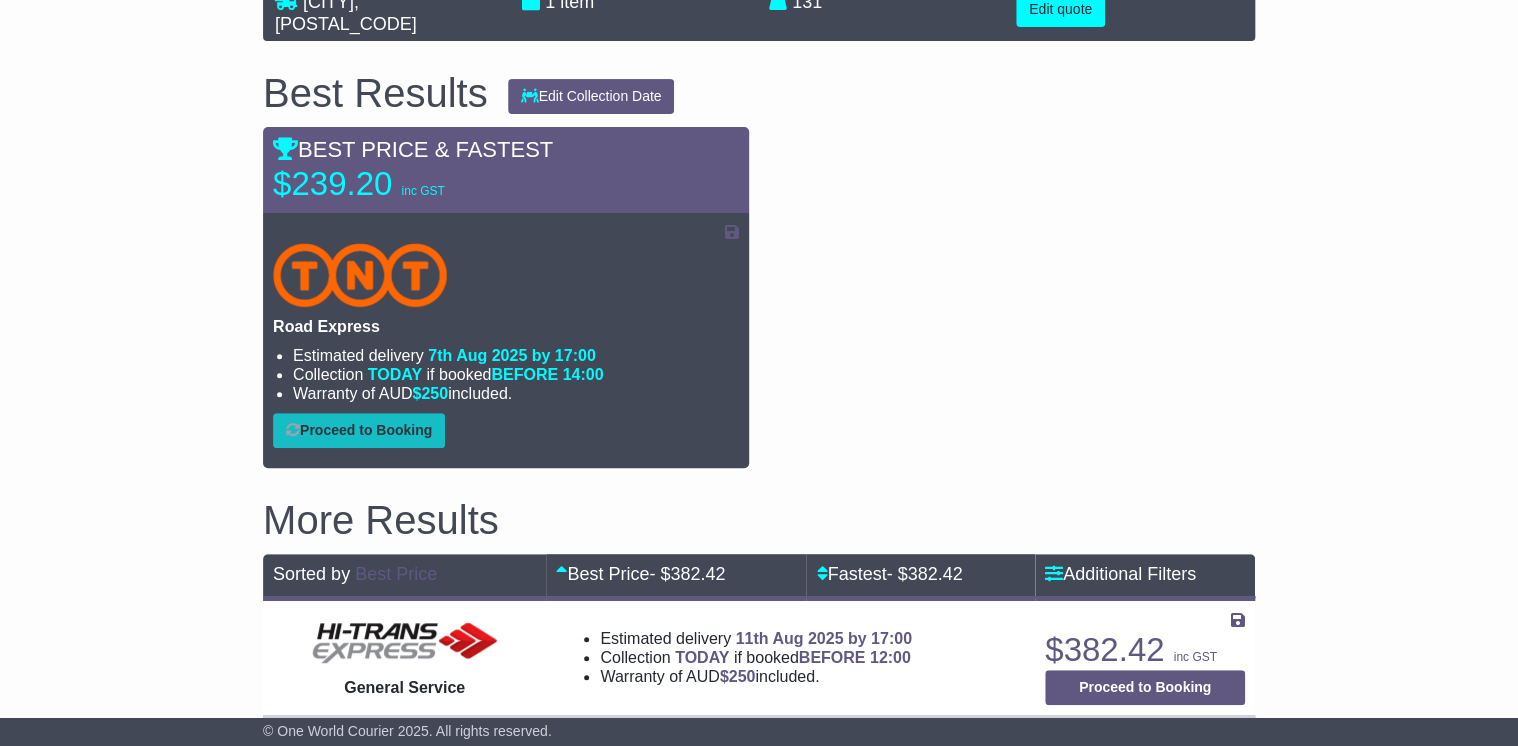 scroll, scrollTop: 0, scrollLeft: 0, axis: both 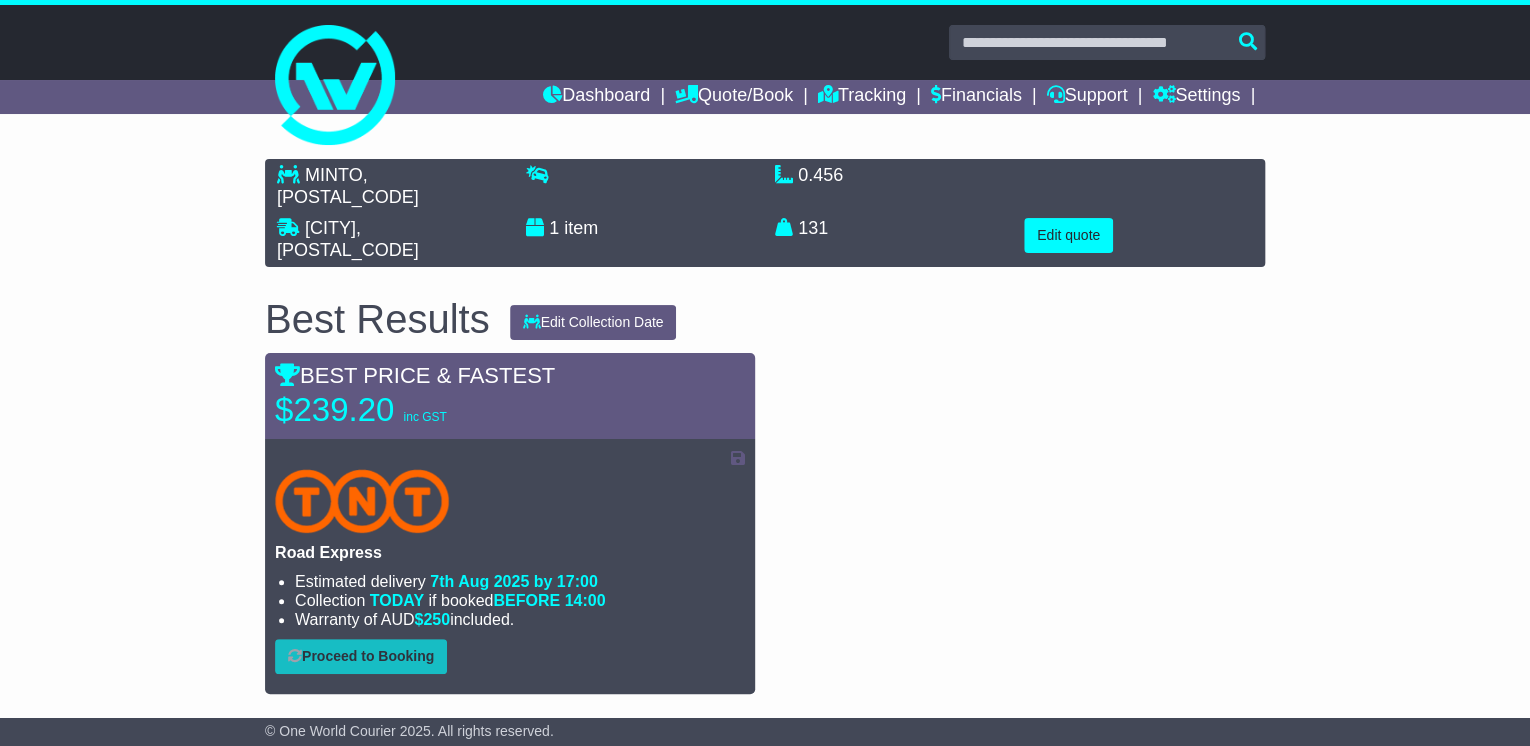 select on "*****" 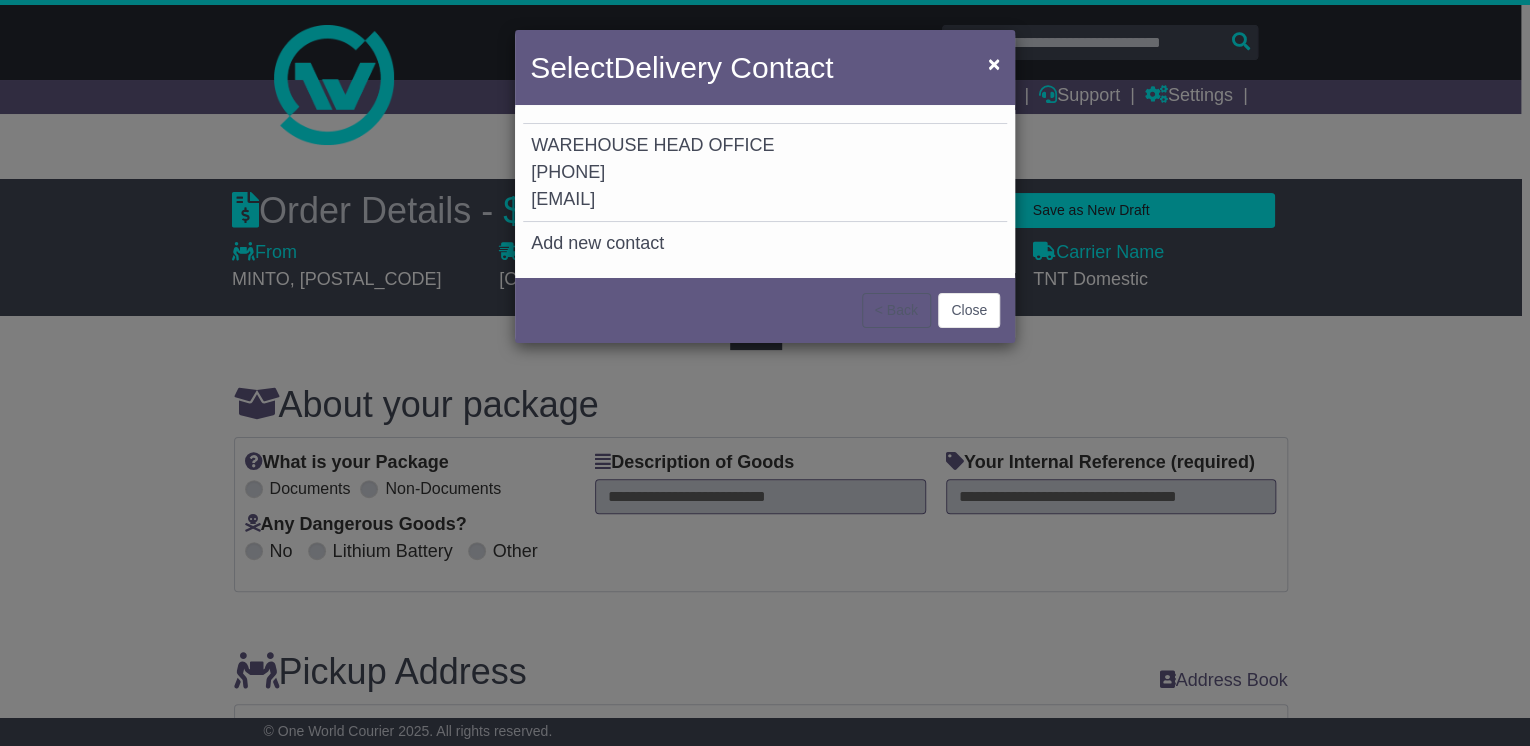 drag, startPoint x: 656, startPoint y: 172, endPoint x: 685, endPoint y: 196, distance: 37.64306 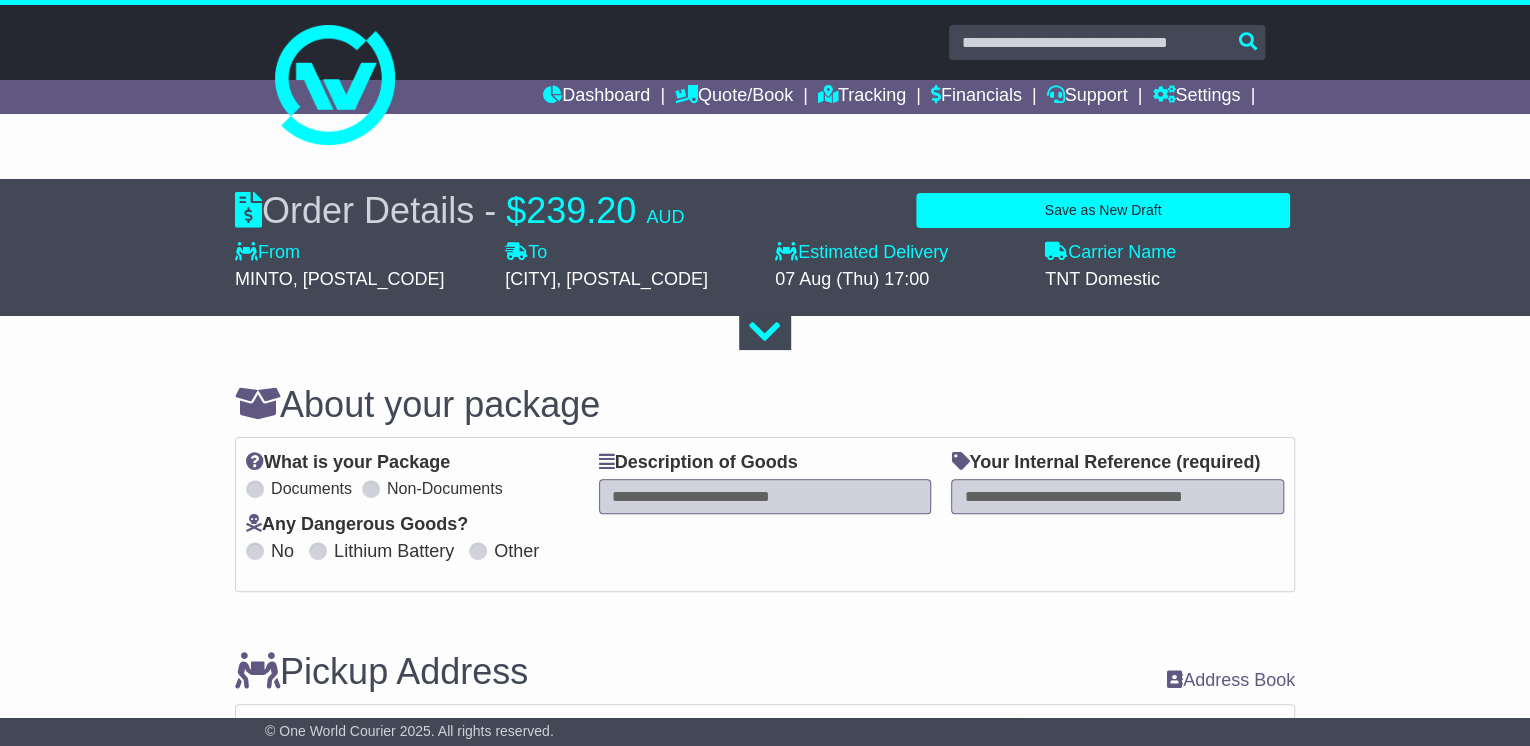 type on "*********" 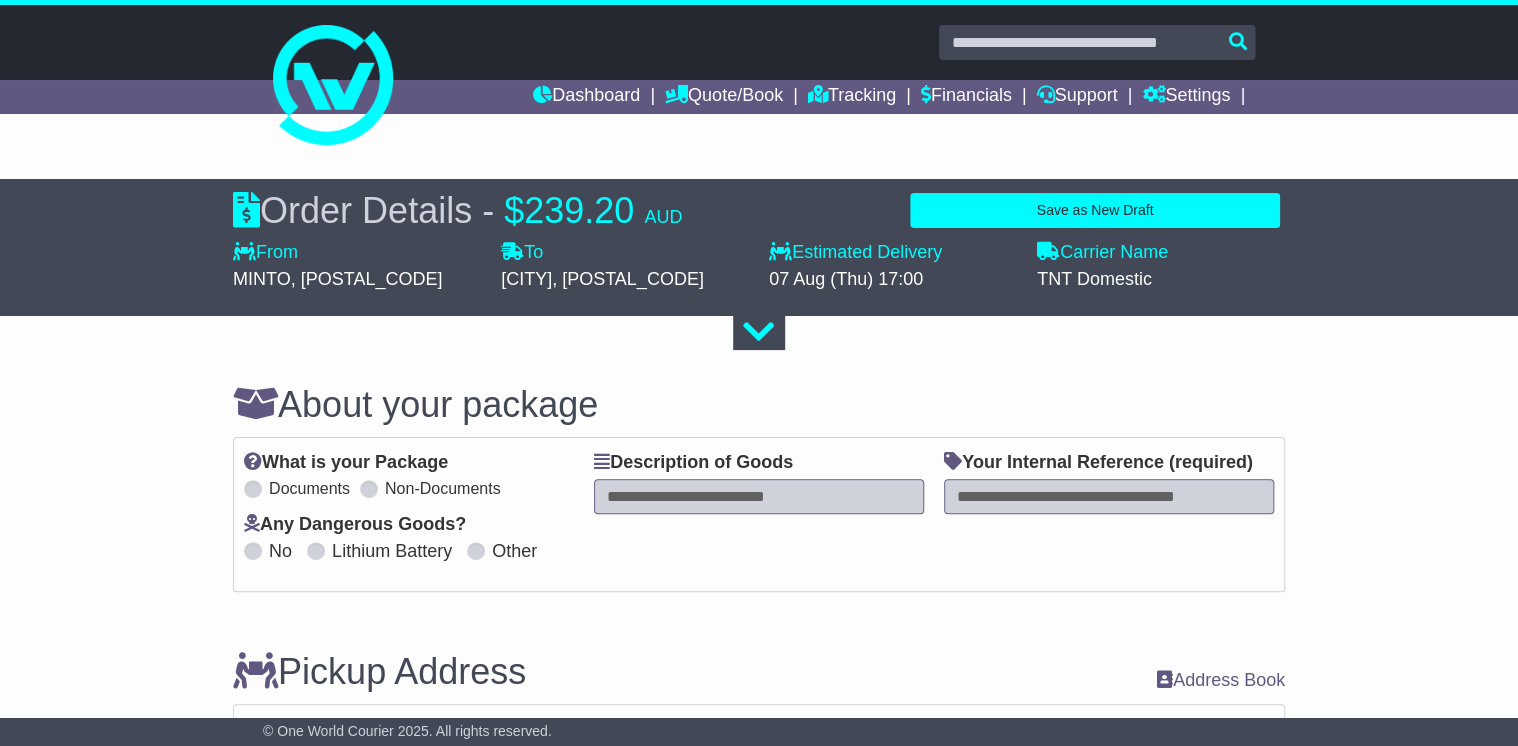 click at bounding box center [759, 496] 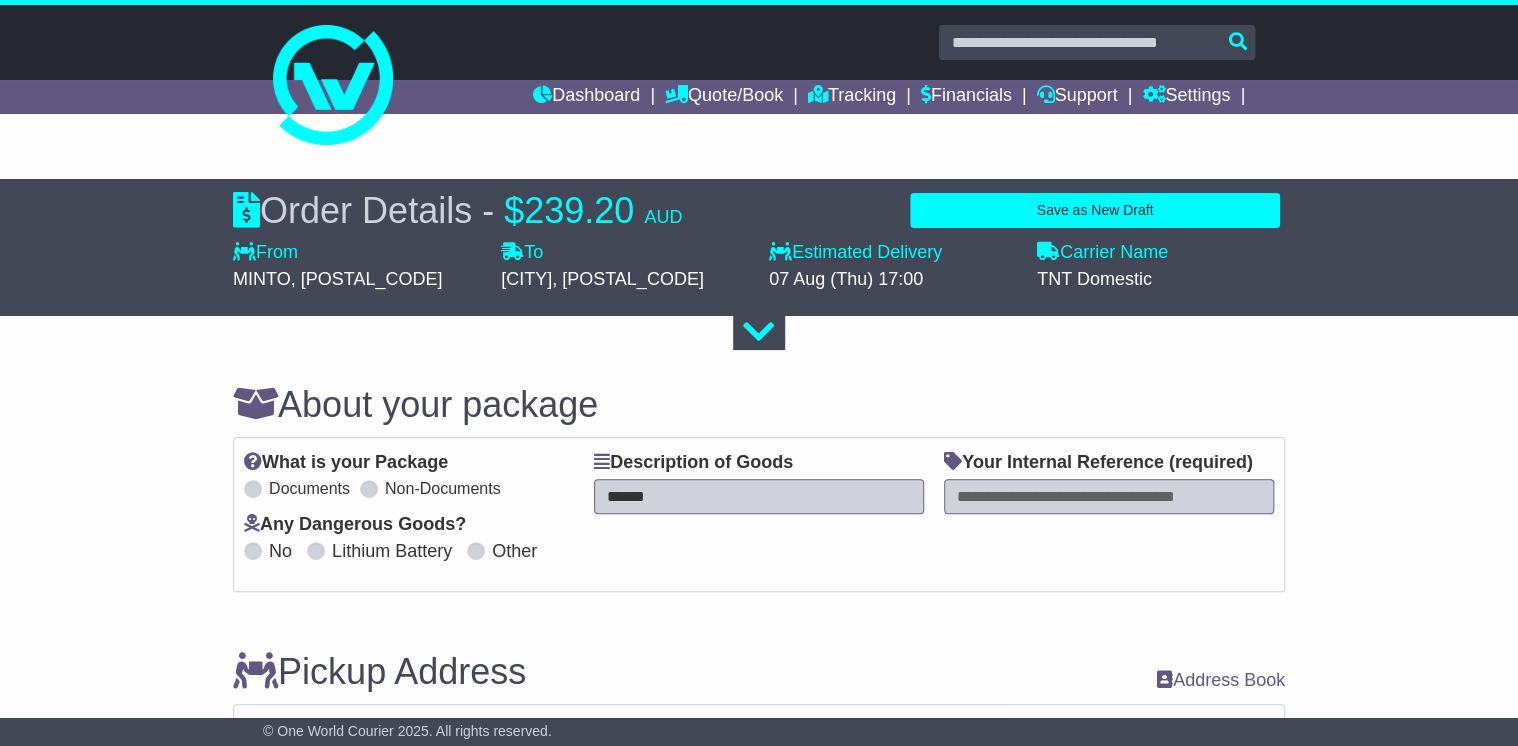 type on "******" 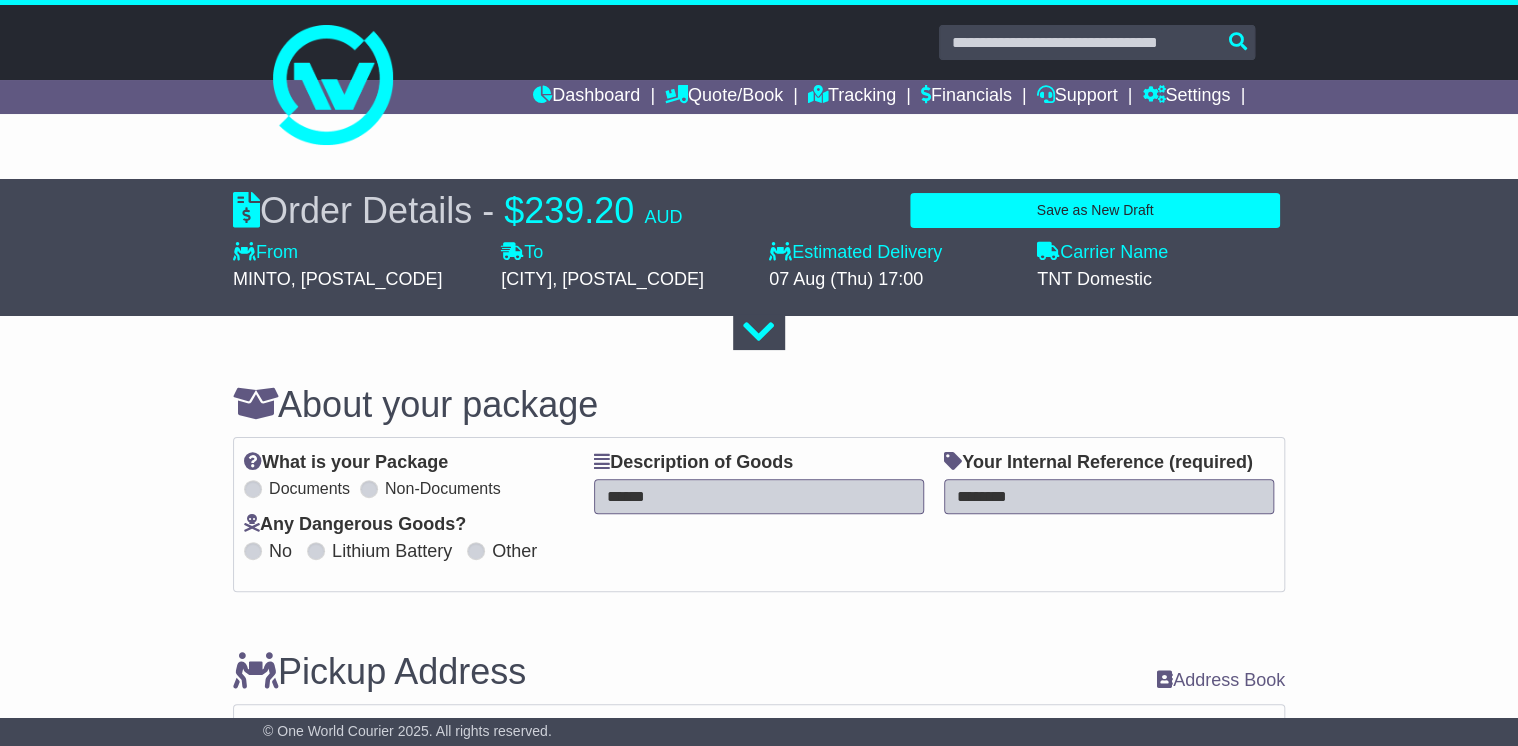 click on "********" at bounding box center (1109, 496) 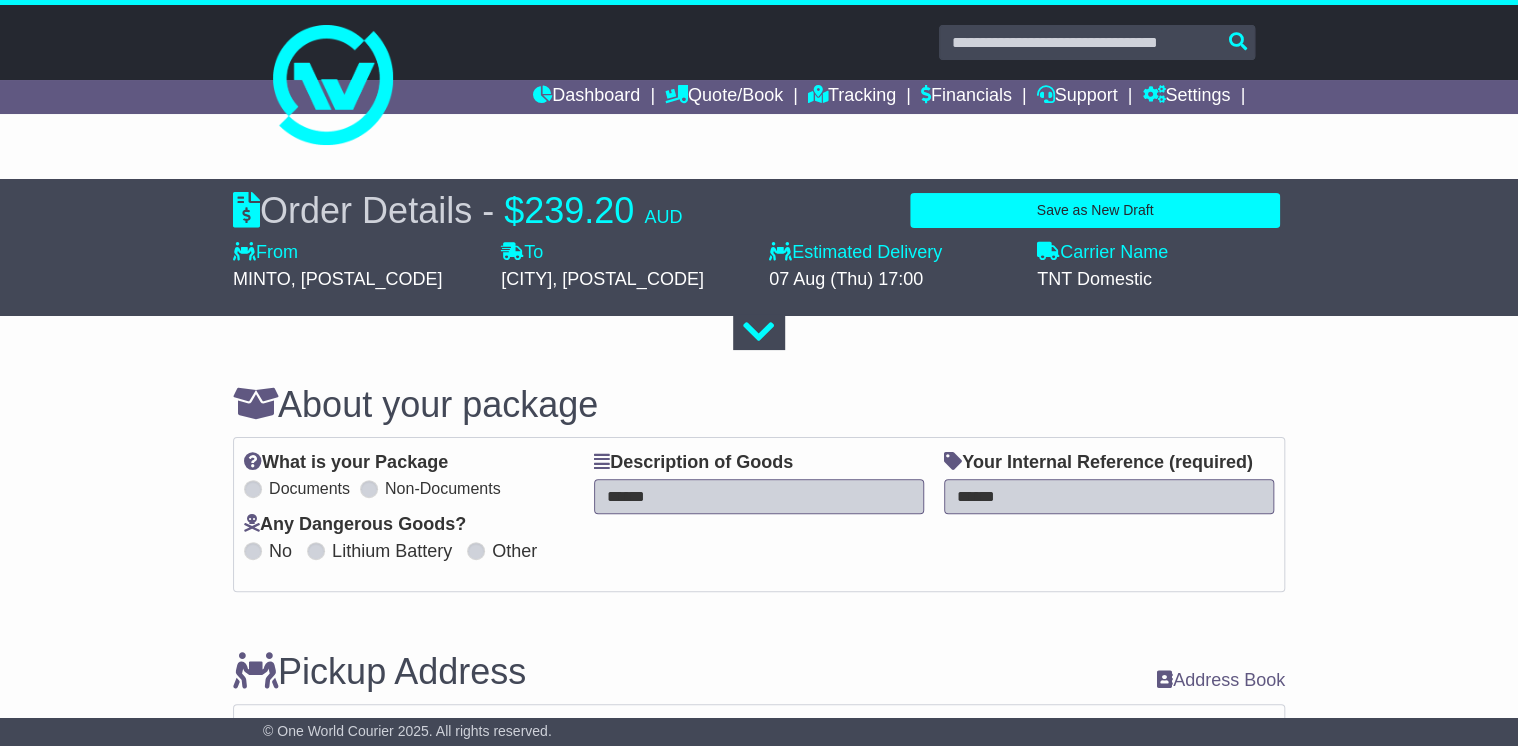 paste on "********" 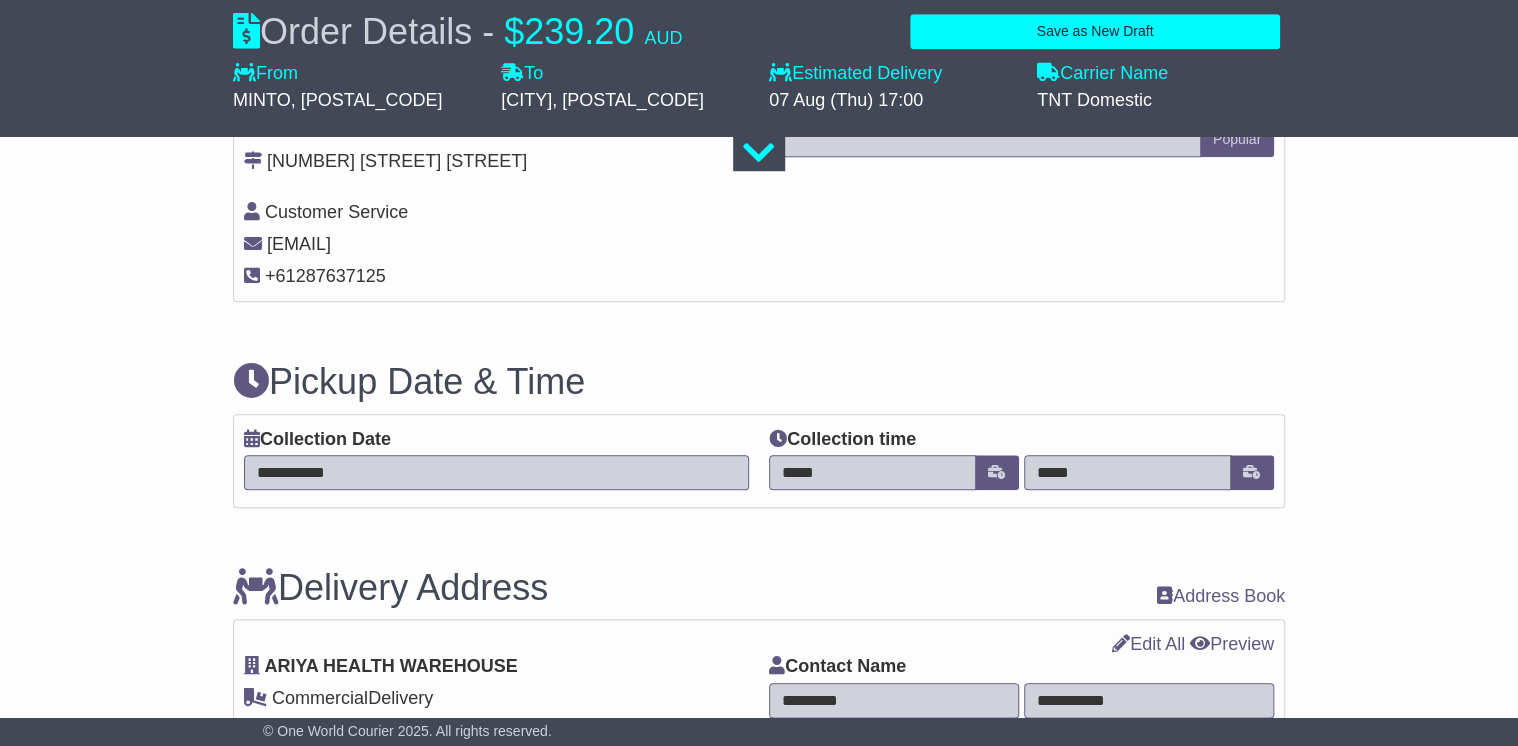 scroll, scrollTop: 800, scrollLeft: 0, axis: vertical 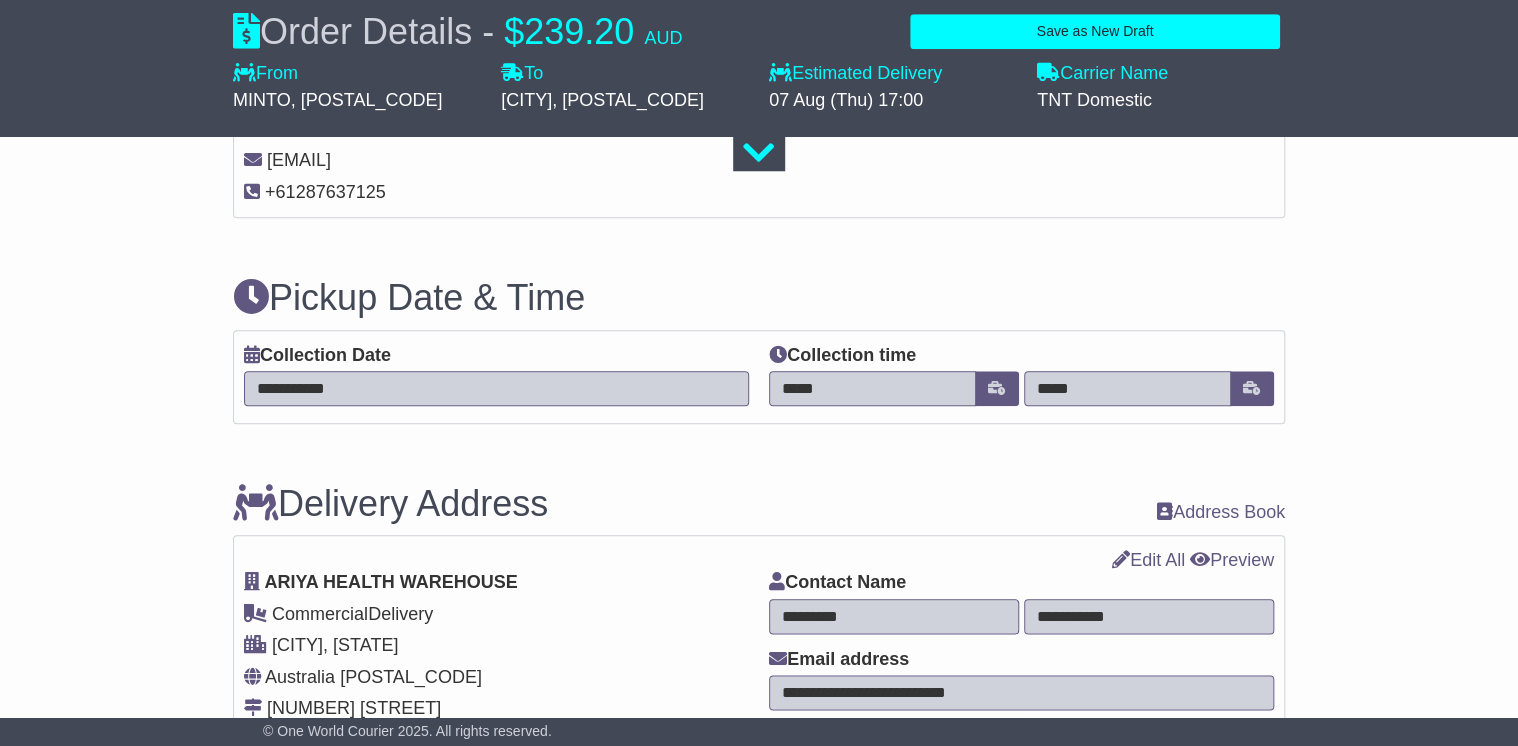 type on "**********" 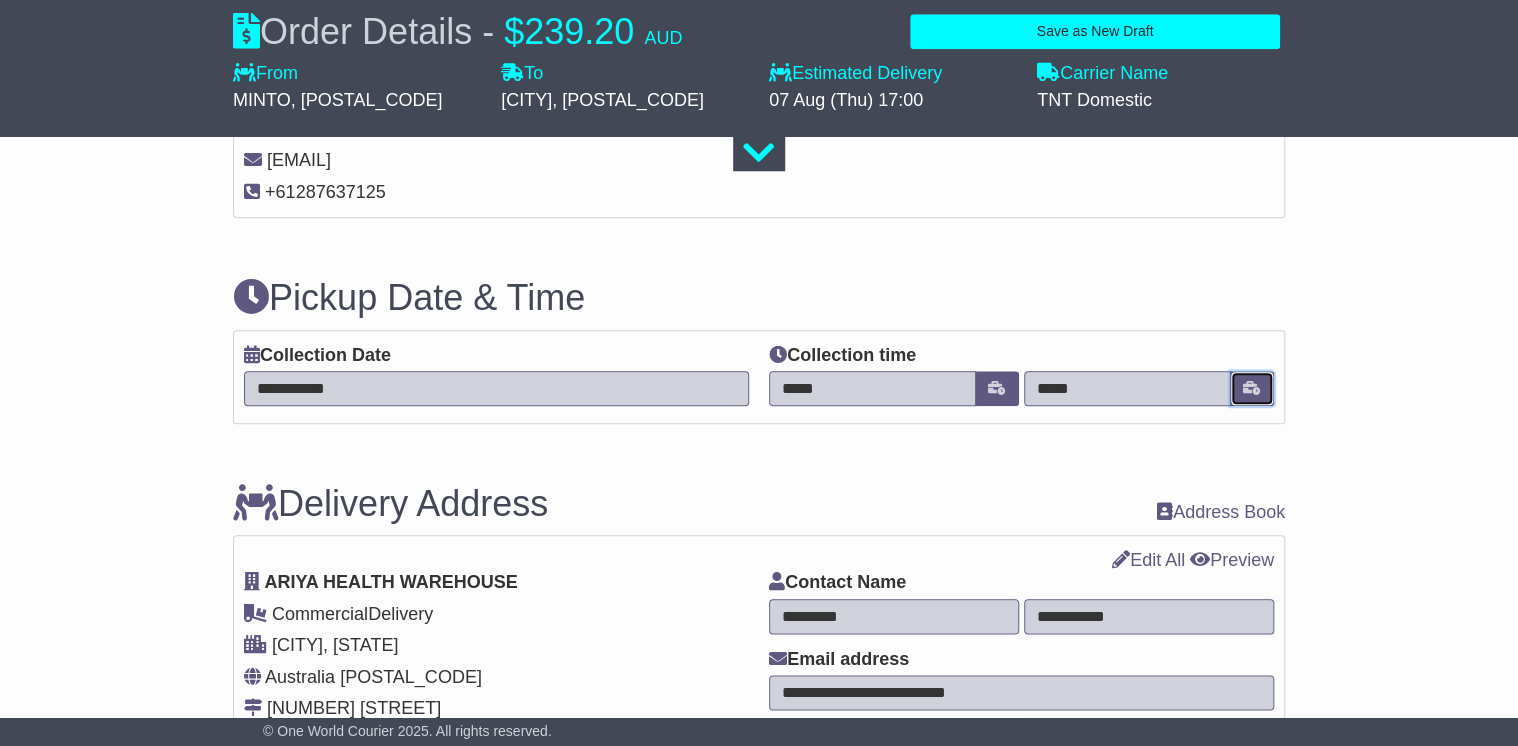 click at bounding box center (1252, 388) 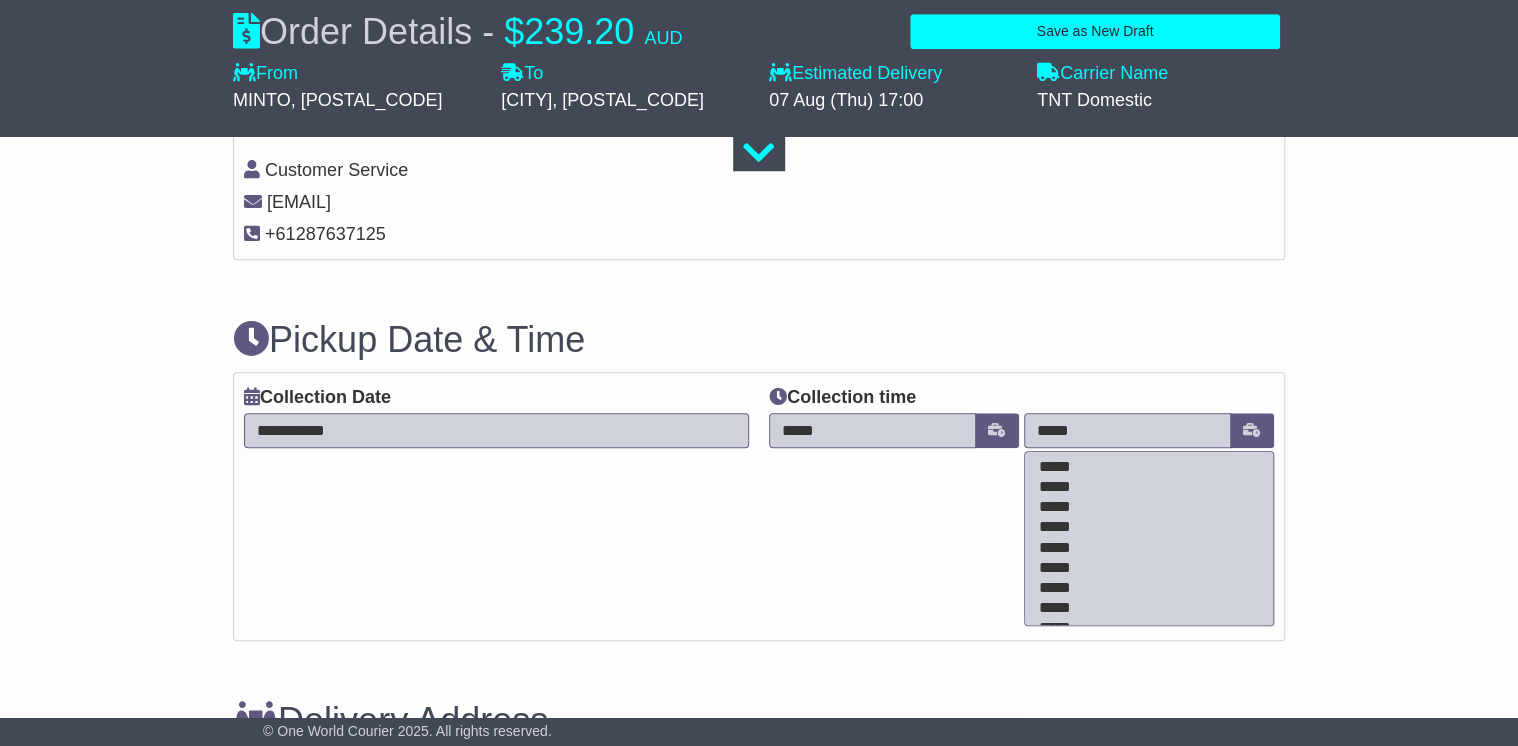 scroll, scrollTop: 720, scrollLeft: 0, axis: vertical 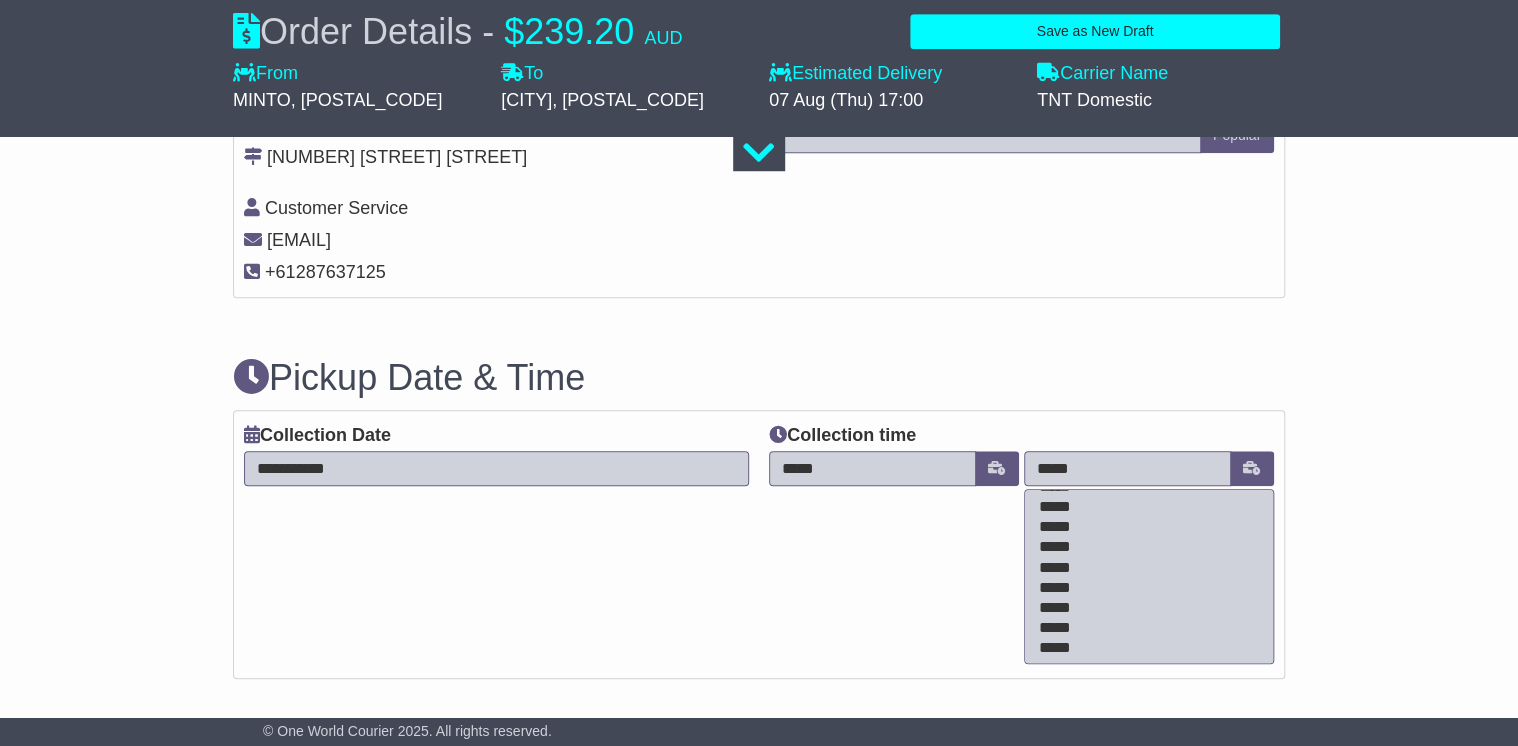 click on "*****" at bounding box center [1145, 508] 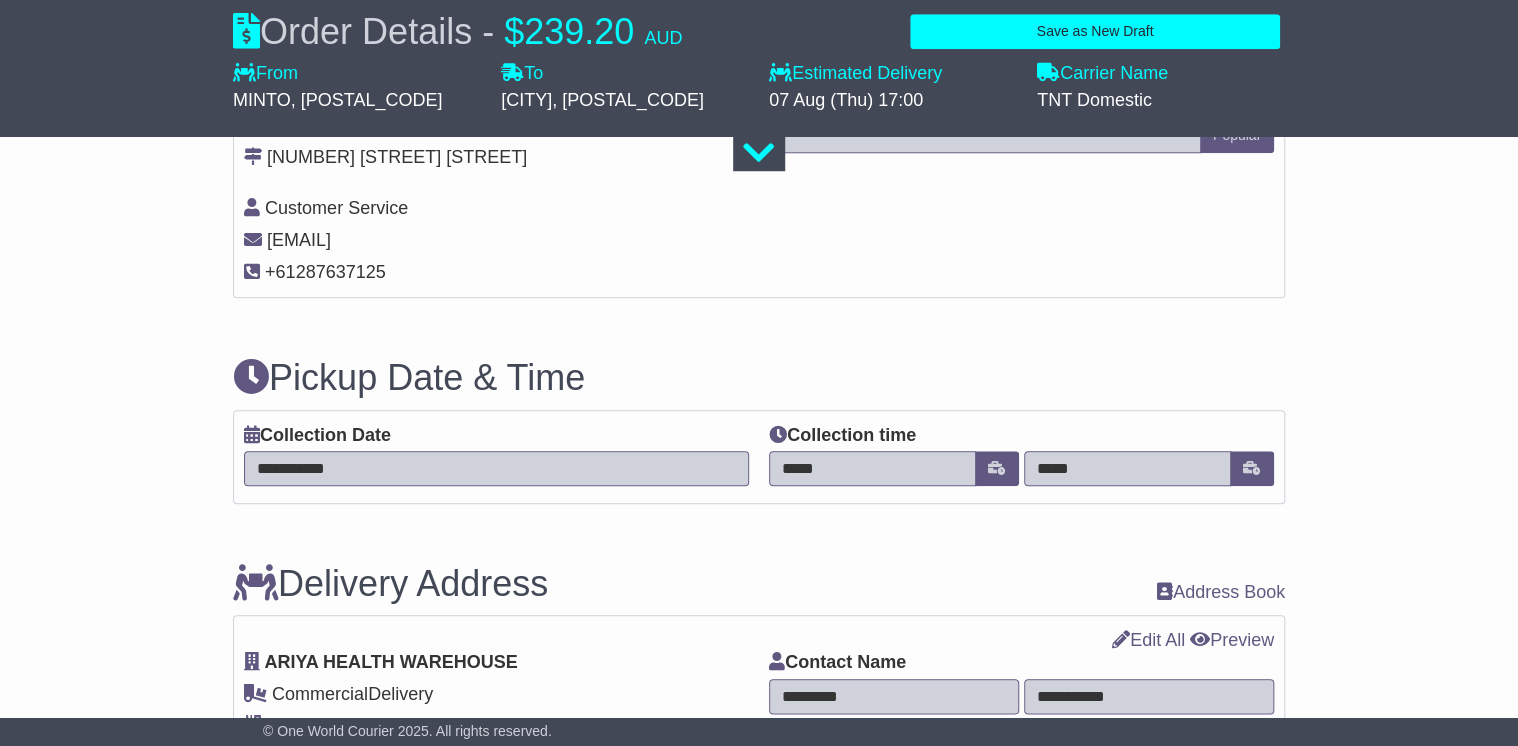 click on "Delivery Address
Recent:
Address Book" at bounding box center (759, 569) 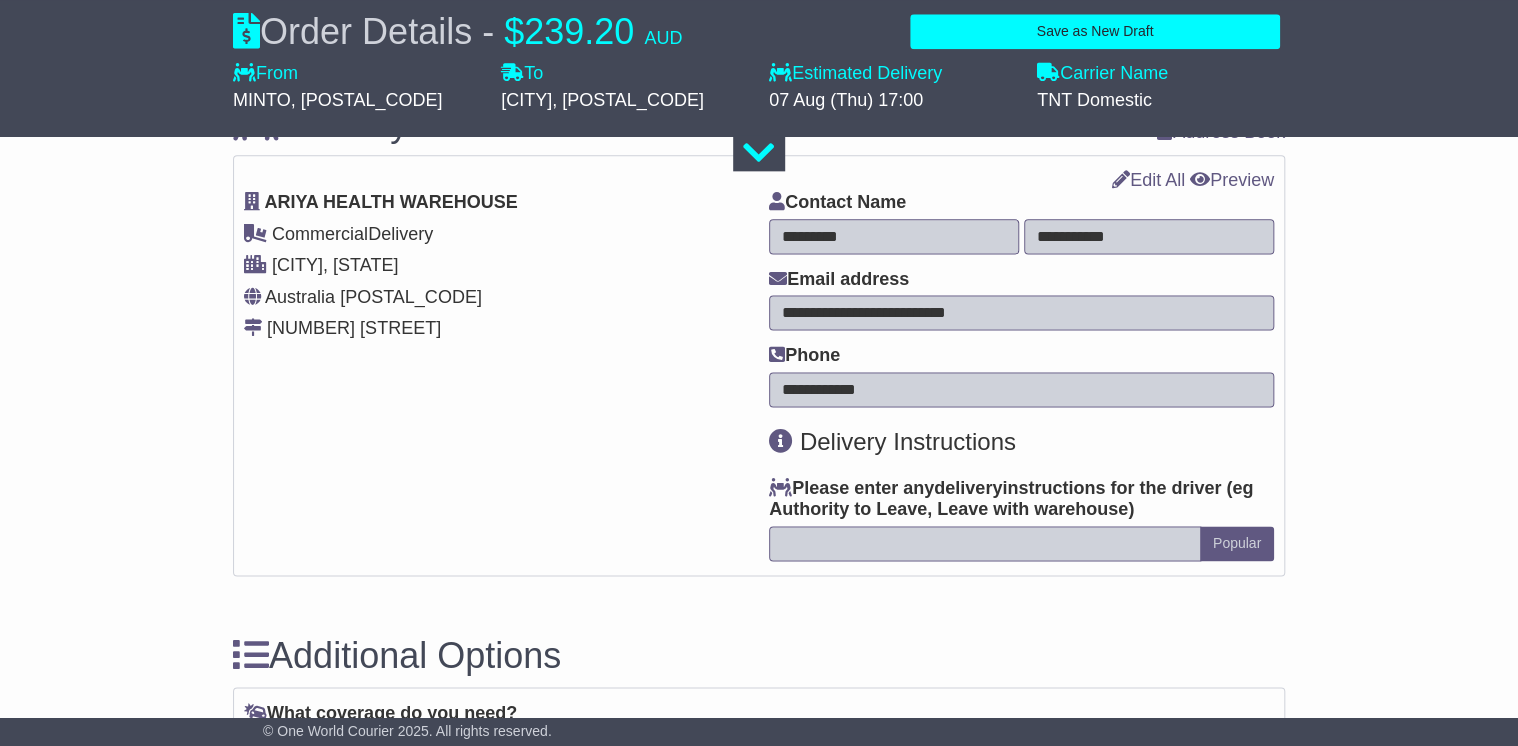 scroll, scrollTop: 1024, scrollLeft: 0, axis: vertical 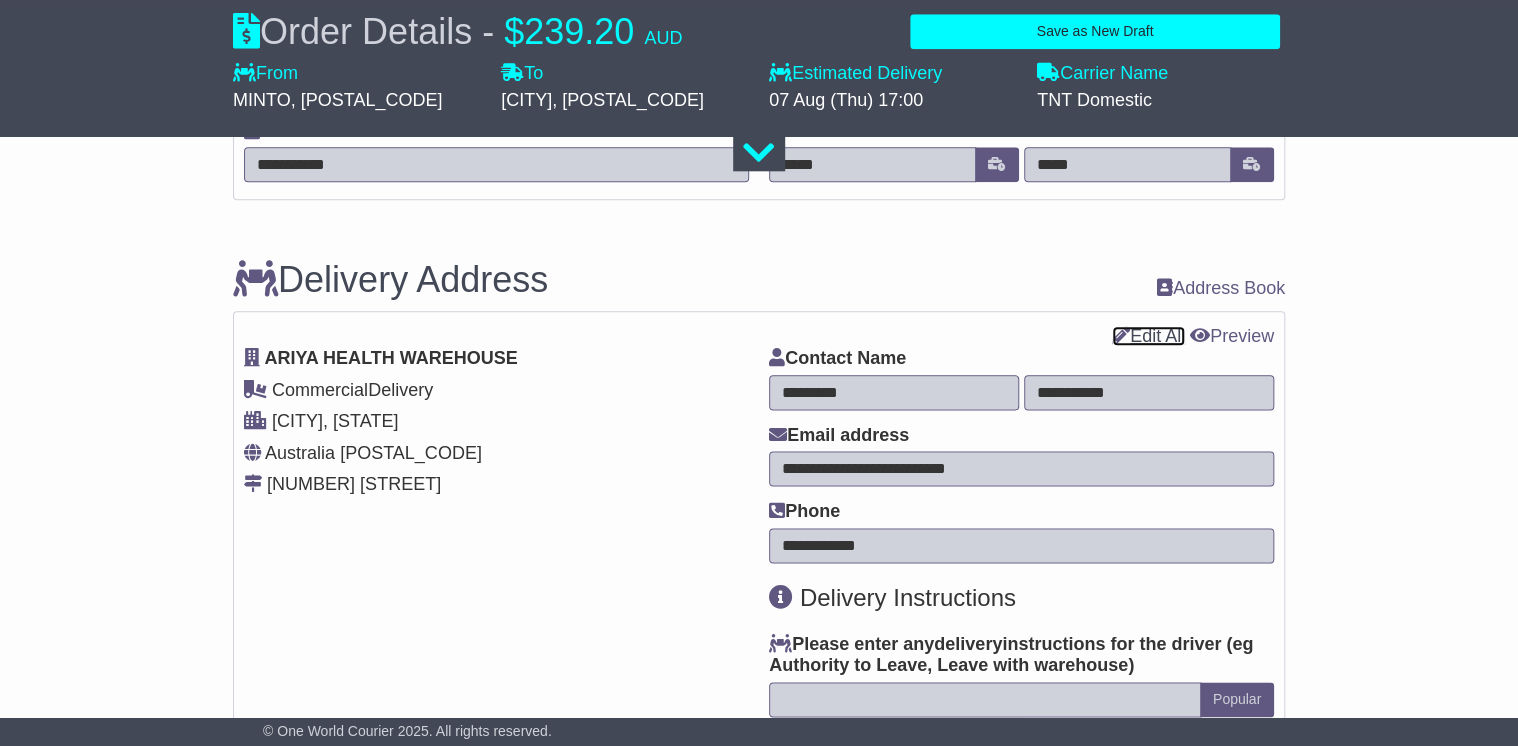 click on "Edit All" at bounding box center [1148, 336] 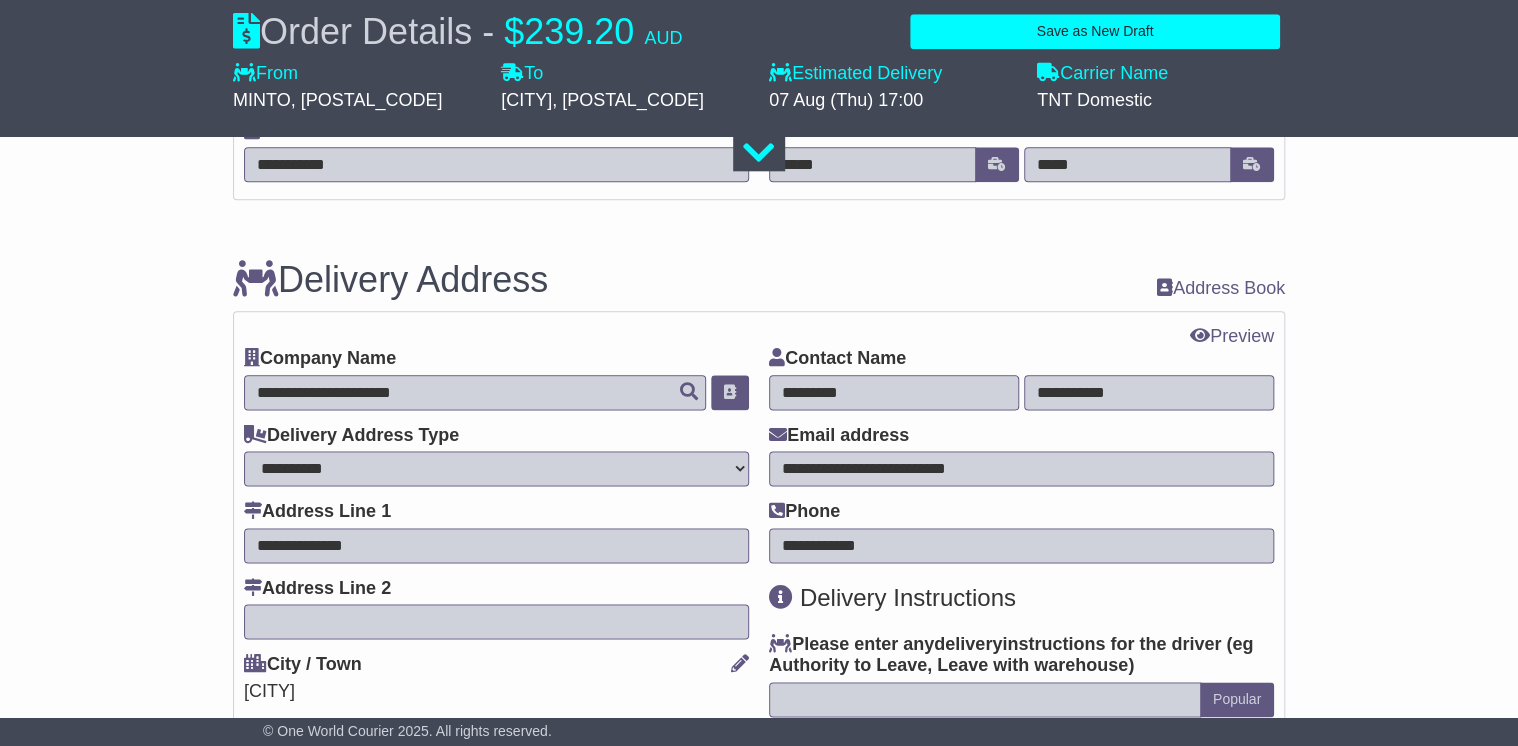 drag, startPoint x: 1024, startPoint y: 459, endPoint x: 739, endPoint y: 426, distance: 286.90417 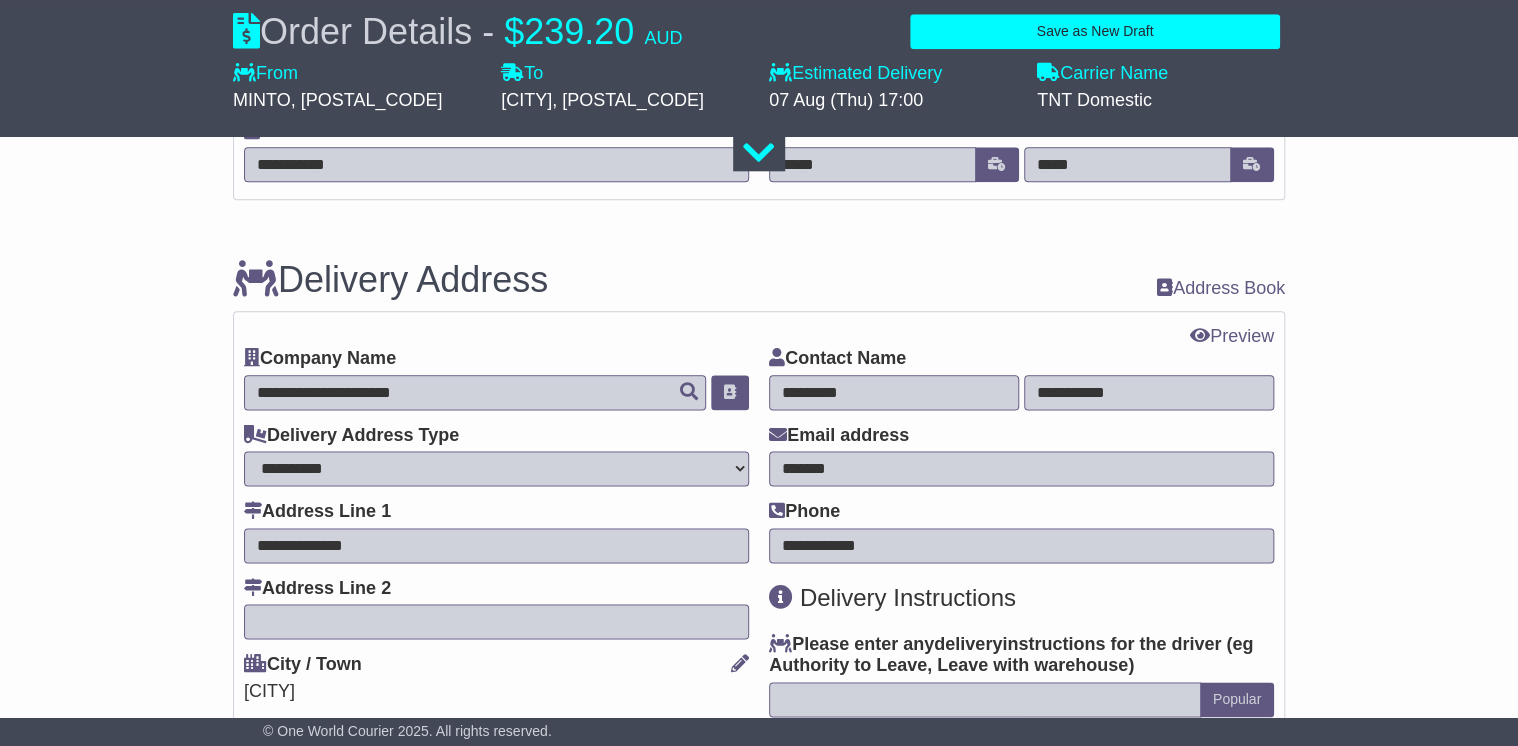 drag, startPoint x: 859, startPoint y: 464, endPoint x: 727, endPoint y: 464, distance: 132 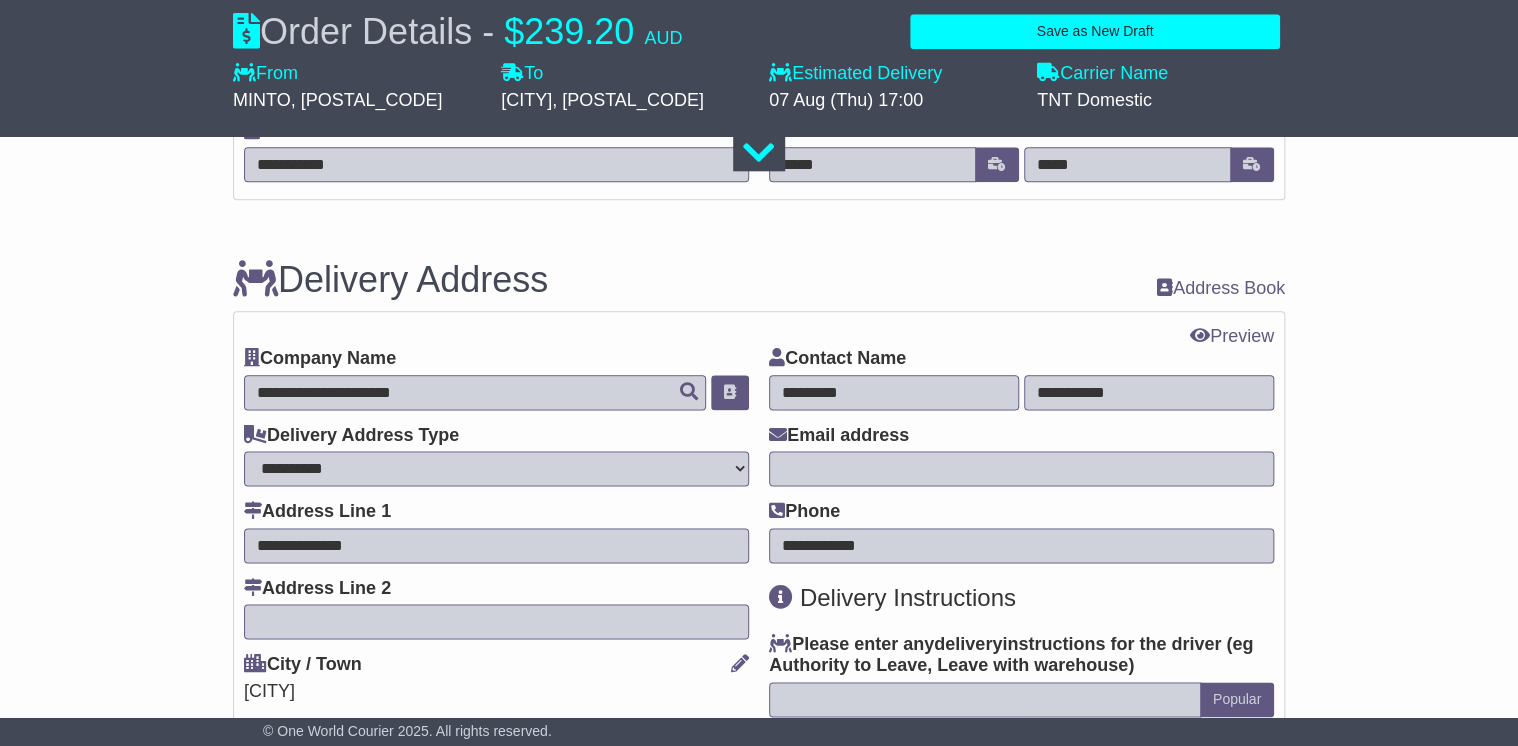 type on "*" 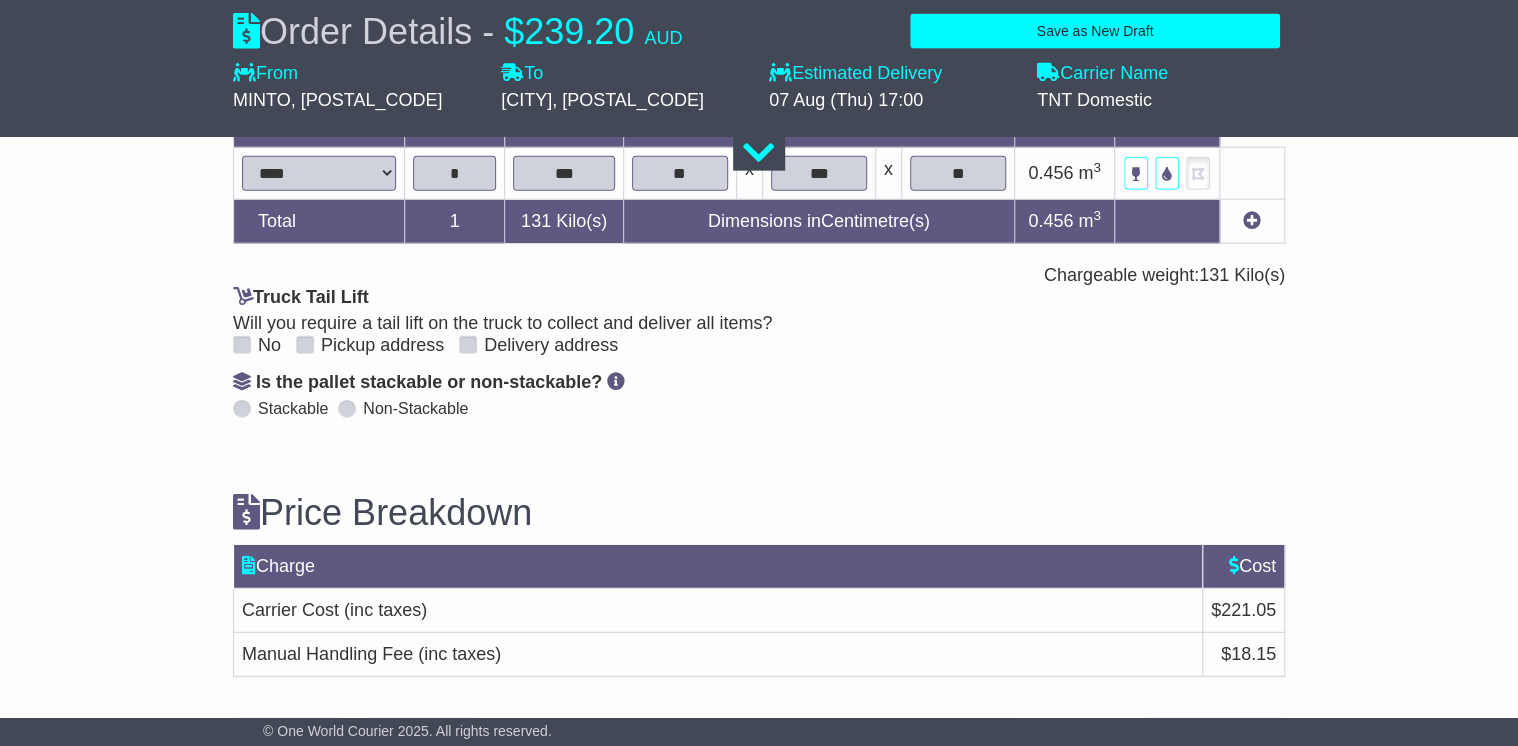 scroll, scrollTop: 2336, scrollLeft: 0, axis: vertical 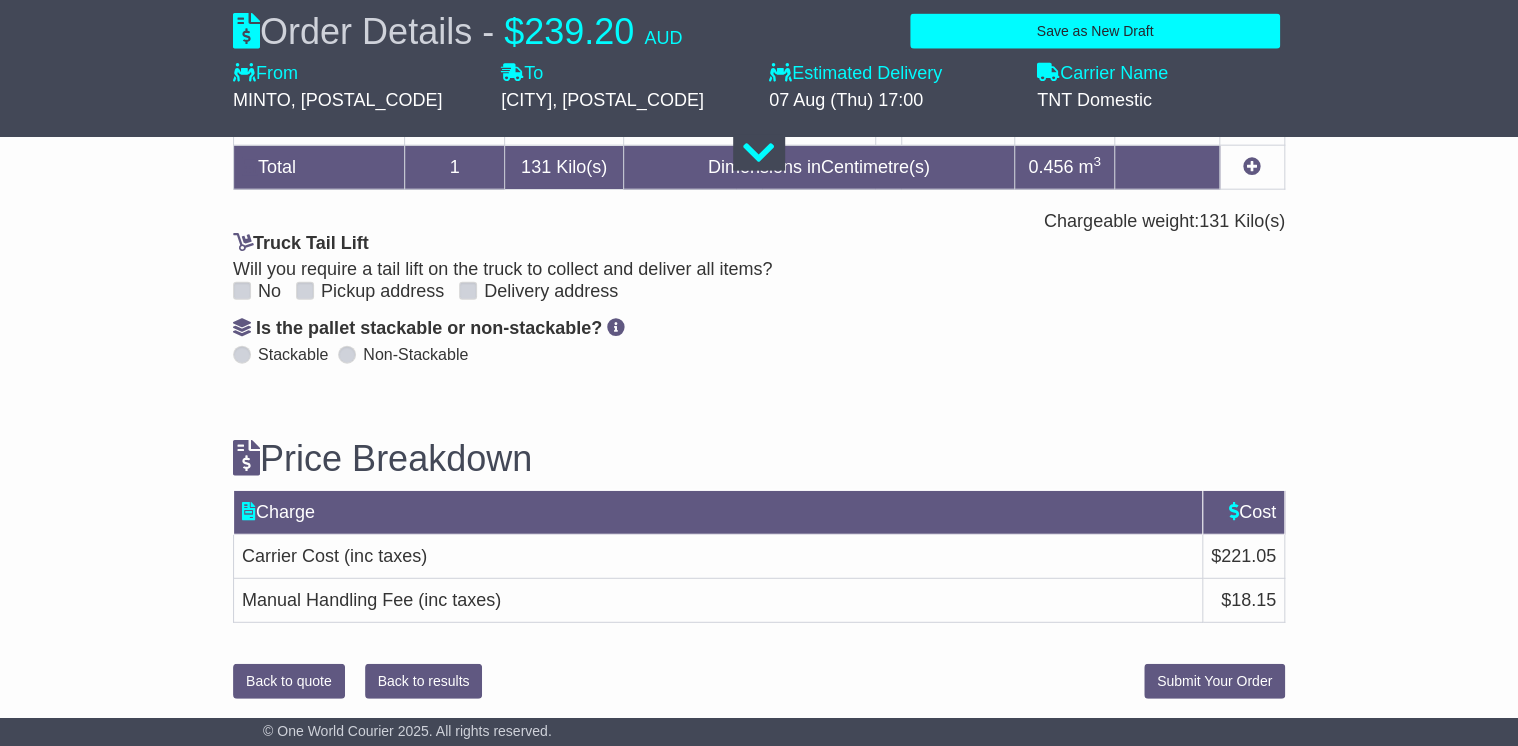 type on "**********" 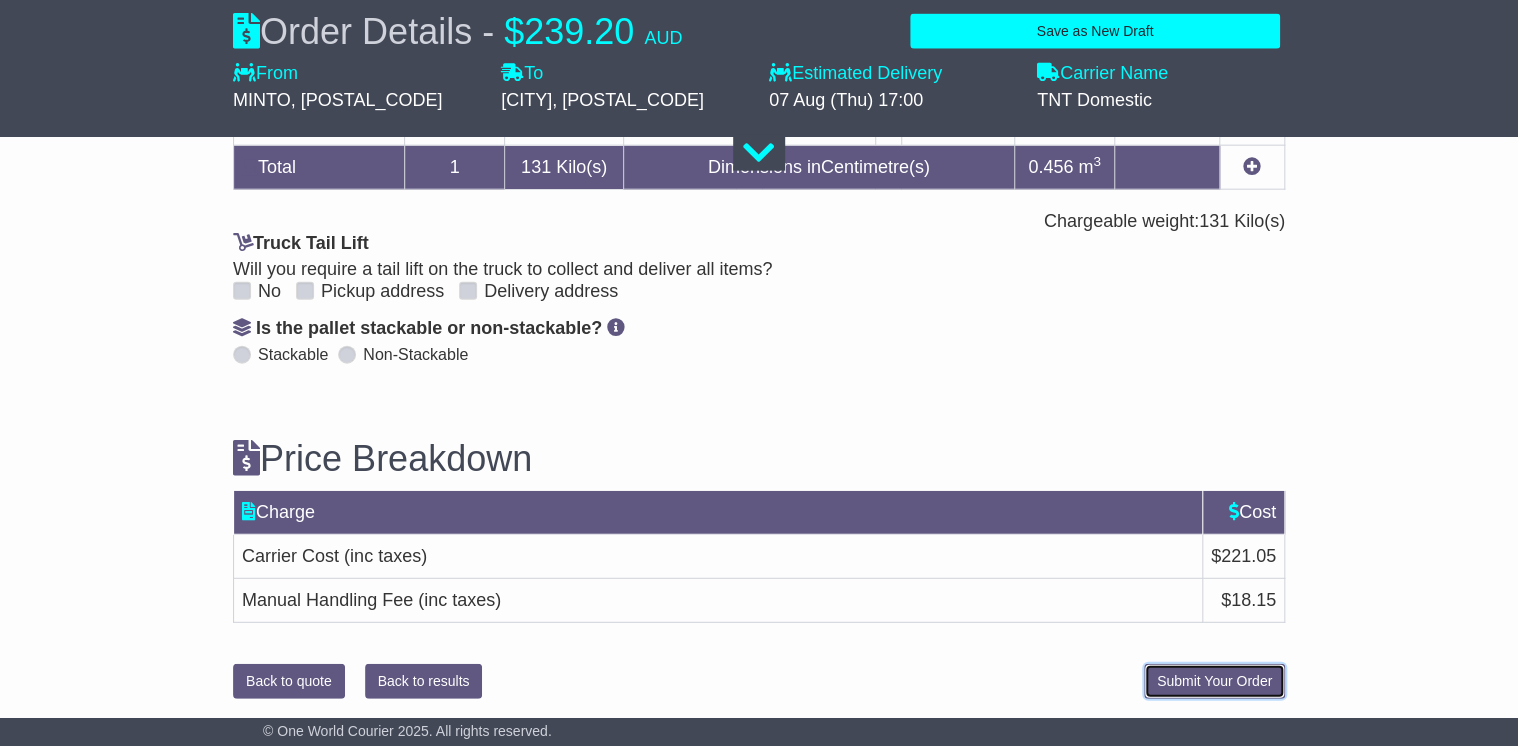 click on "Submit Your Order" at bounding box center (1214, 681) 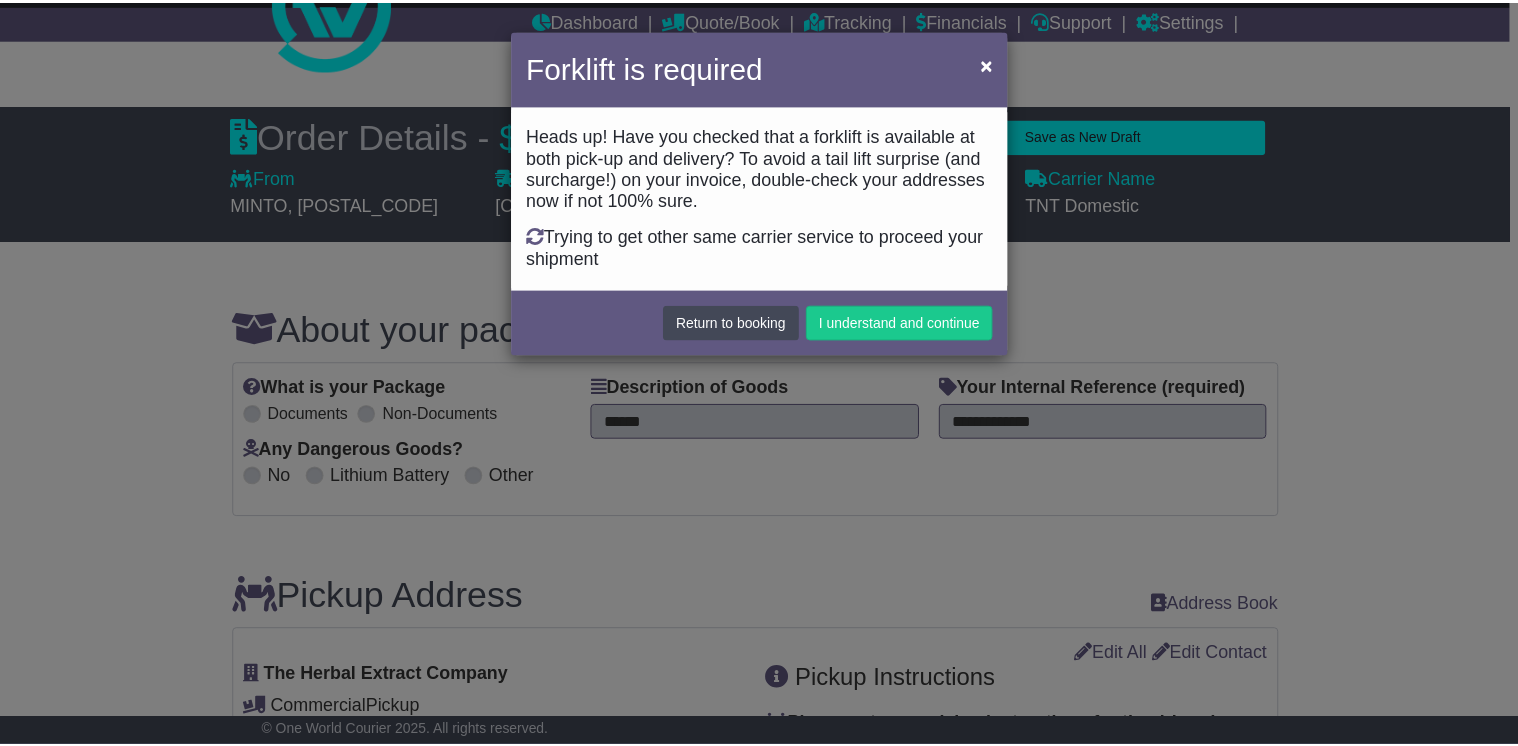 scroll, scrollTop: 0, scrollLeft: 0, axis: both 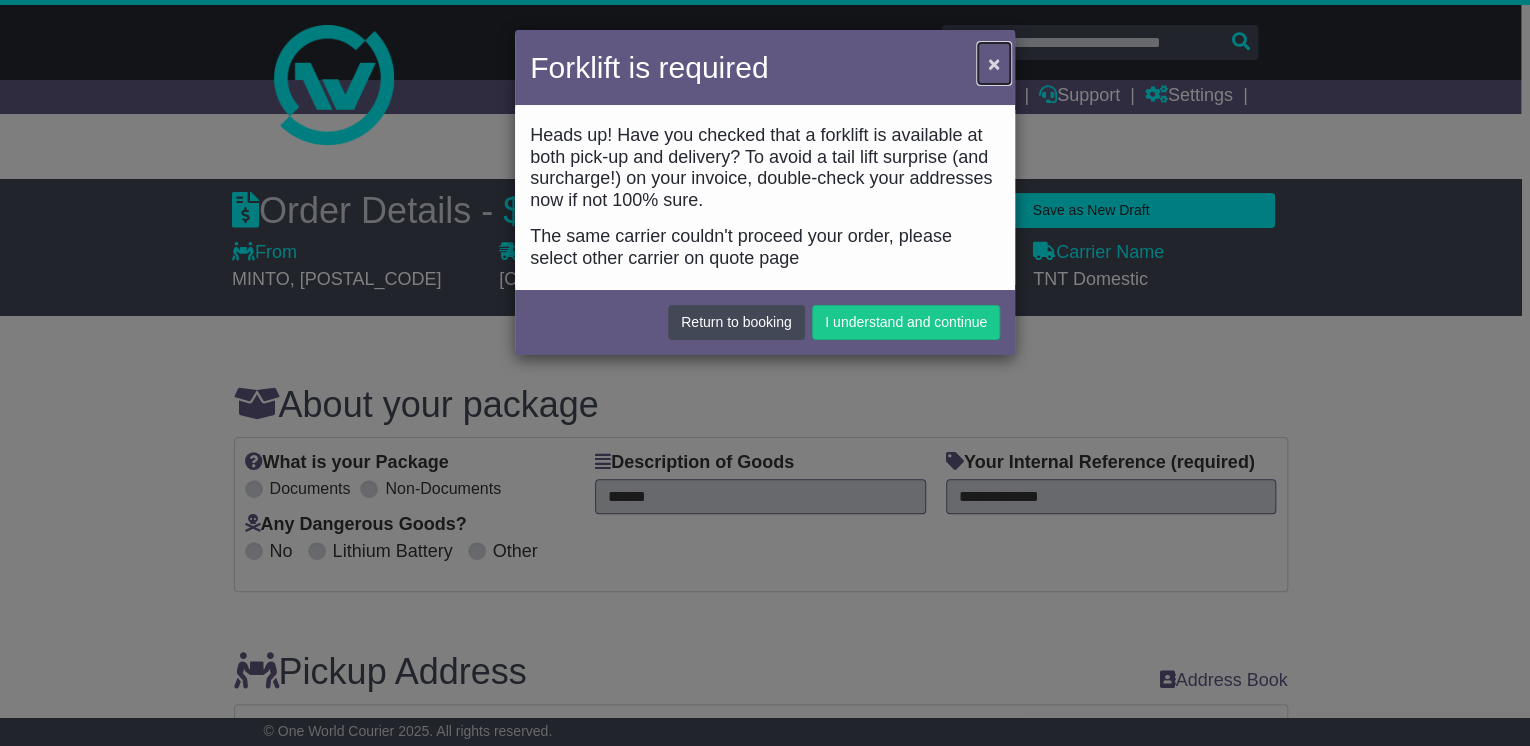 click on "×" at bounding box center (994, 63) 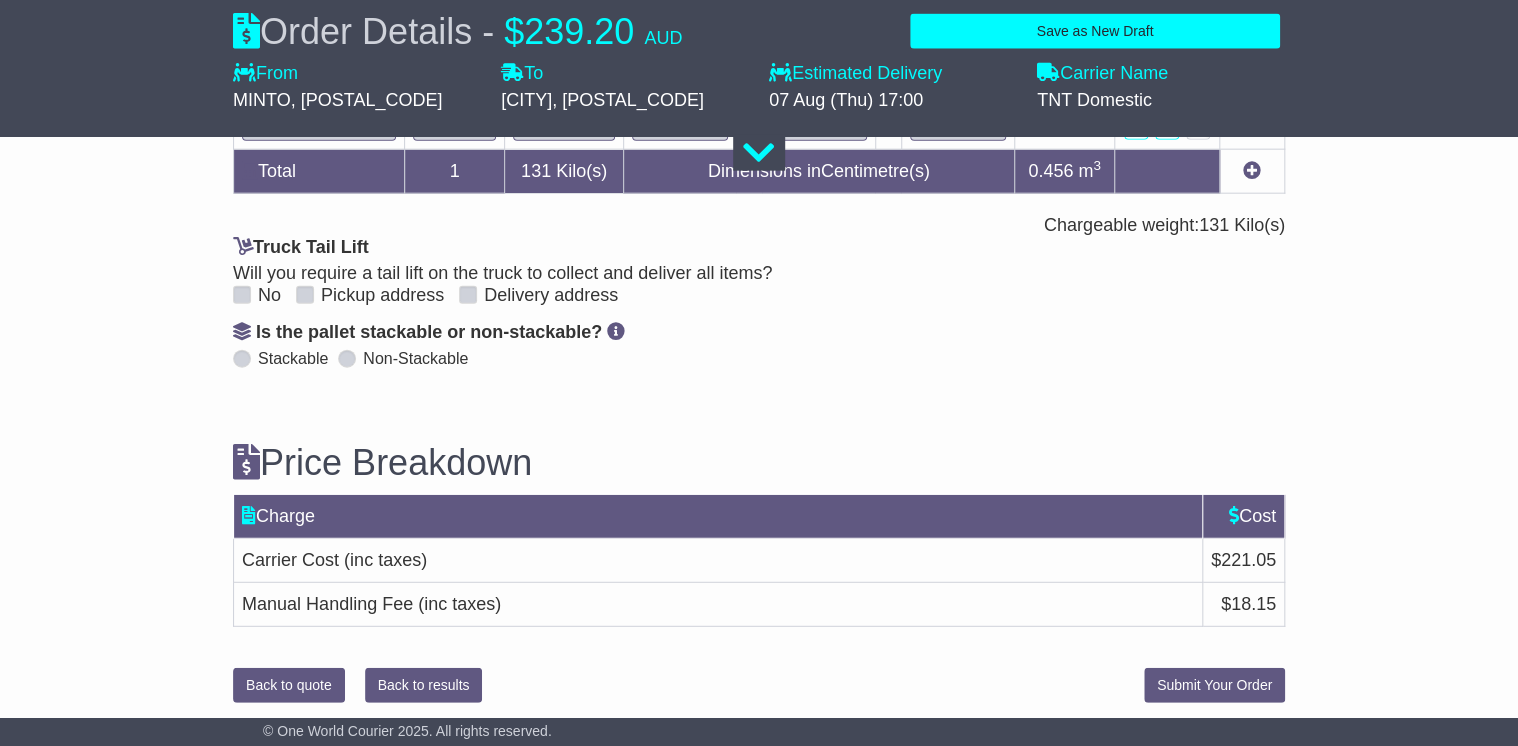 scroll, scrollTop: 2336, scrollLeft: 0, axis: vertical 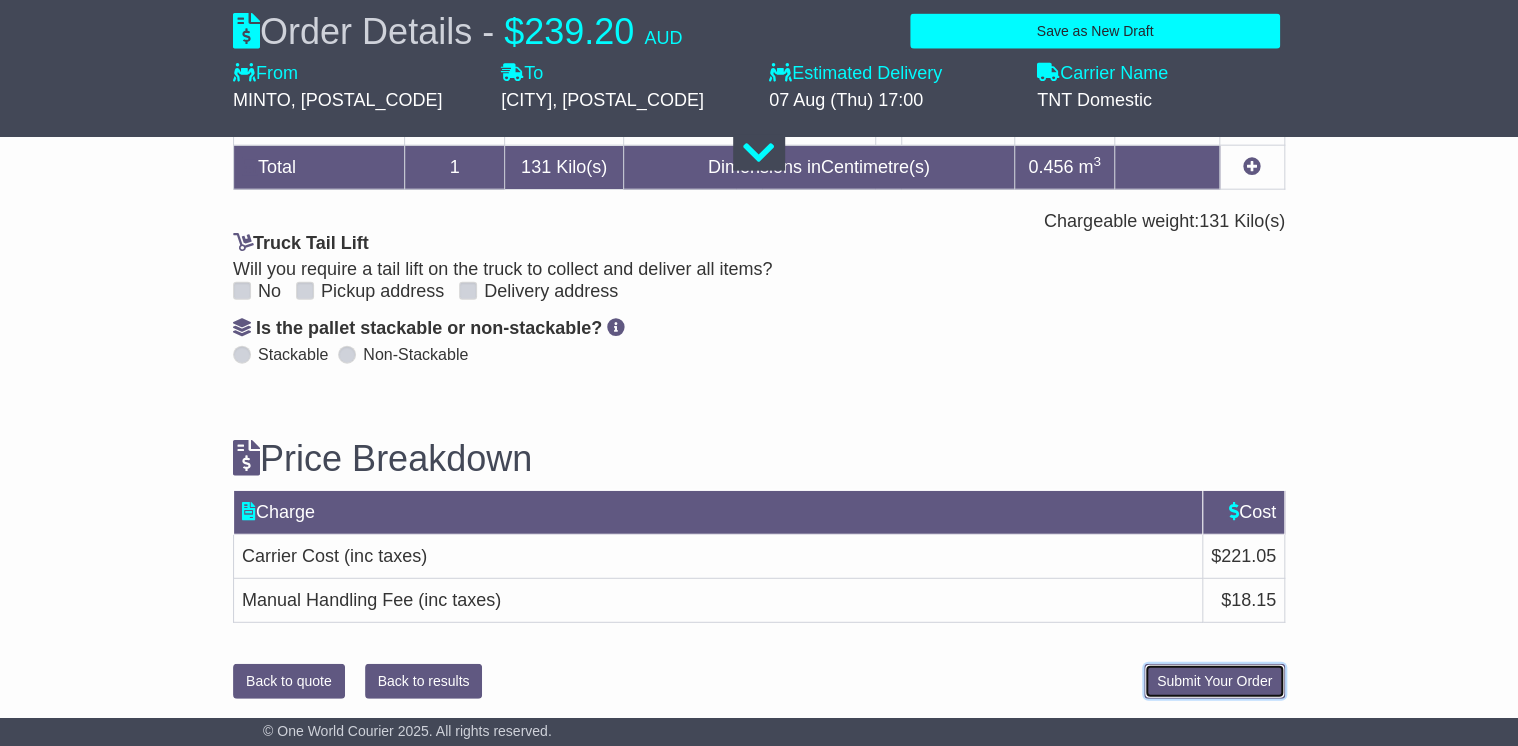 click on "Submit Your Order" at bounding box center [1214, 681] 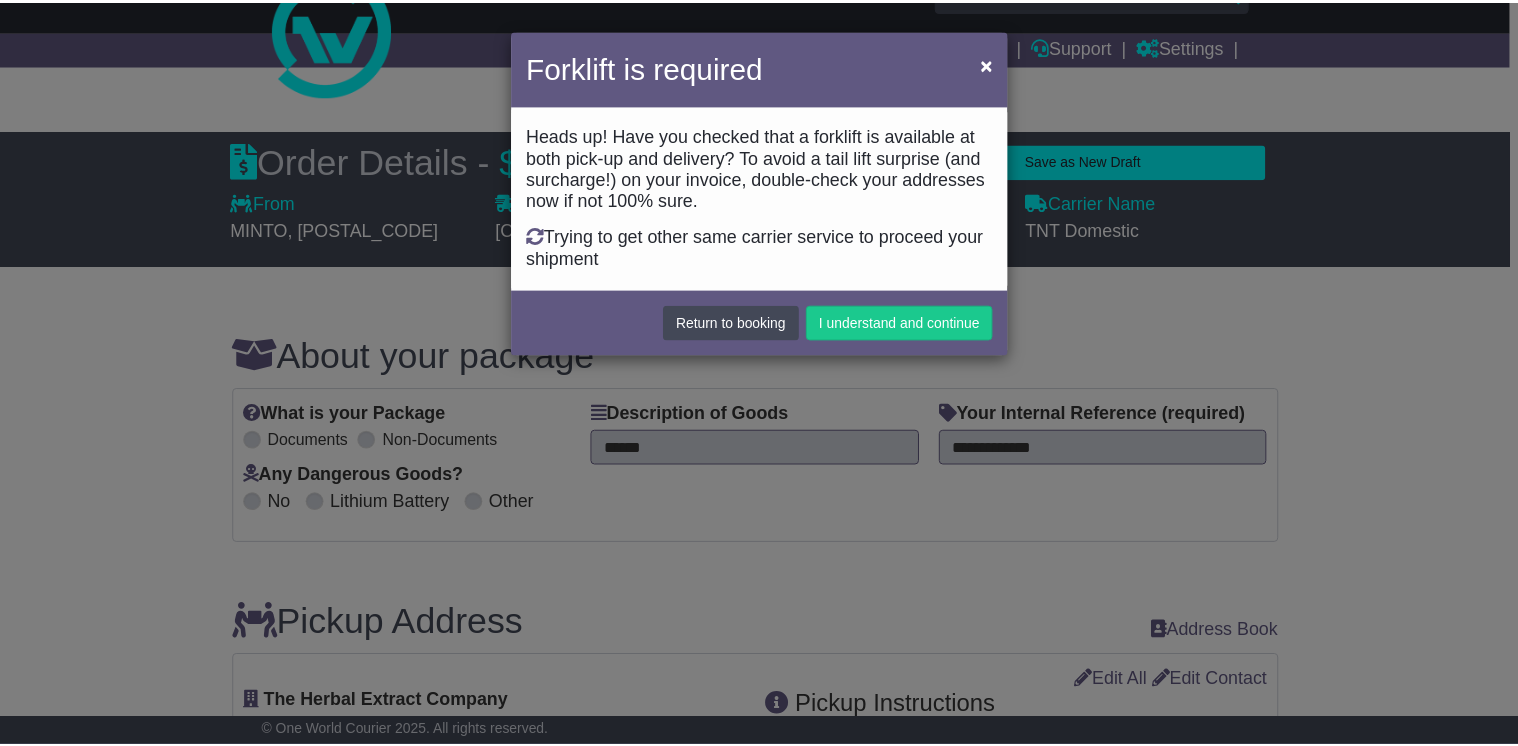 scroll, scrollTop: 0, scrollLeft: 0, axis: both 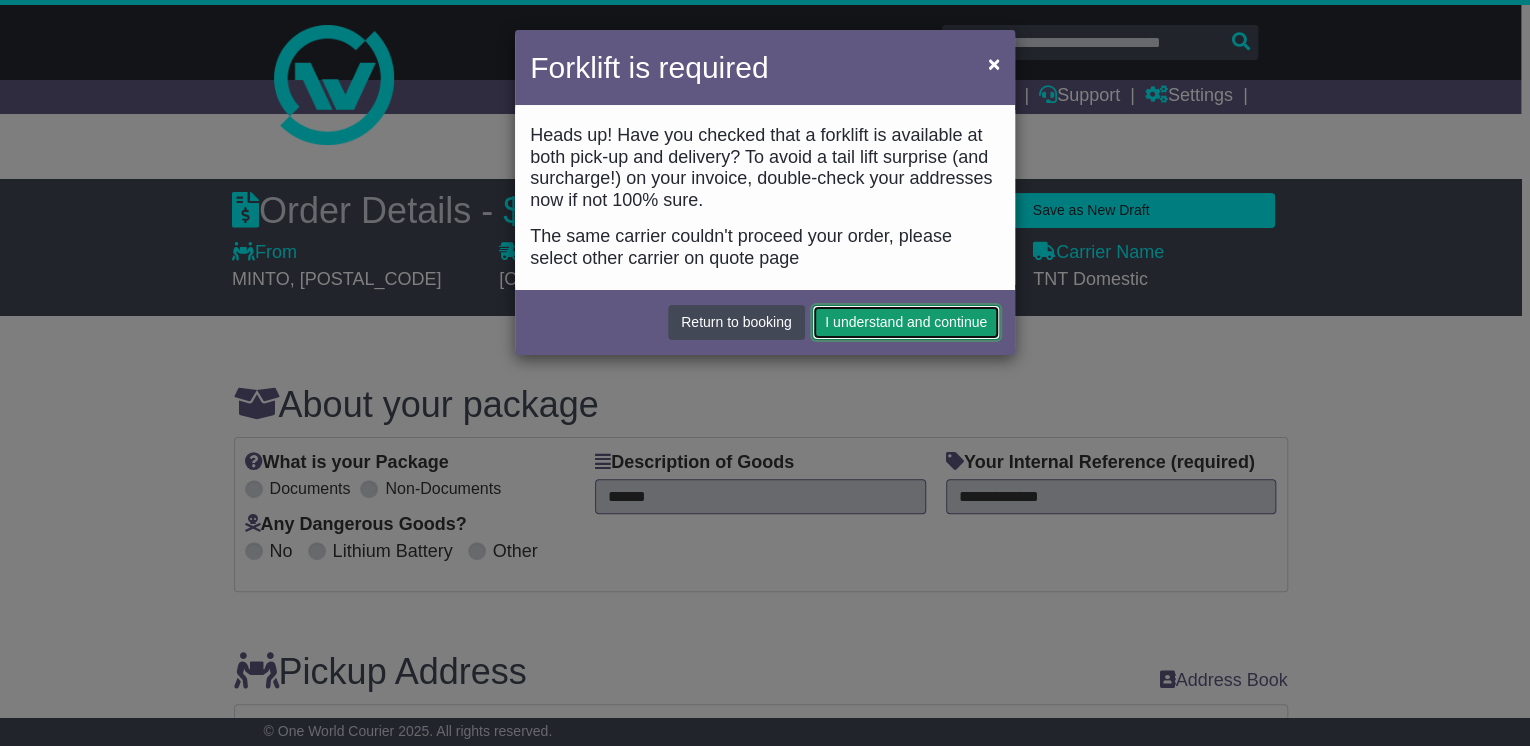 click on "I understand and continue" at bounding box center (906, 322) 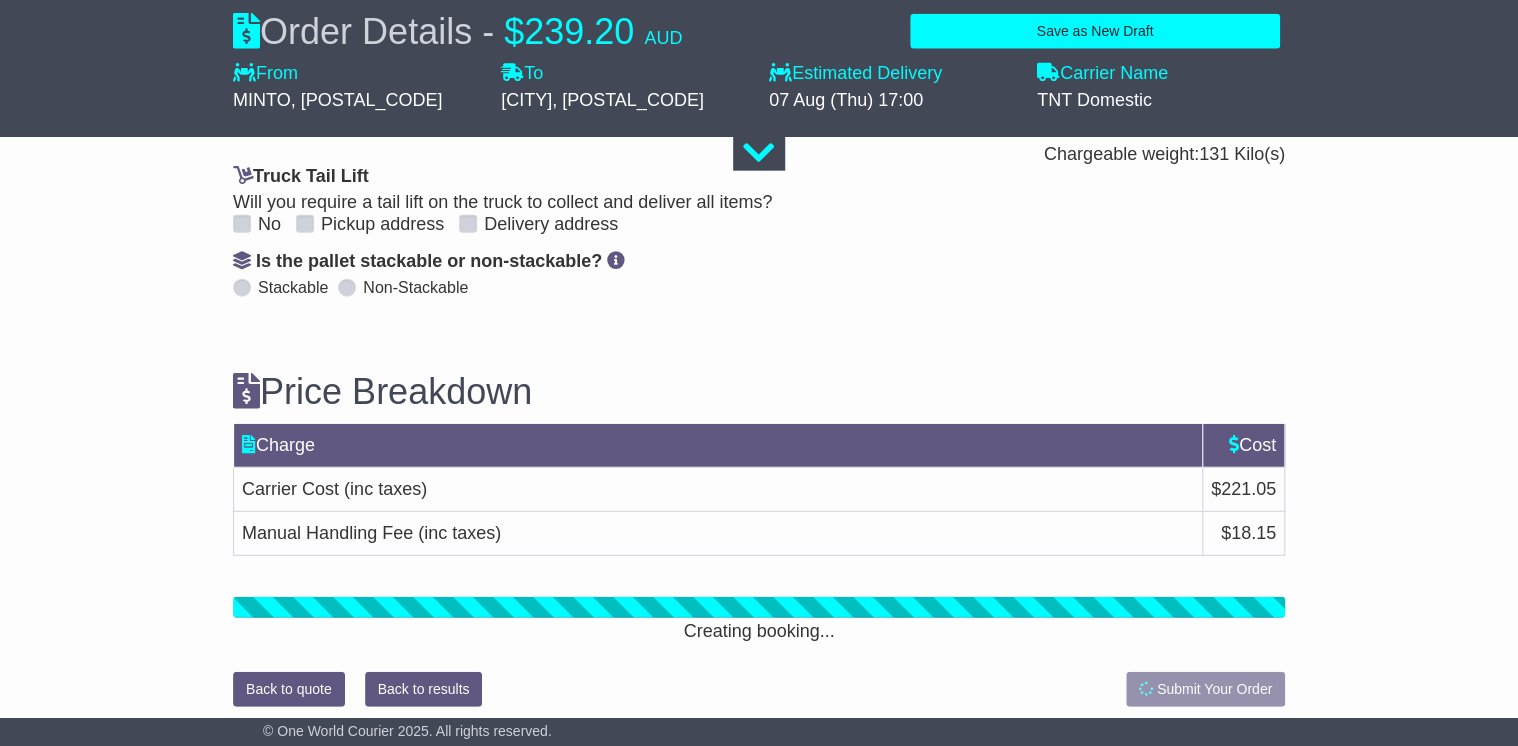 scroll, scrollTop: 2412, scrollLeft: 0, axis: vertical 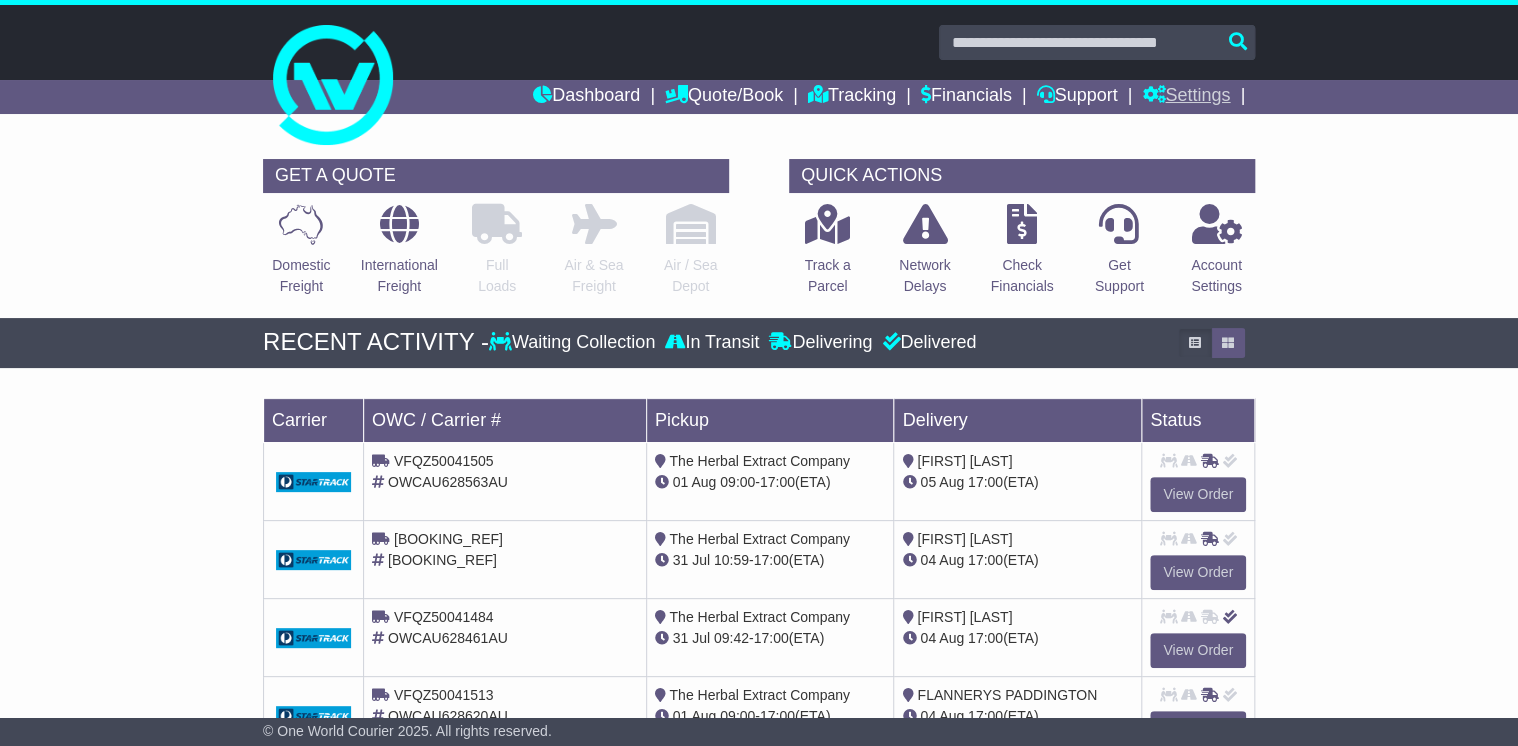 click on "Settings" at bounding box center (1186, 97) 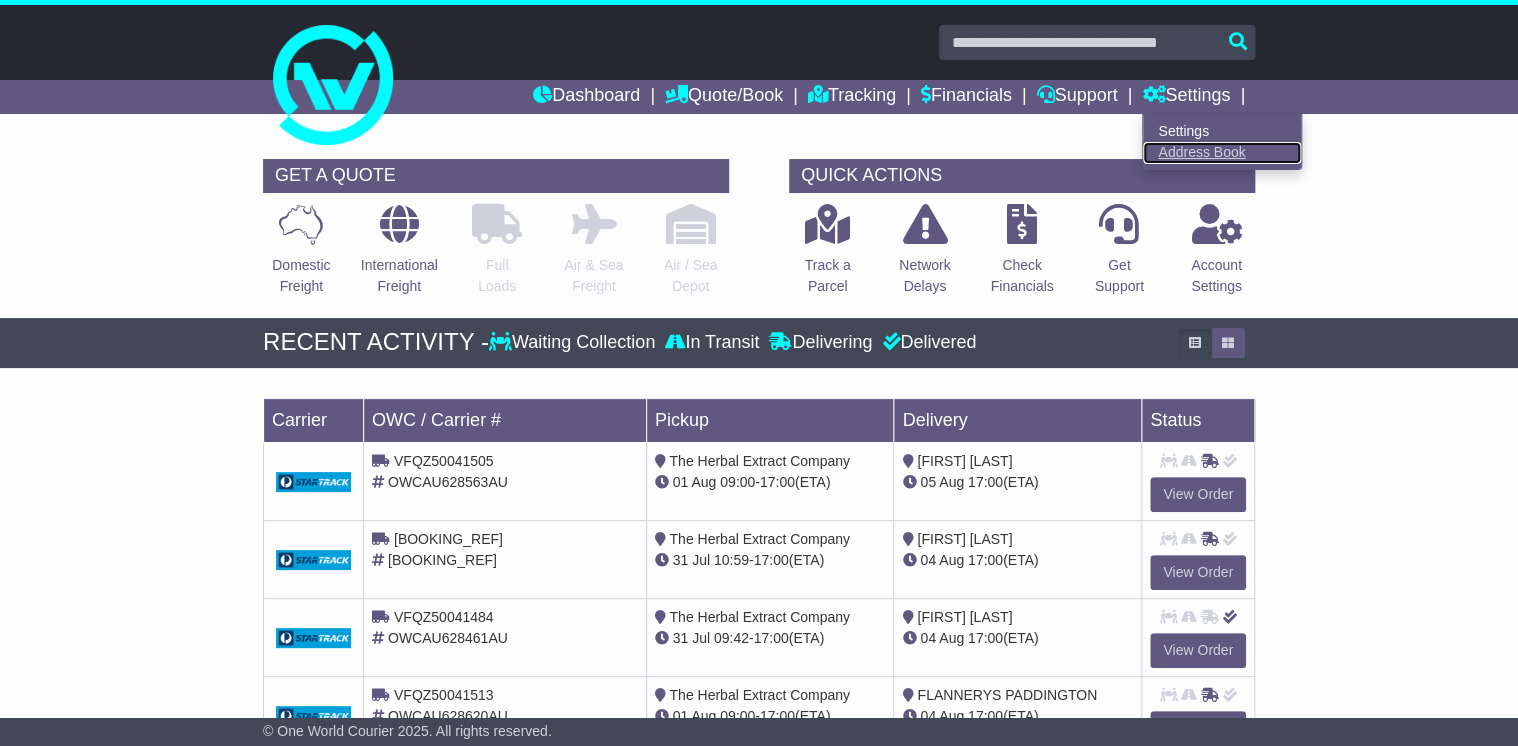 click on "Address Book" at bounding box center (1222, 153) 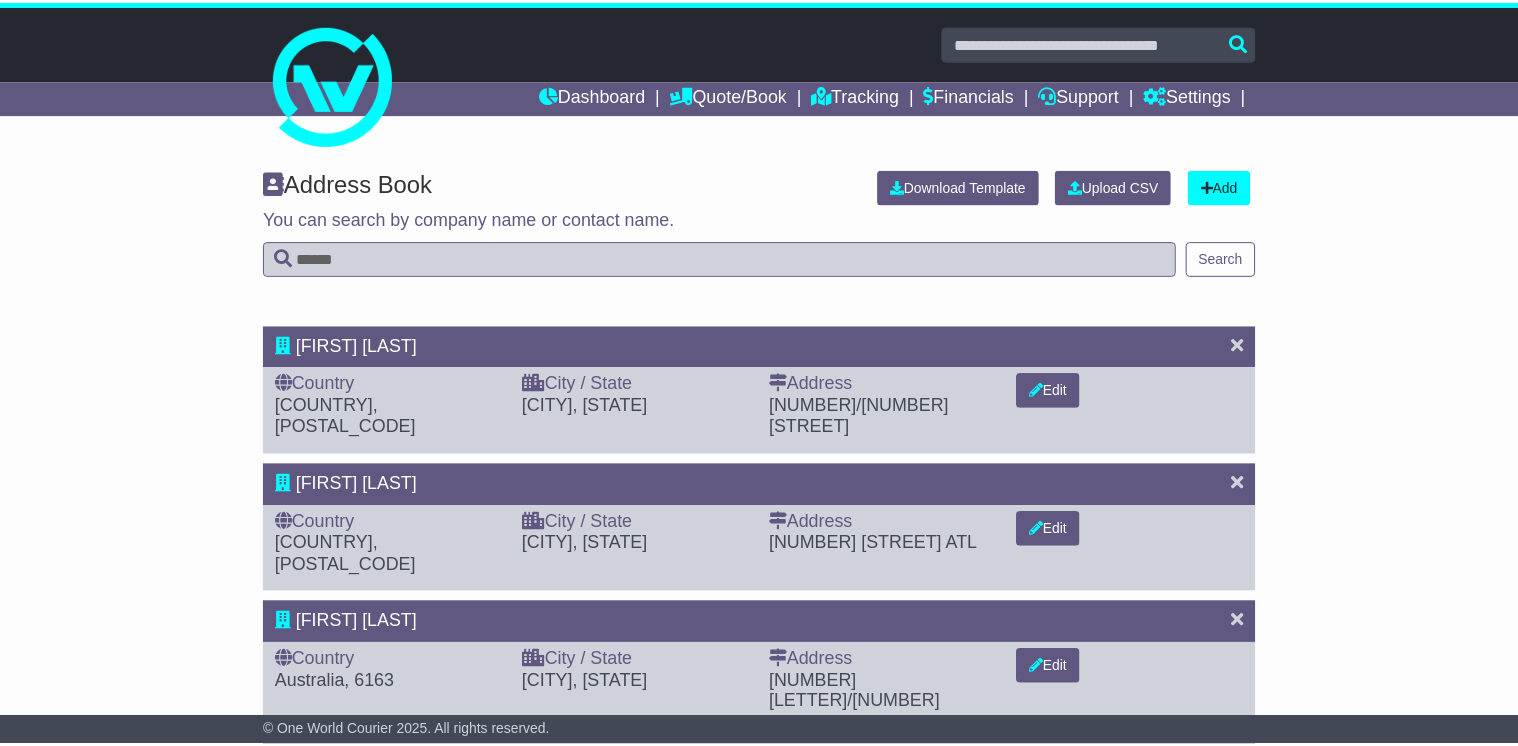 scroll, scrollTop: 0, scrollLeft: 0, axis: both 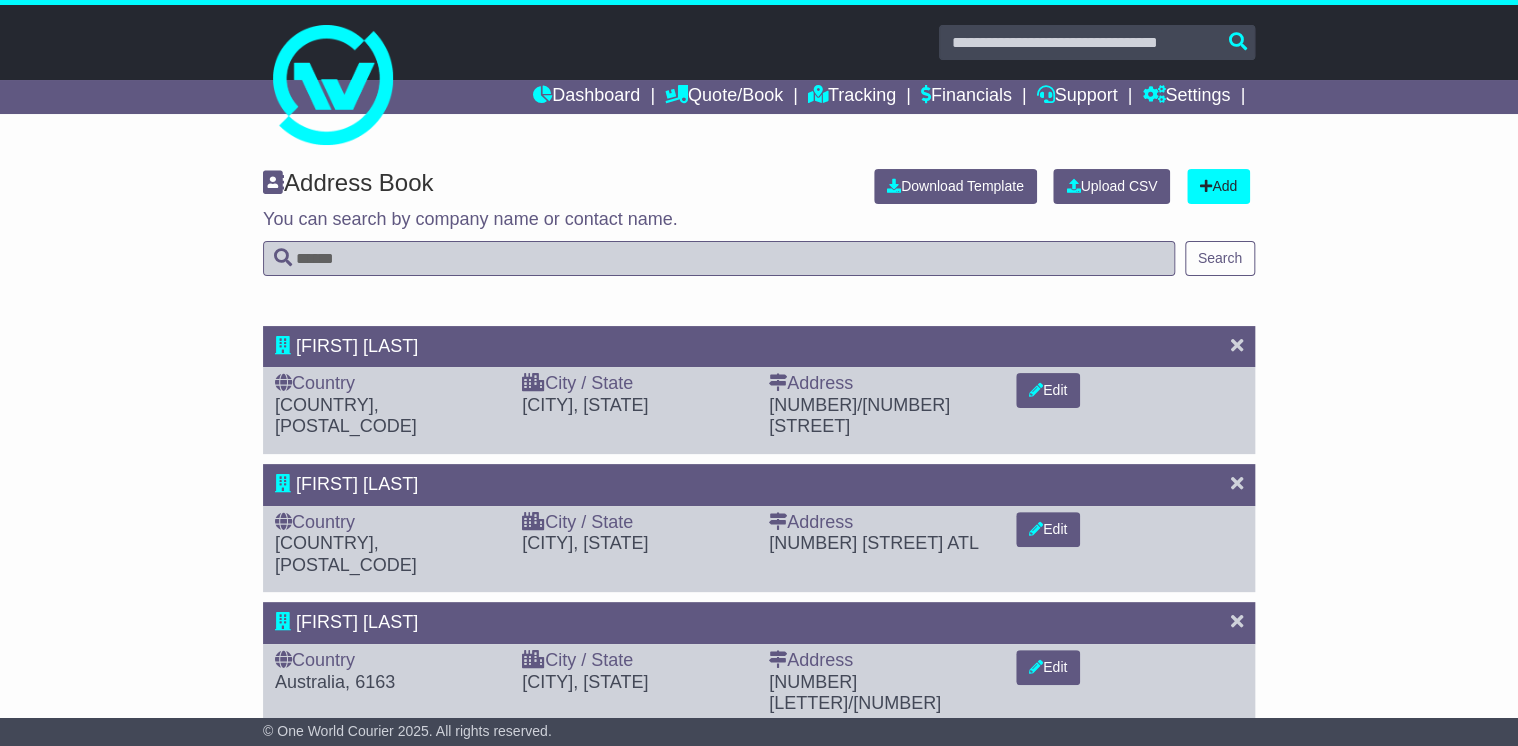 click at bounding box center [719, 258] 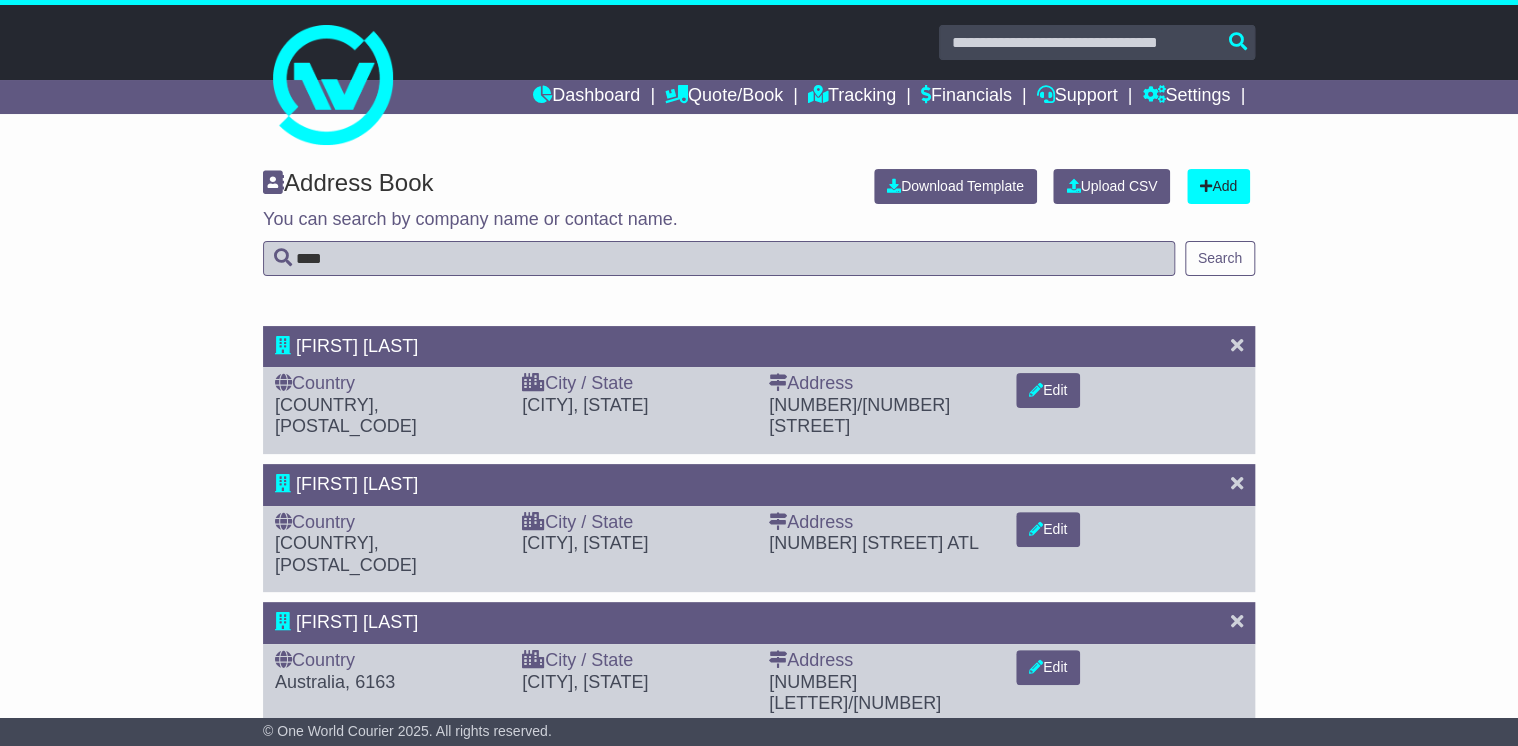 type on "****" 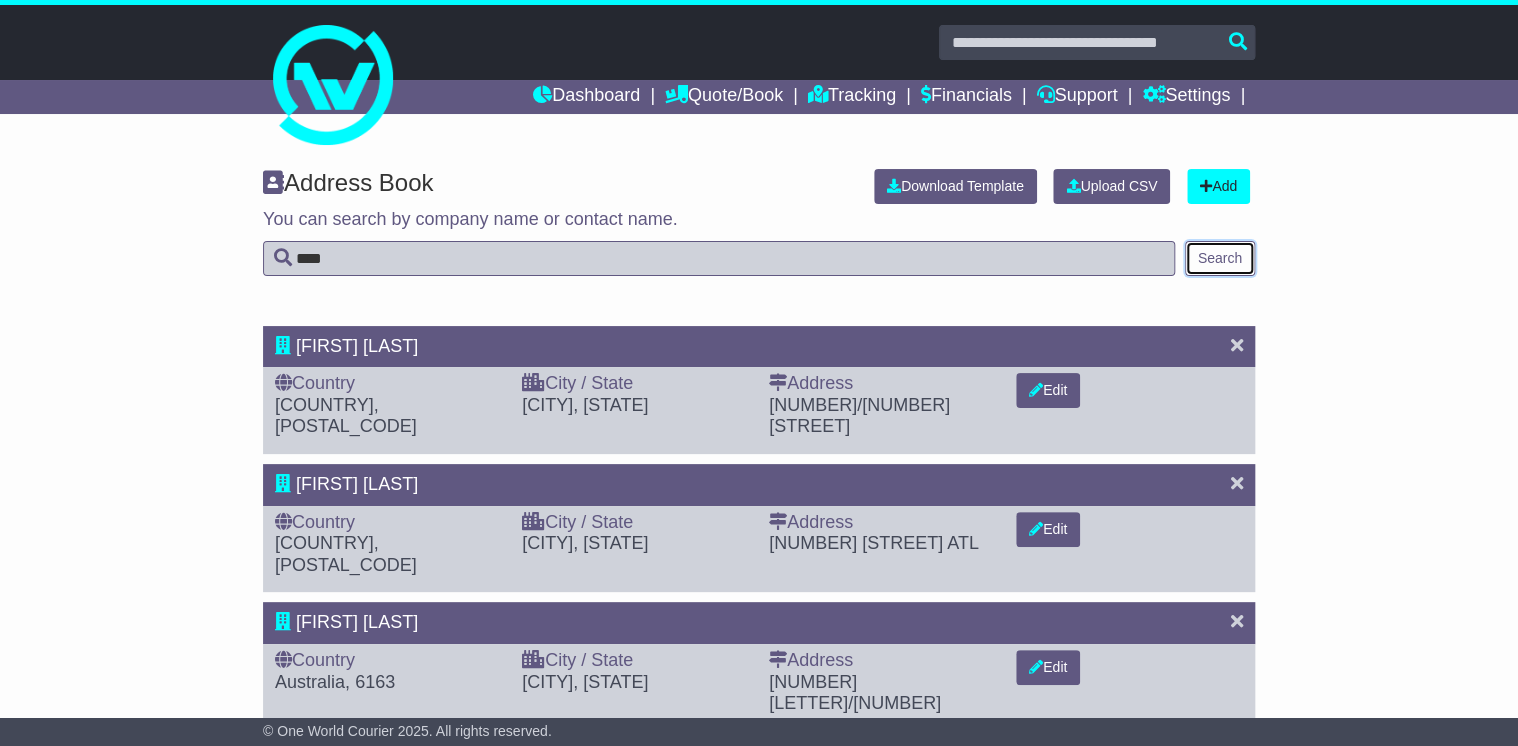 click on "Search" at bounding box center [1220, 258] 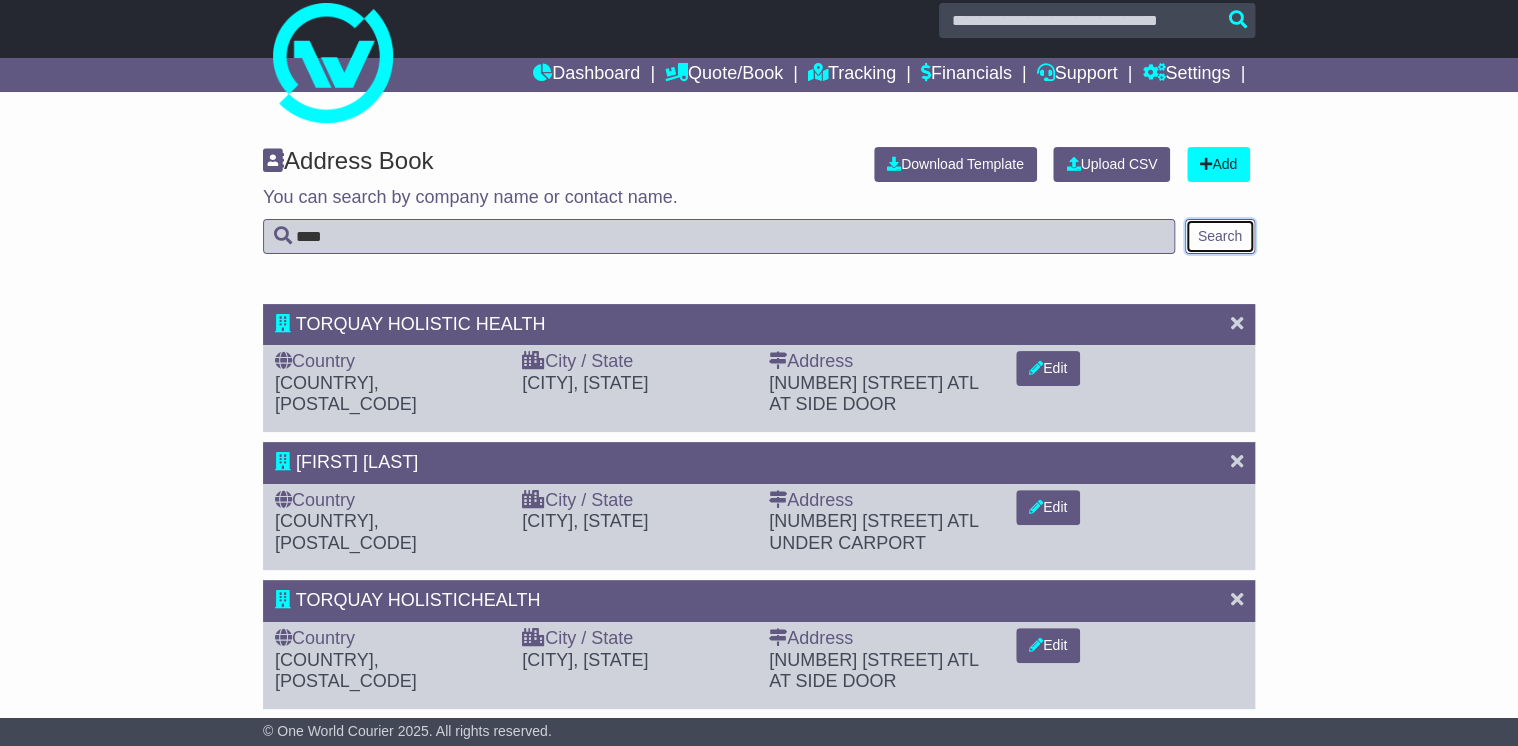scroll, scrollTop: 44, scrollLeft: 0, axis: vertical 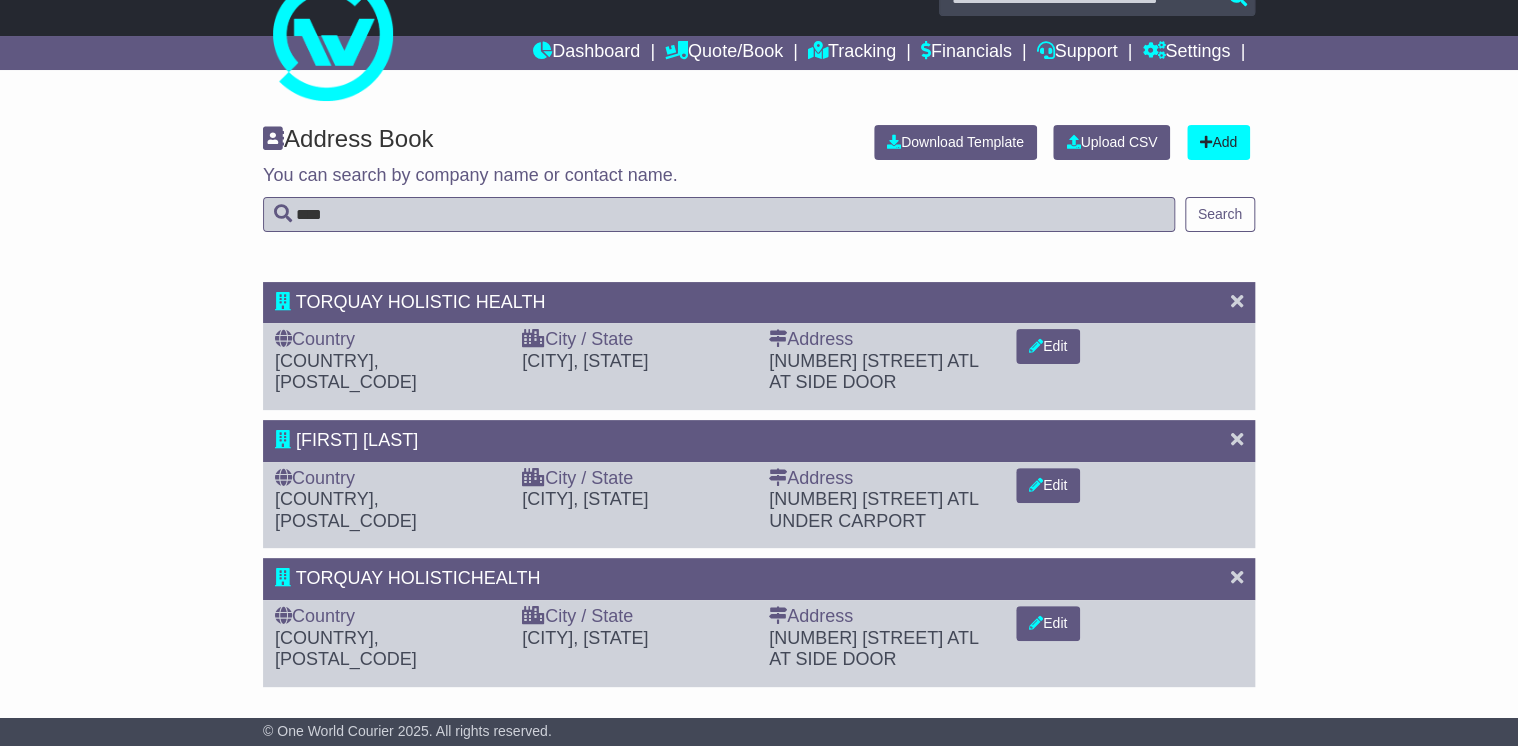 click on "****" at bounding box center [719, 214] 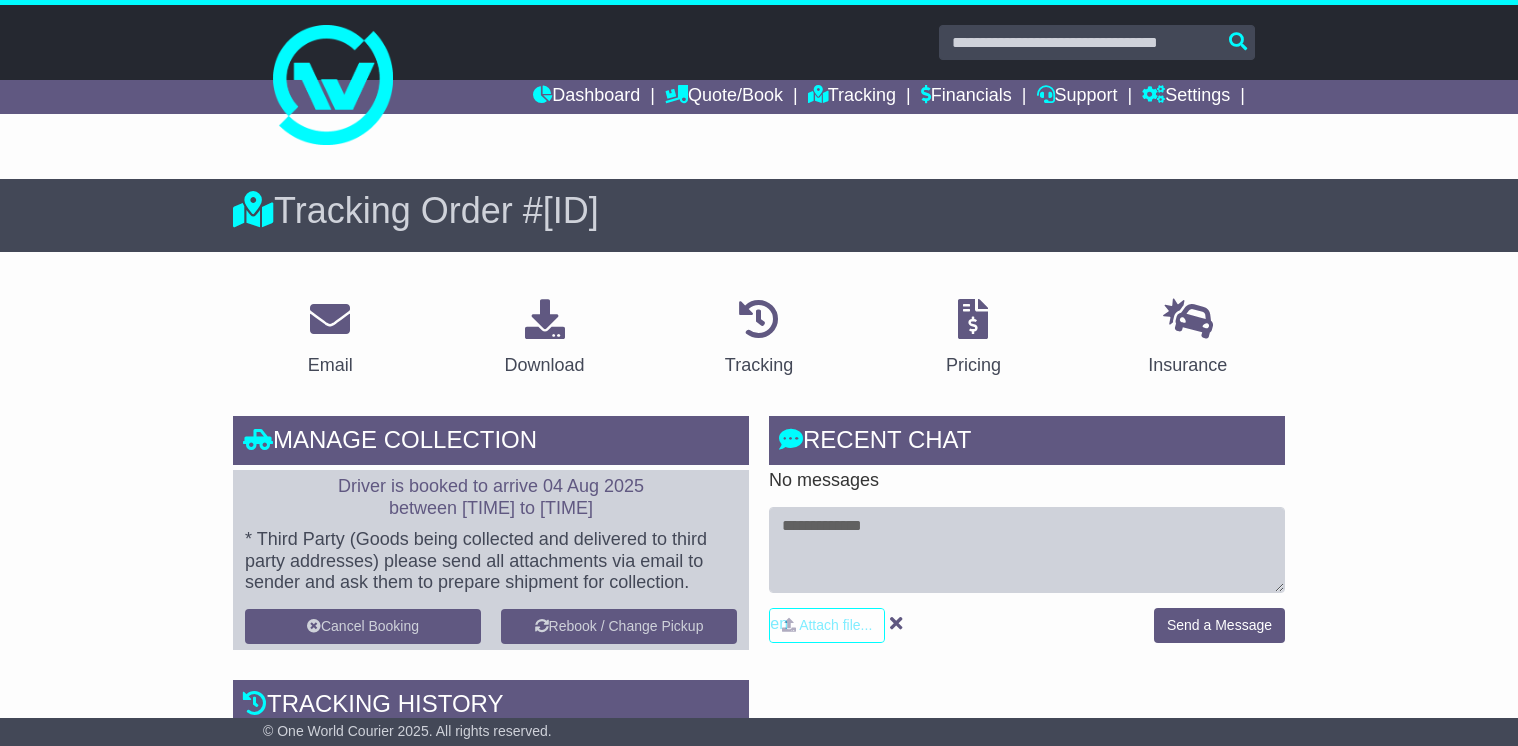 scroll, scrollTop: 0, scrollLeft: 0, axis: both 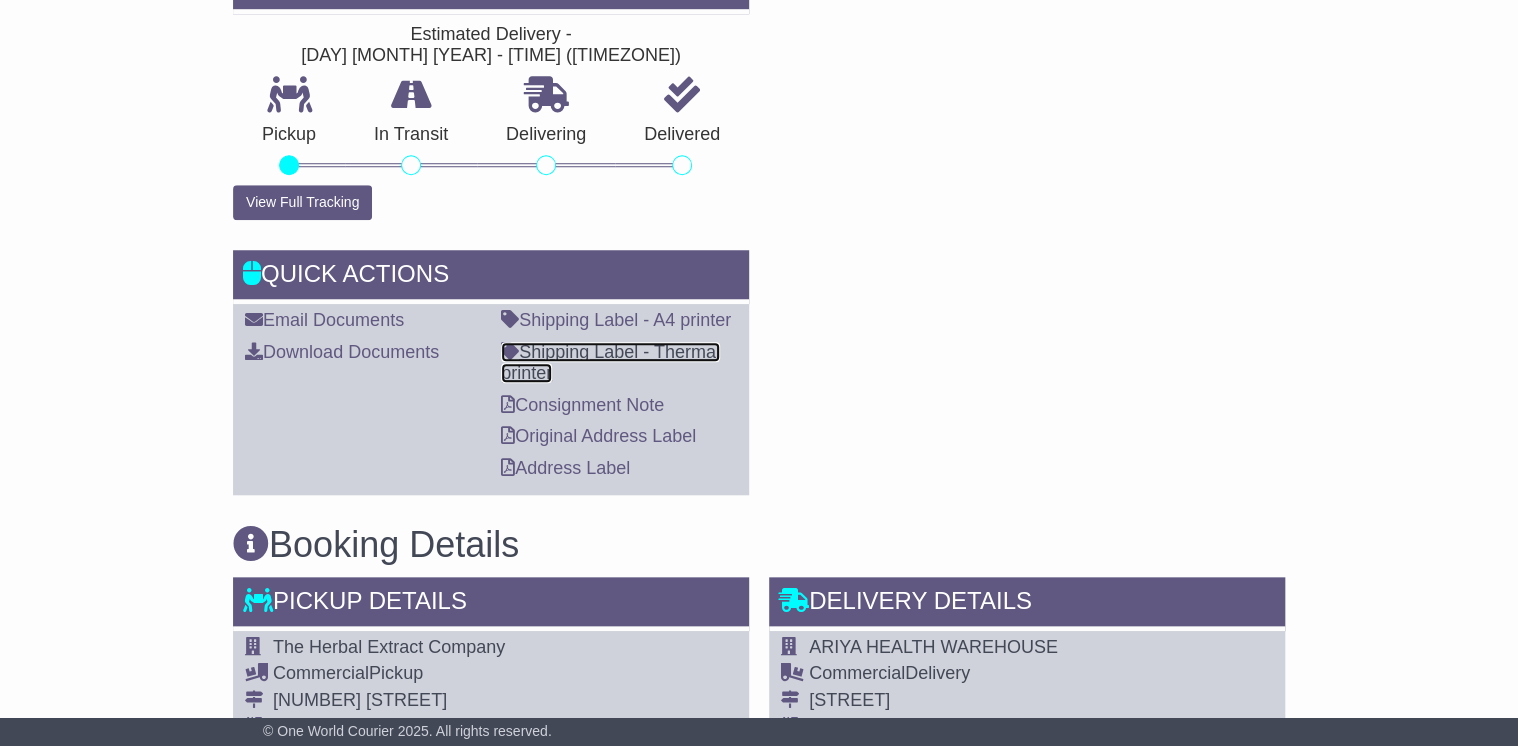 click on "Shipping Label - Thermal printer" at bounding box center (610, 363) 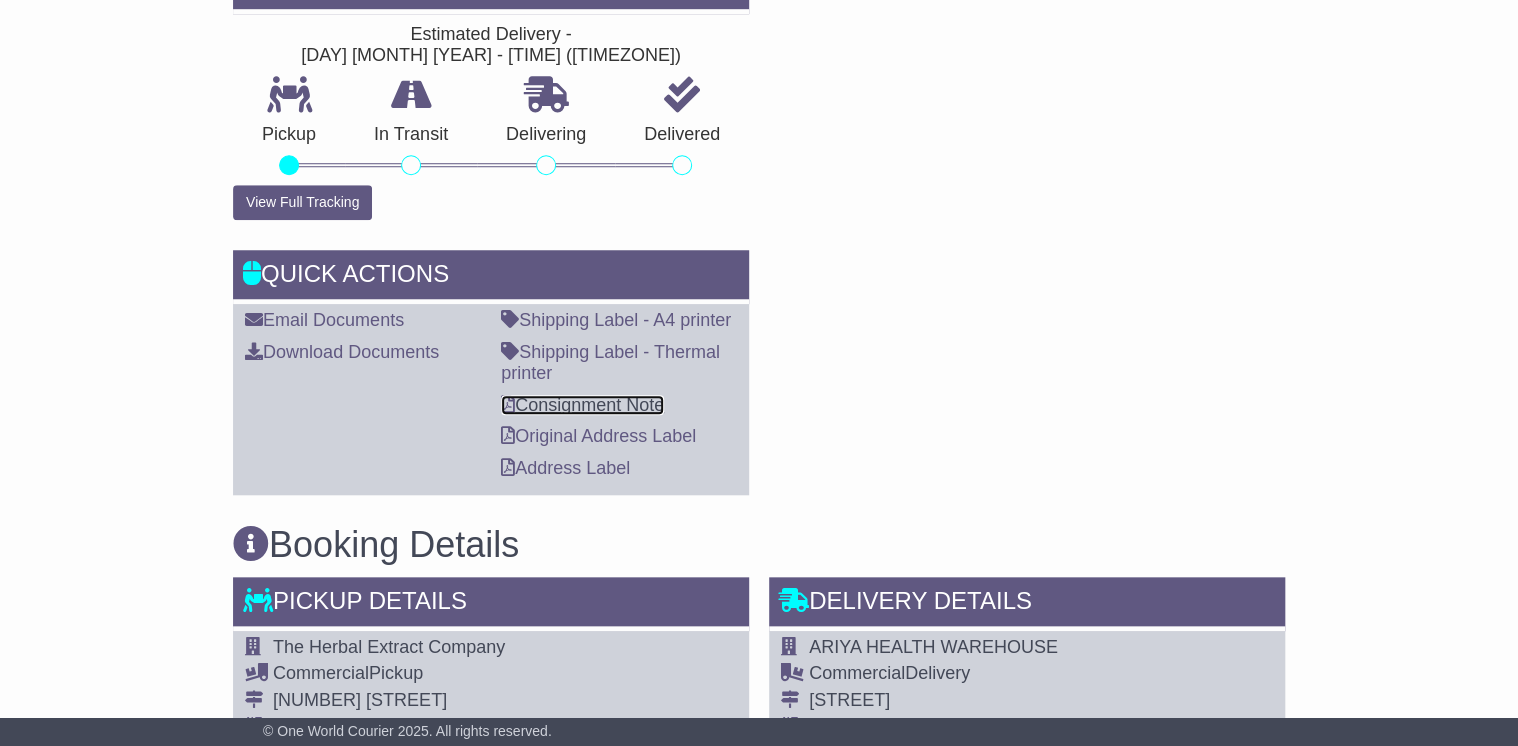 click on "Consignment Note" at bounding box center [582, 405] 